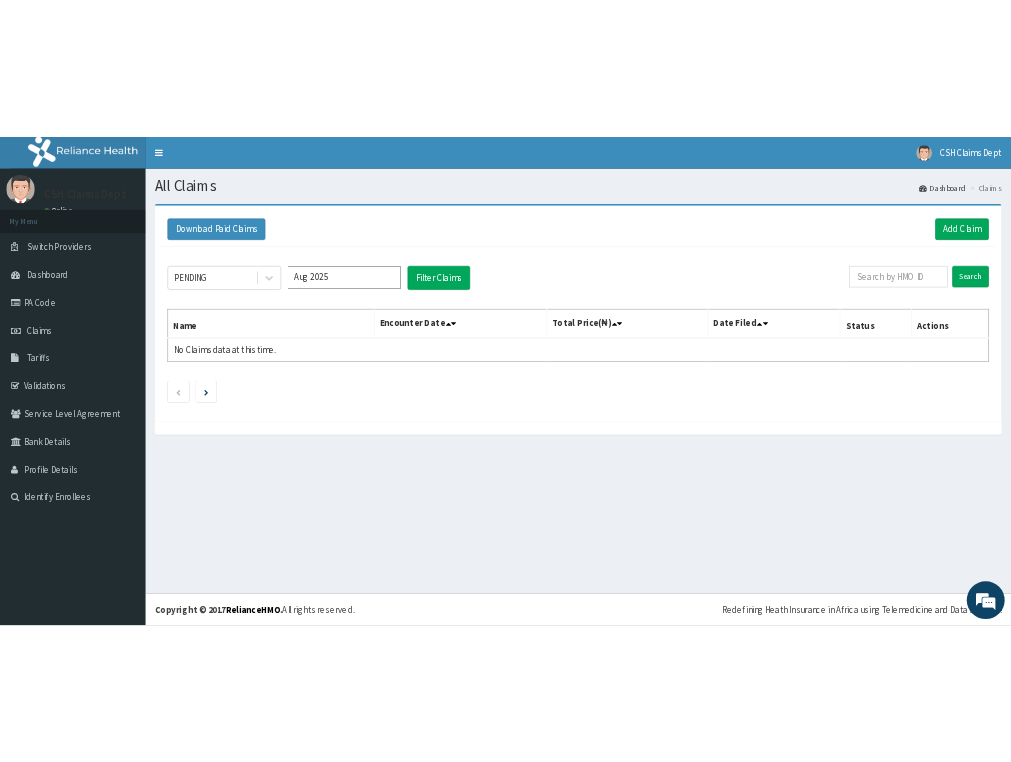 scroll, scrollTop: 0, scrollLeft: 0, axis: both 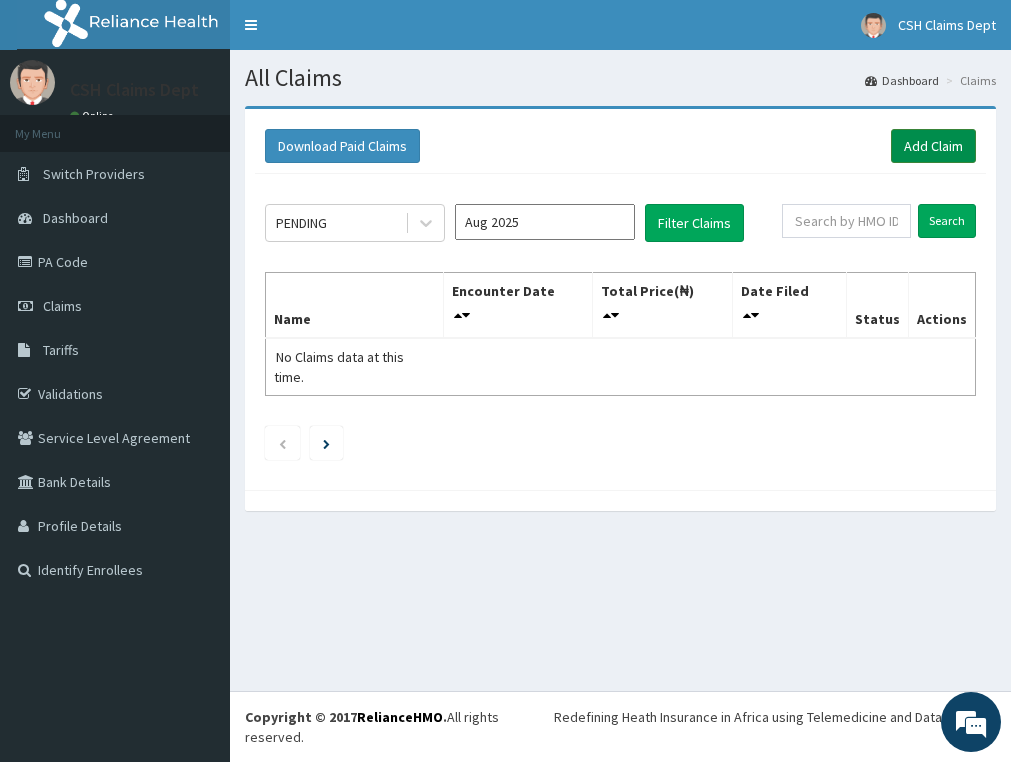 click on "Add Claim" at bounding box center [933, 146] 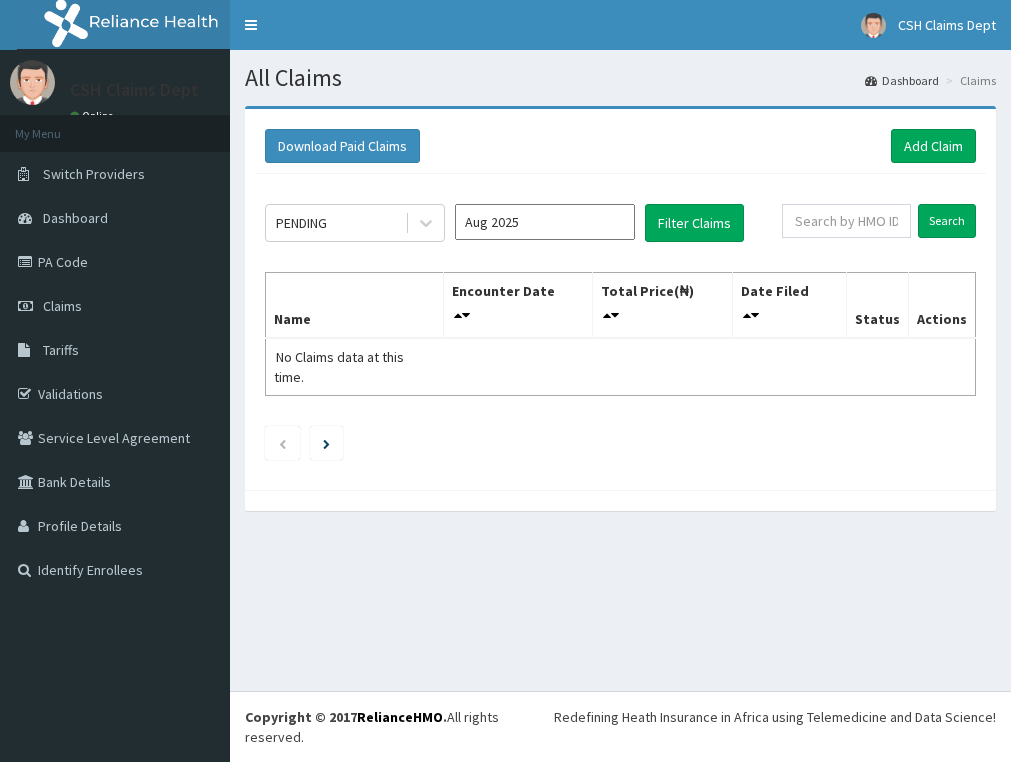 scroll, scrollTop: 0, scrollLeft: 0, axis: both 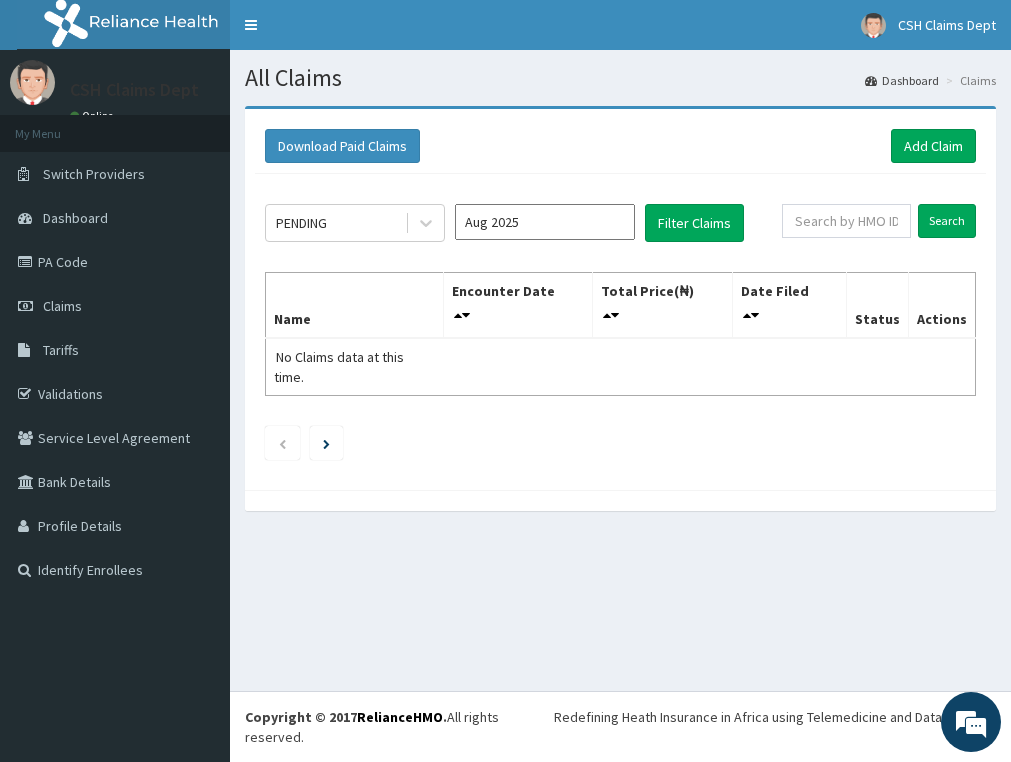 drag, startPoint x: 623, startPoint y: 438, endPoint x: 605, endPoint y: 437, distance: 18.027756 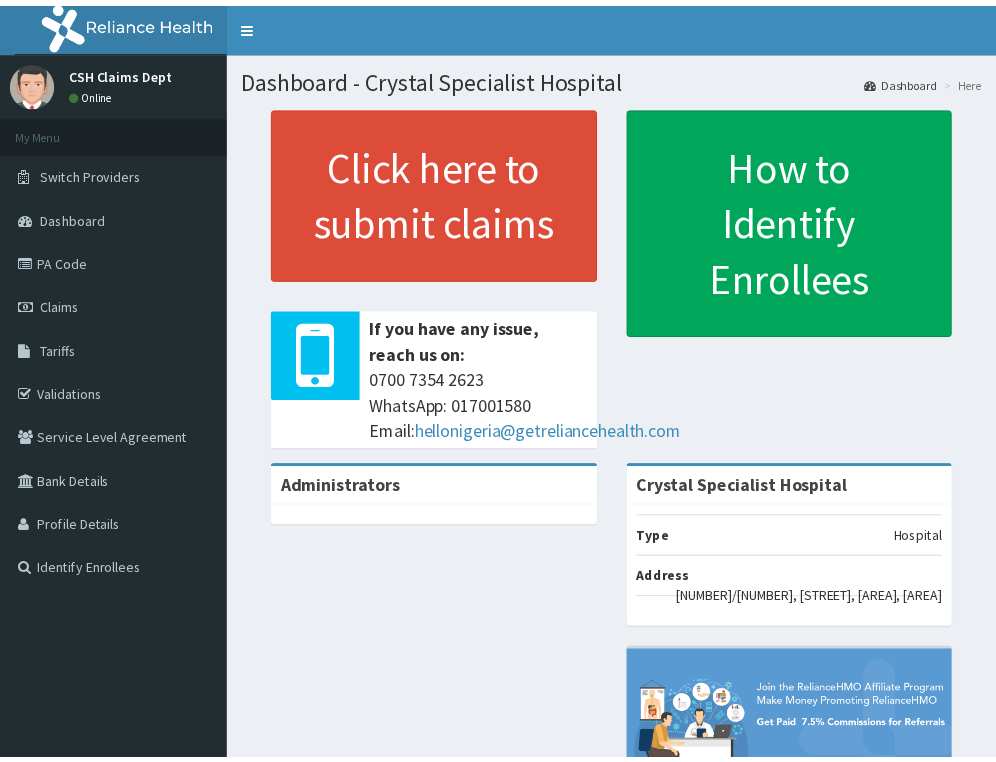 scroll, scrollTop: 0, scrollLeft: 0, axis: both 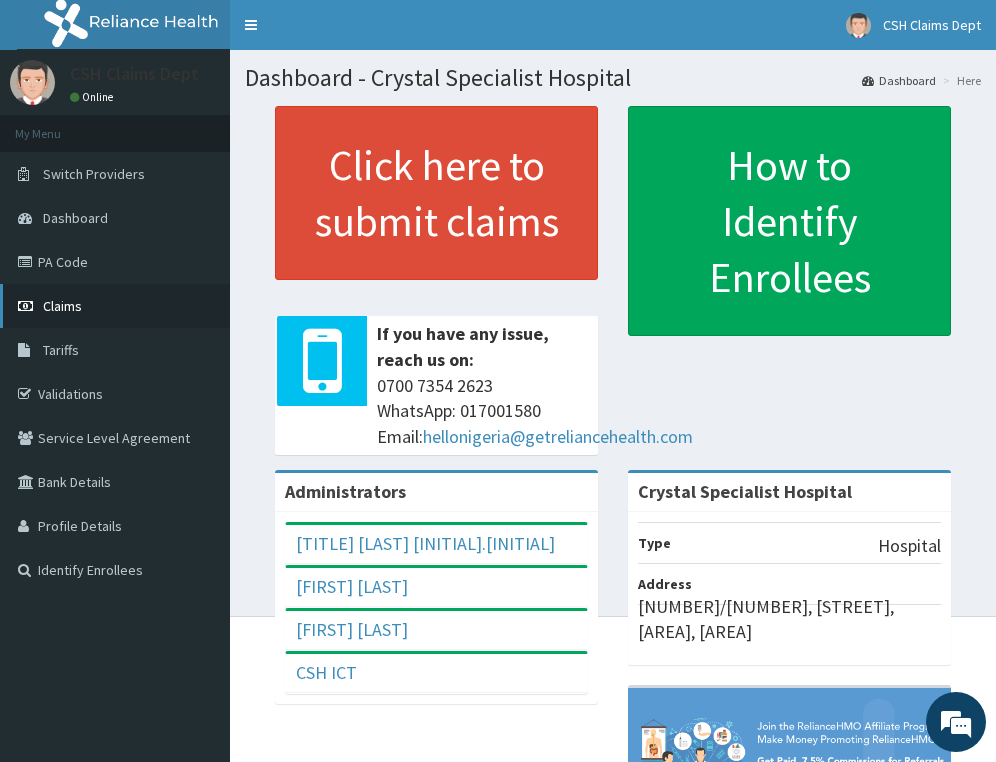 click on "Claims" at bounding box center (62, 306) 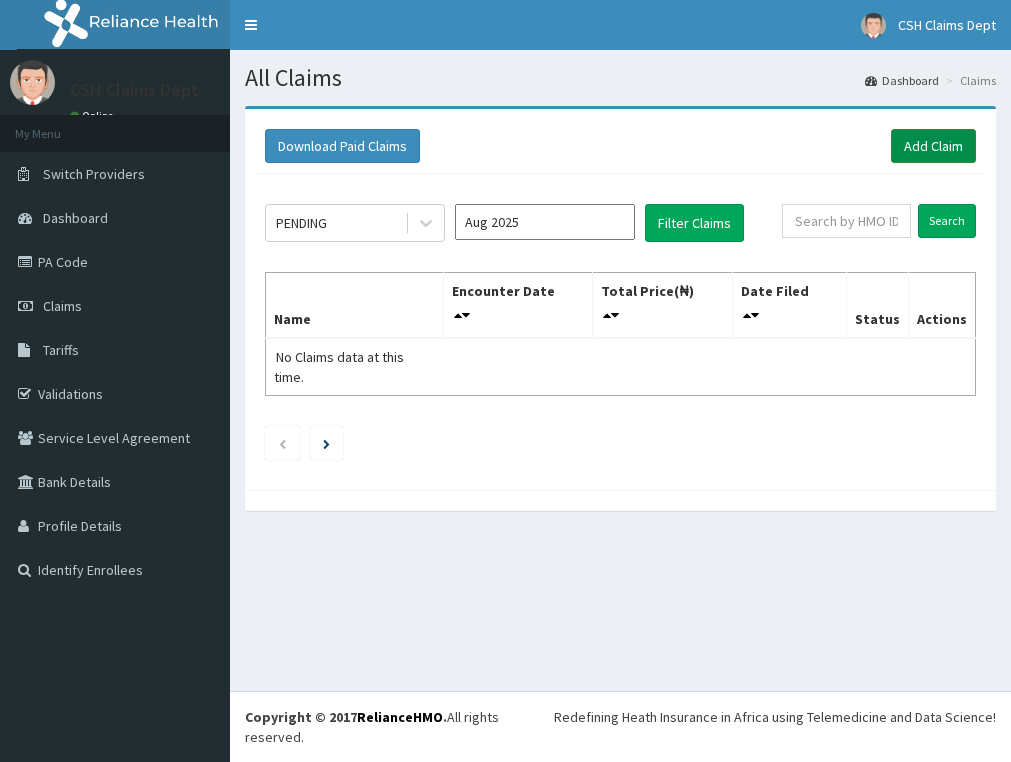 scroll, scrollTop: 0, scrollLeft: 0, axis: both 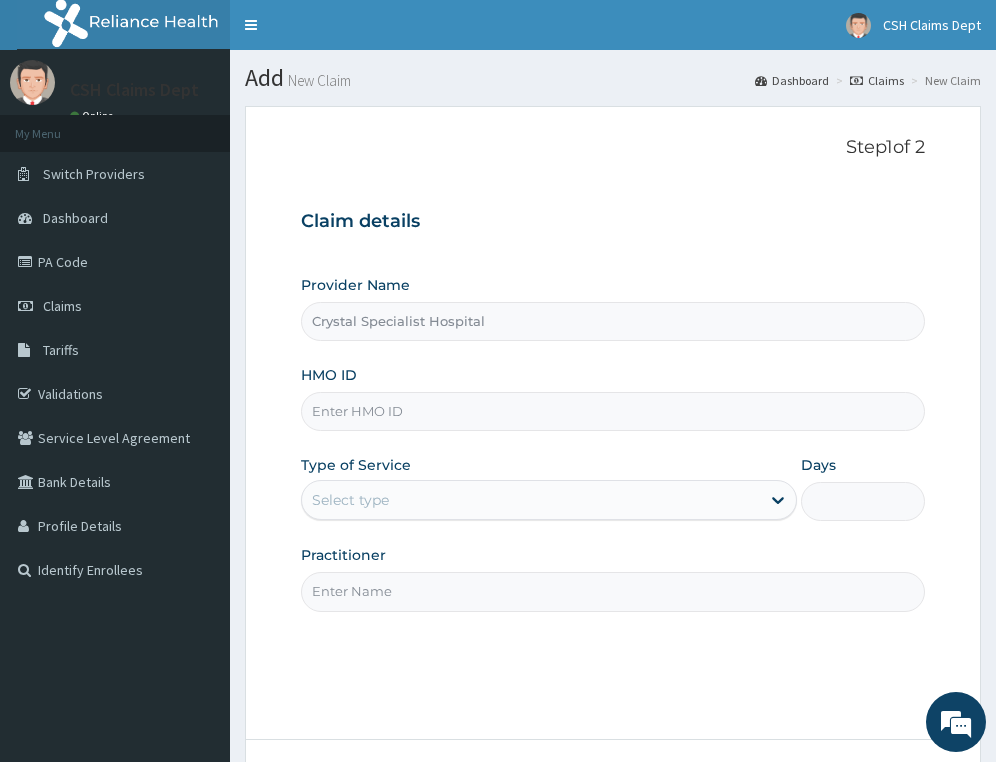 click on "HMO ID" at bounding box center [613, 411] 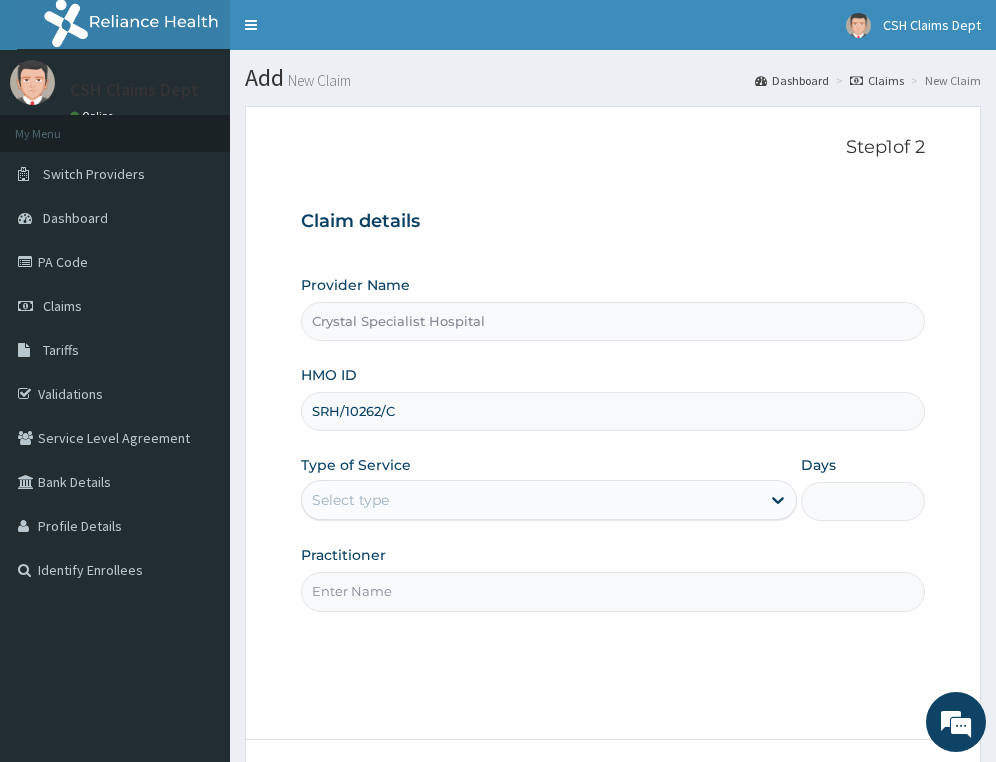 scroll, scrollTop: 177, scrollLeft: 0, axis: vertical 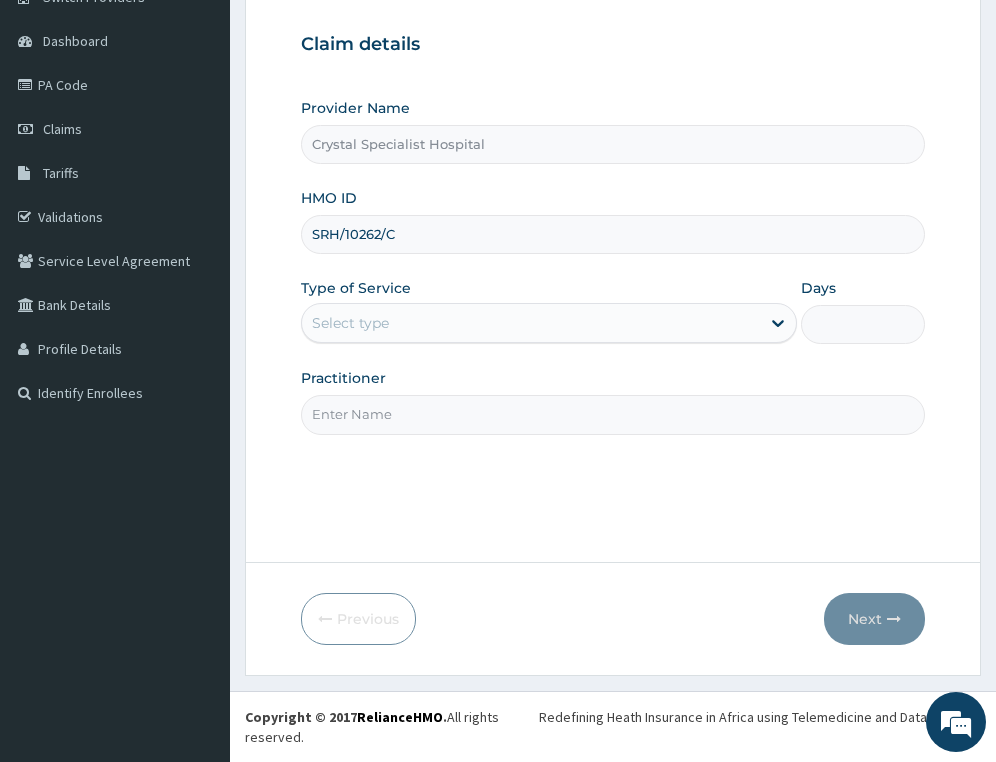 type on "SRH/10262/C" 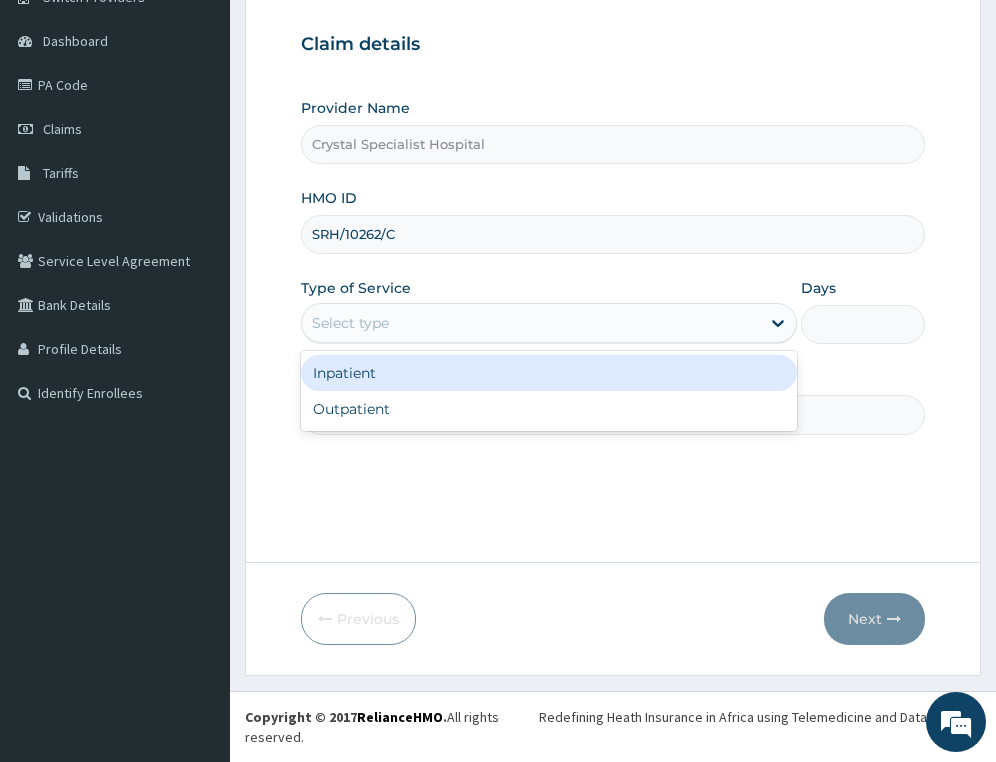 click on "Select type" at bounding box center [531, 323] 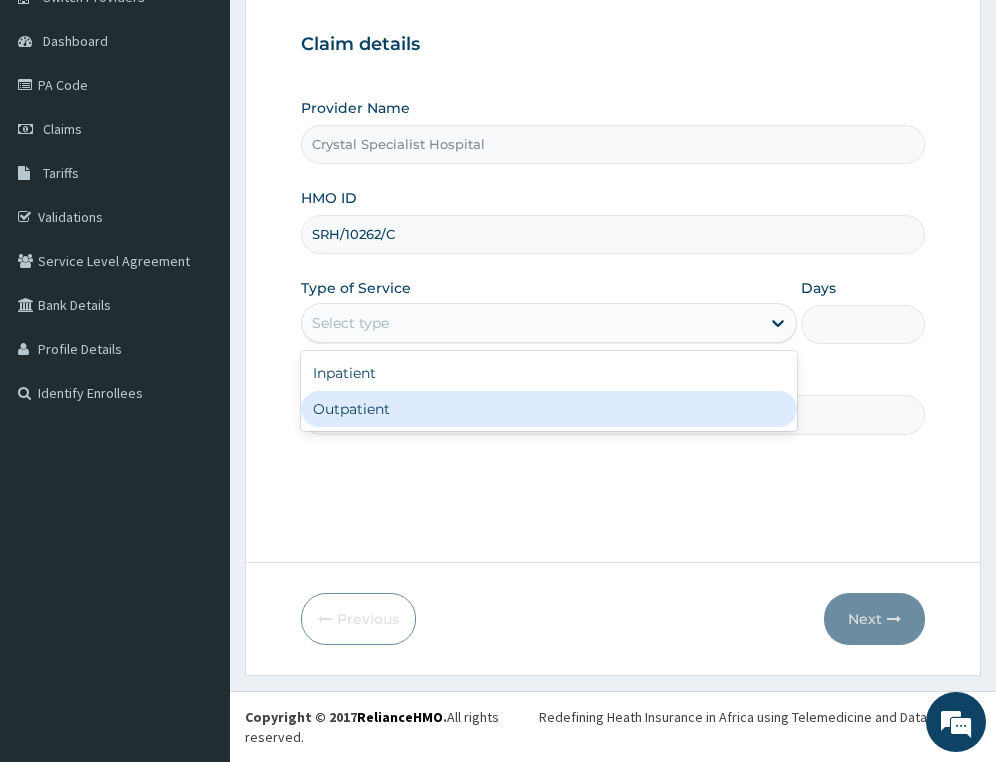 click on "Outpatient" at bounding box center (549, 409) 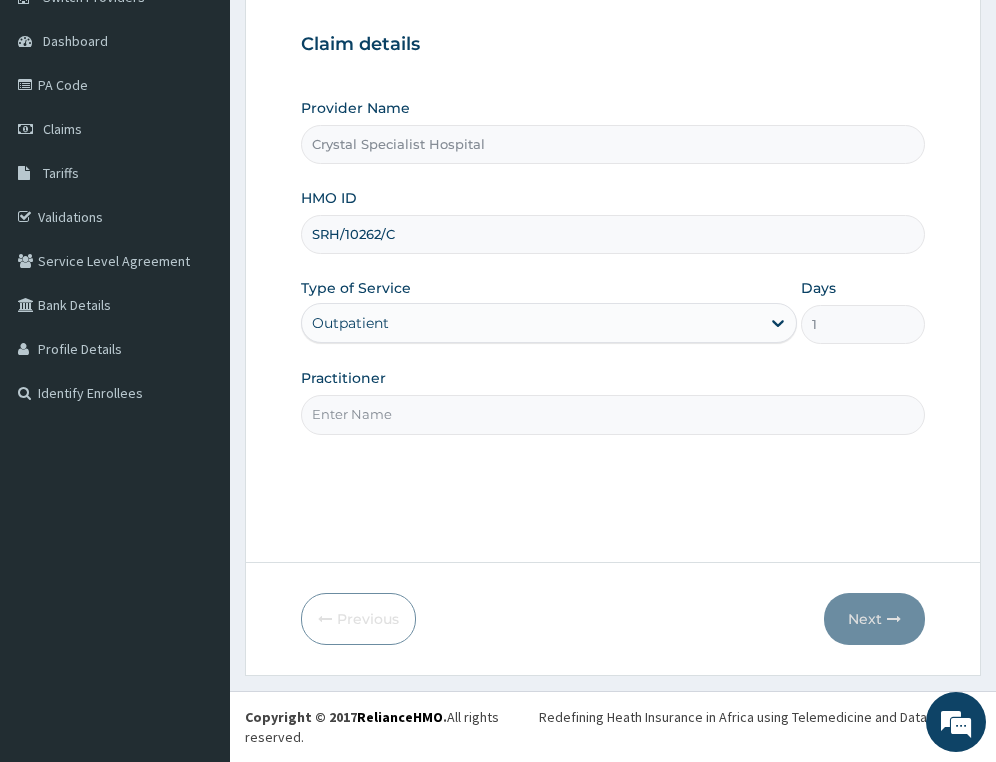 drag, startPoint x: 374, startPoint y: 423, endPoint x: 936, endPoint y: 419, distance: 562.0142 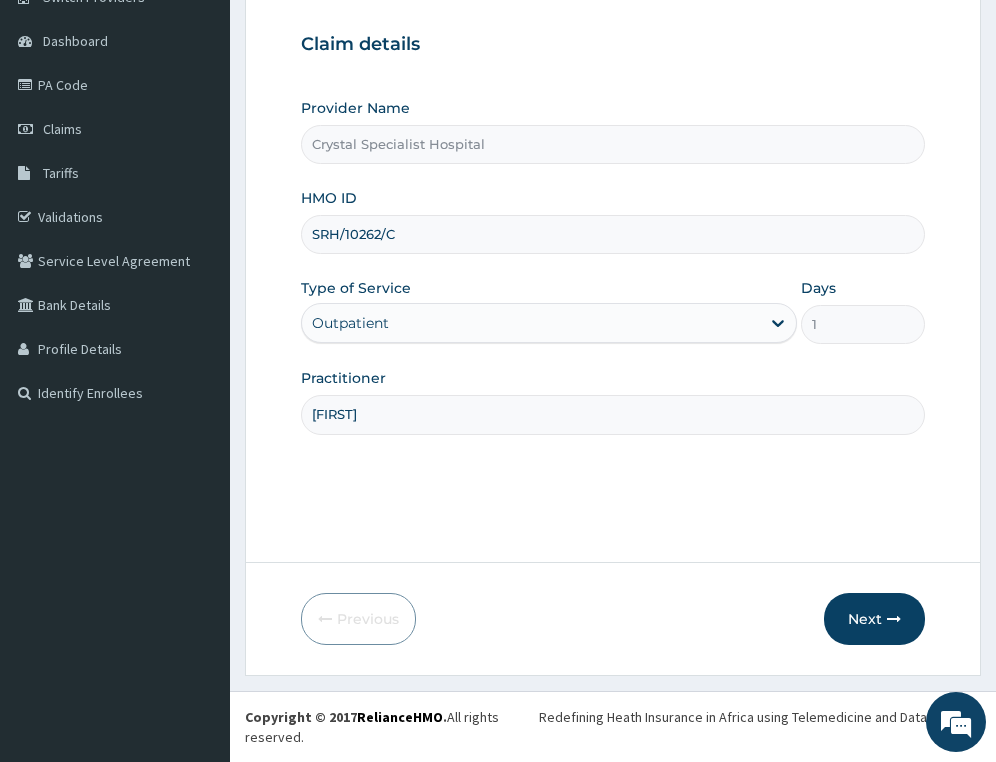 scroll, scrollTop: 0, scrollLeft: 0, axis: both 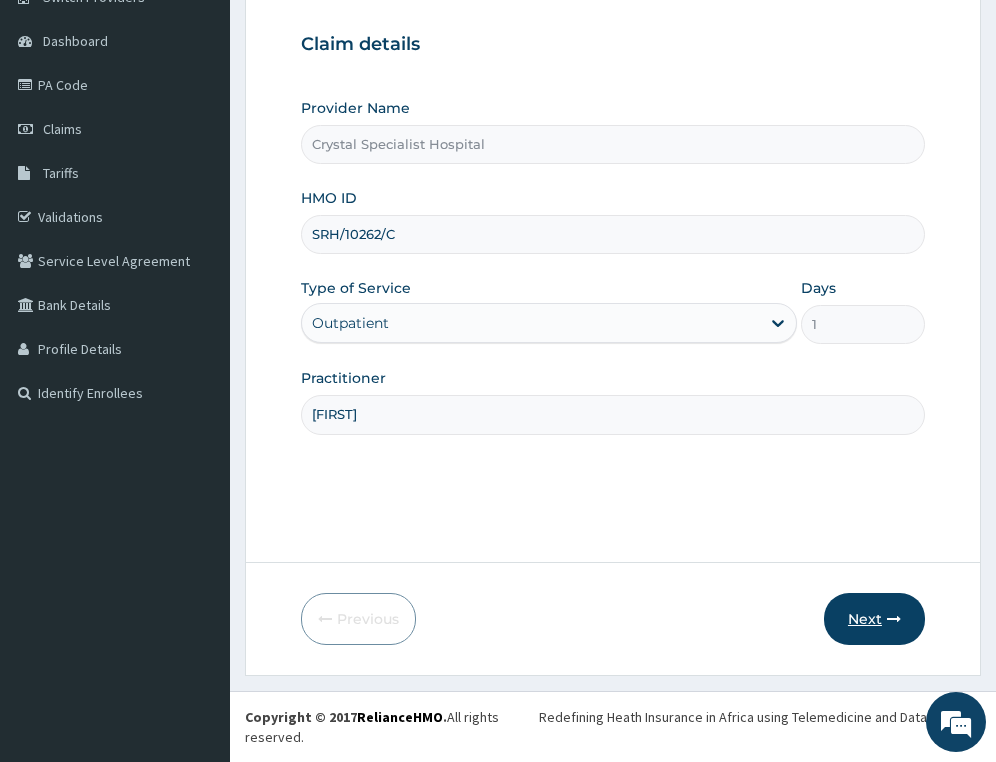 type on "olusoji" 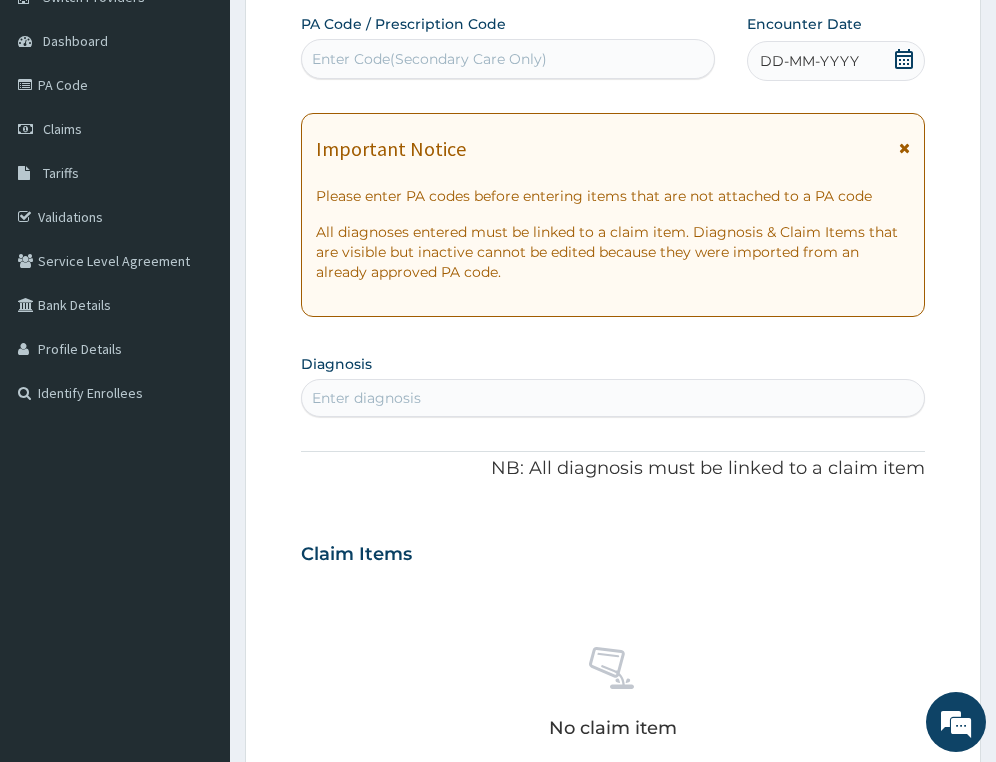 click on "Enter Code(Secondary Care Only)" at bounding box center [429, 59] 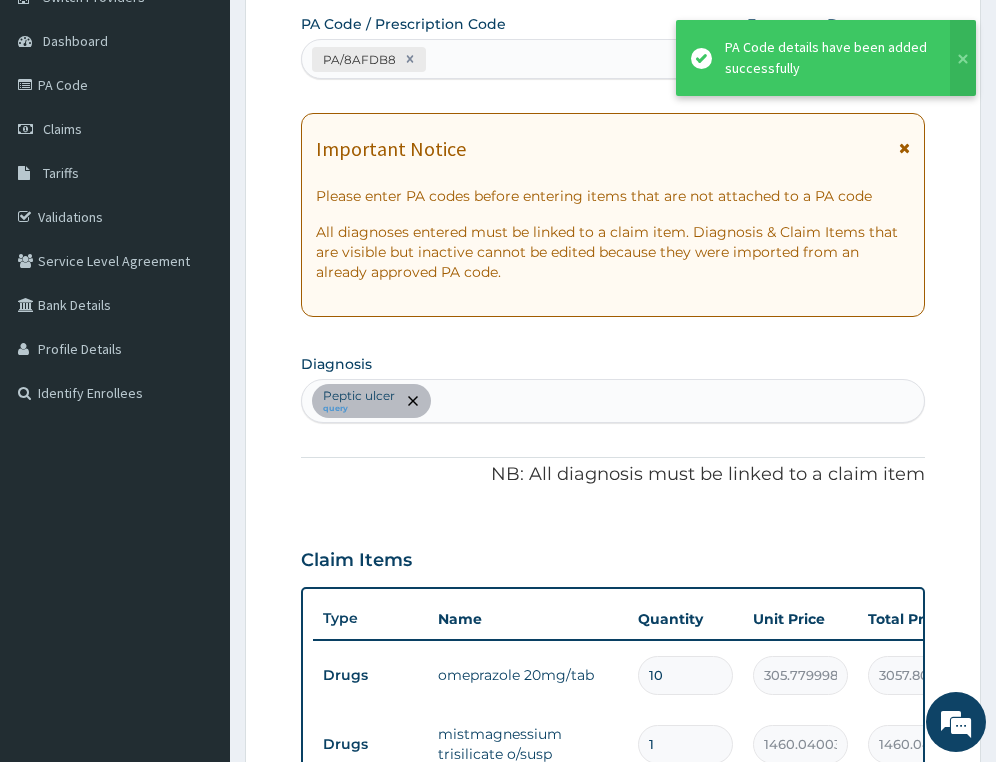 scroll, scrollTop: 179, scrollLeft: 0, axis: vertical 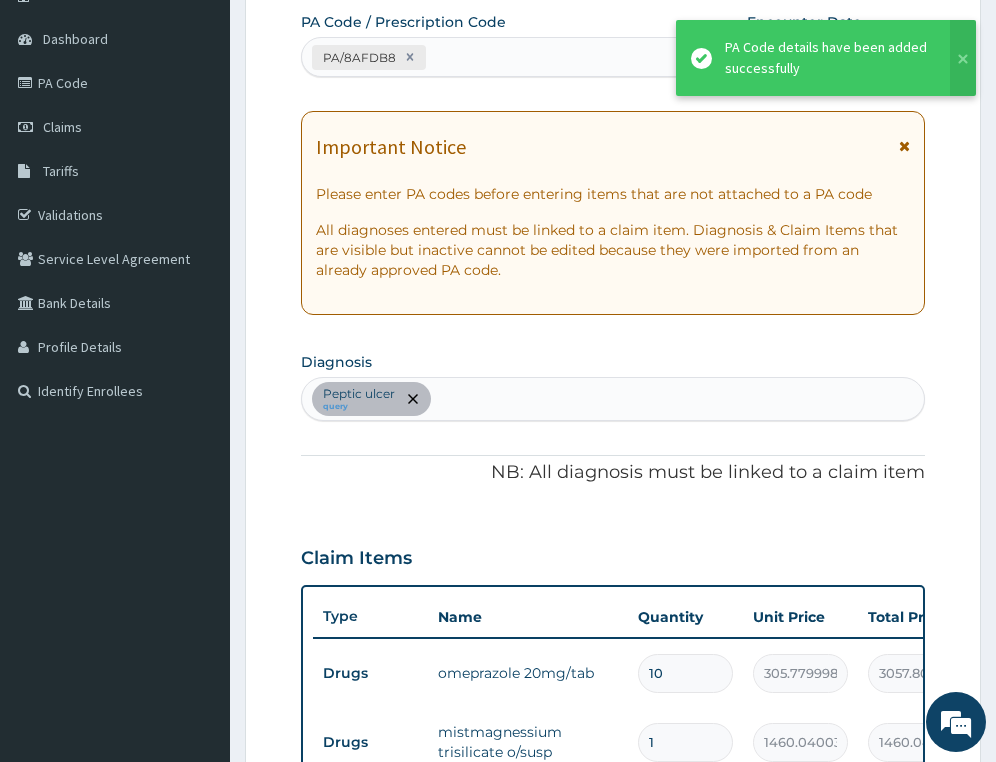 click on "PA/8AFDB8" at bounding box center [490, 57] 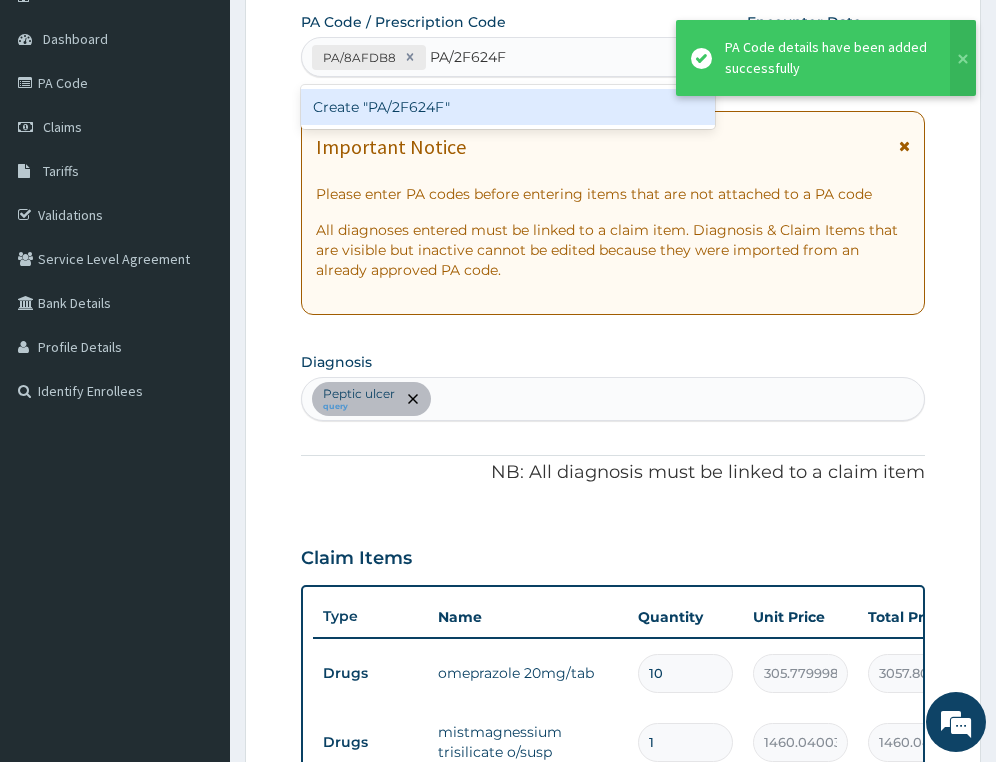 type 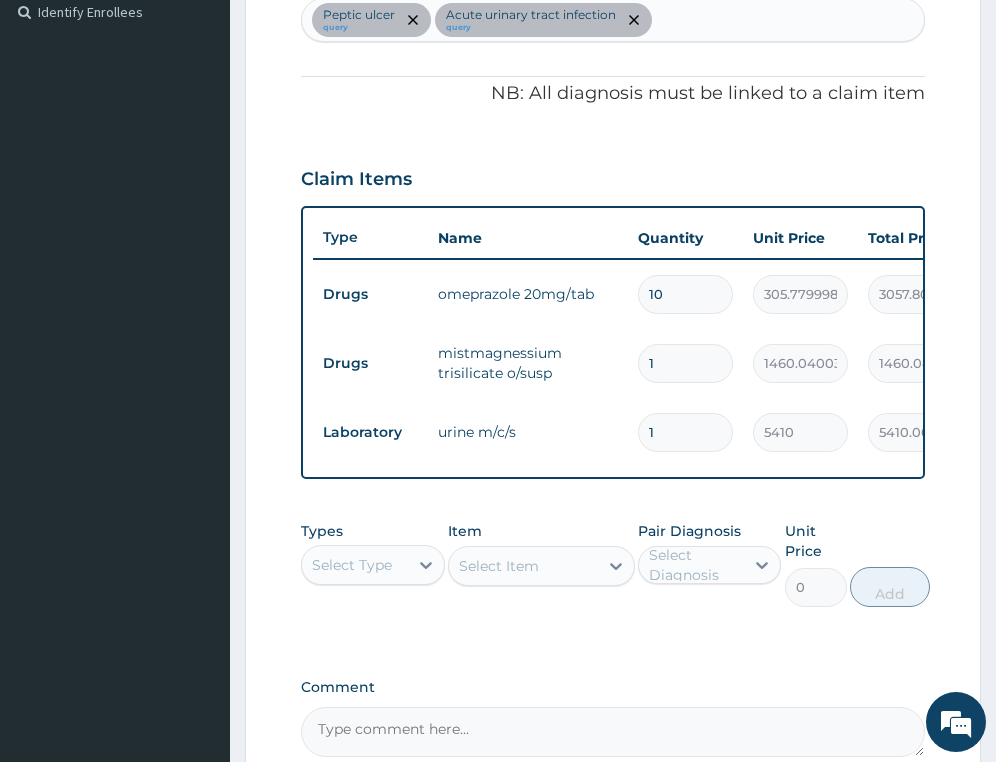 scroll, scrollTop: 209, scrollLeft: 0, axis: vertical 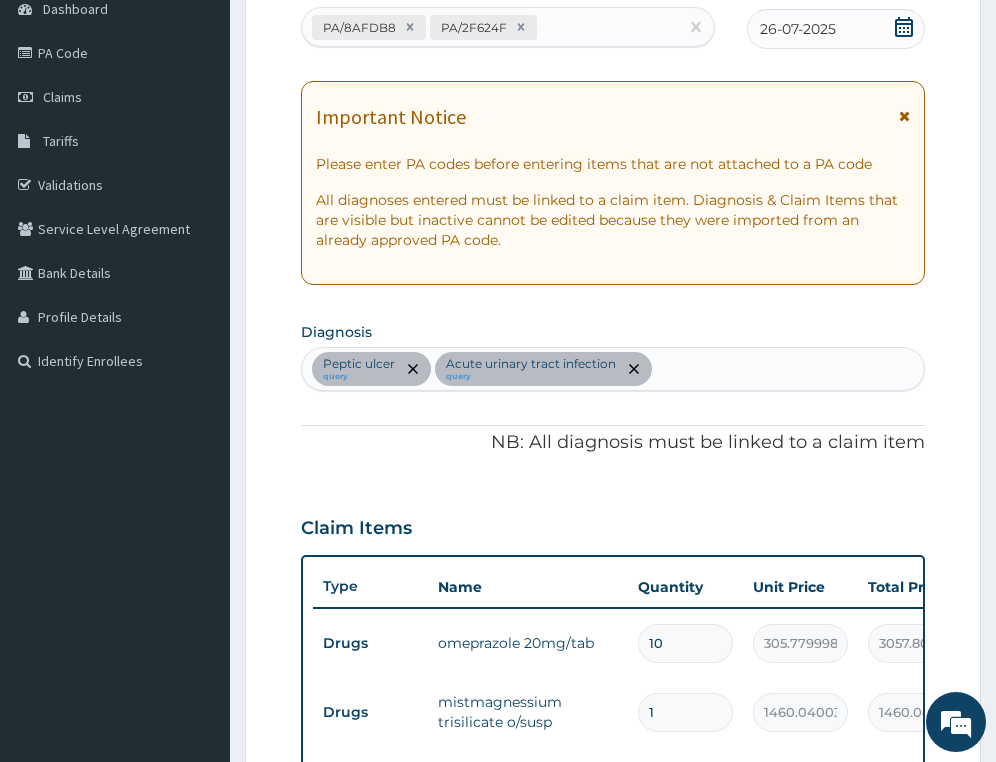 click on "Peptic ulcer query Acute urinary tract infection query" at bounding box center [613, 369] 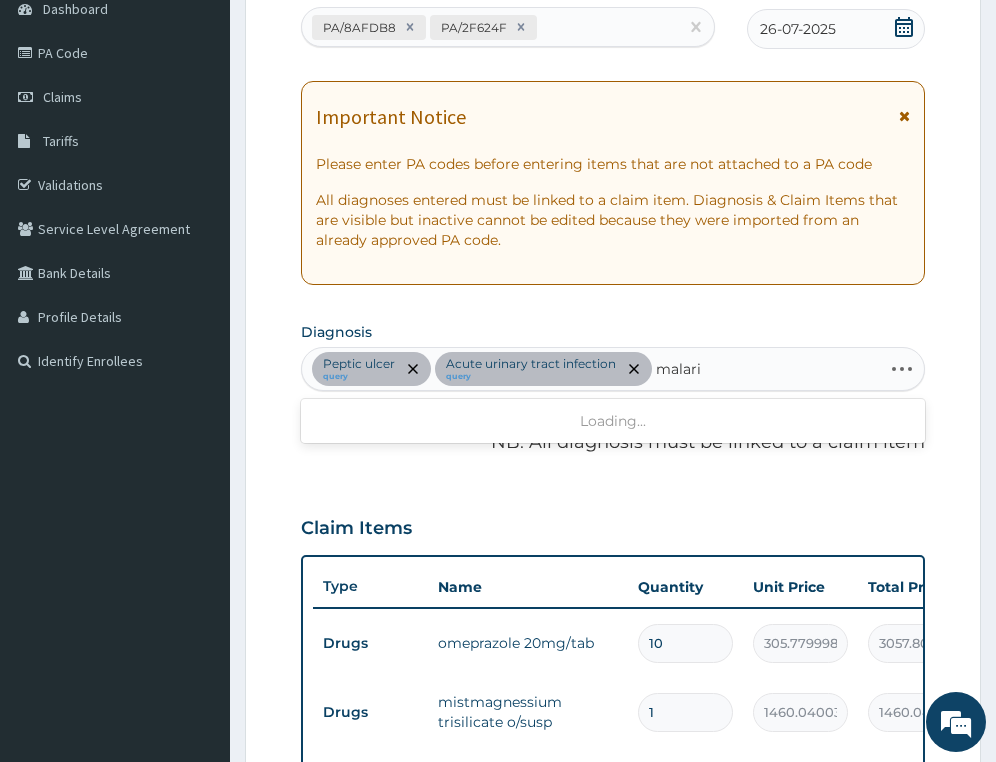 type on "malaria" 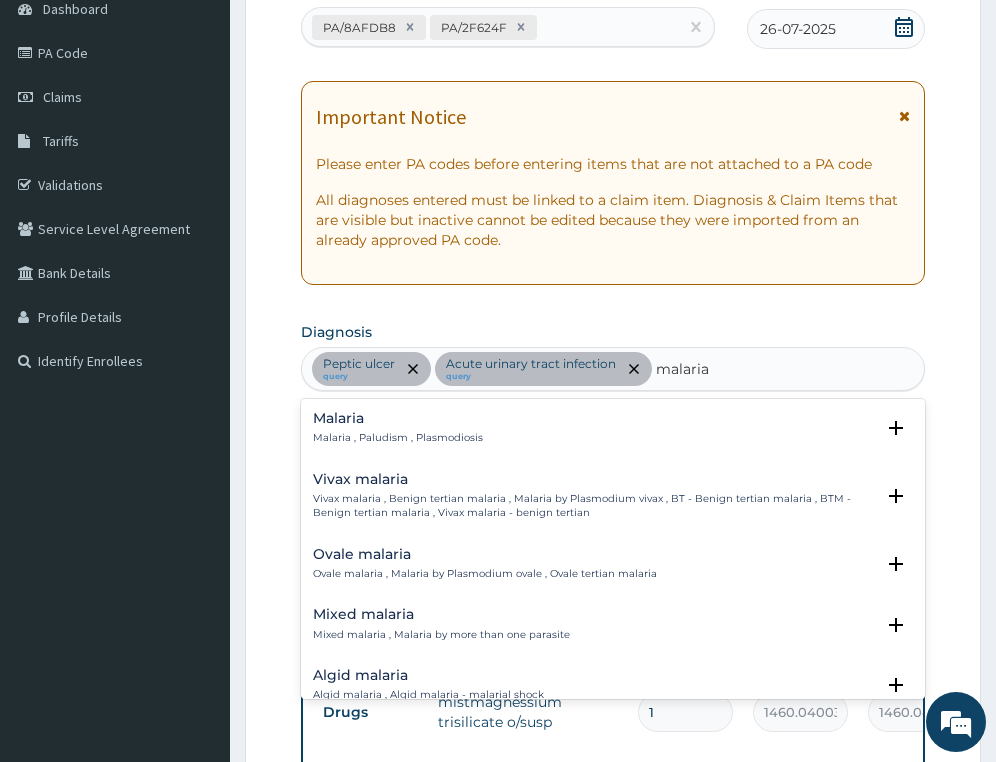click on "Malaria , Paludism , Plasmodiosis" at bounding box center [398, 438] 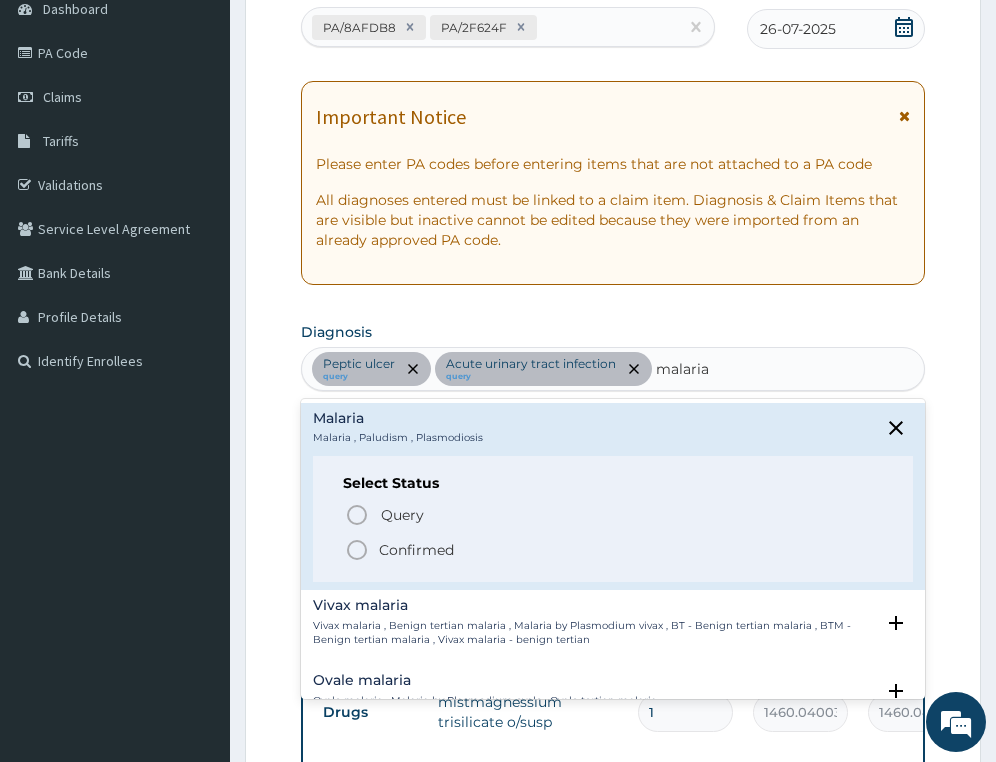click on "Confirmed" at bounding box center (416, 550) 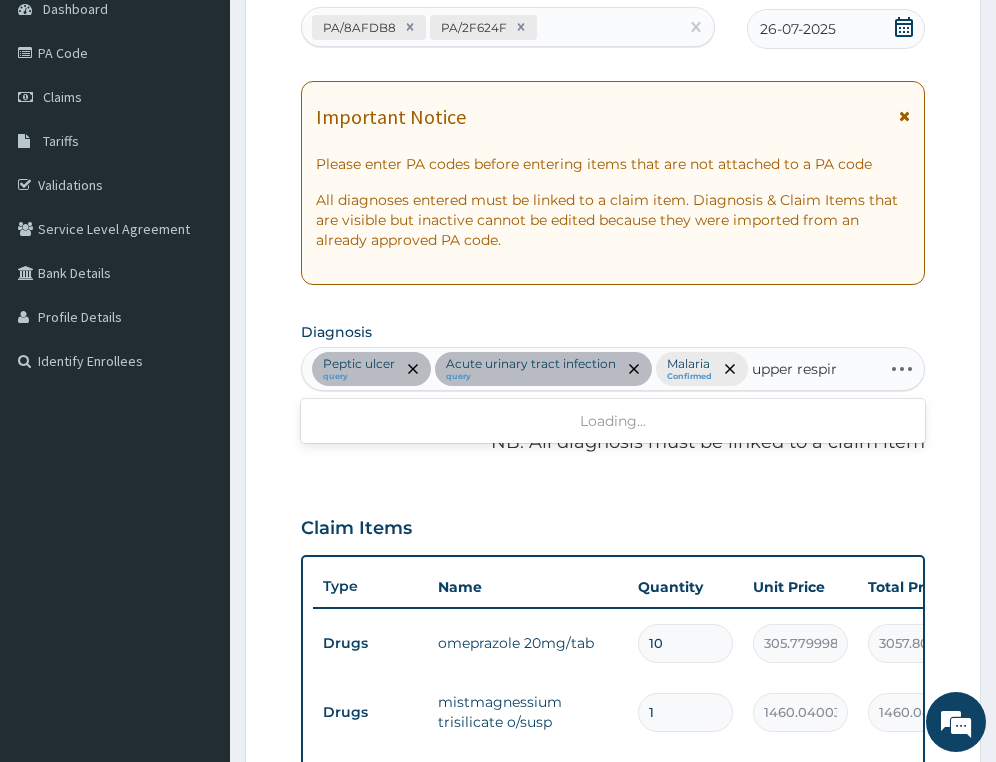 type on "upper respira" 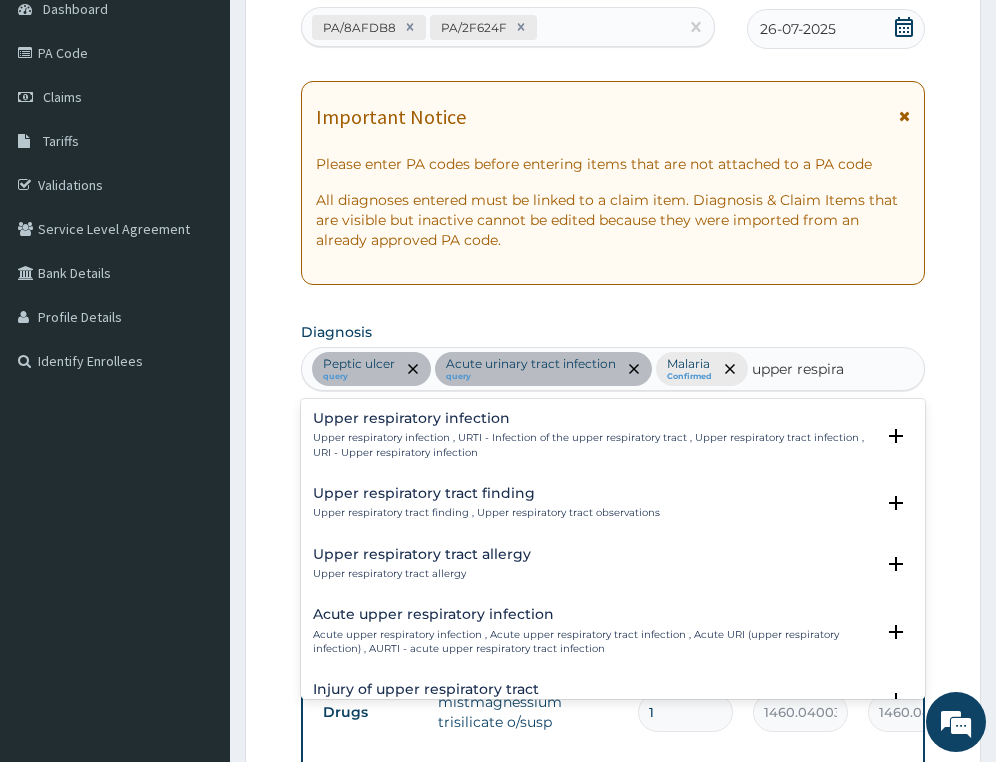 click on "Upper respiratory infection , URTI - Infection of the upper respiratory tract , Upper respiratory tract infection , URI - Upper respiratory infection" at bounding box center [593, 445] 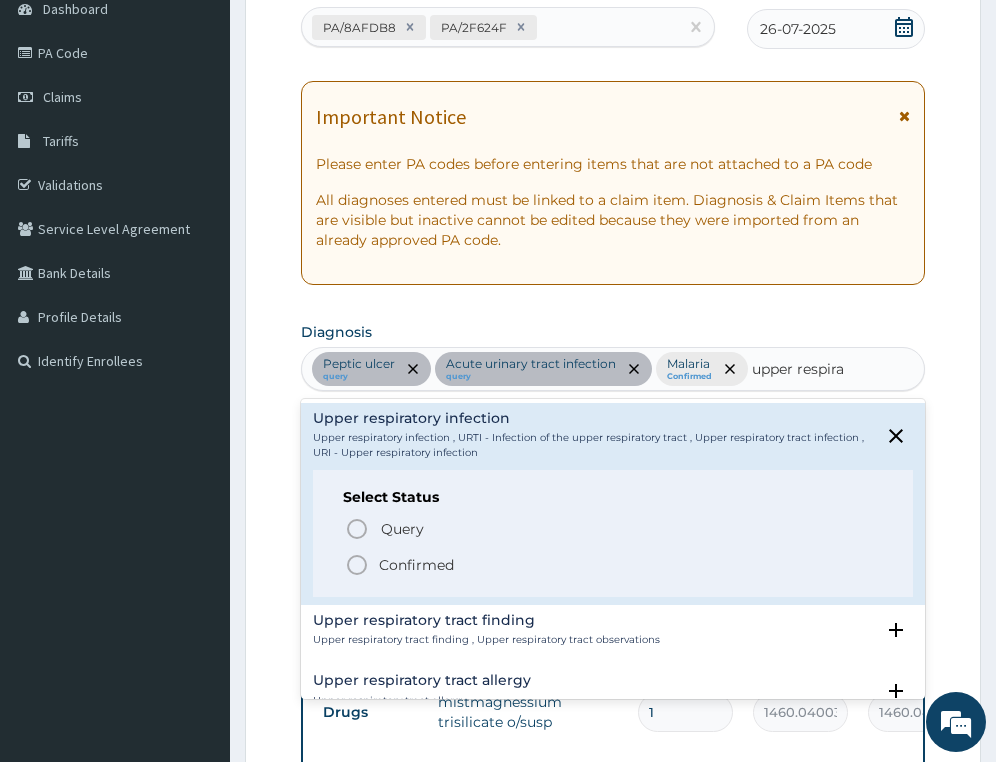 click on "Confirmed" at bounding box center [416, 565] 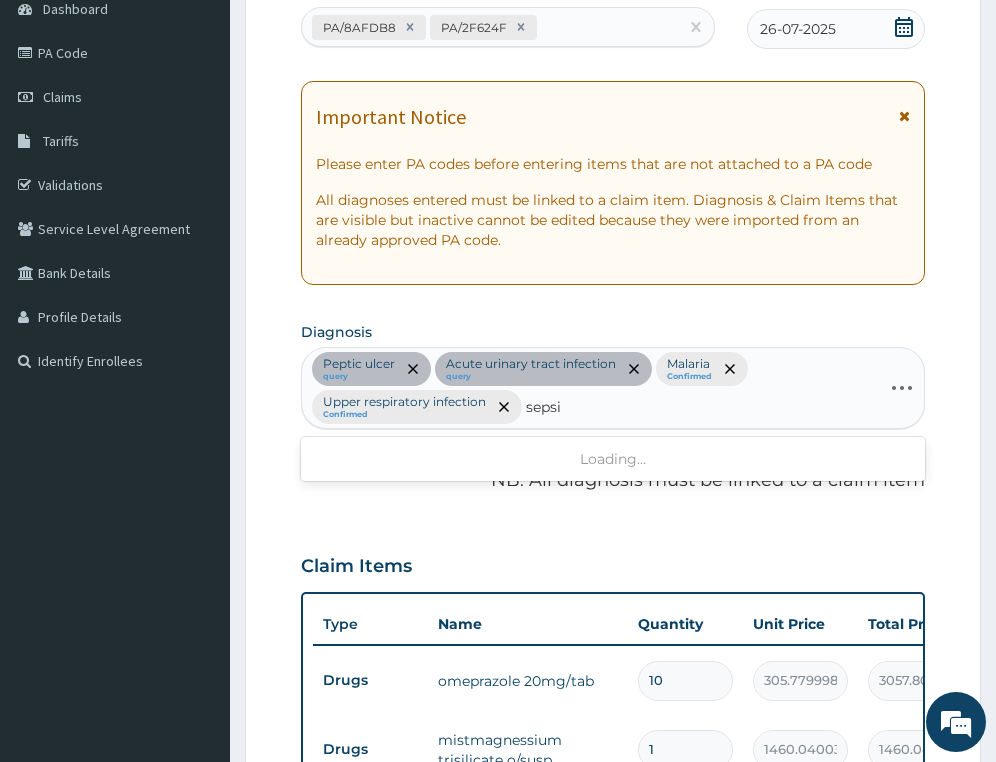 type on "sepsis" 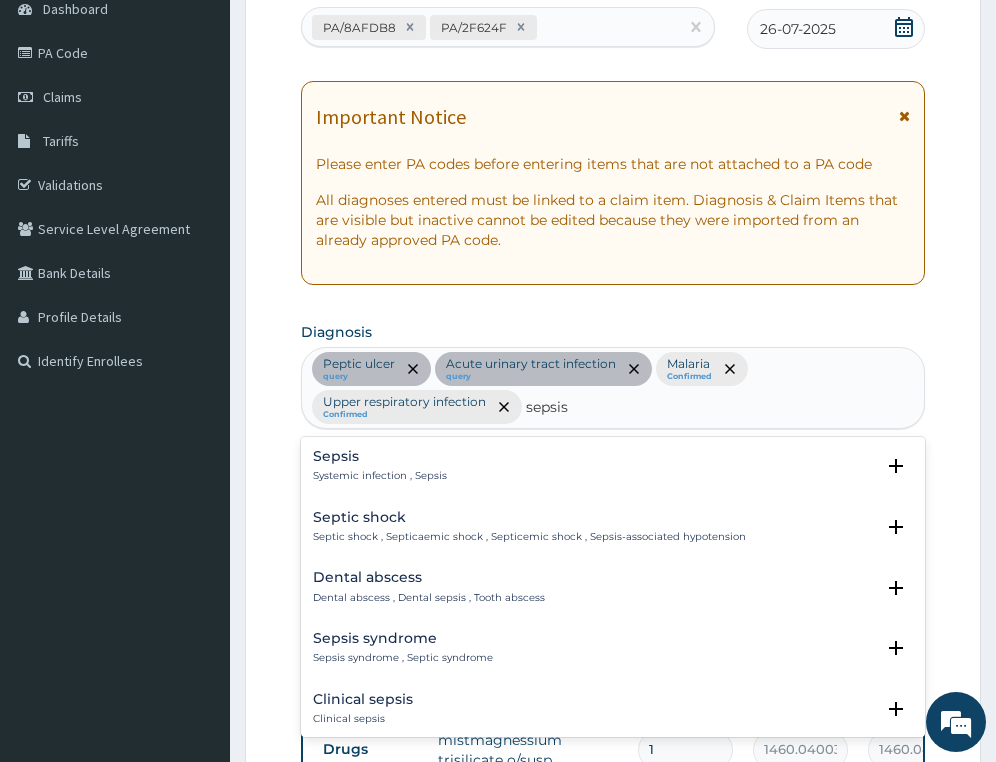 click on "Sepsis Systemic infection , Sepsis" at bounding box center [380, 466] 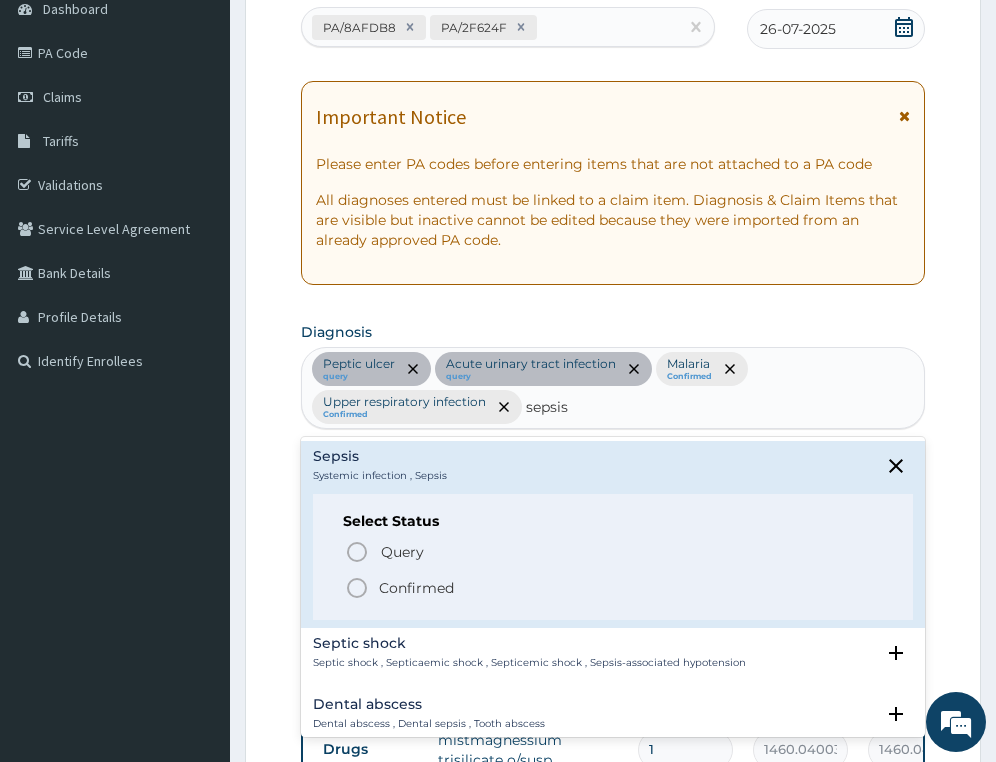 scroll, scrollTop: 100, scrollLeft: 0, axis: vertical 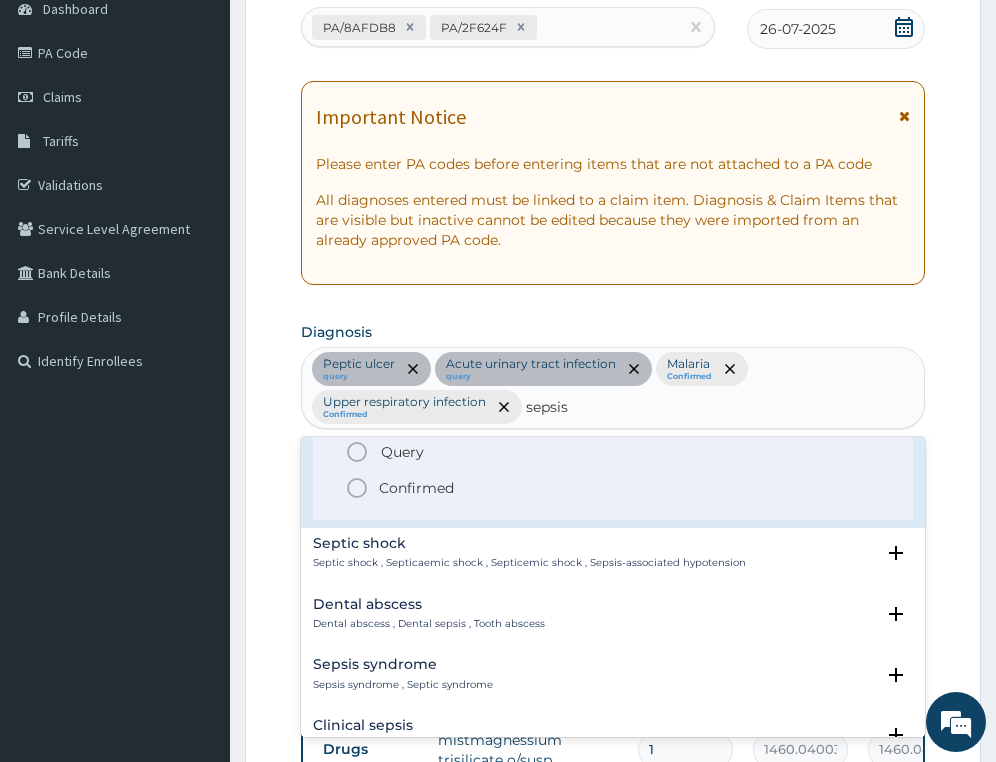click on "Confirmed" at bounding box center (416, 488) 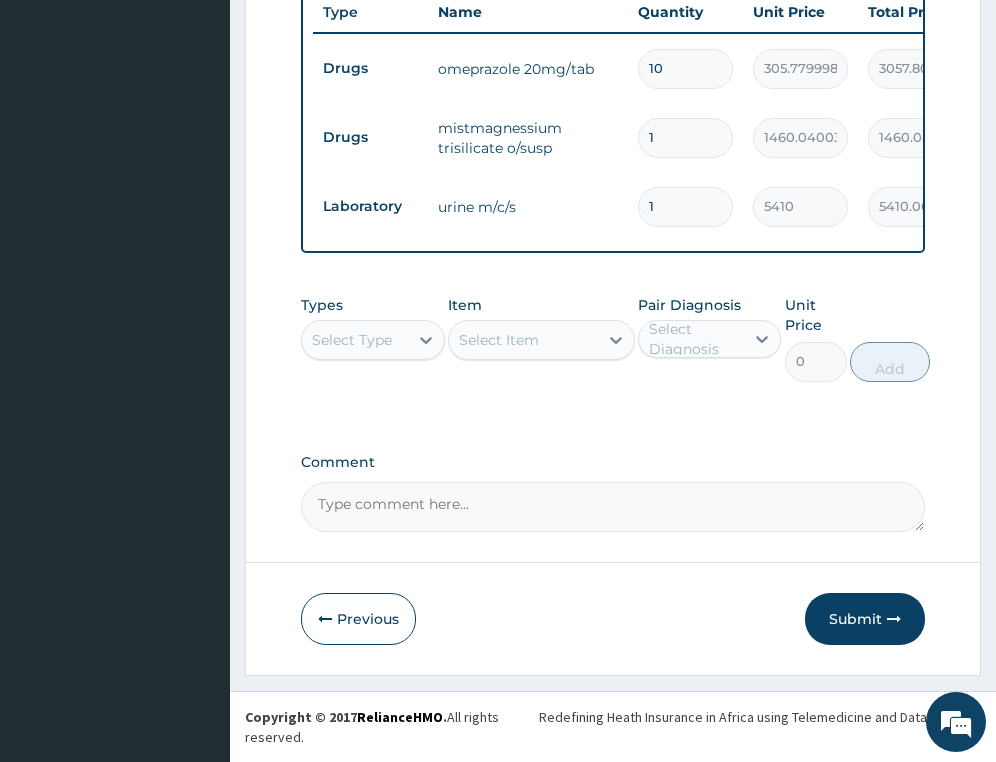 scroll, scrollTop: 836, scrollLeft: 0, axis: vertical 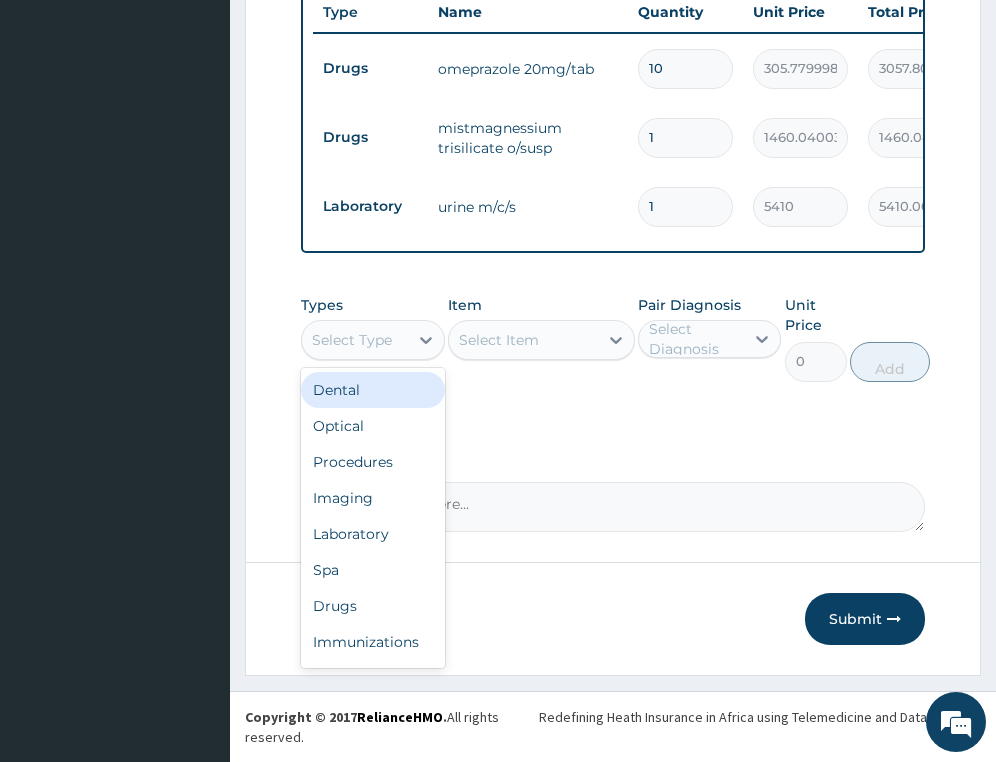 click on "Select Type" at bounding box center [352, 340] 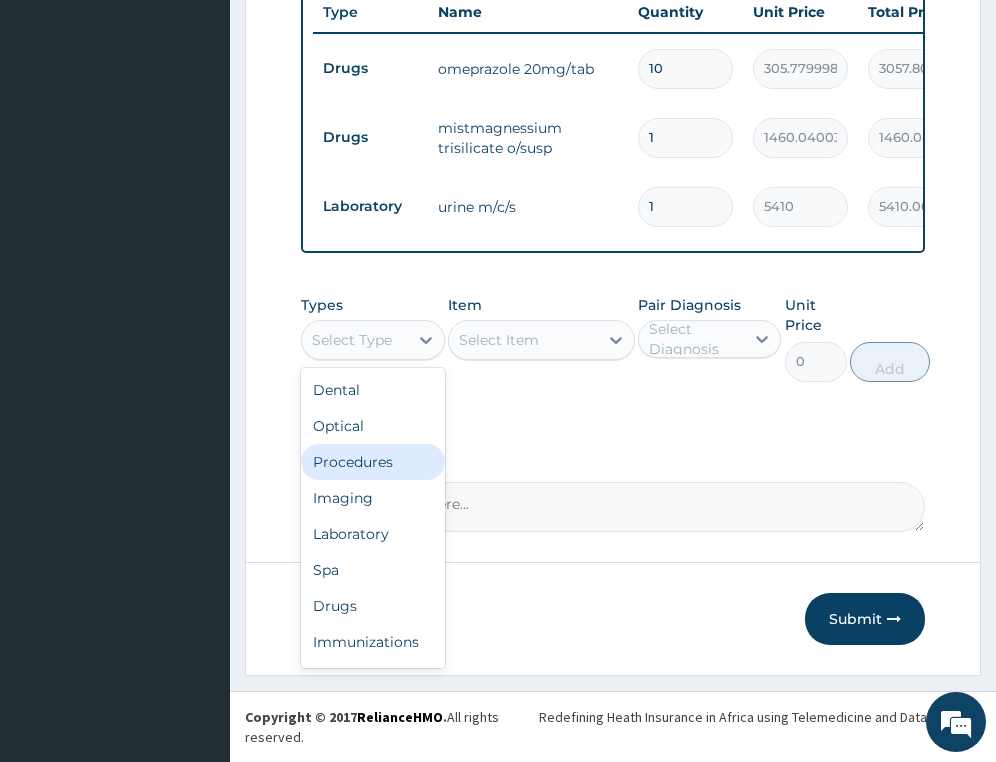 click on "Procedures" at bounding box center [372, 462] 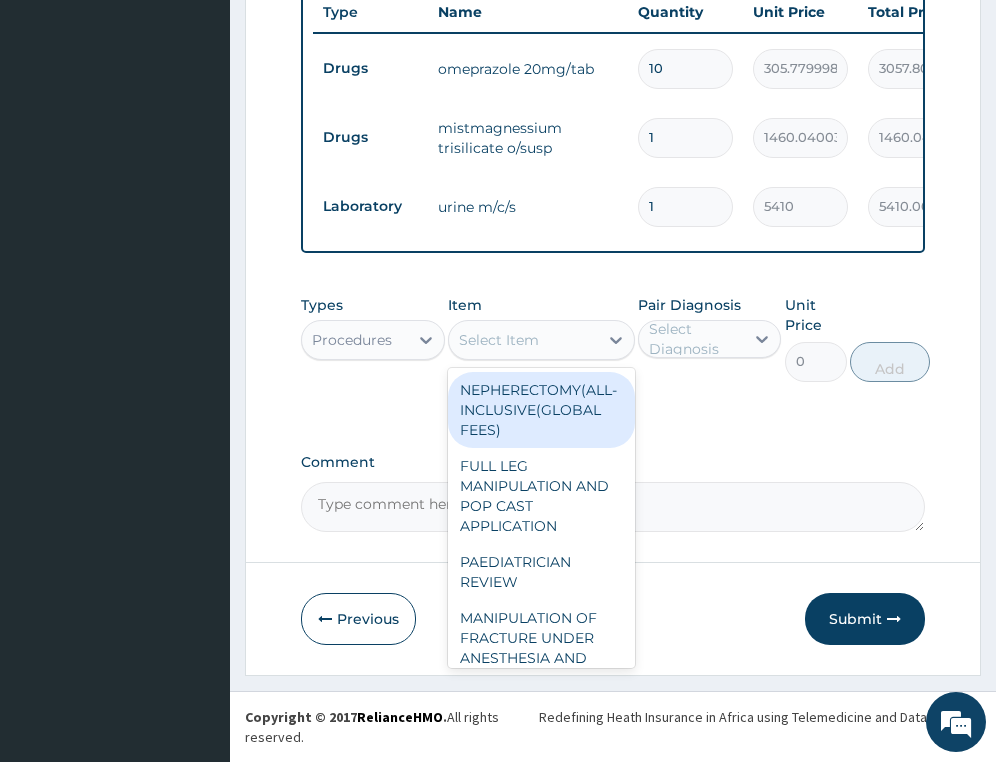 click on "Select Item" at bounding box center [499, 340] 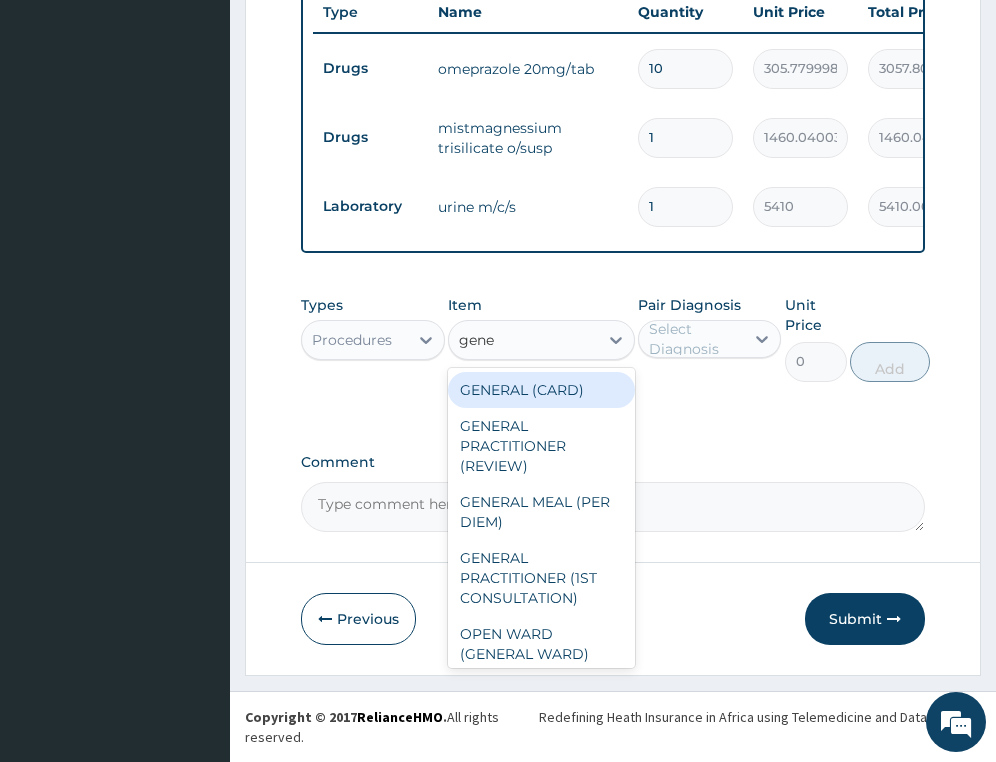 type on "gener" 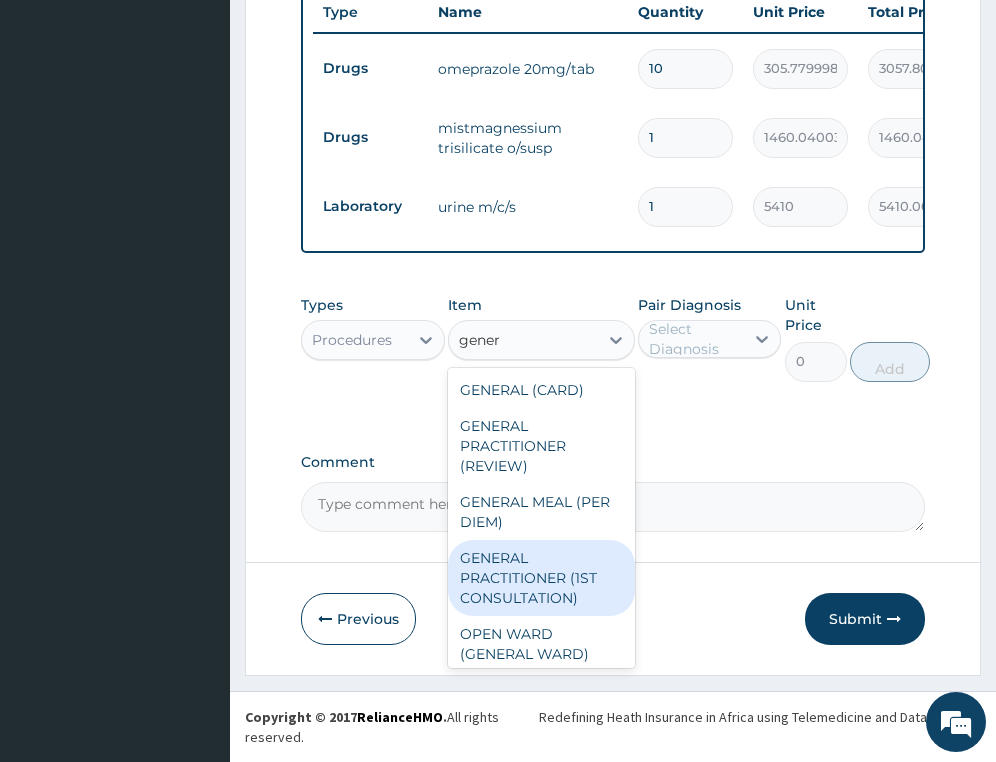 click on "GENERAL PRACTITIONER (1ST CONSULTATION)" at bounding box center [541, 578] 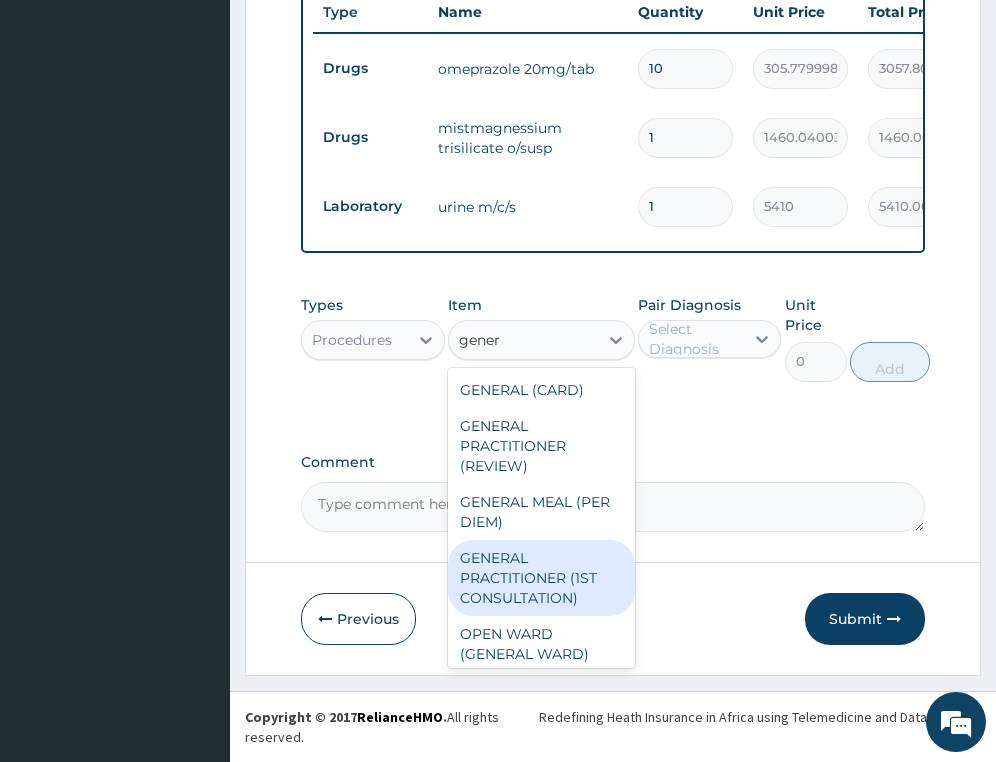 type on "3490" 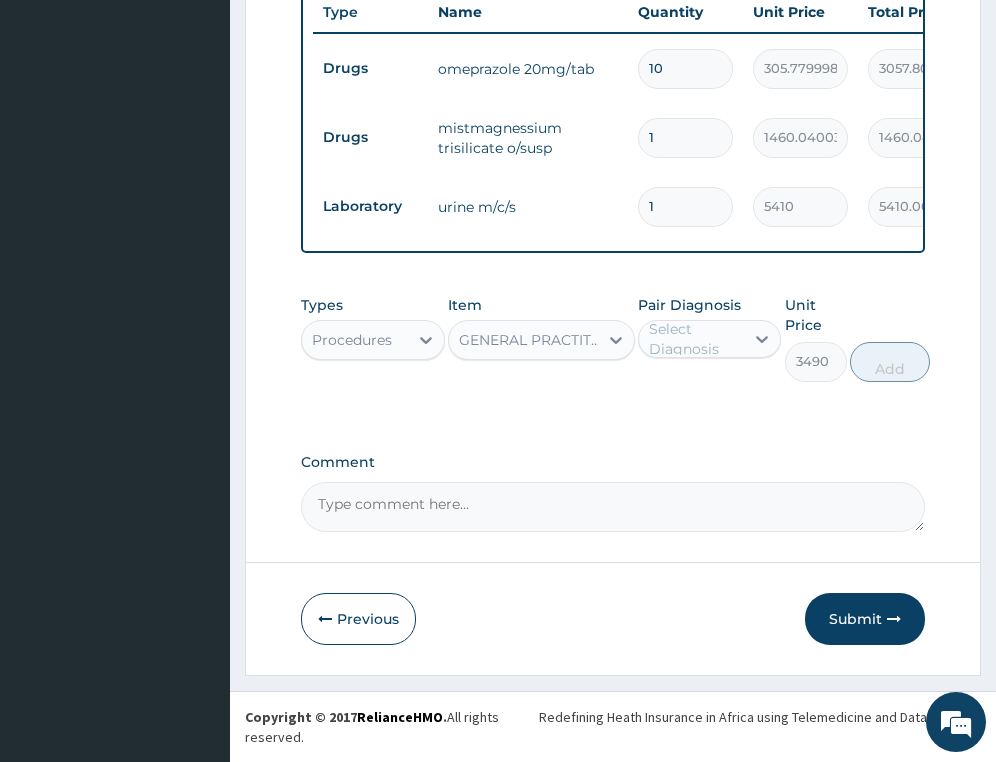 click on "Select Diagnosis" at bounding box center [695, 339] 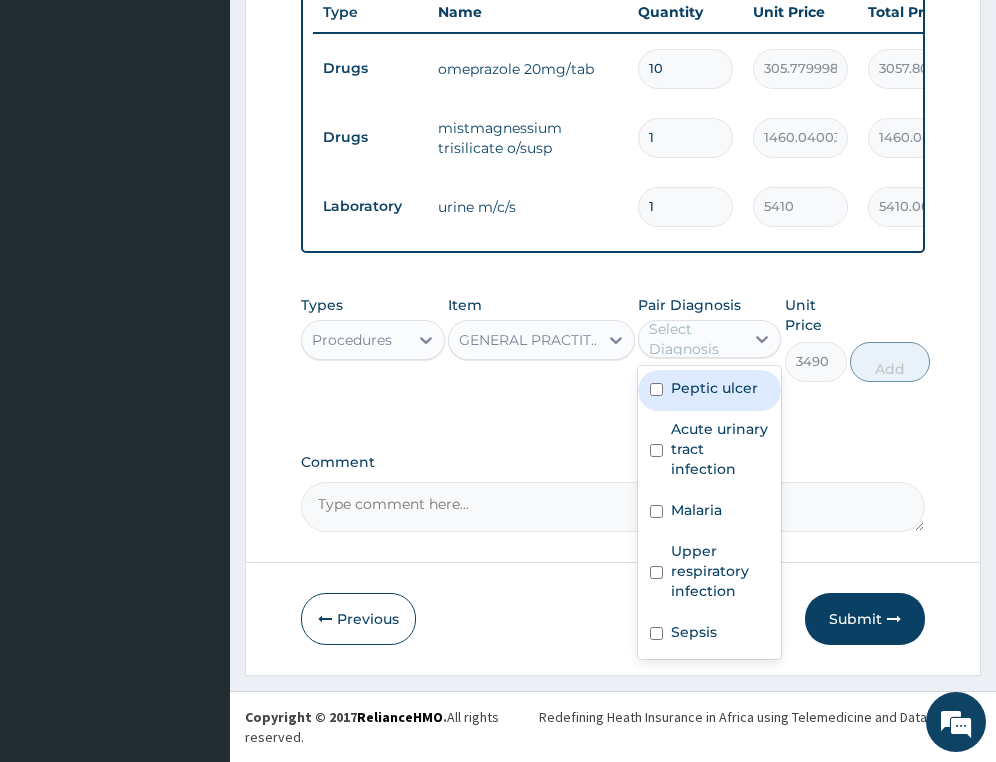click on "Peptic ulcer" at bounding box center [714, 388] 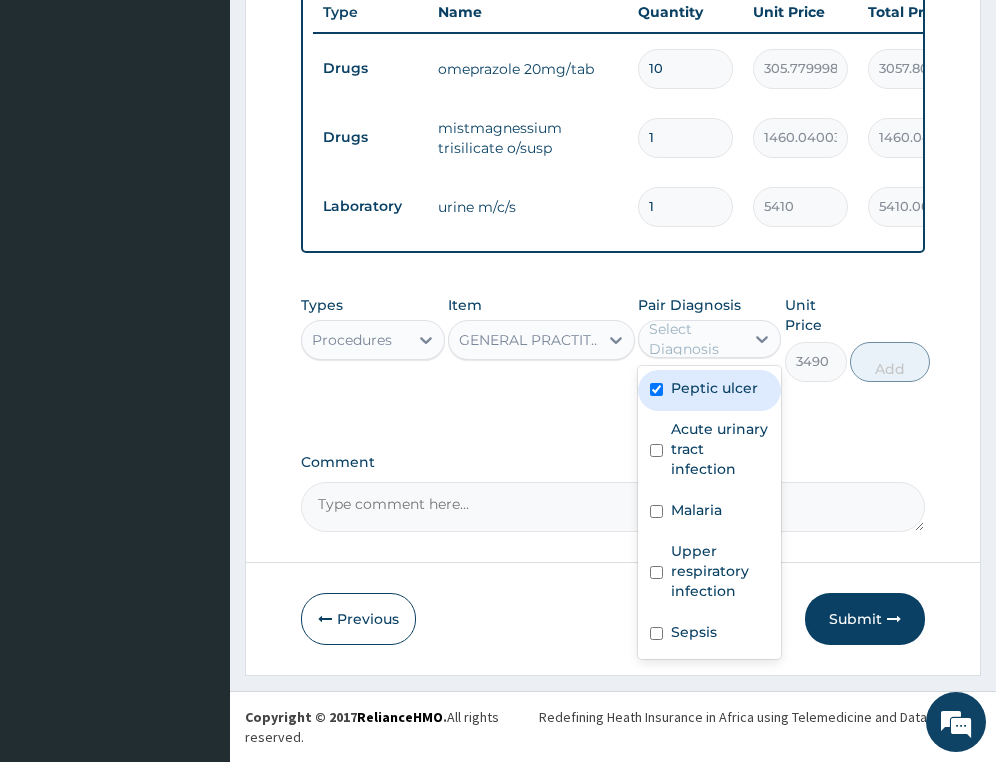 checkbox on "true" 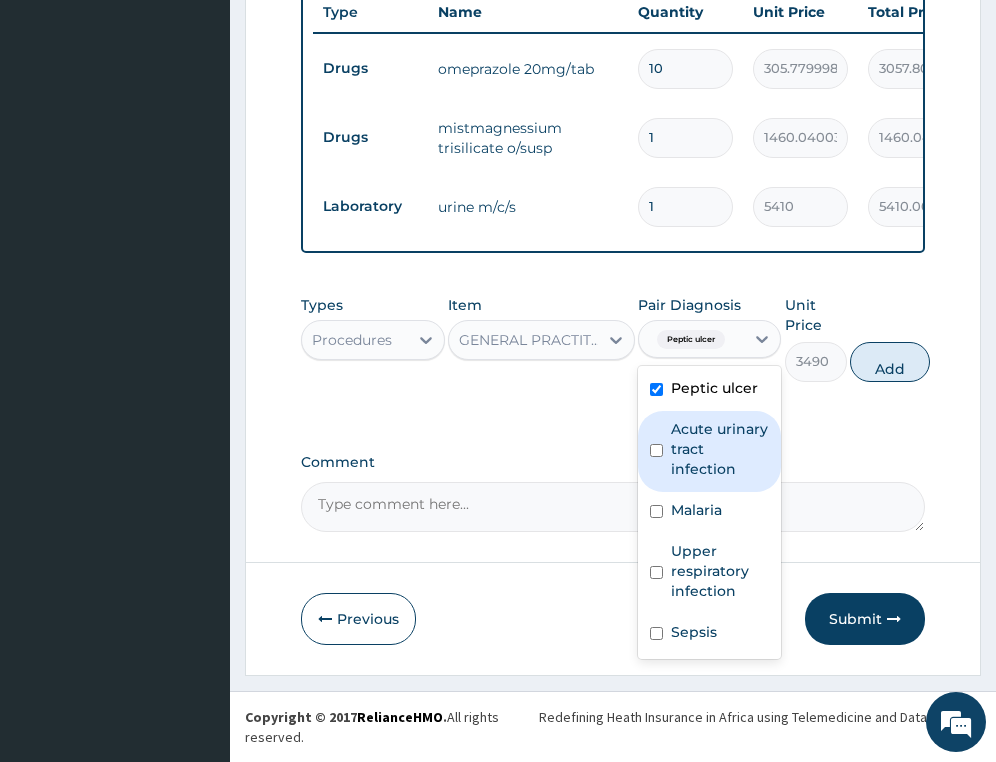click on "Acute urinary tract infection" at bounding box center (720, 449) 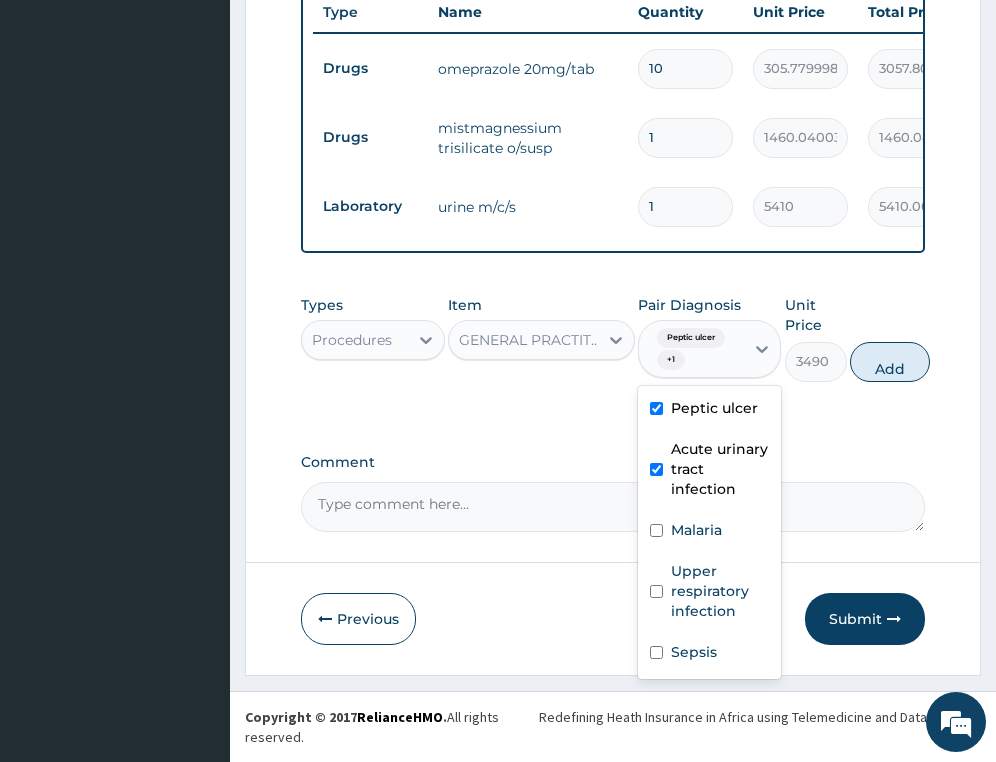 click on "Acute urinary tract infection" at bounding box center [709, 471] 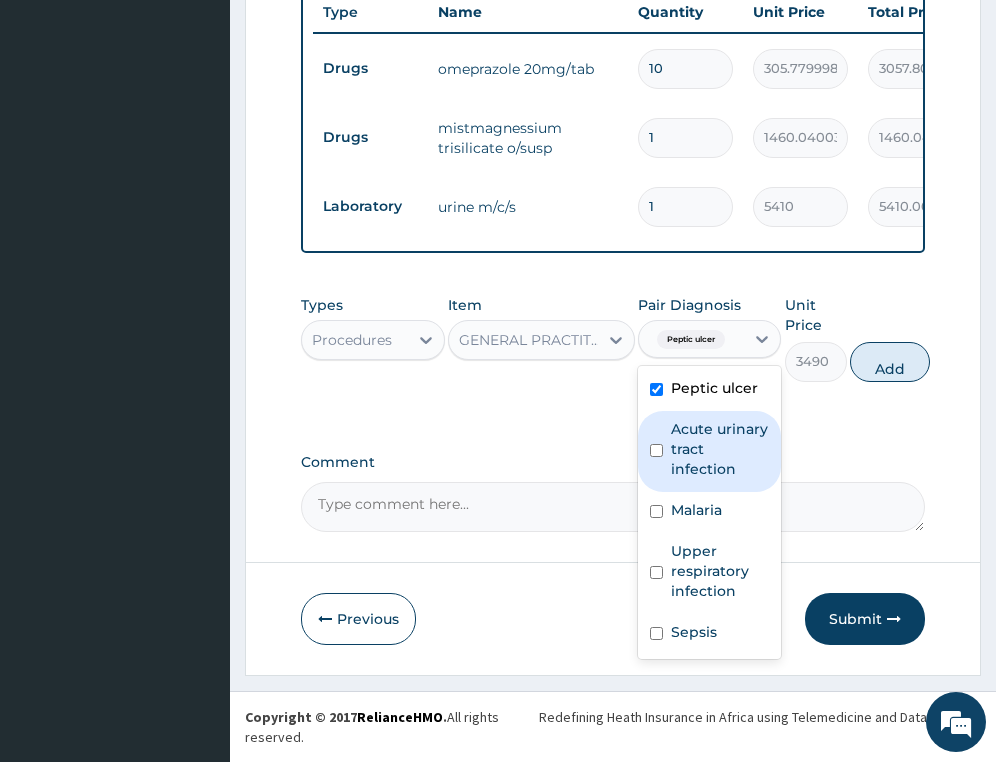 click on "Acute urinary tract infection" at bounding box center (720, 449) 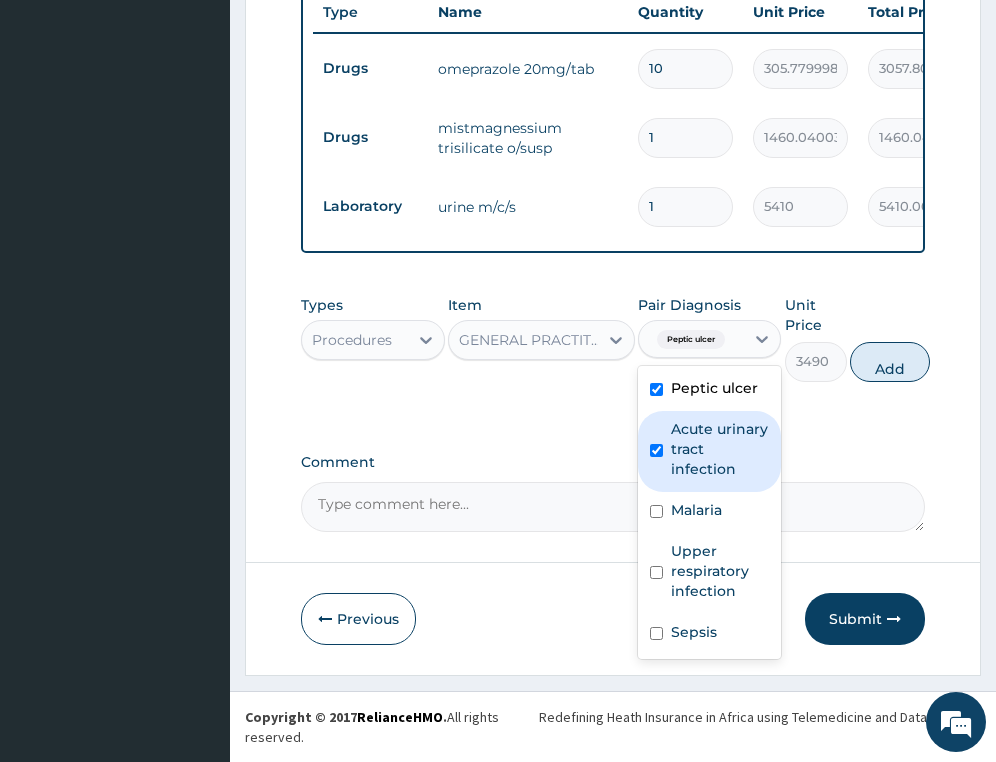 checkbox on "true" 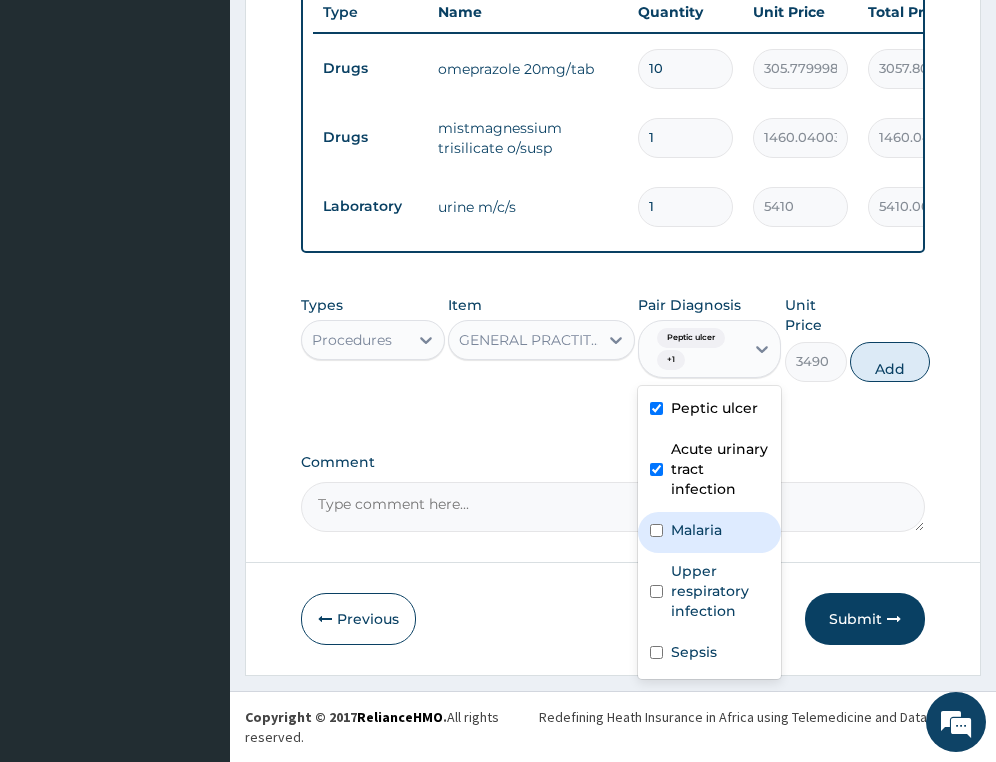 click on "Malaria" at bounding box center [709, 532] 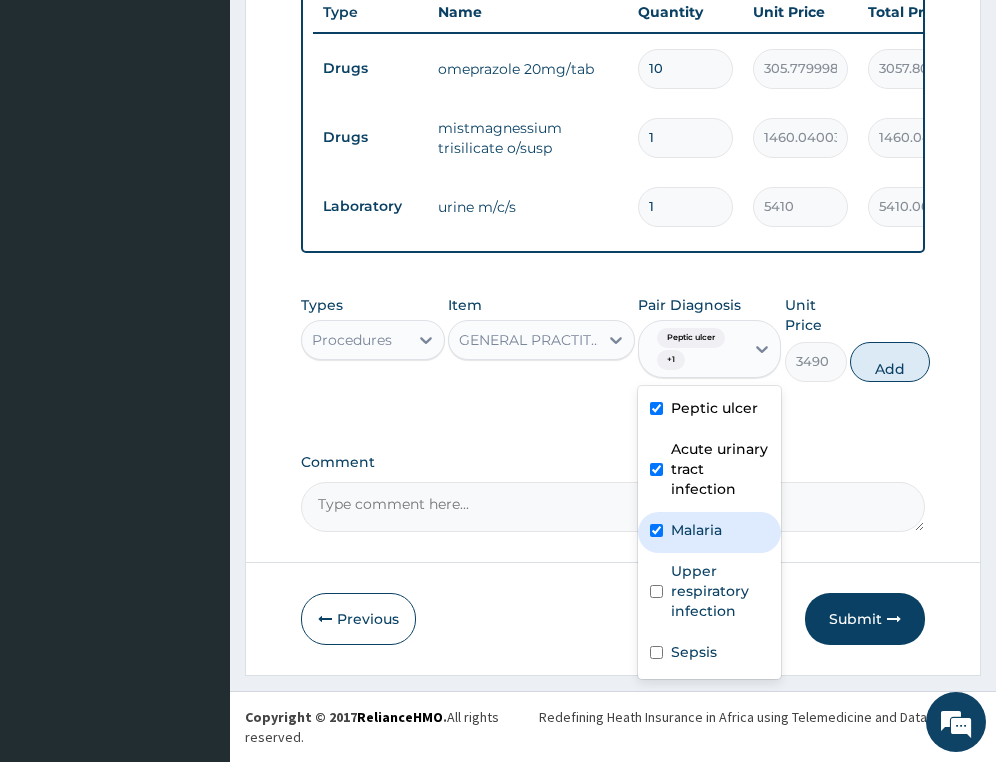 checkbox on "true" 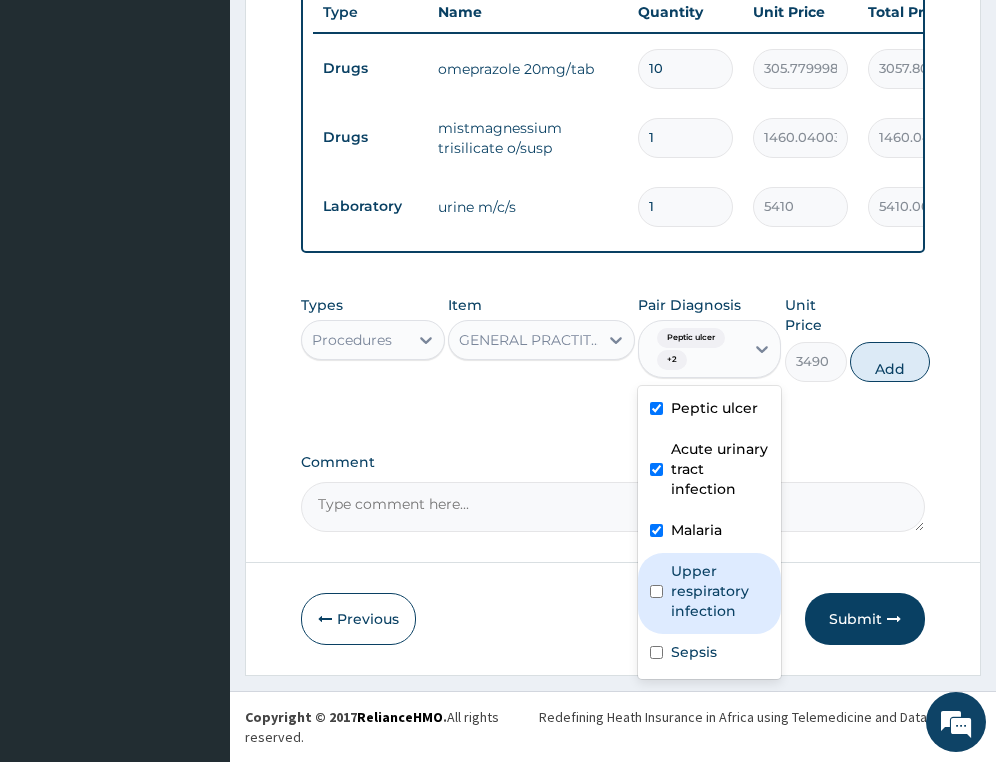 click on "Upper respiratory infection" at bounding box center (720, 591) 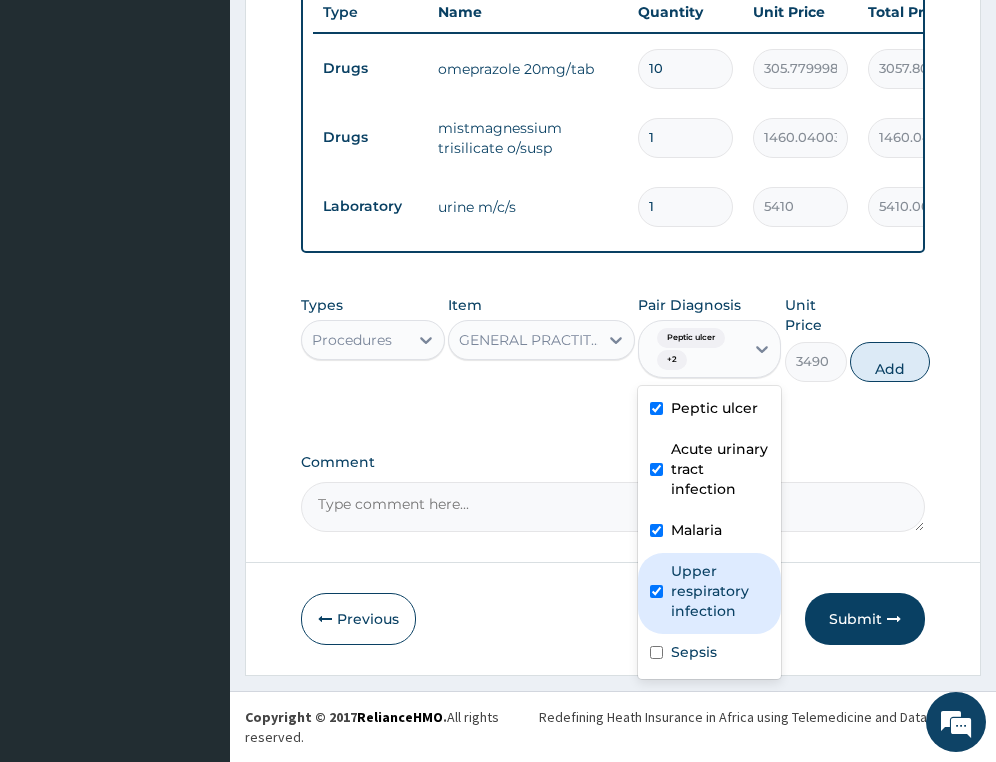 checkbox on "true" 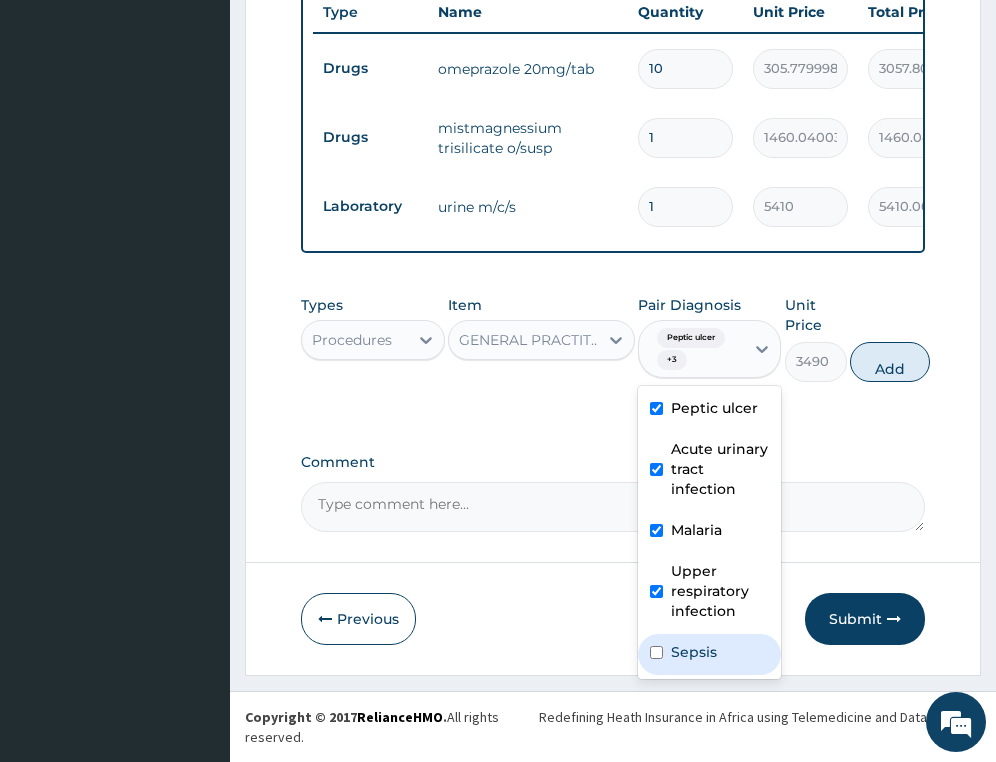 click on "Sepsis" at bounding box center (694, 652) 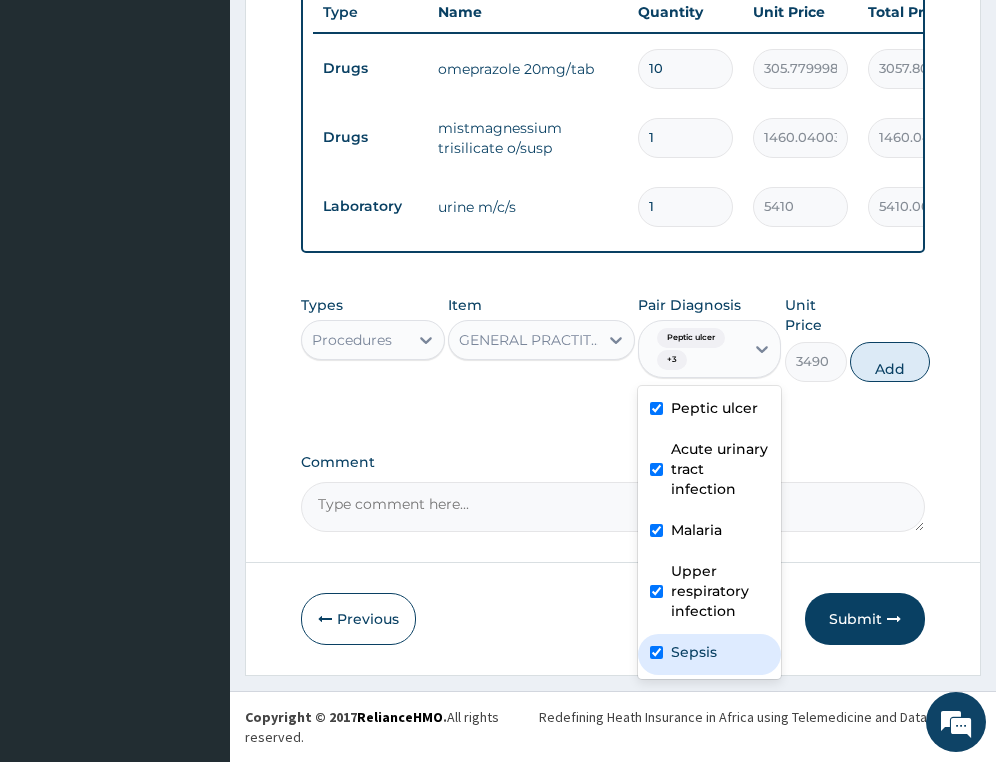 checkbox on "true" 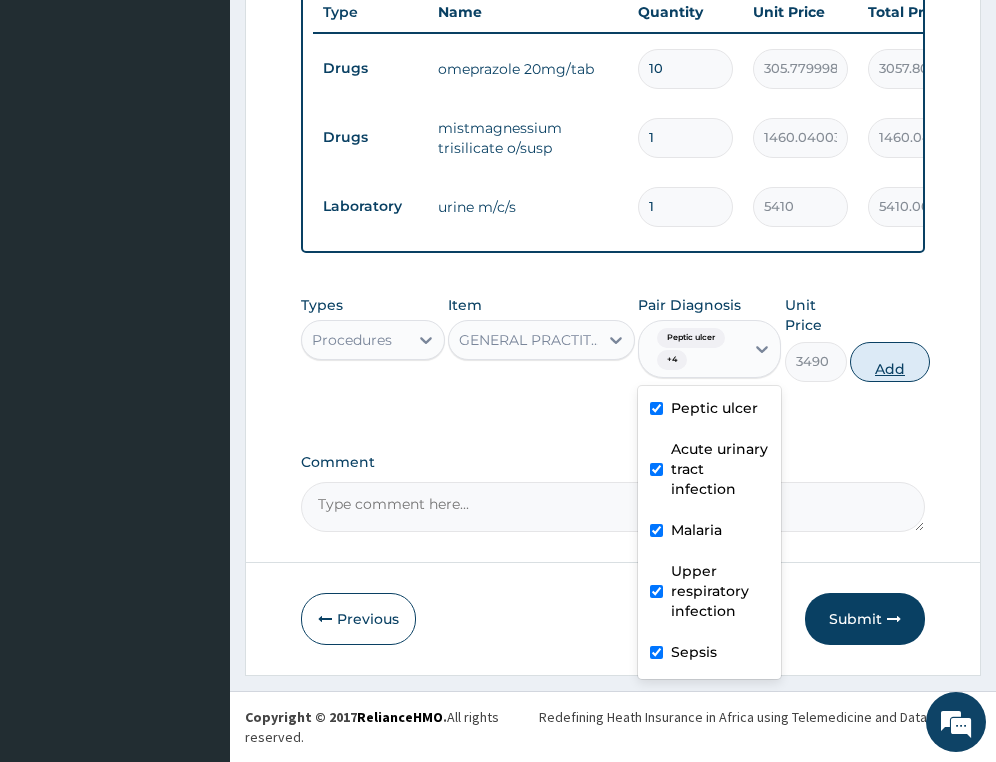 click on "Add" at bounding box center [890, 362] 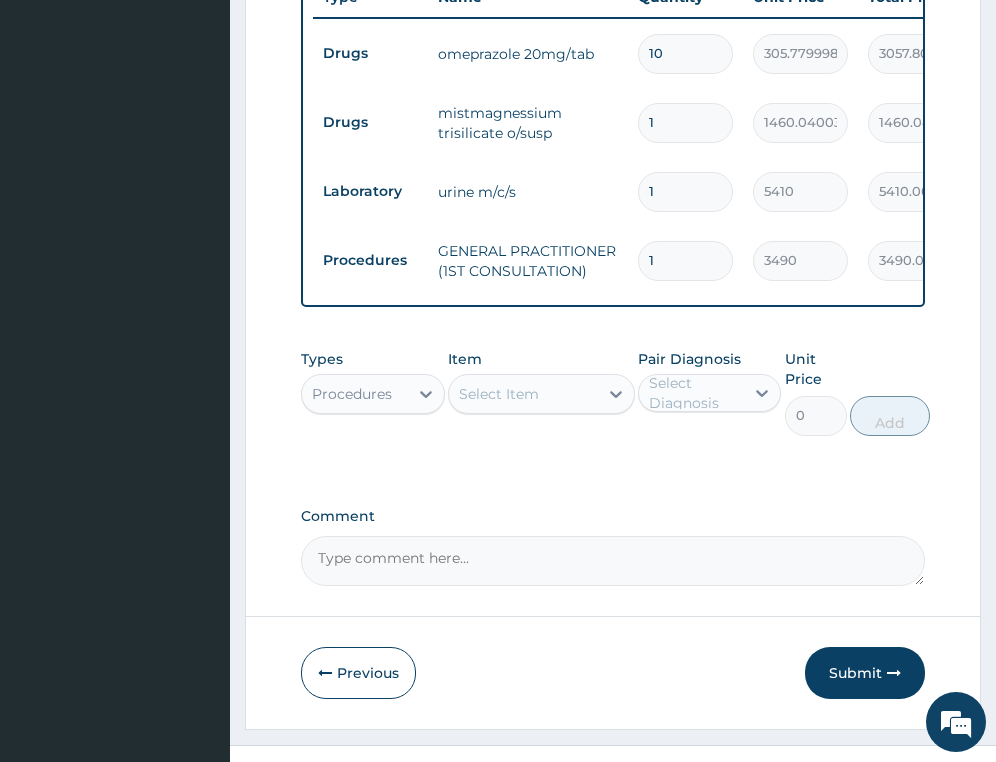click on "Procedures" at bounding box center [352, 394] 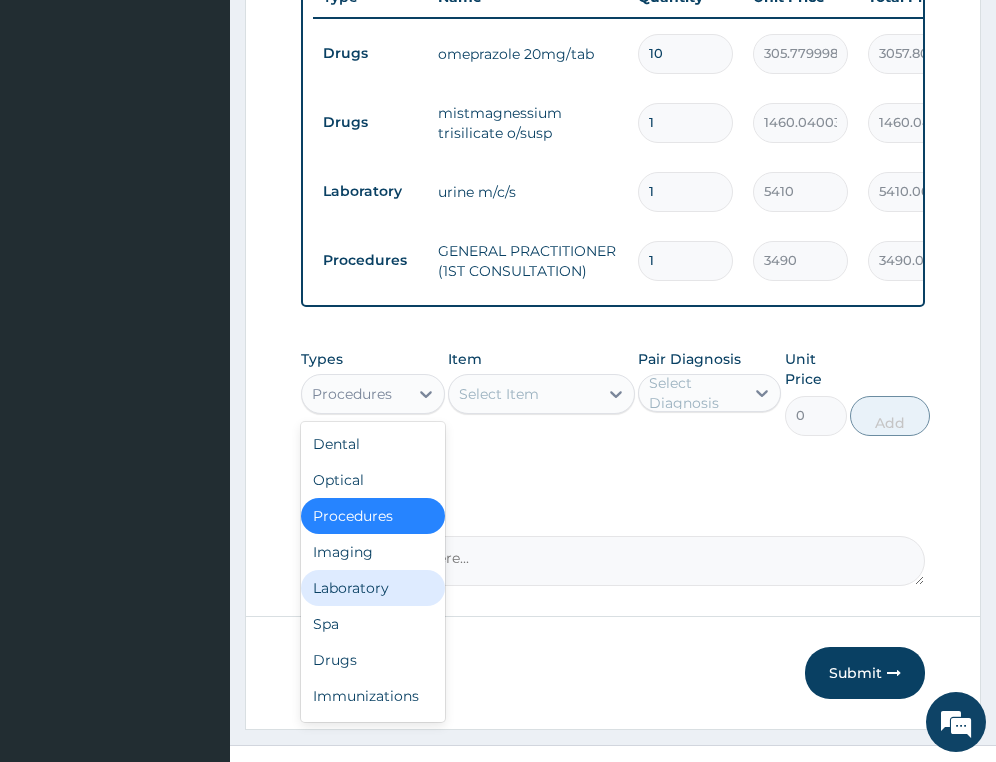 click on "Laboratory" at bounding box center (372, 588) 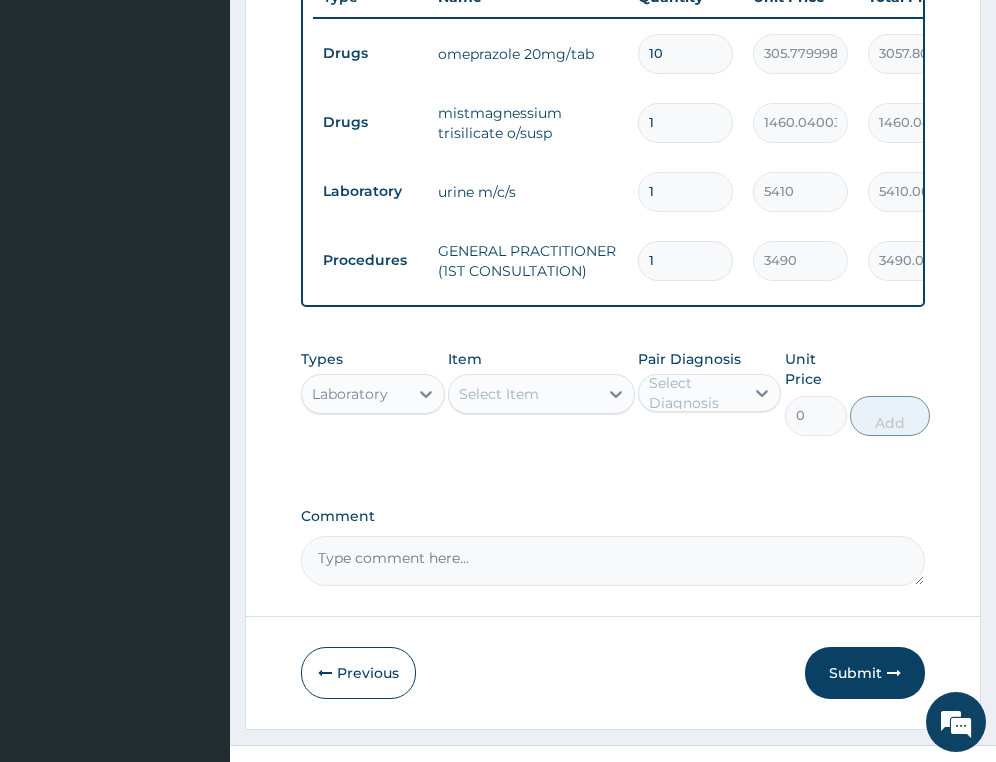 click on "Select Item" at bounding box center (499, 394) 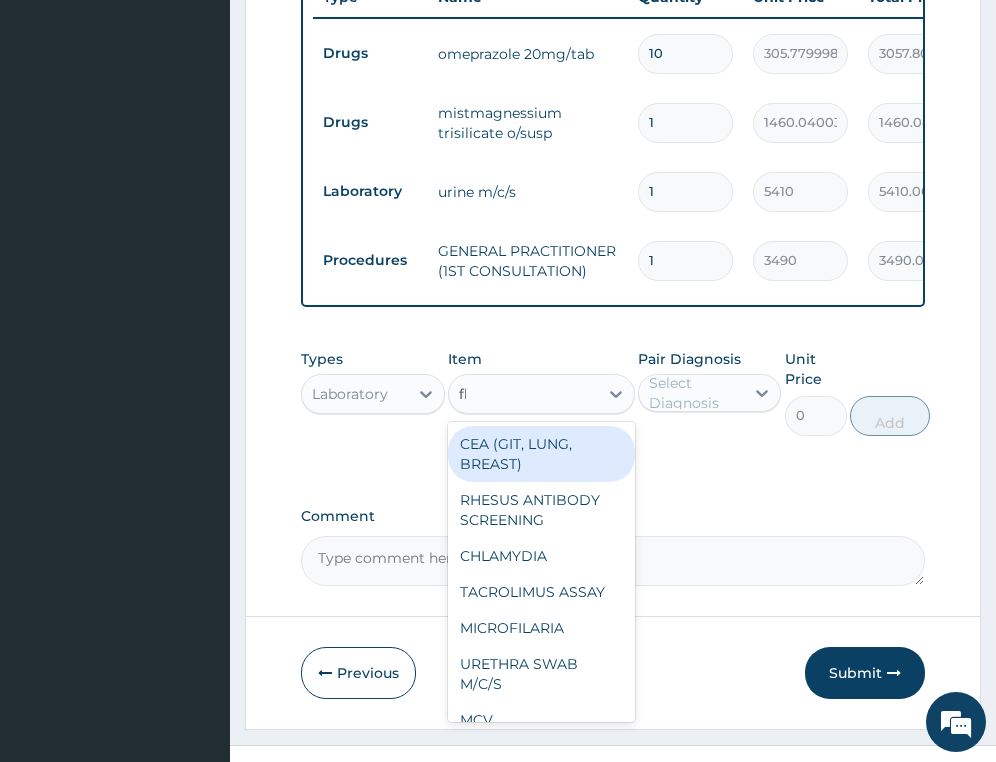 type on "fbc" 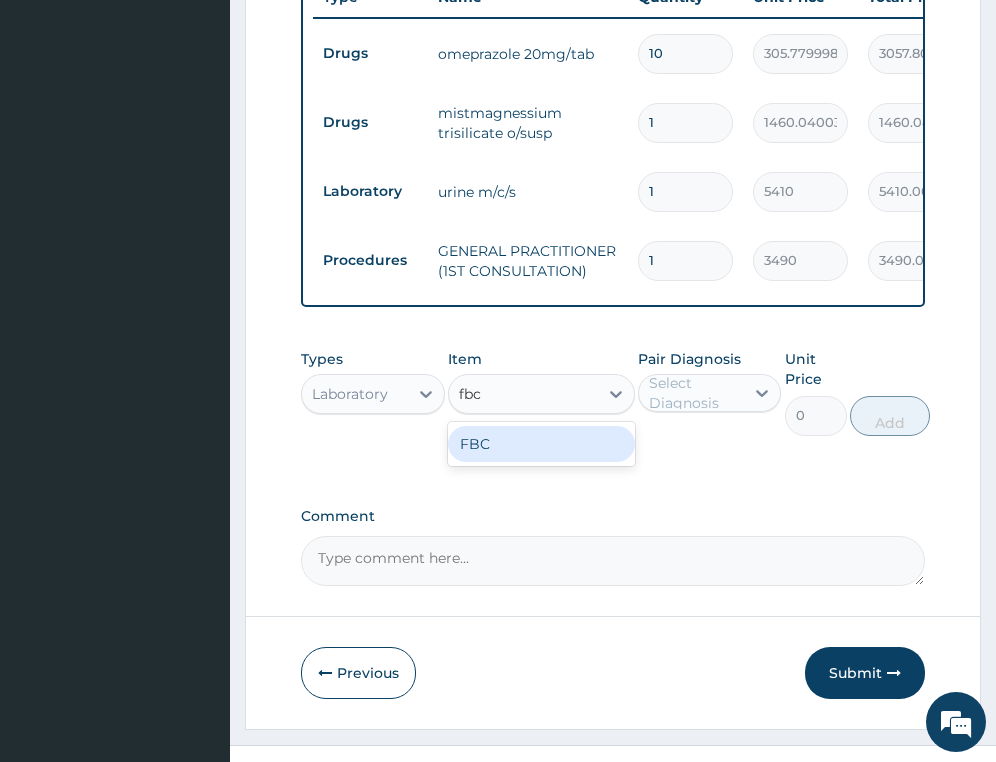 click on "FBC" at bounding box center (541, 444) 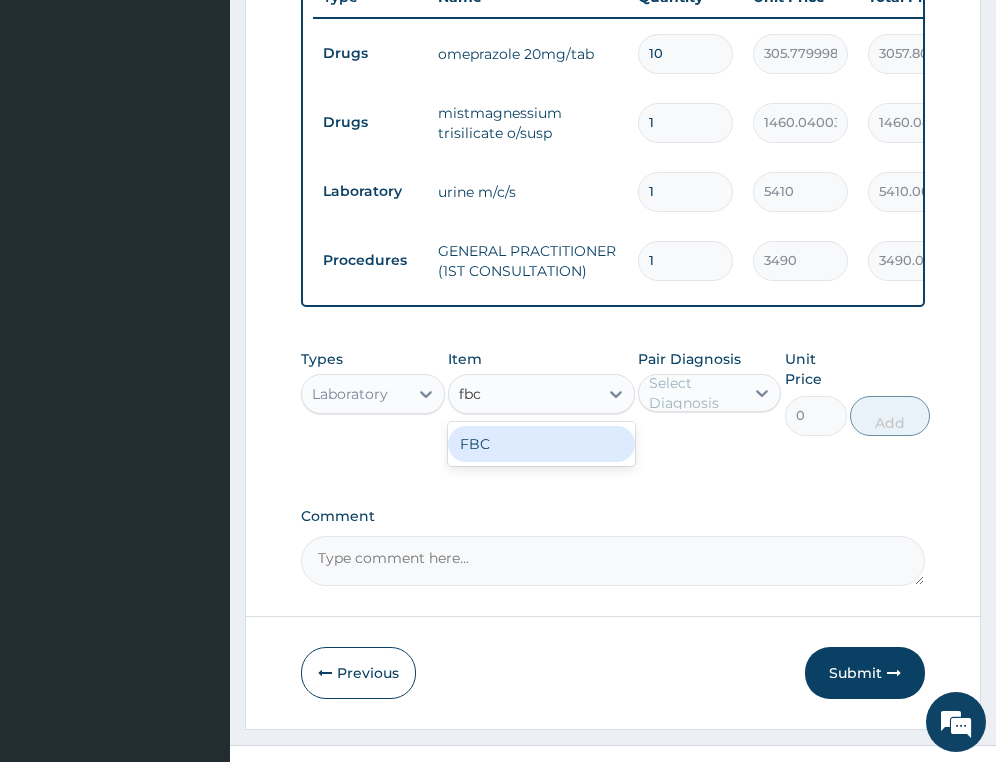 type 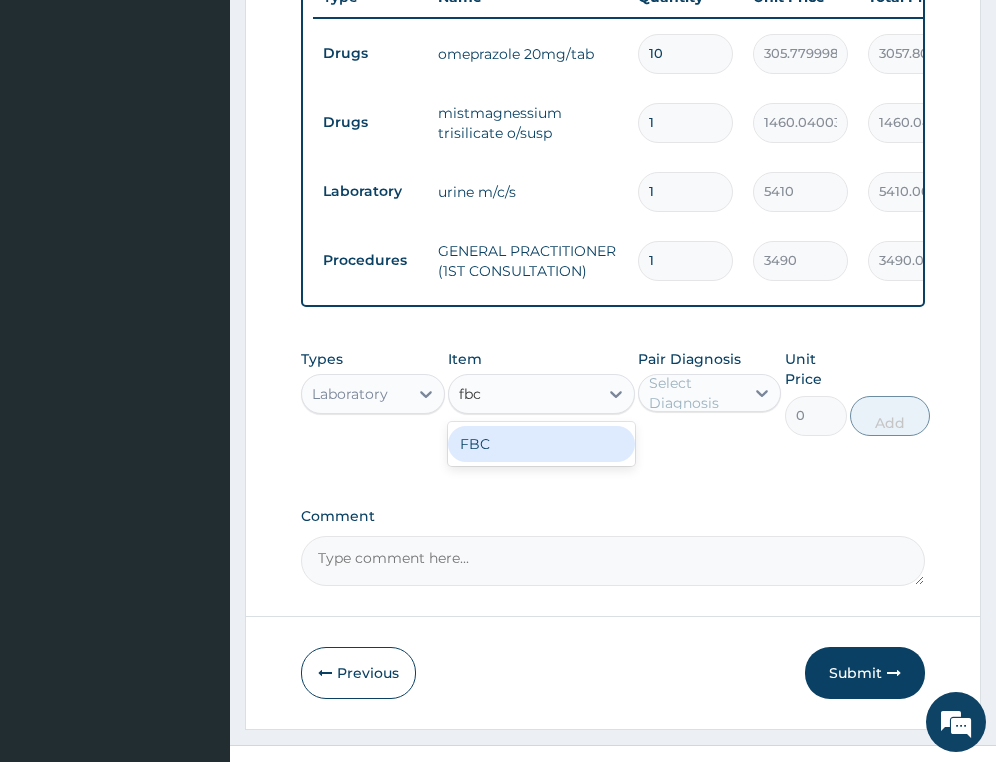 type on "4700" 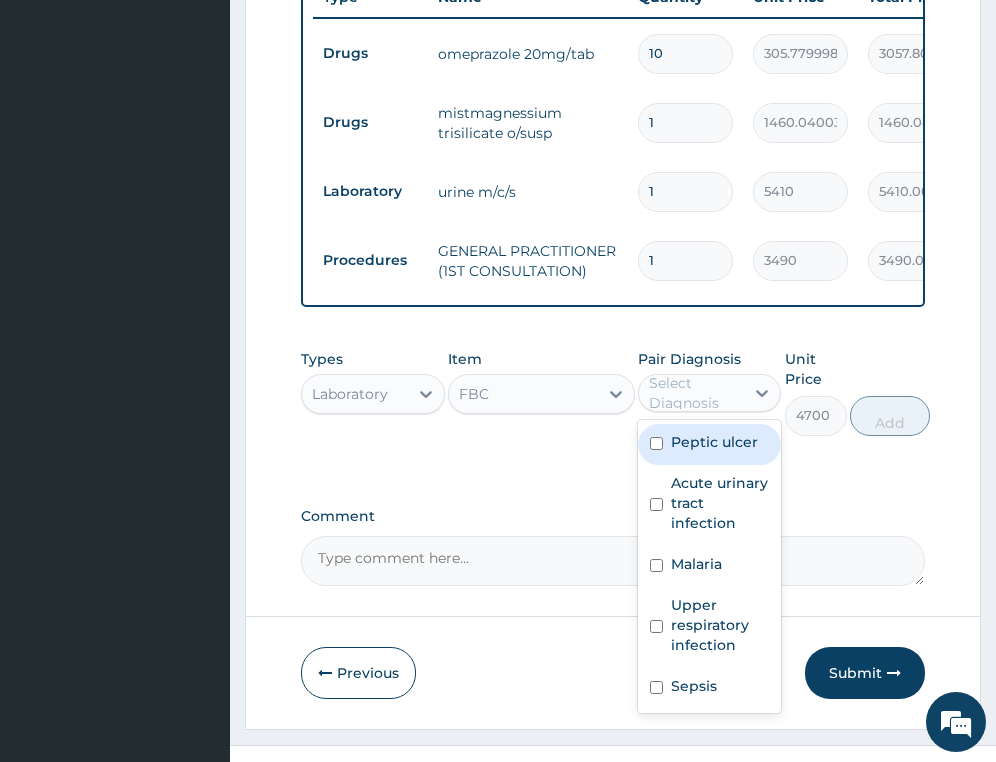 click on "Select Diagnosis" at bounding box center (695, 393) 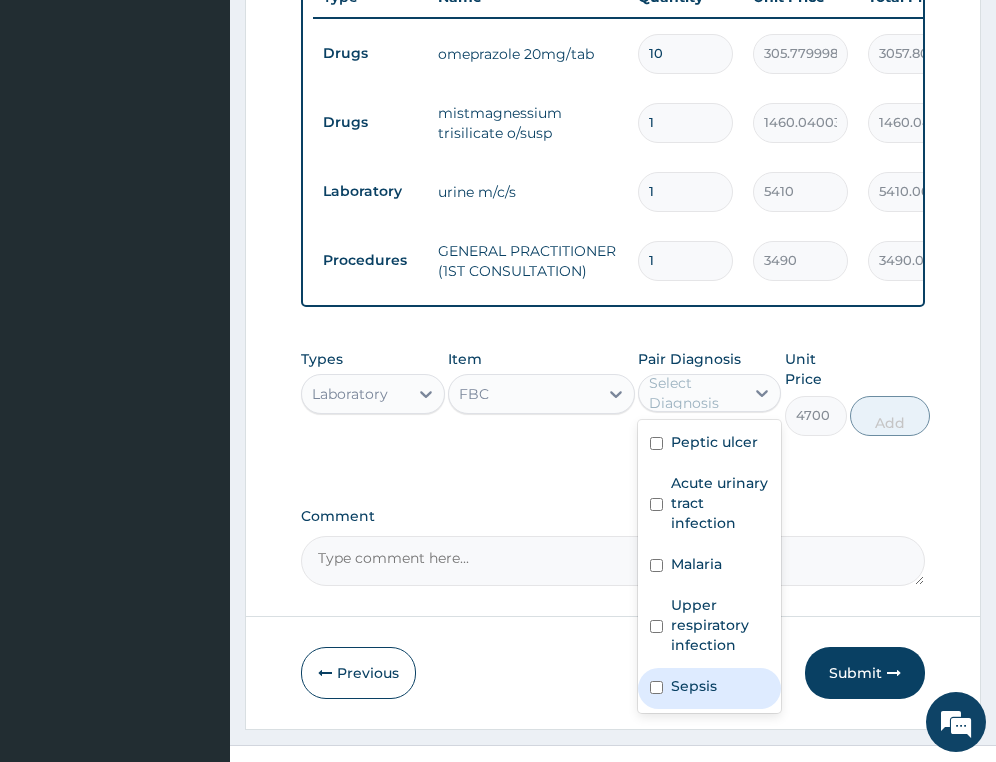 click on "Sepsis" at bounding box center (694, 686) 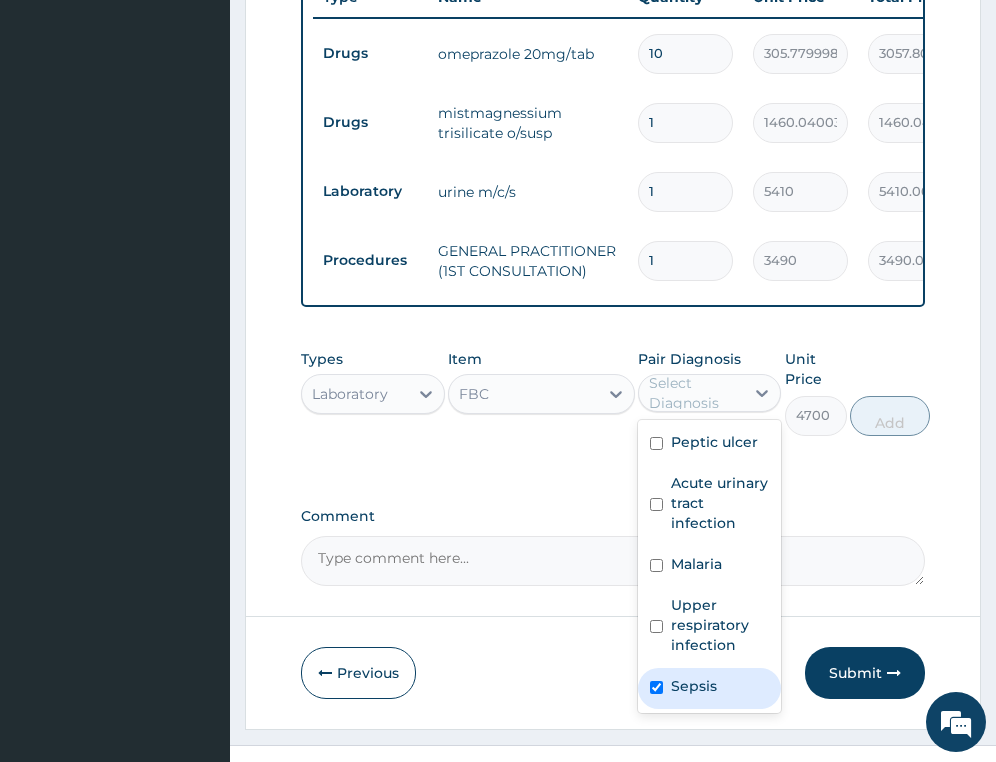 checkbox on "true" 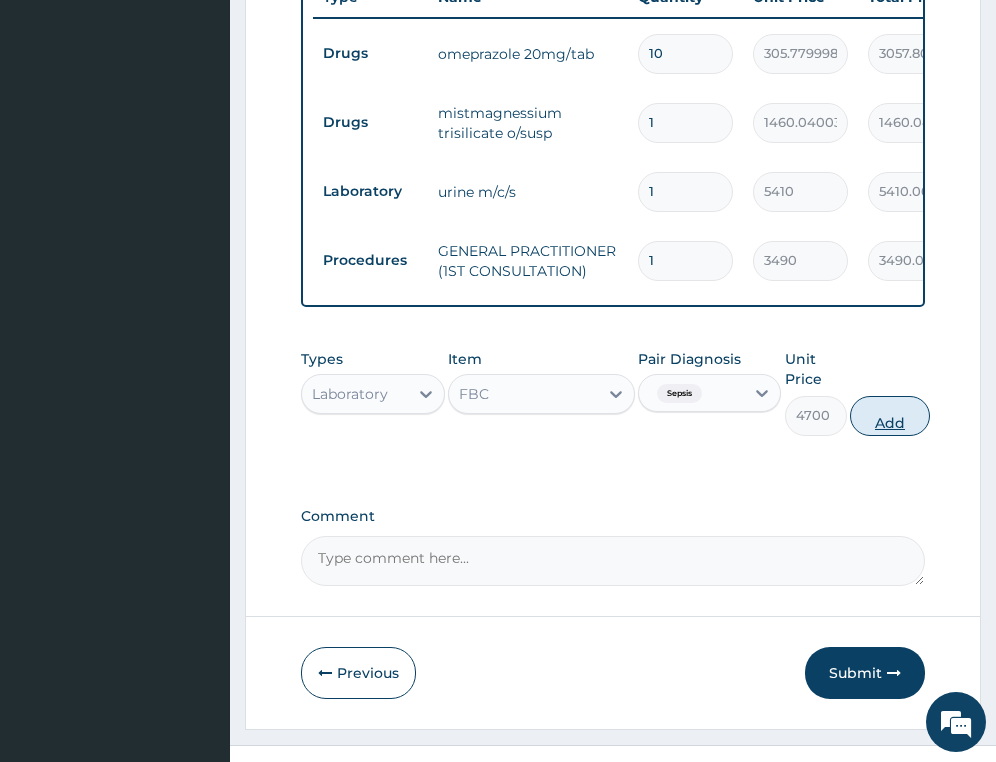 click on "Add" at bounding box center (890, 416) 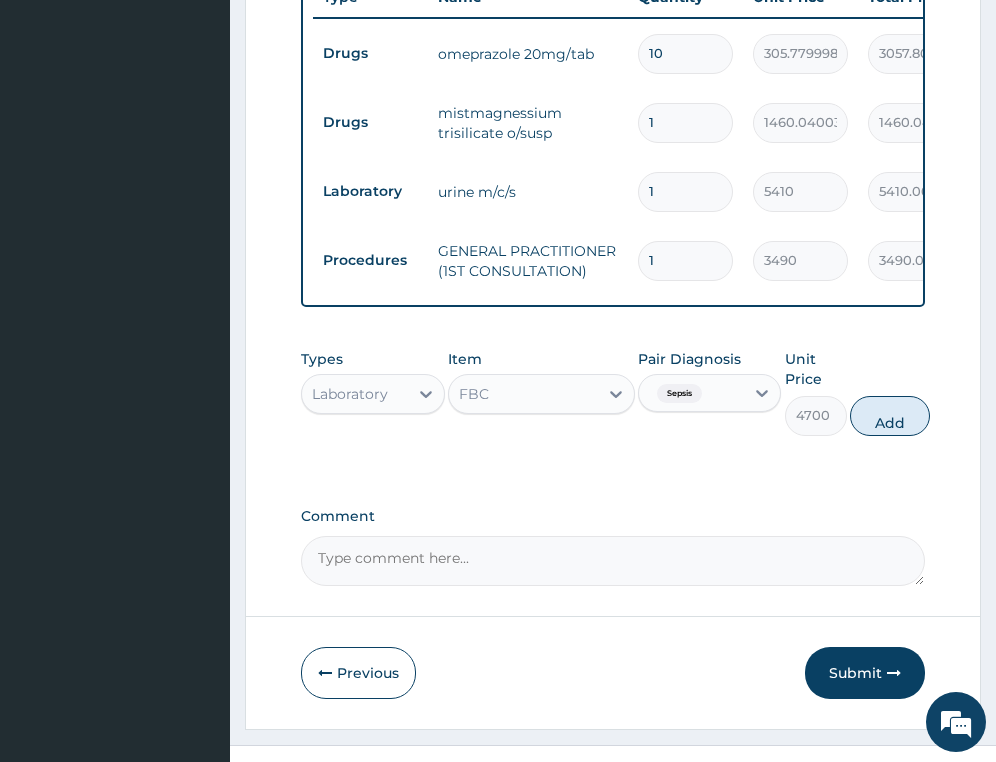 type on "0" 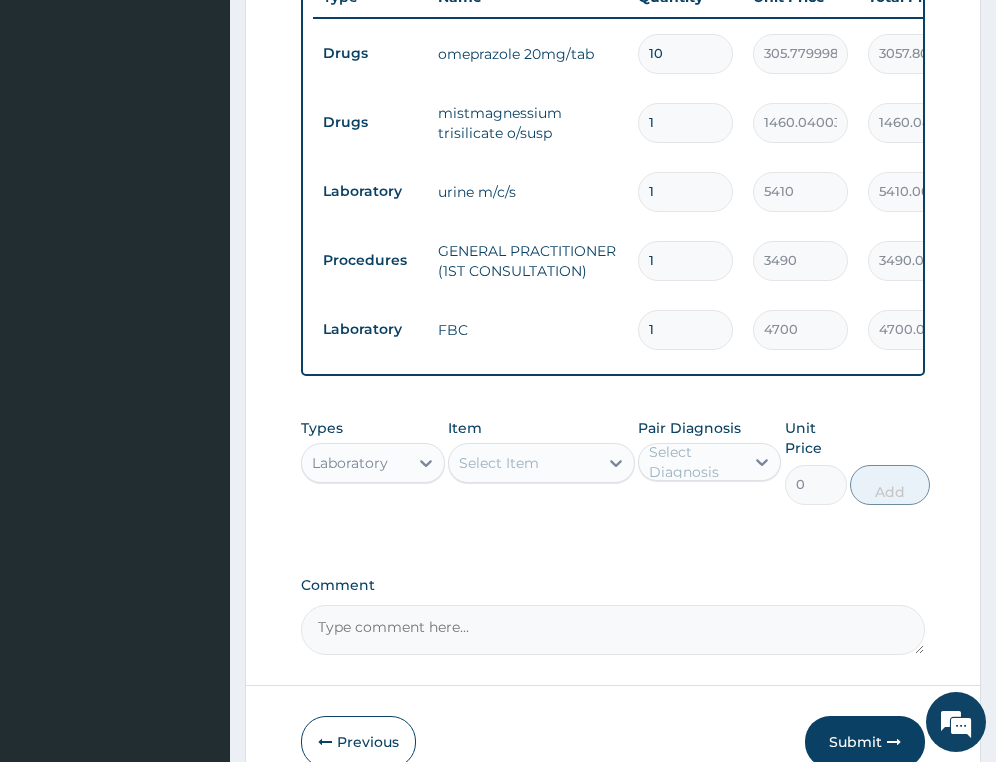 click on "Select Item" at bounding box center [499, 463] 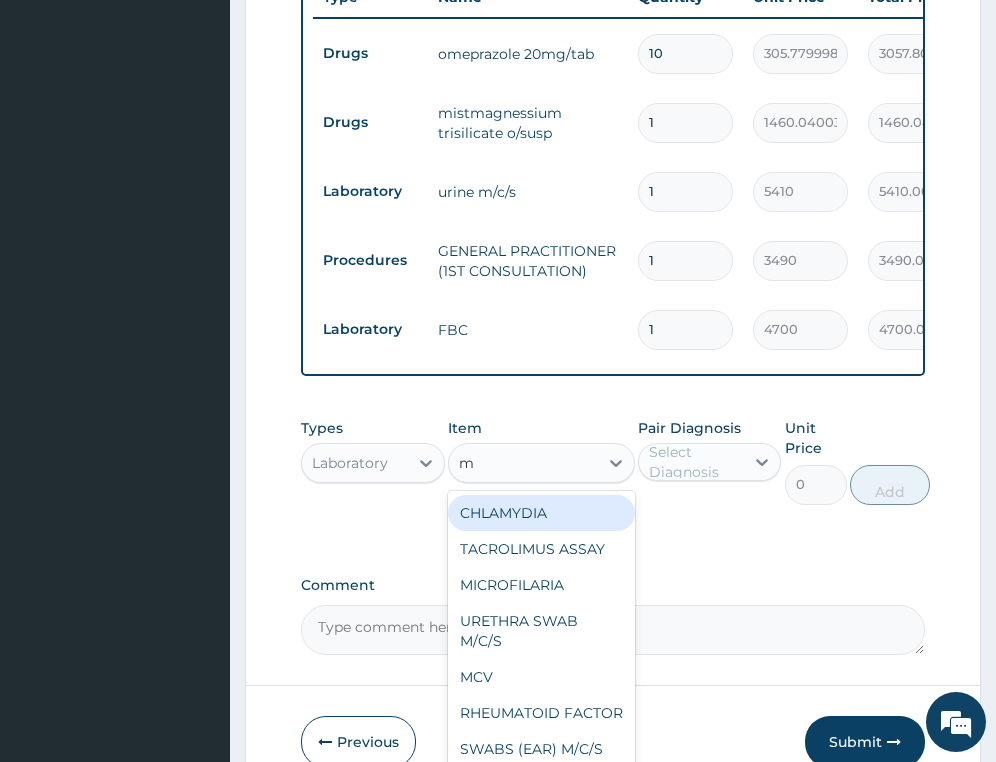 type on "mp" 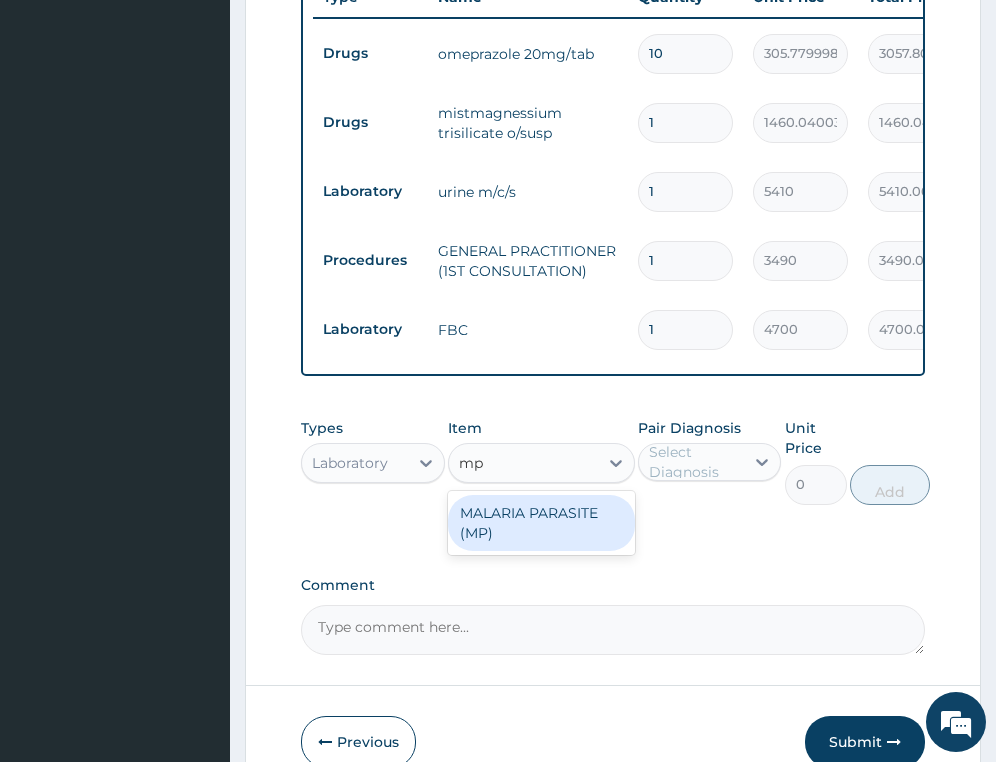 click on "MALARIA PARASITE (MP)" at bounding box center (541, 523) 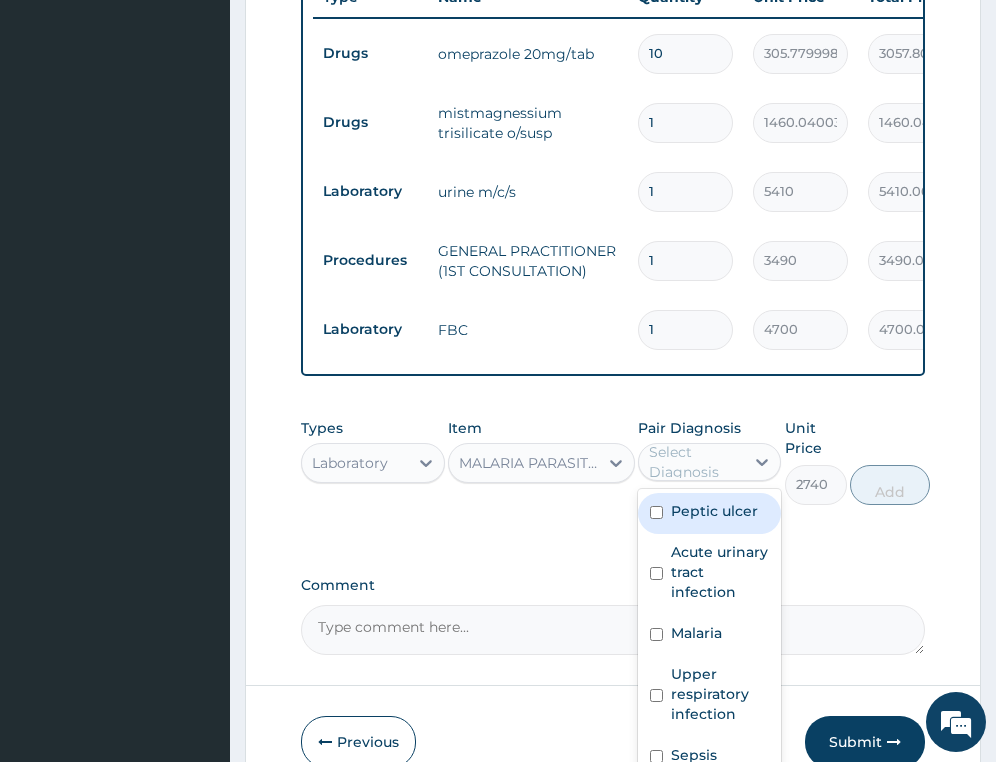 click on "Select Diagnosis" at bounding box center (695, 462) 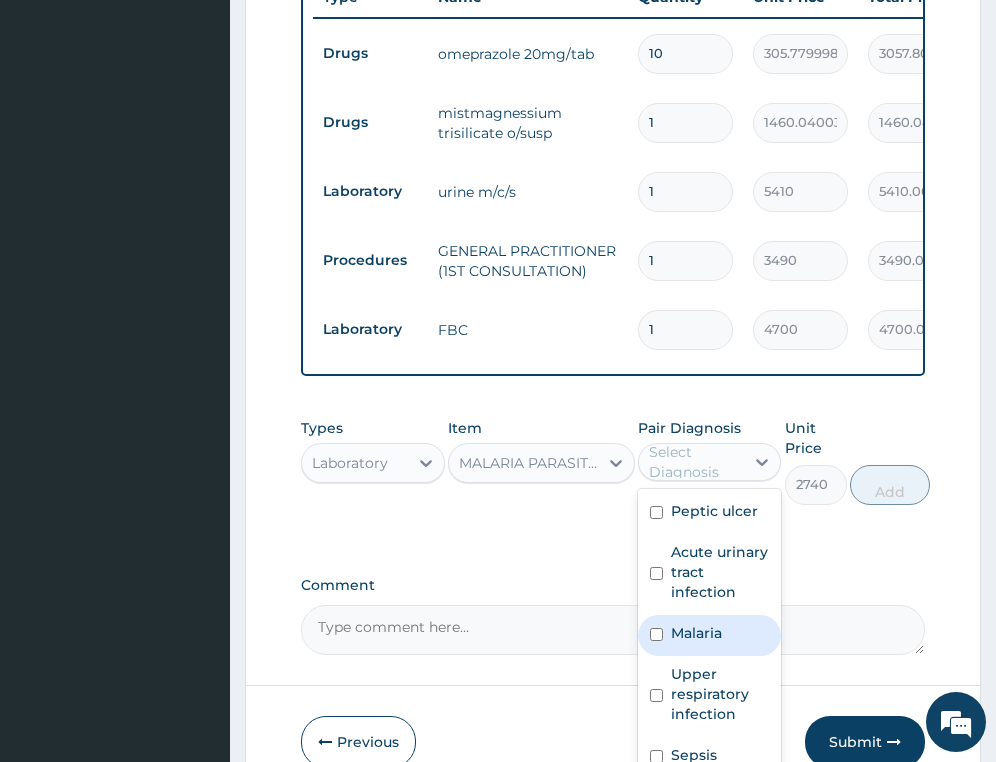 click on "Malaria" at bounding box center [696, 633] 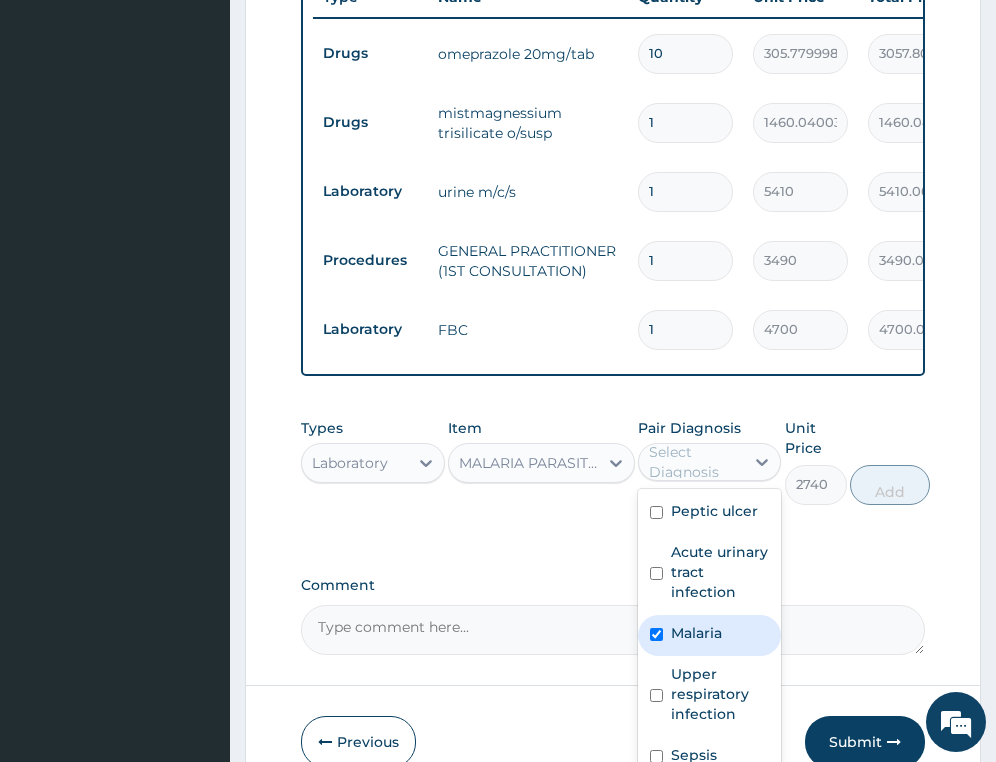 checkbox on "true" 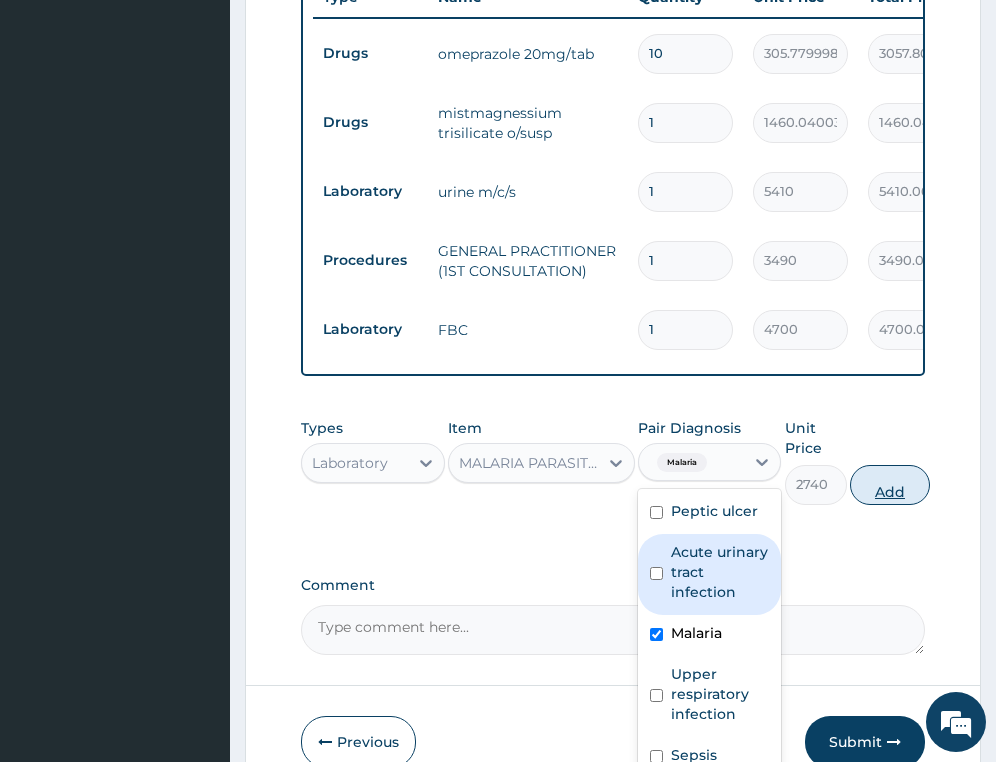 click on "Add" at bounding box center [890, 485] 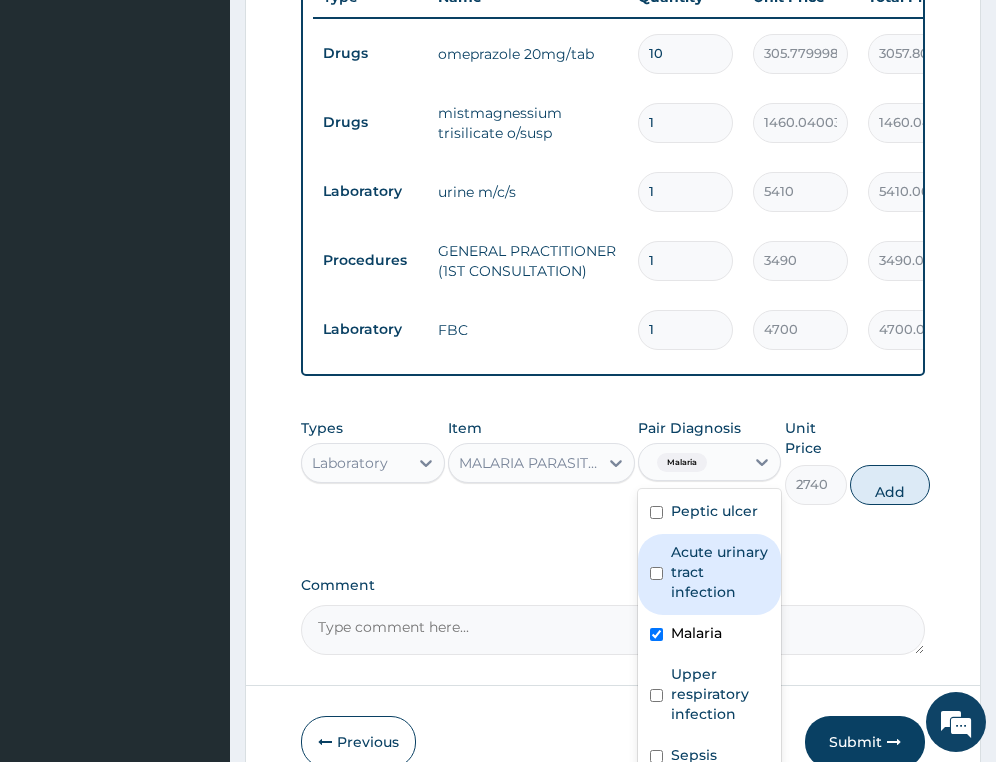type on "0" 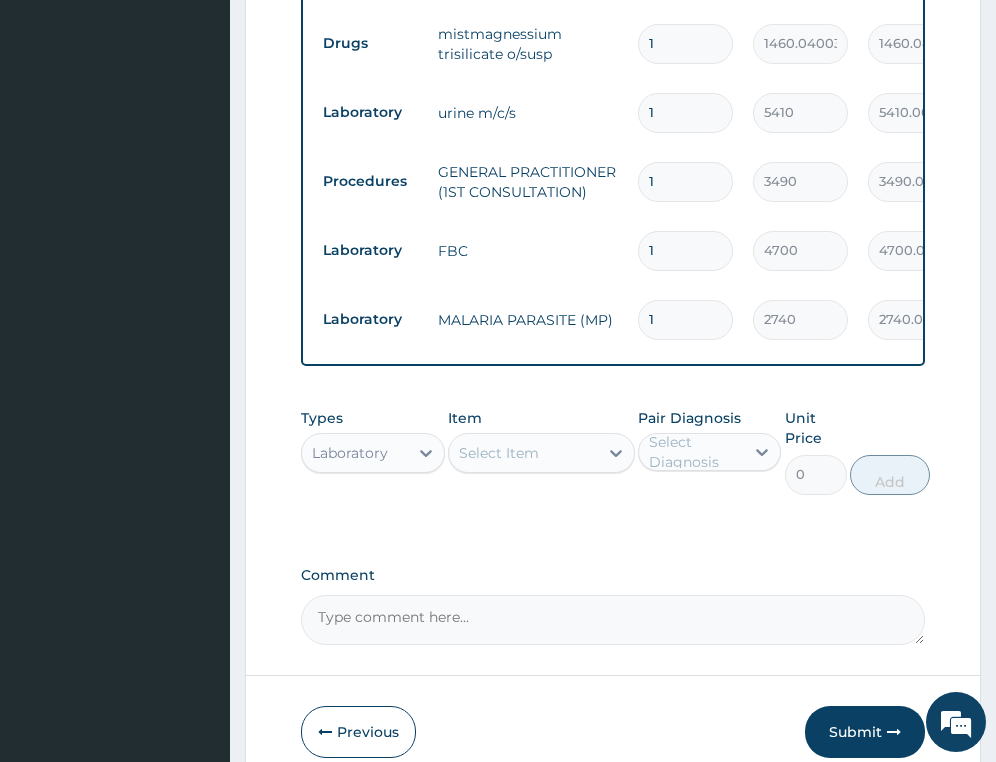 scroll, scrollTop: 1036, scrollLeft: 0, axis: vertical 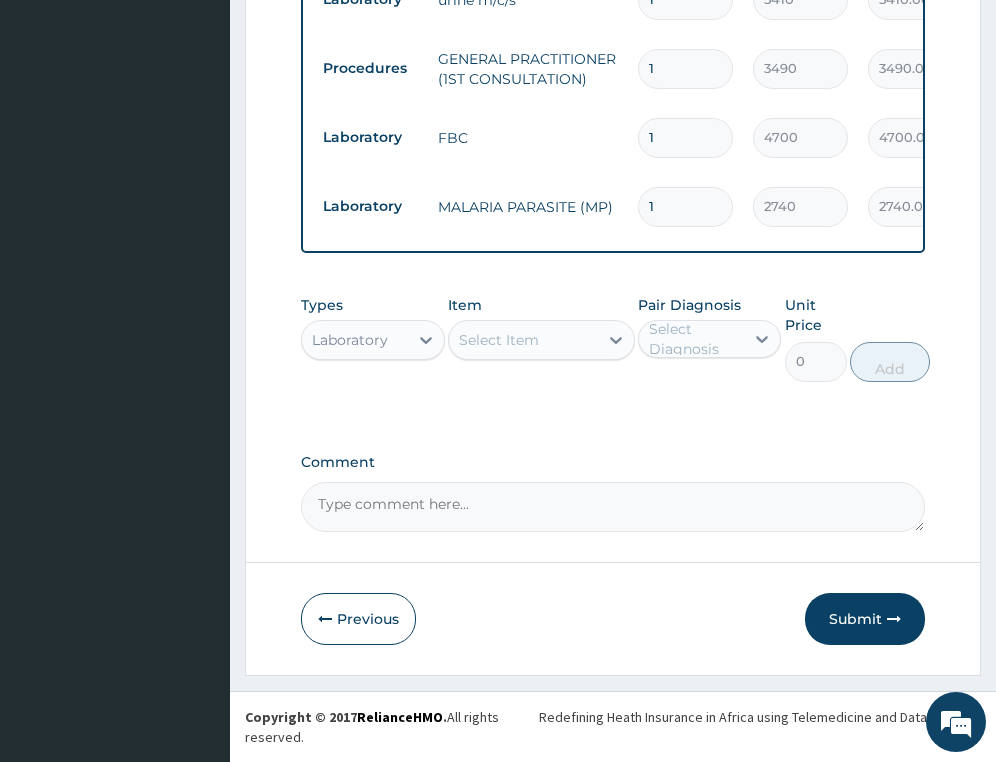 click on "Select Item" at bounding box center [499, 340] 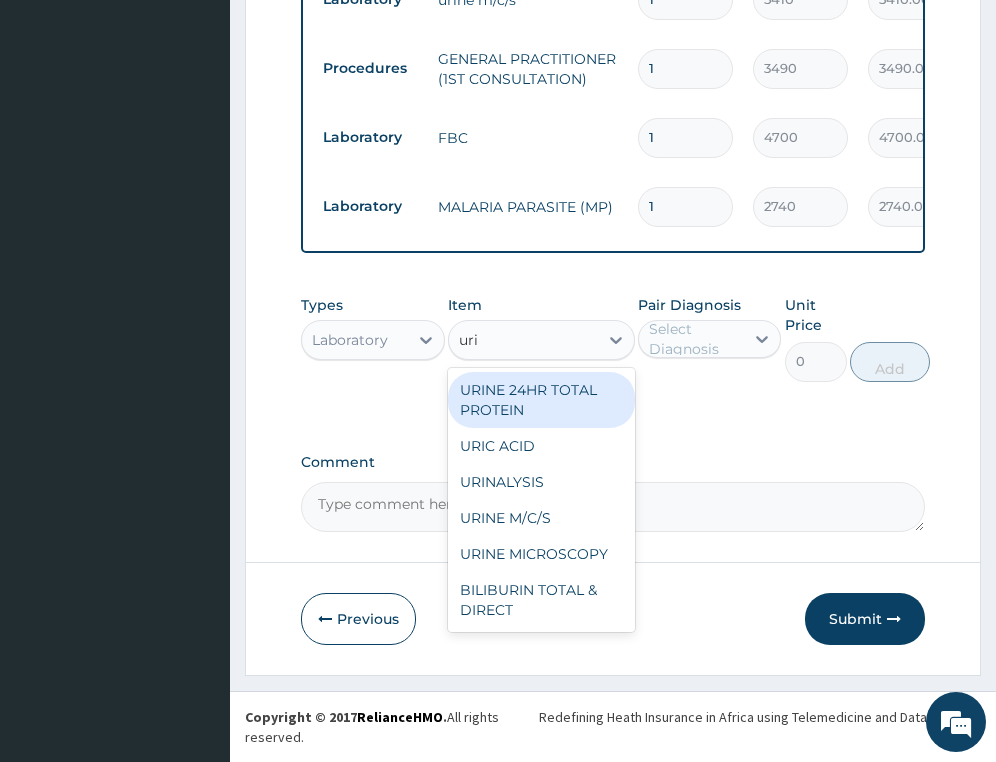 type on "urin" 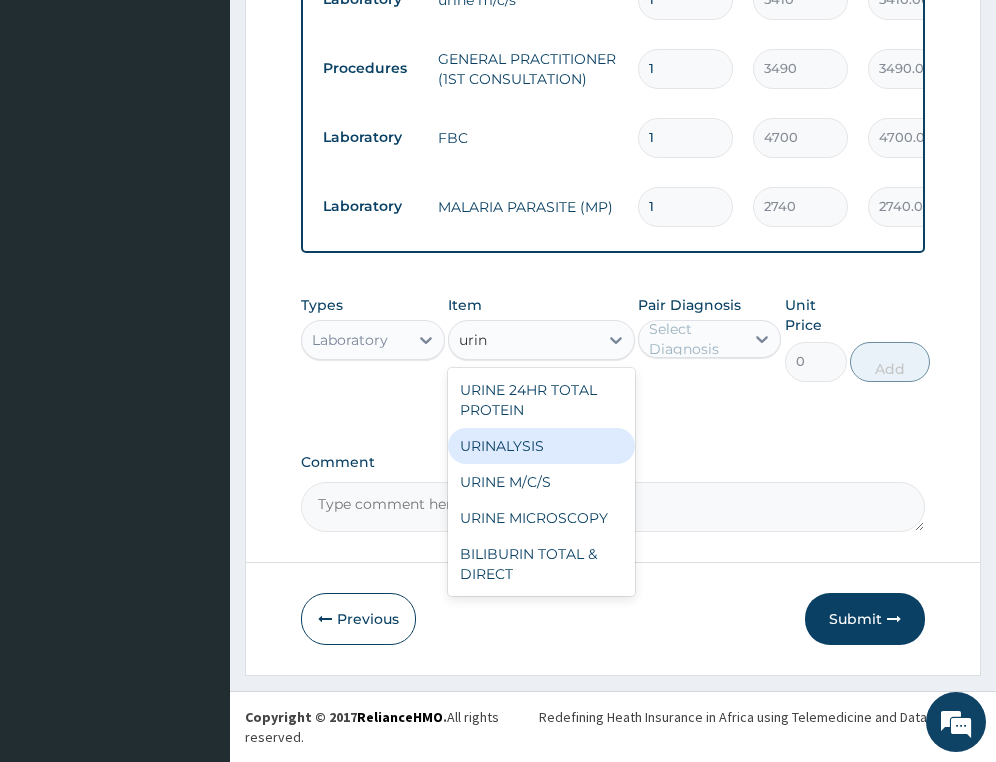 click on "URINALYSIS" at bounding box center [541, 446] 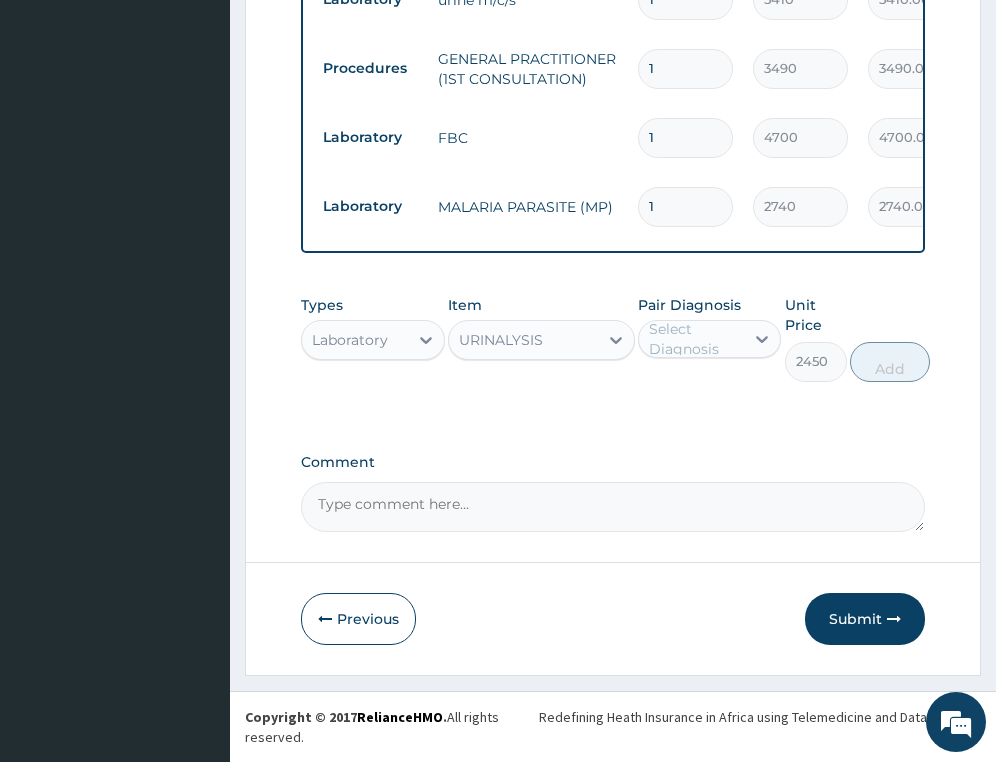 click on "Pair Diagnosis Select Diagnosis" at bounding box center [709, 338] 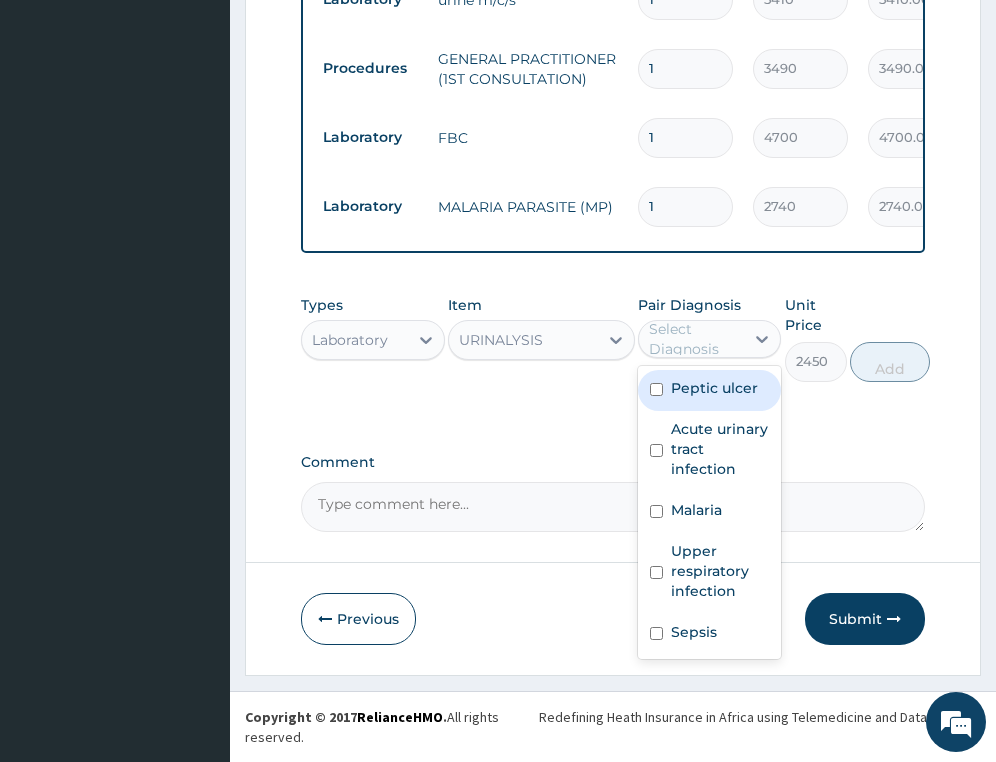 click on "Select Diagnosis" at bounding box center [695, 339] 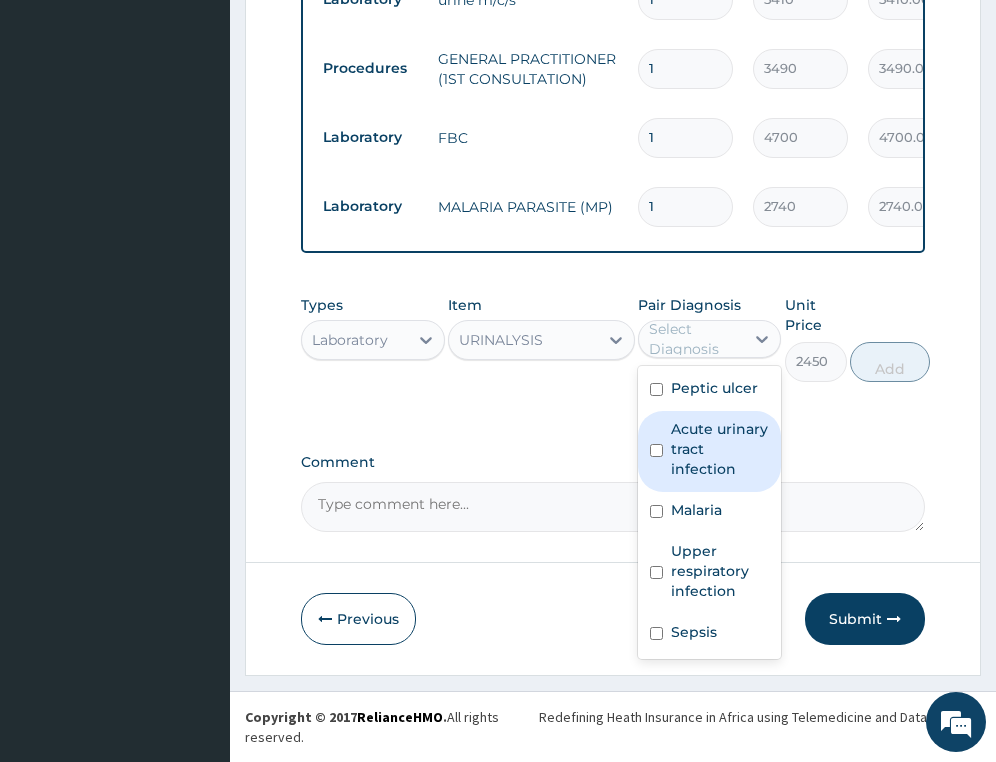 click on "Acute urinary tract infection" at bounding box center (720, 449) 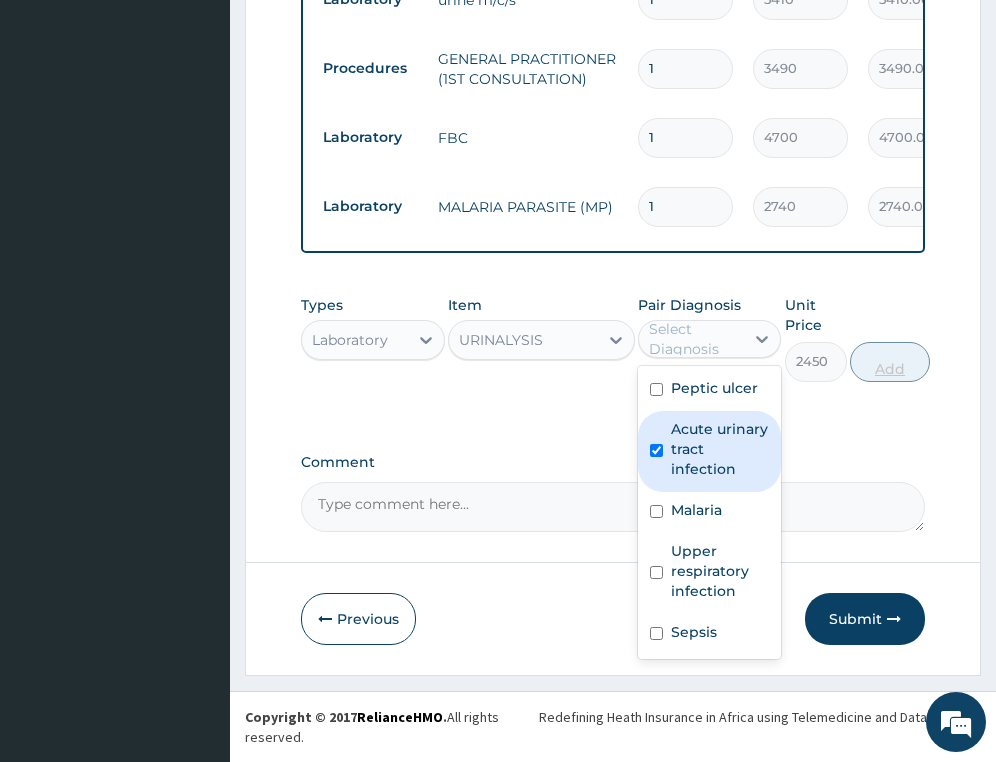checkbox on "true" 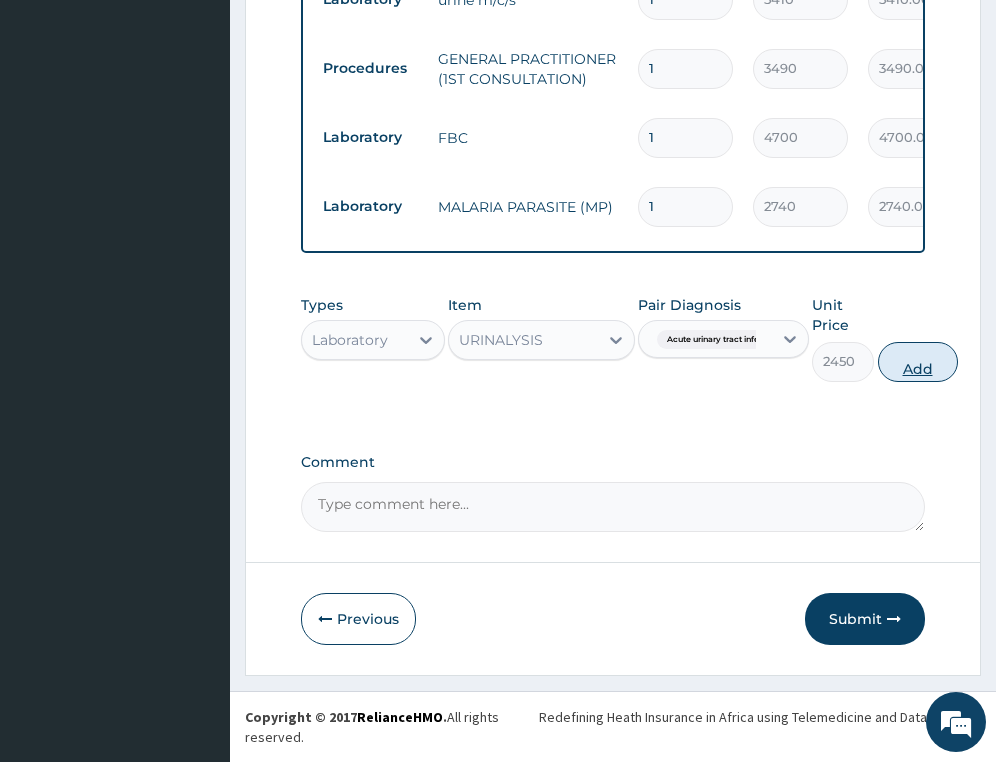 click on "Add" at bounding box center (918, 362) 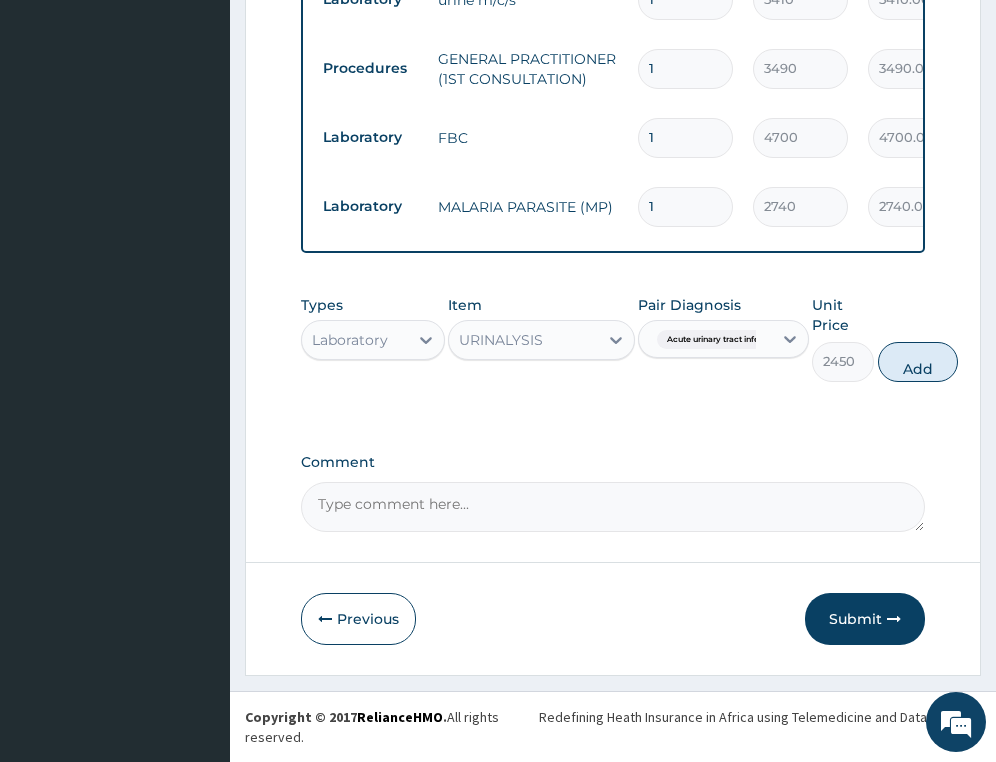 type on "0" 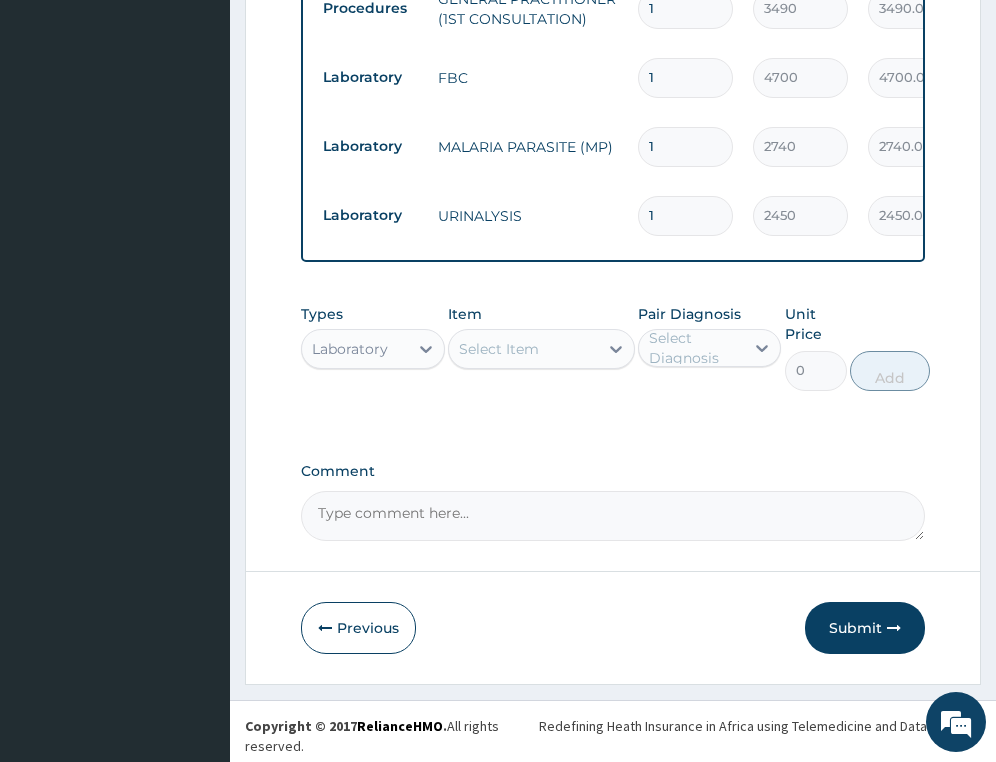 scroll, scrollTop: 1112, scrollLeft: 0, axis: vertical 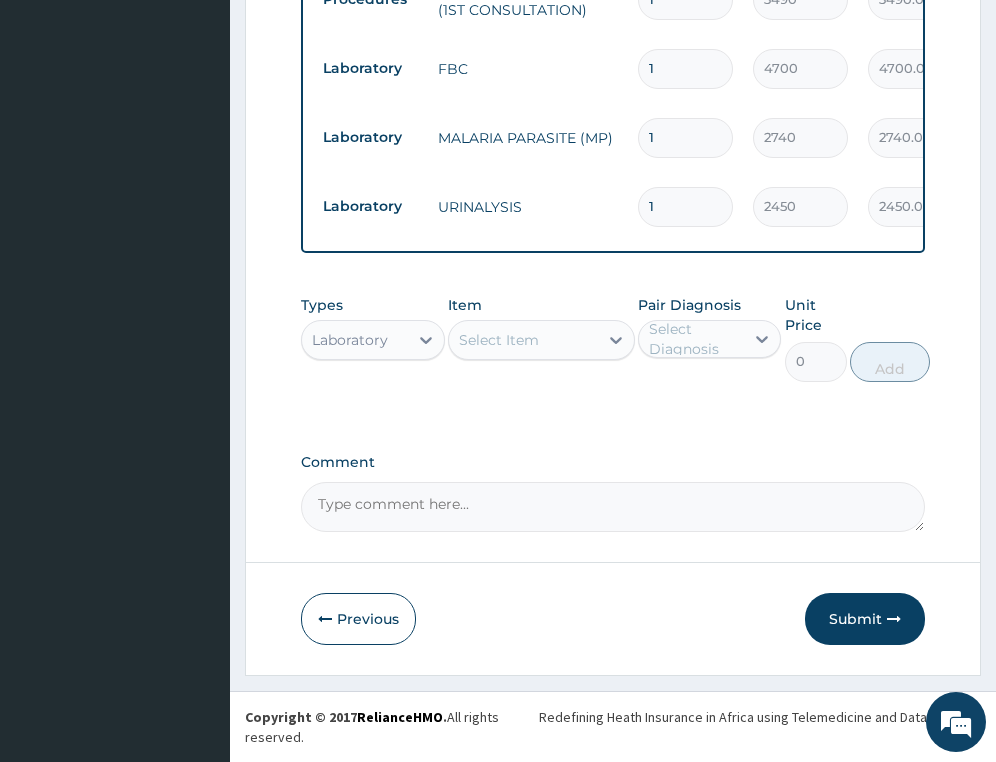click on "Laboratory" at bounding box center [350, 340] 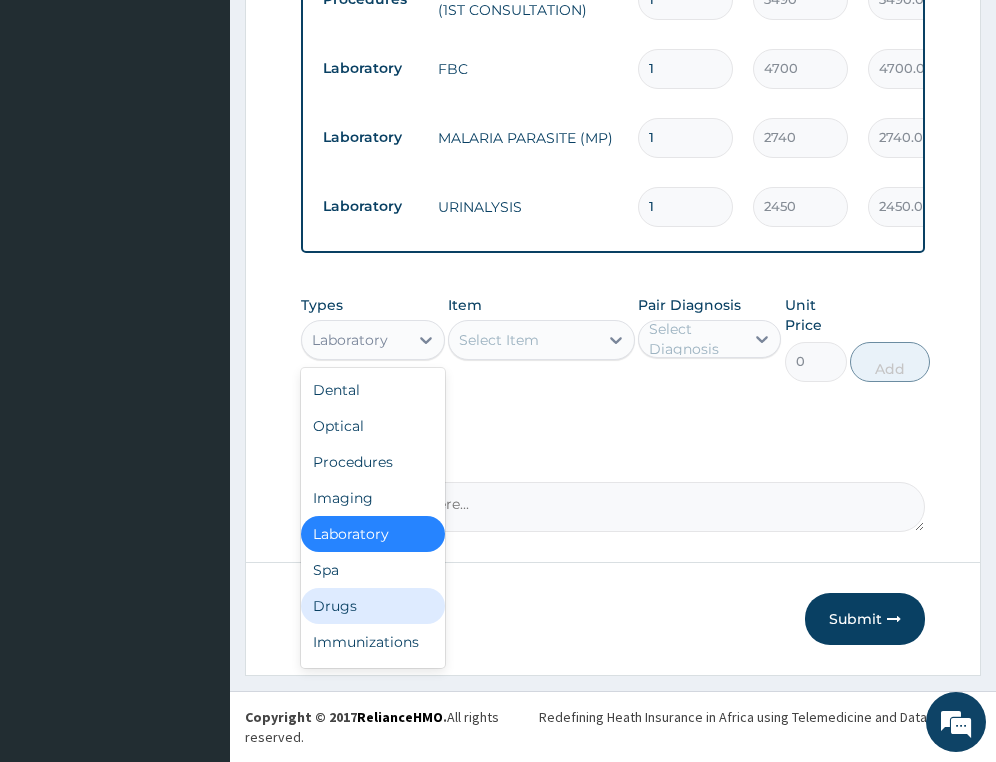 click on "Drugs" at bounding box center [372, 606] 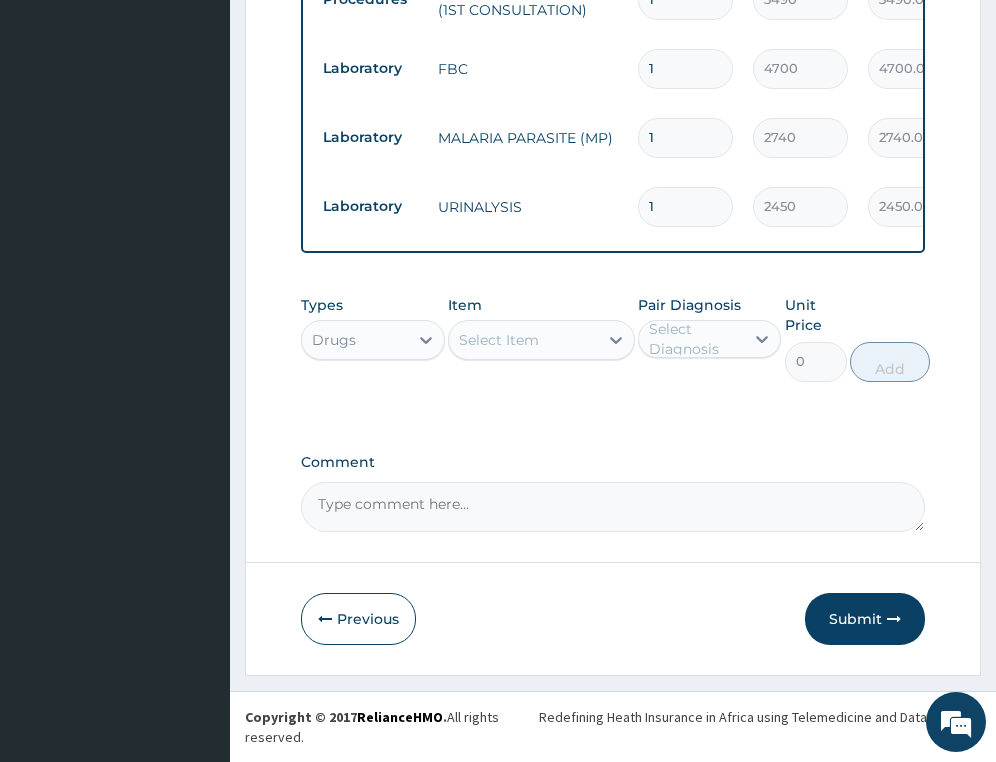 click on "Select Item" at bounding box center [499, 340] 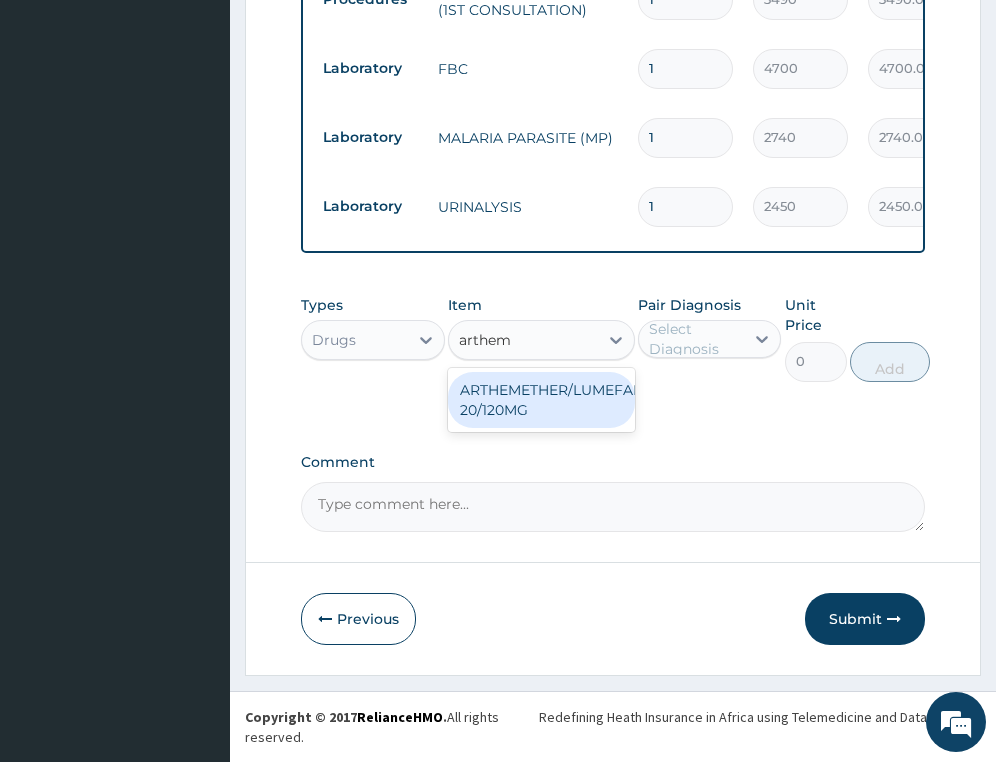 type on "artheme" 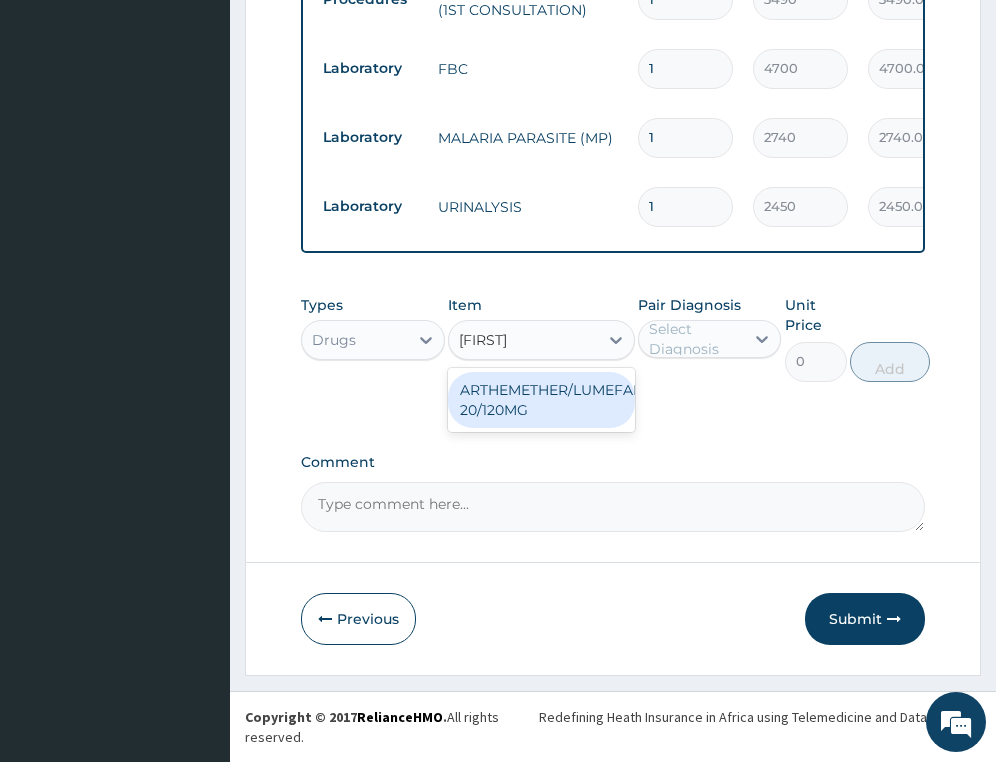 click on "ARTHEMETHER/LUMEFANTRINE/TAB 20/120MG" at bounding box center (541, 400) 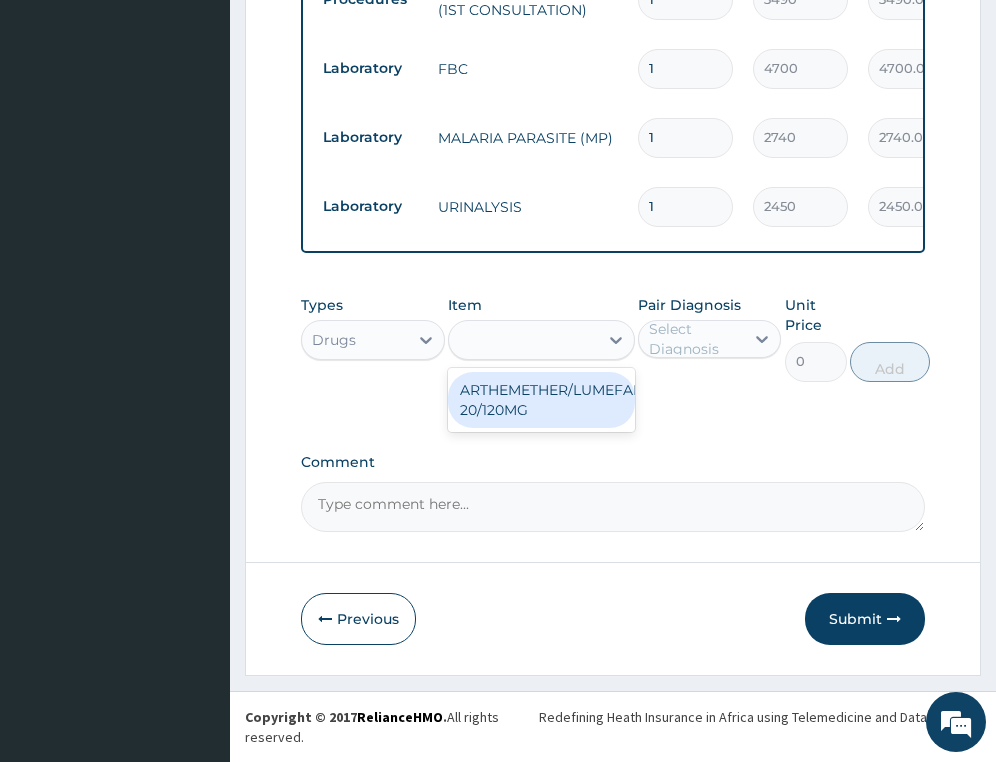 type on "130" 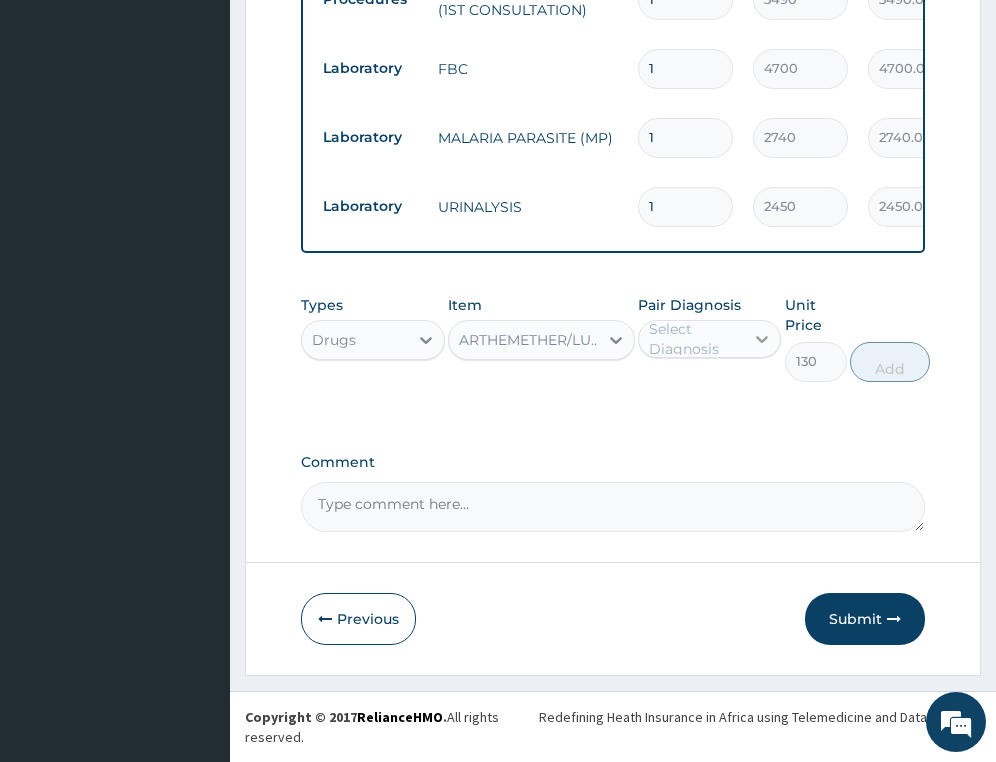 click at bounding box center [762, 339] 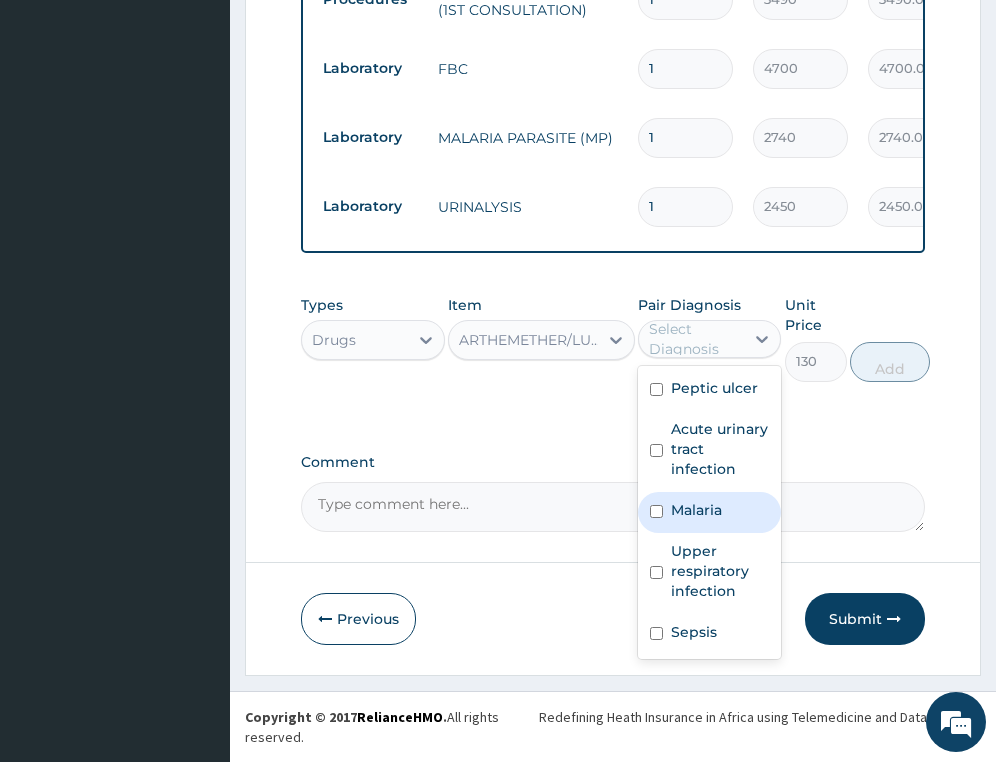 click on "Malaria" at bounding box center (709, 512) 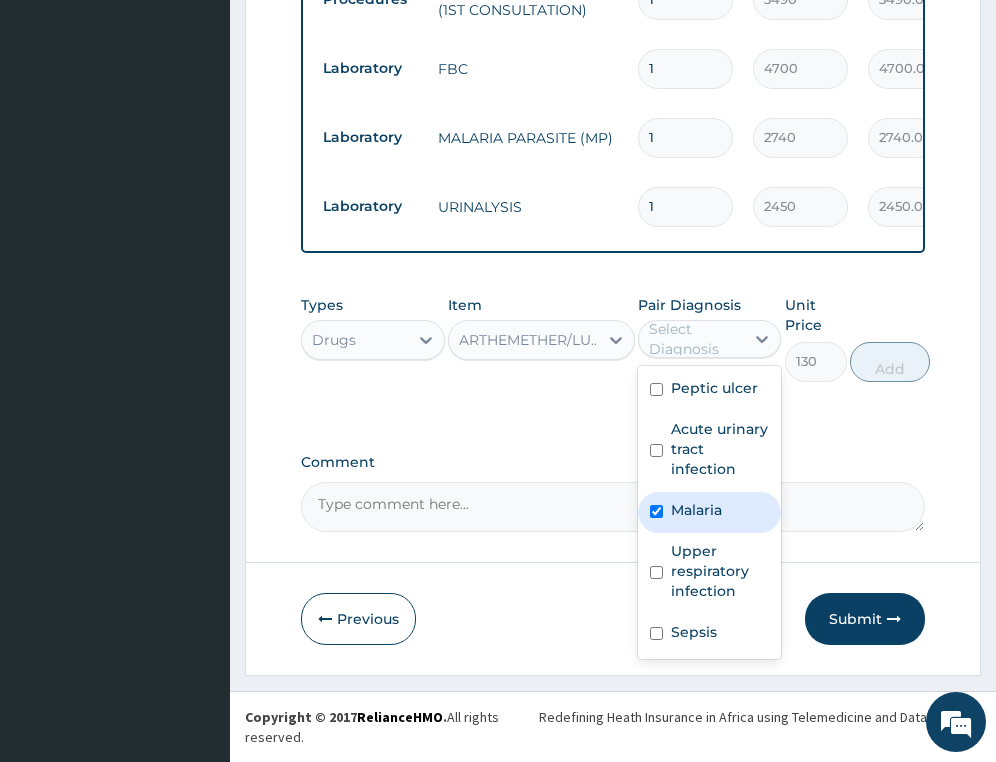 checkbox on "true" 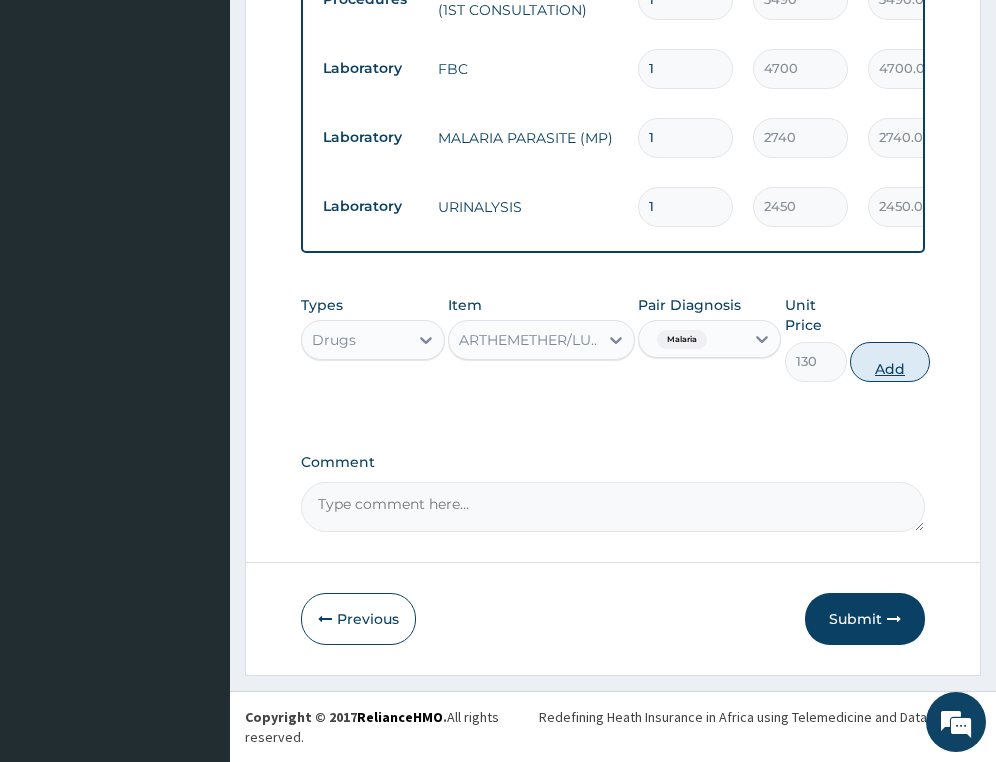click on "Add" at bounding box center (890, 362) 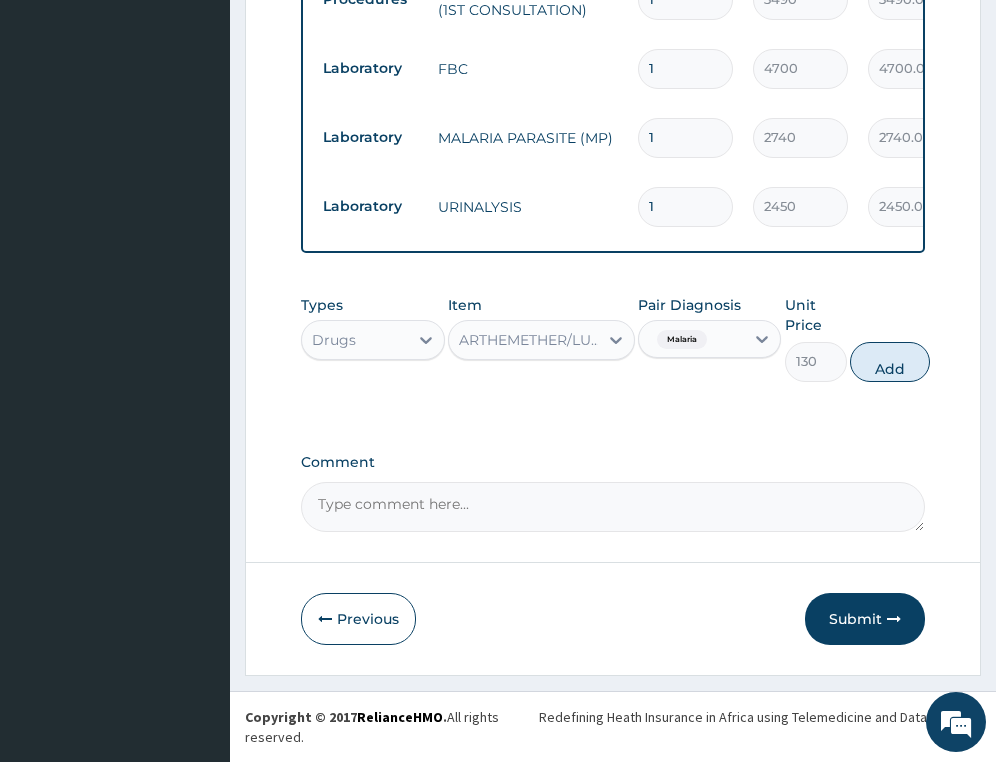 type on "0" 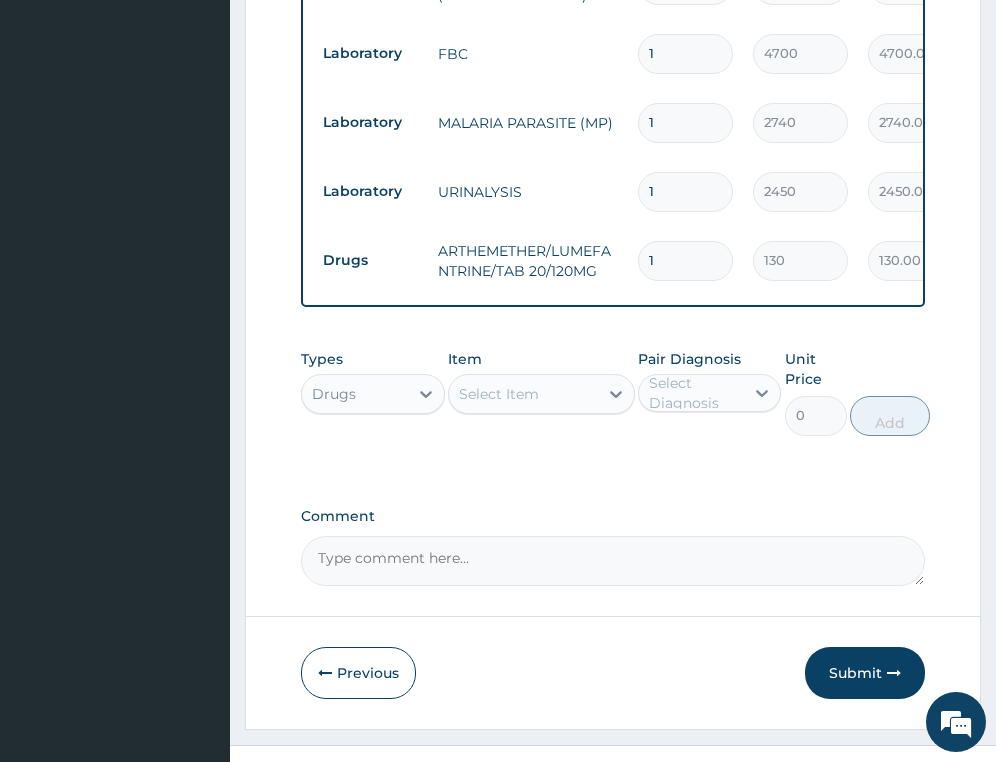 scroll, scrollTop: 1181, scrollLeft: 0, axis: vertical 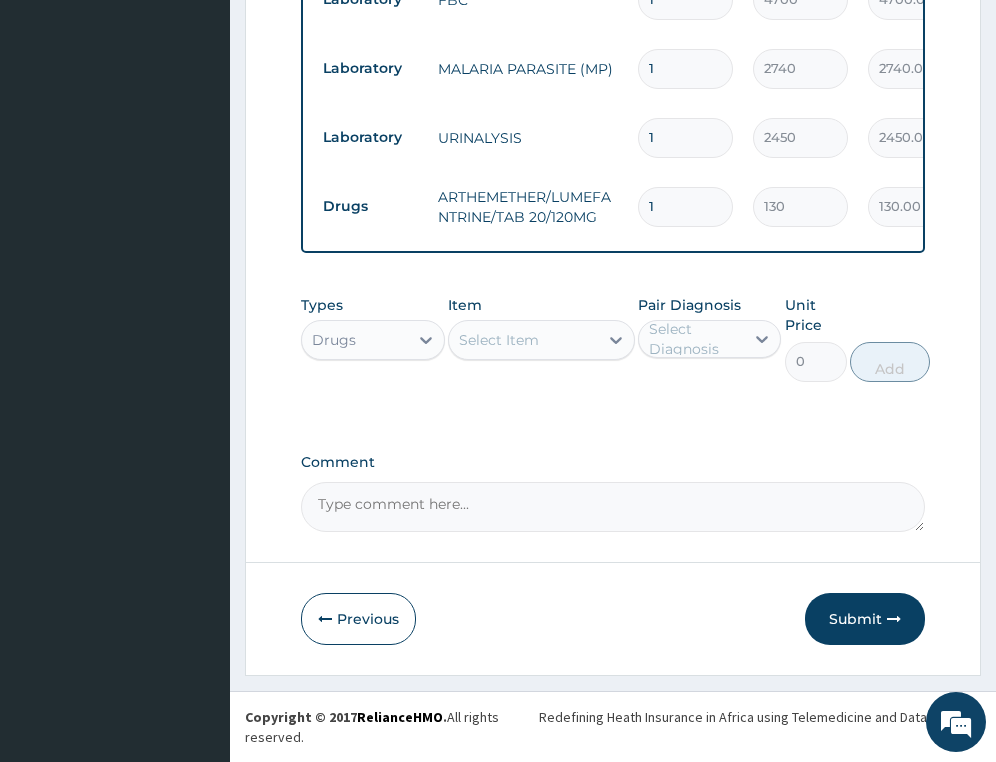click on "Select Item" at bounding box center [523, 340] 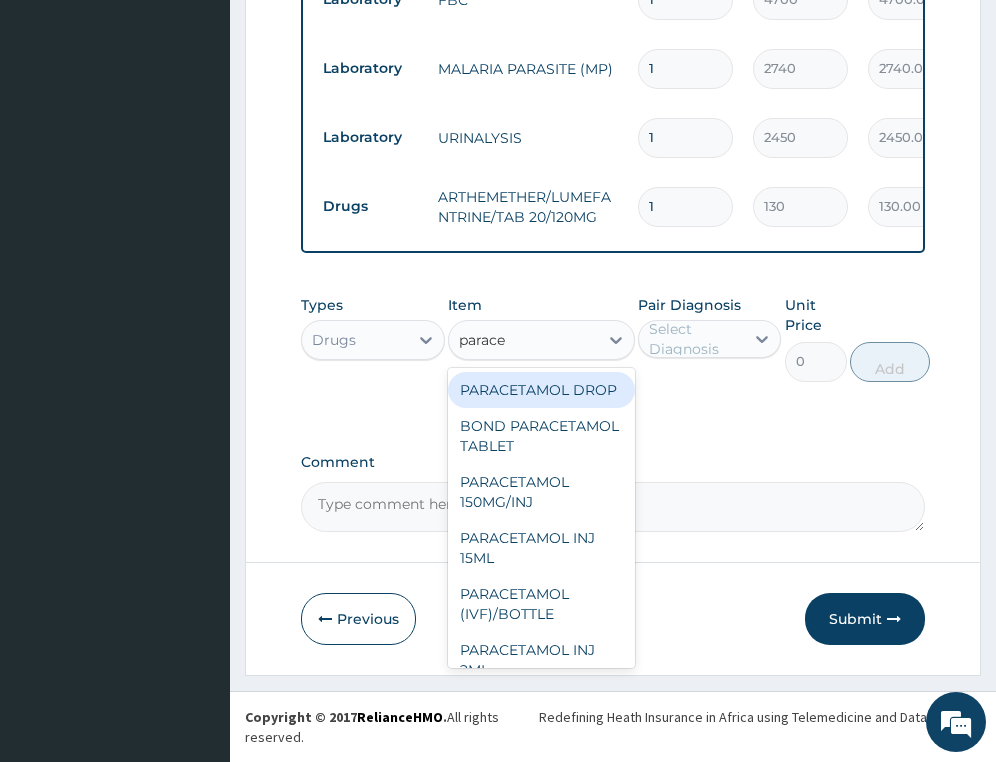 type on "paracet" 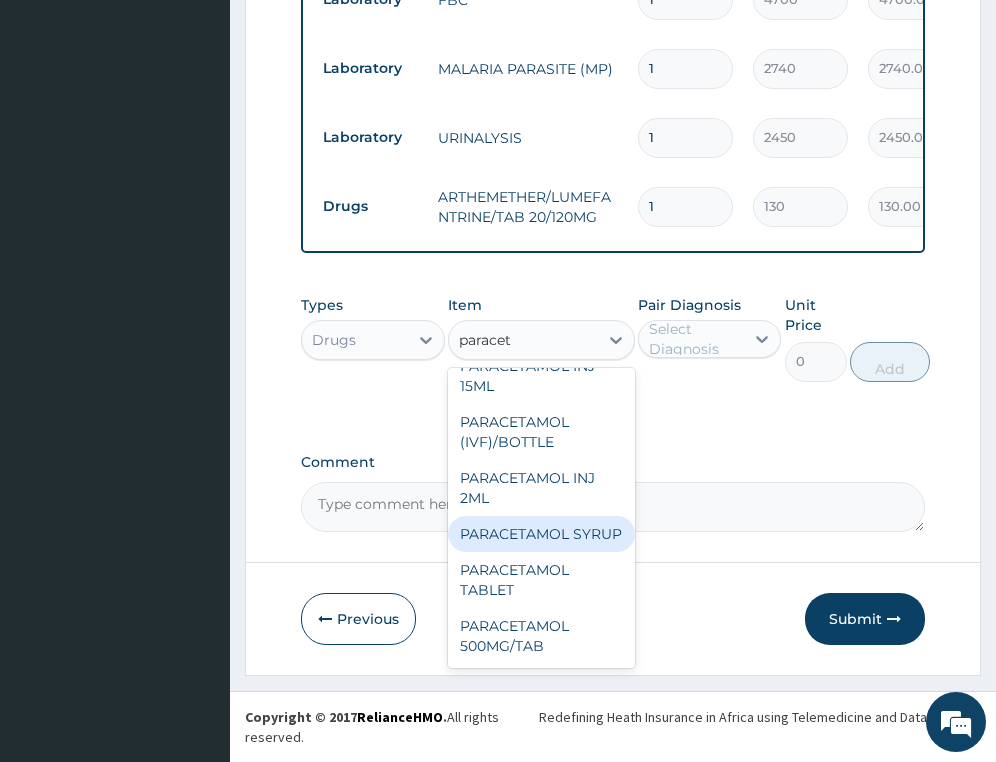 scroll, scrollTop: 232, scrollLeft: 0, axis: vertical 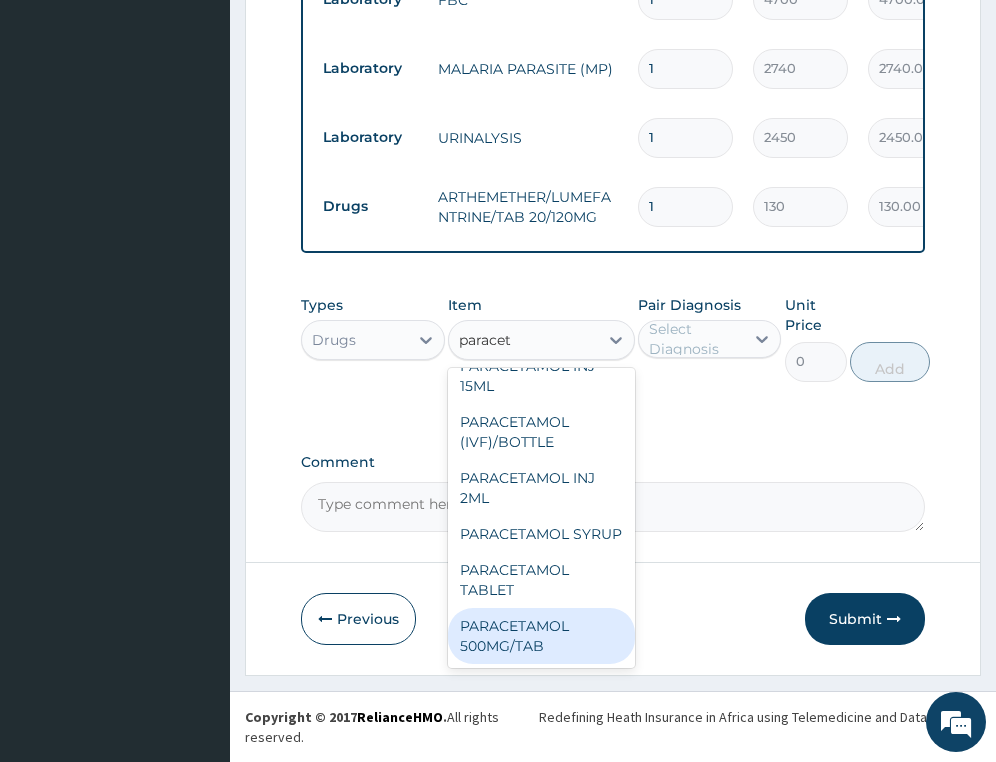 click on "PARACETAMOL 500MG/TAB" at bounding box center (541, 636) 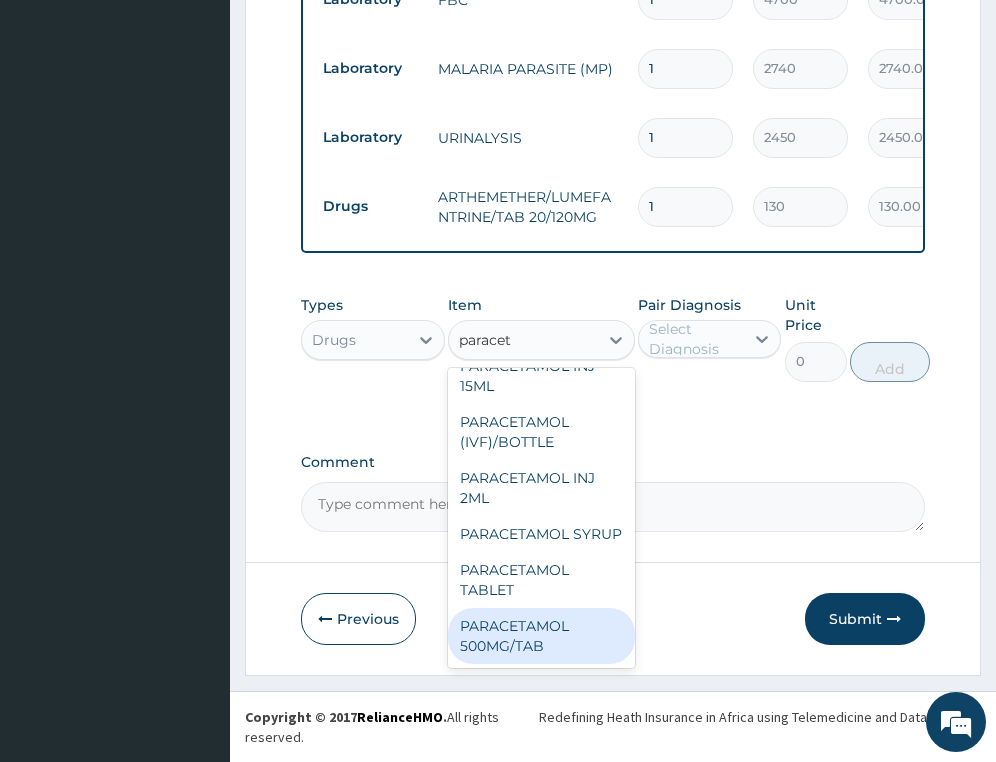type 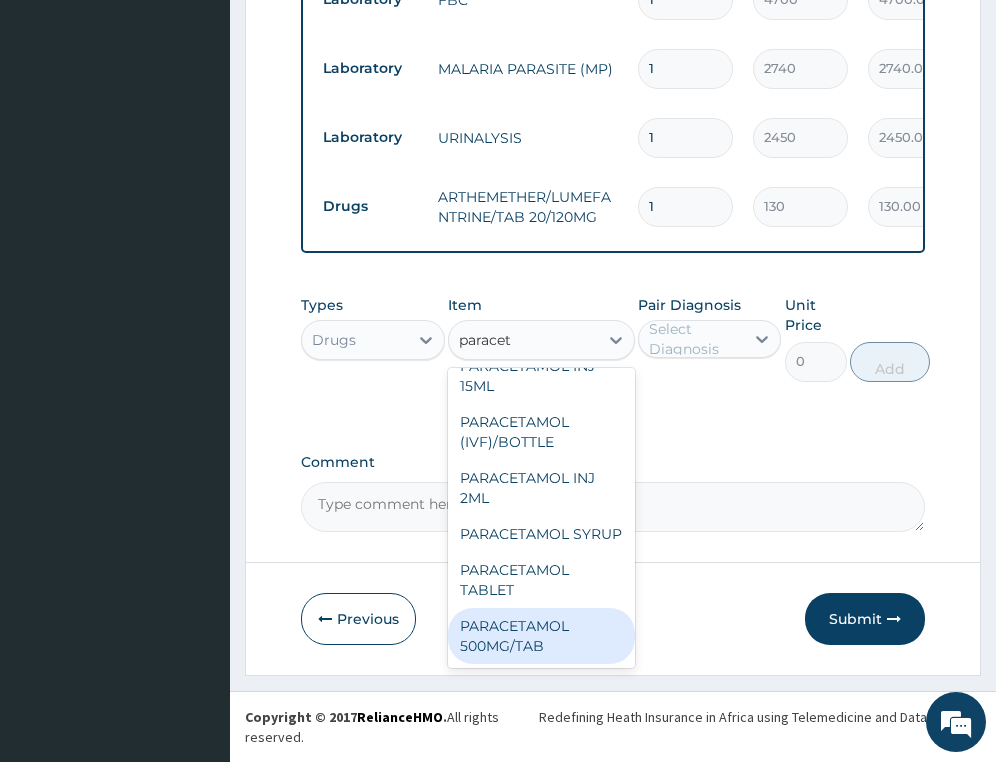 type on "22.625" 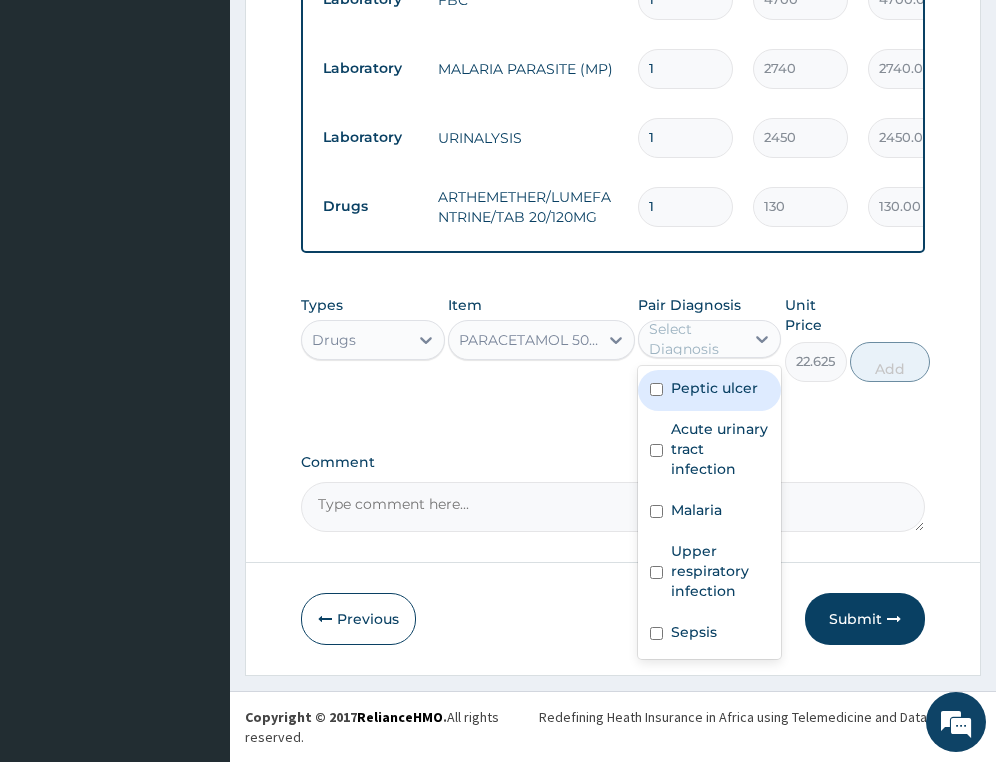 click on "Select Diagnosis" at bounding box center [695, 339] 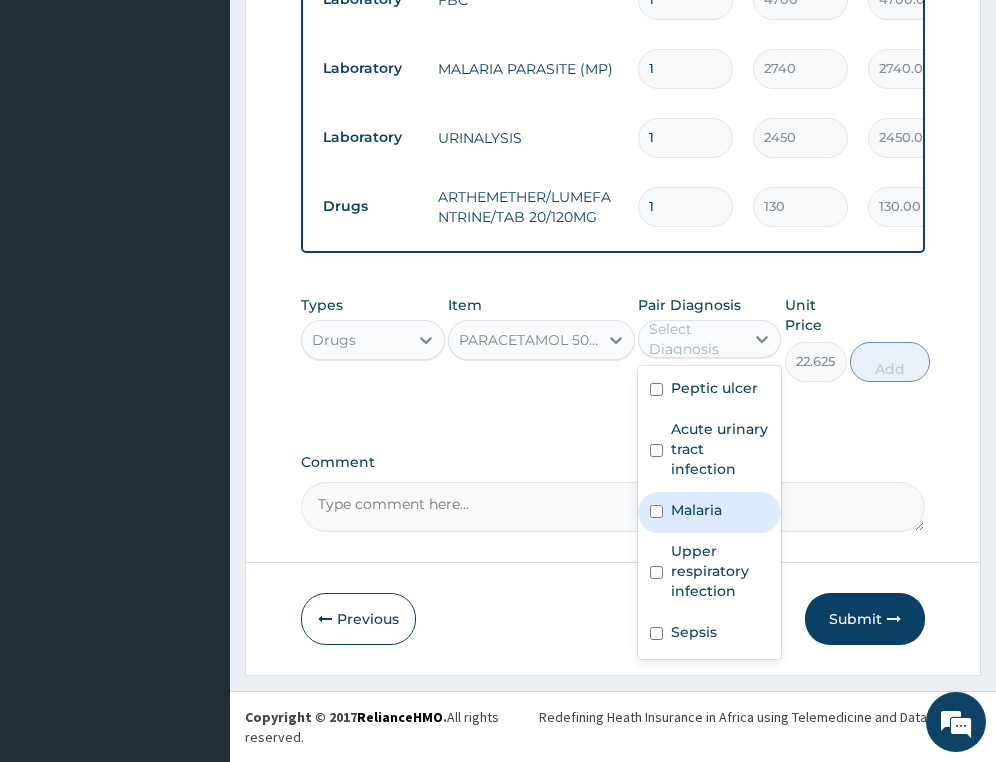click on "Malaria" at bounding box center [709, 512] 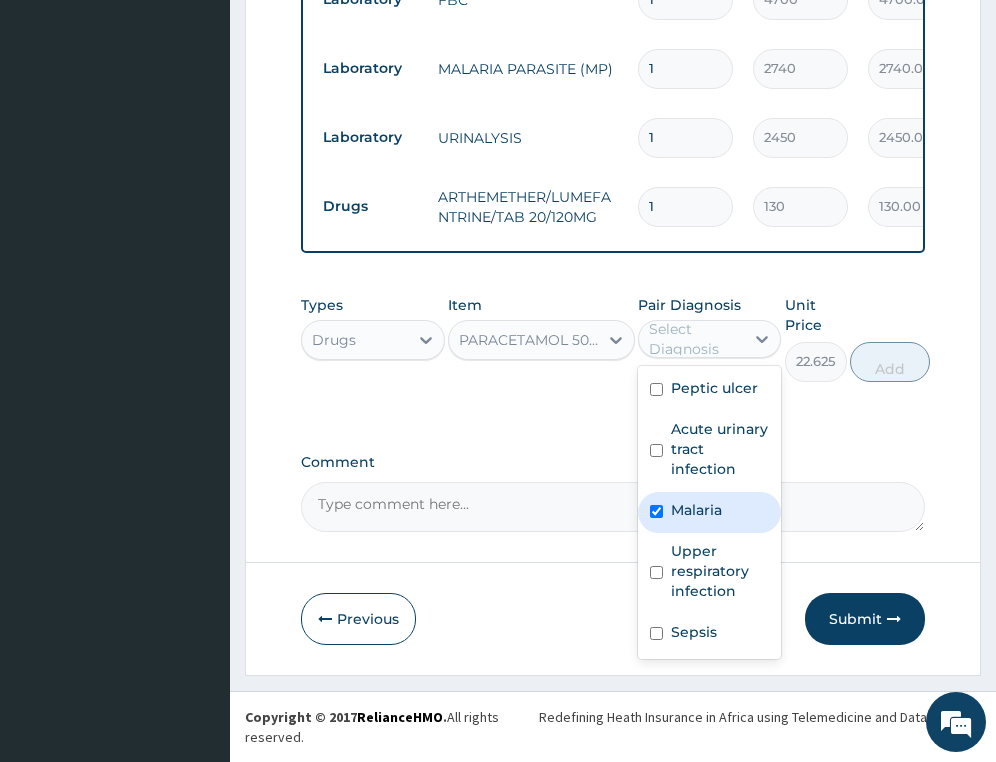 checkbox on "true" 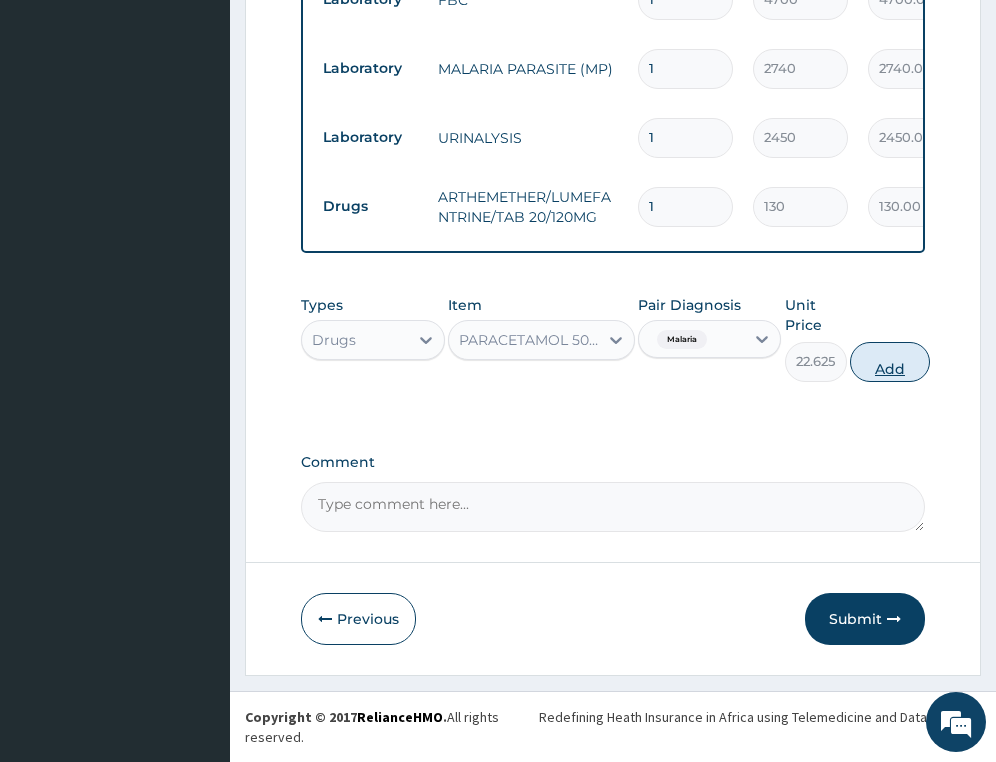 click on "Add" at bounding box center [890, 362] 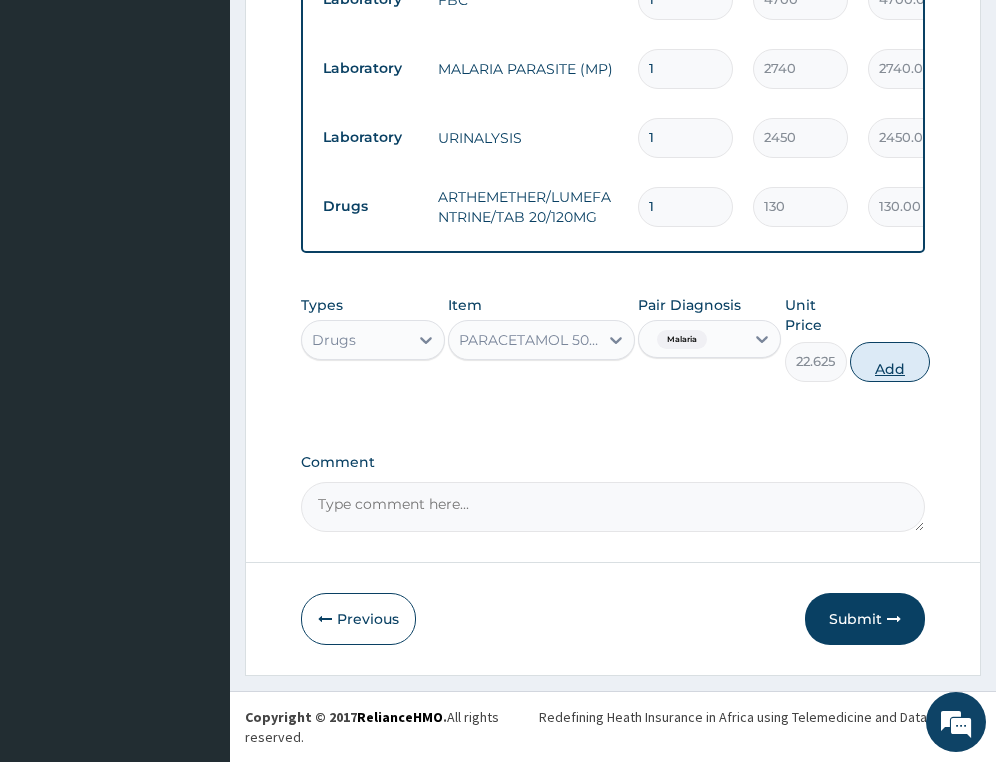 type on "0" 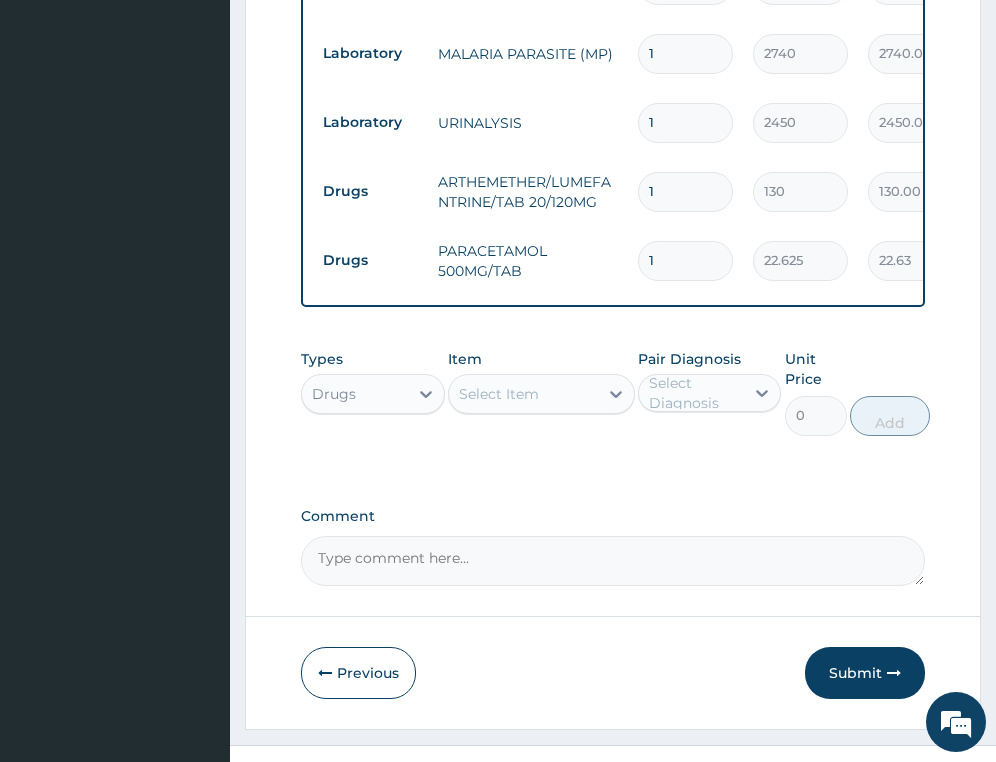 scroll, scrollTop: 1250, scrollLeft: 0, axis: vertical 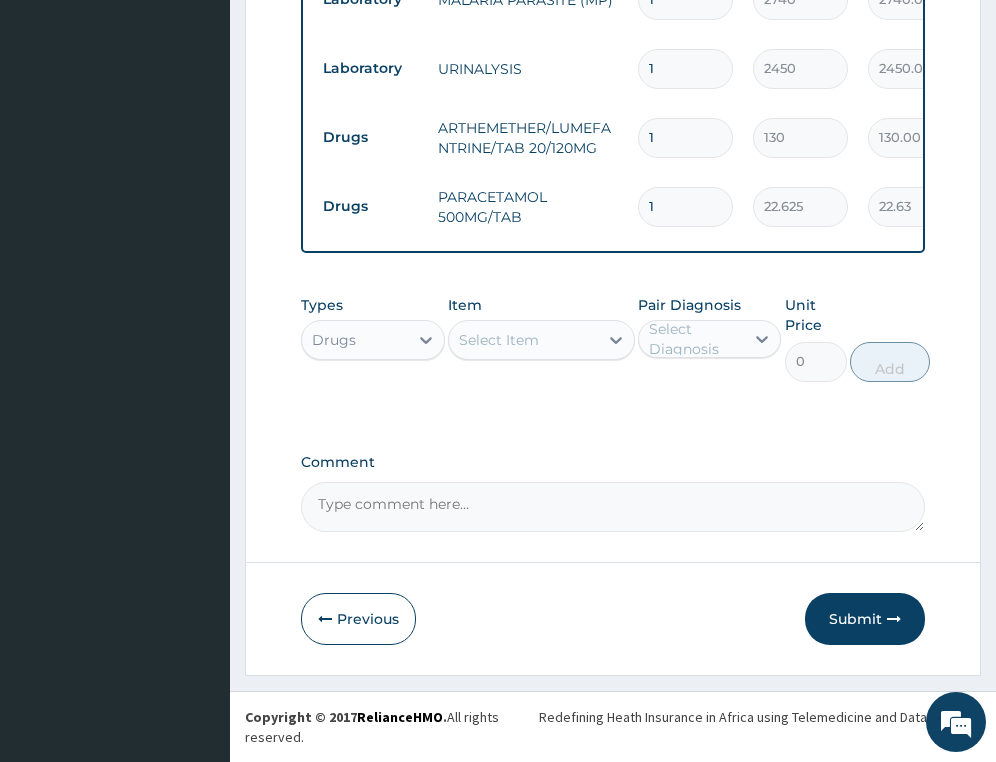 click on "Select Item" at bounding box center (499, 340) 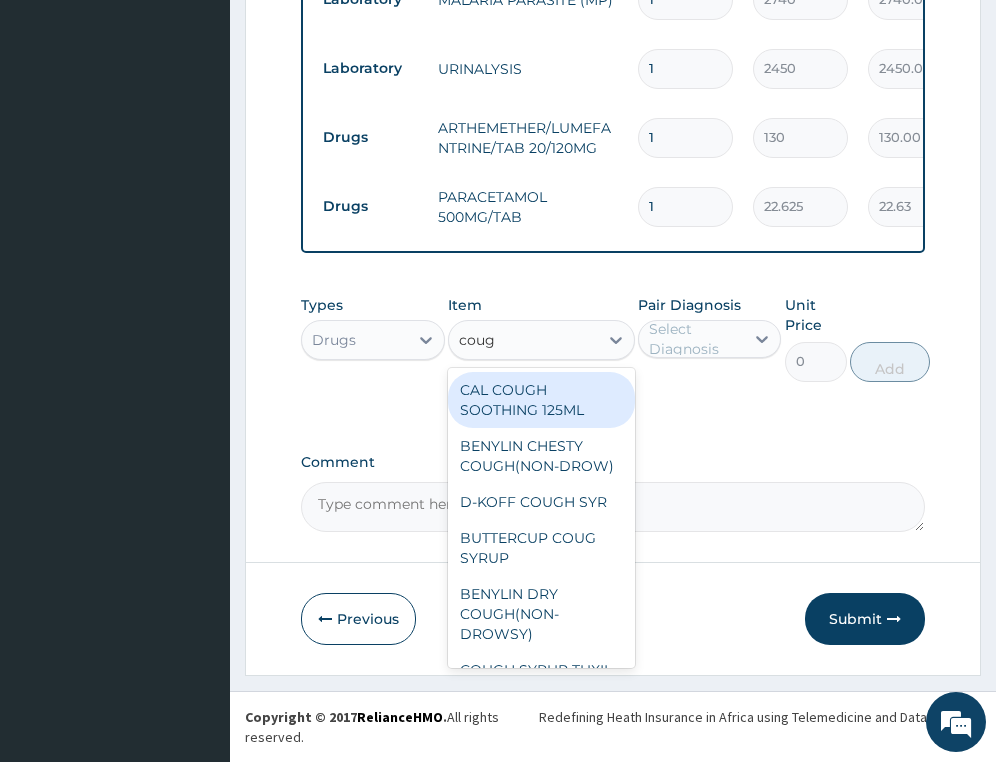 type on "cough" 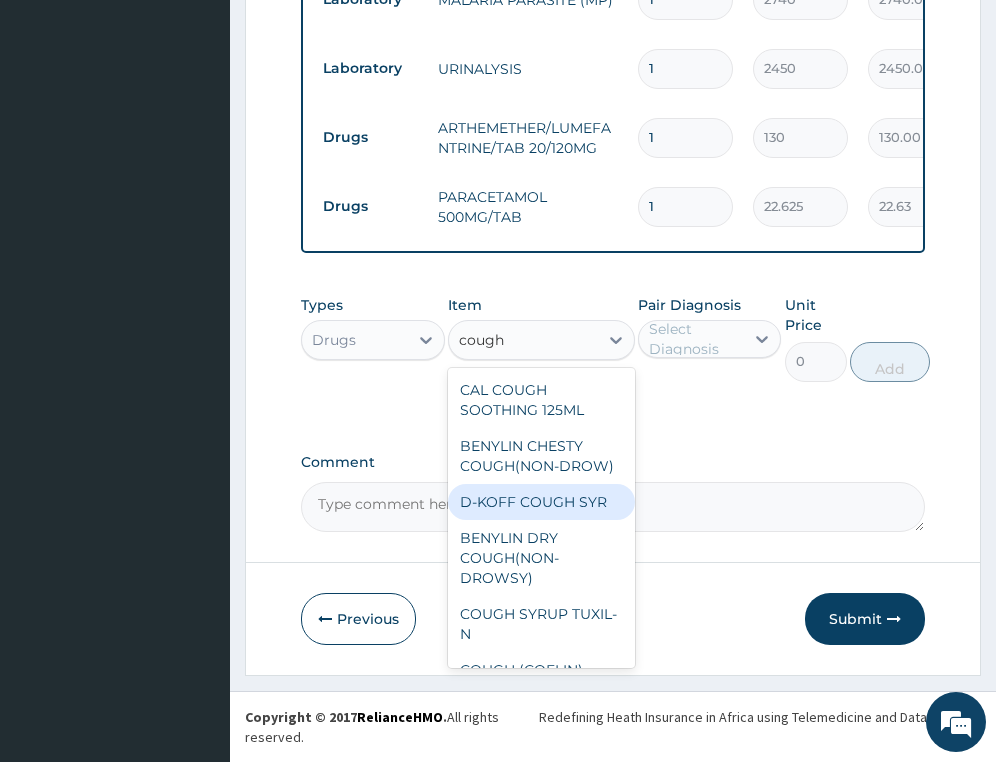 scroll, scrollTop: 64, scrollLeft: 0, axis: vertical 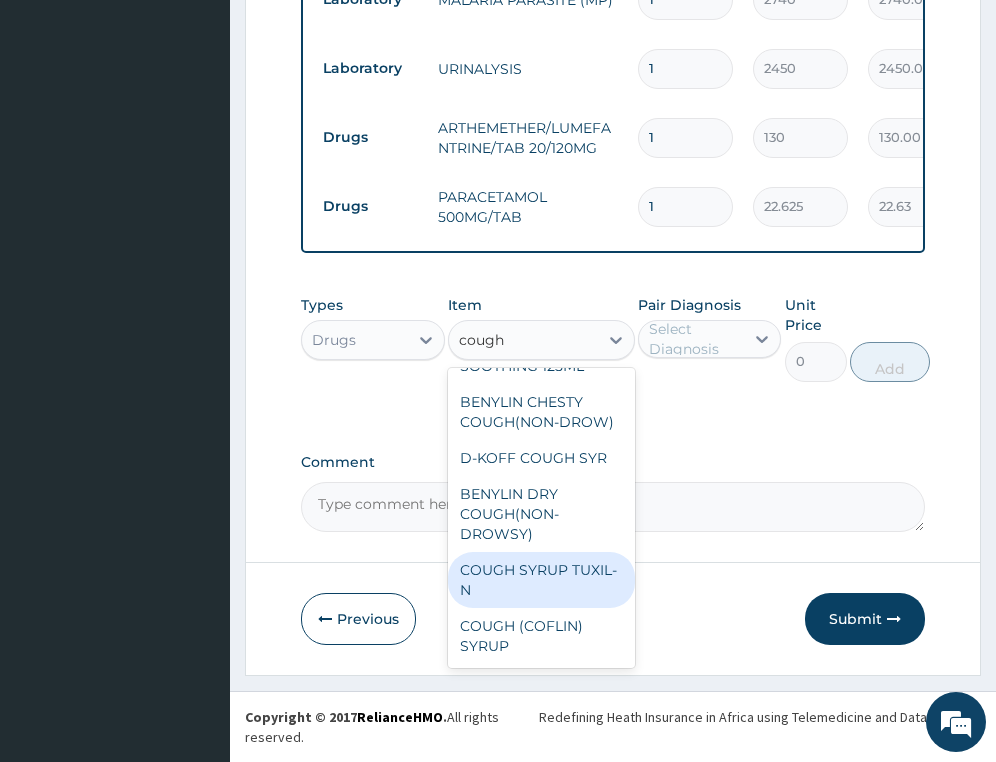 click on "COUGH (COFLIN) SYRUP" at bounding box center [541, 636] 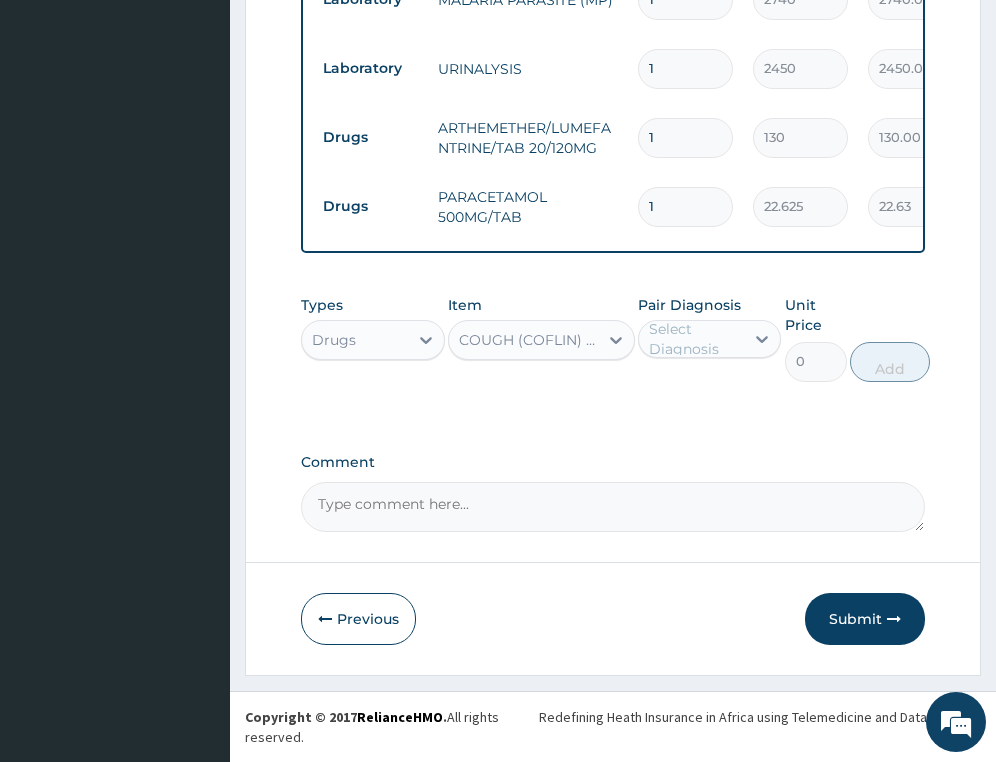type 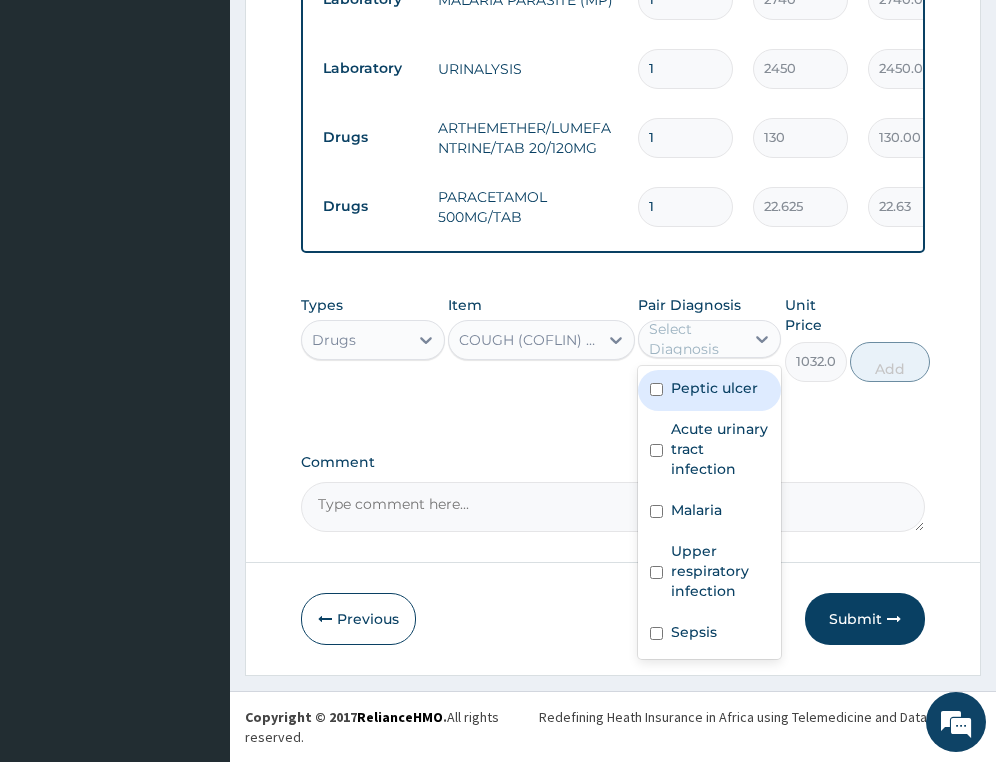click on "Select Diagnosis" at bounding box center [709, 339] 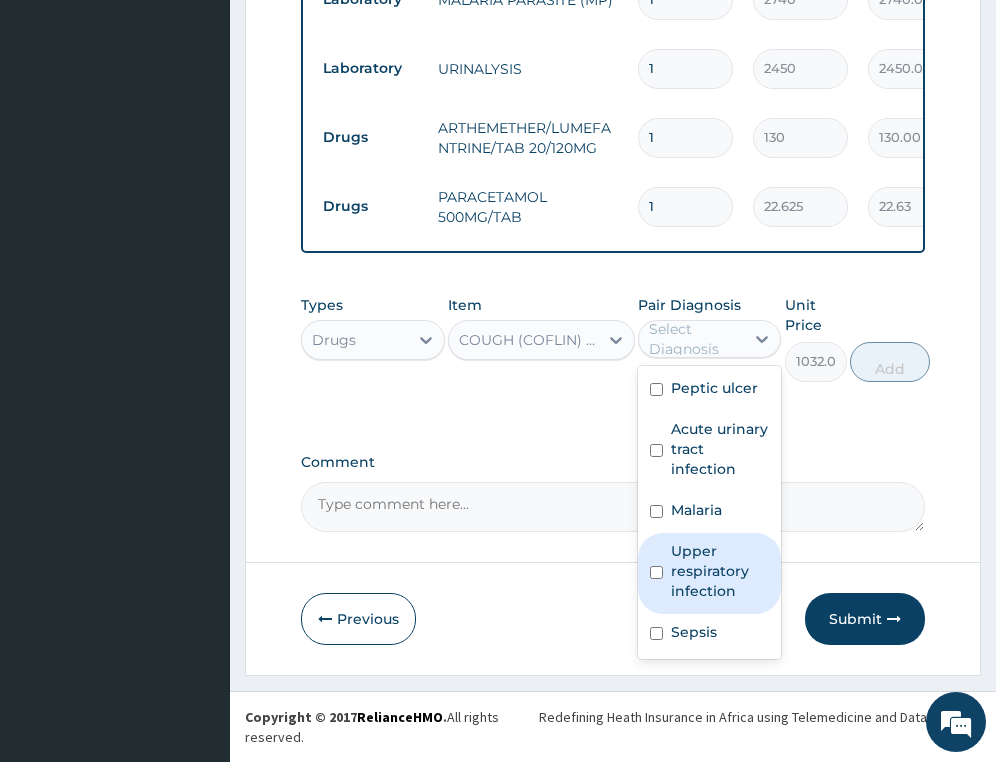 click on "Upper respiratory infection" at bounding box center [720, 571] 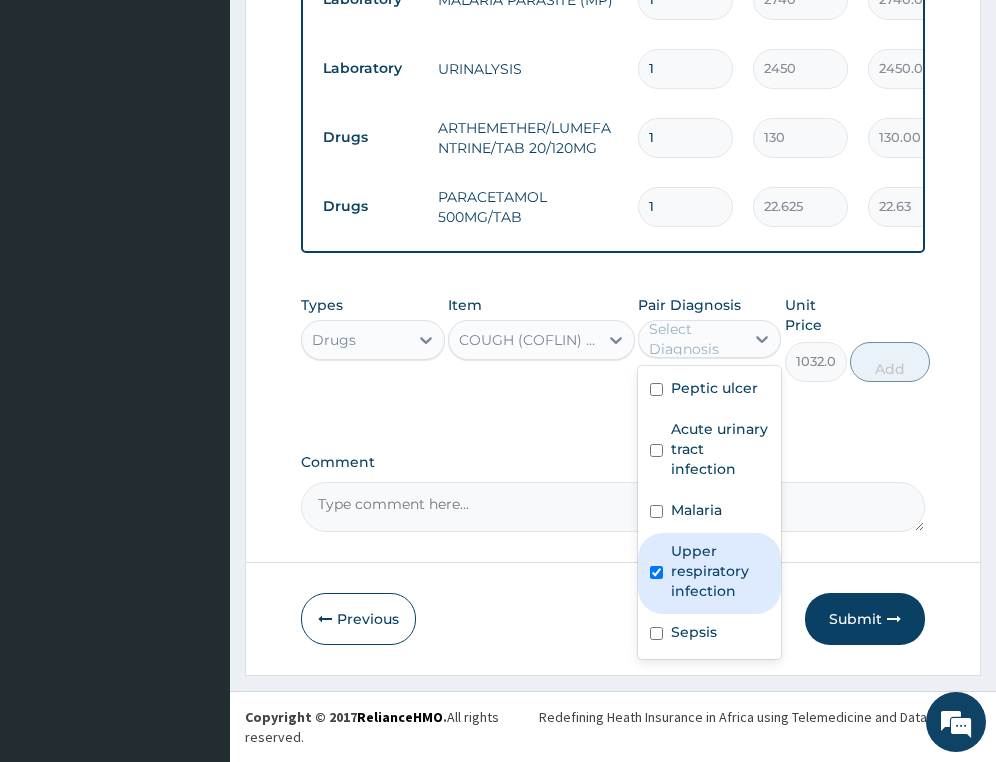 checkbox on "true" 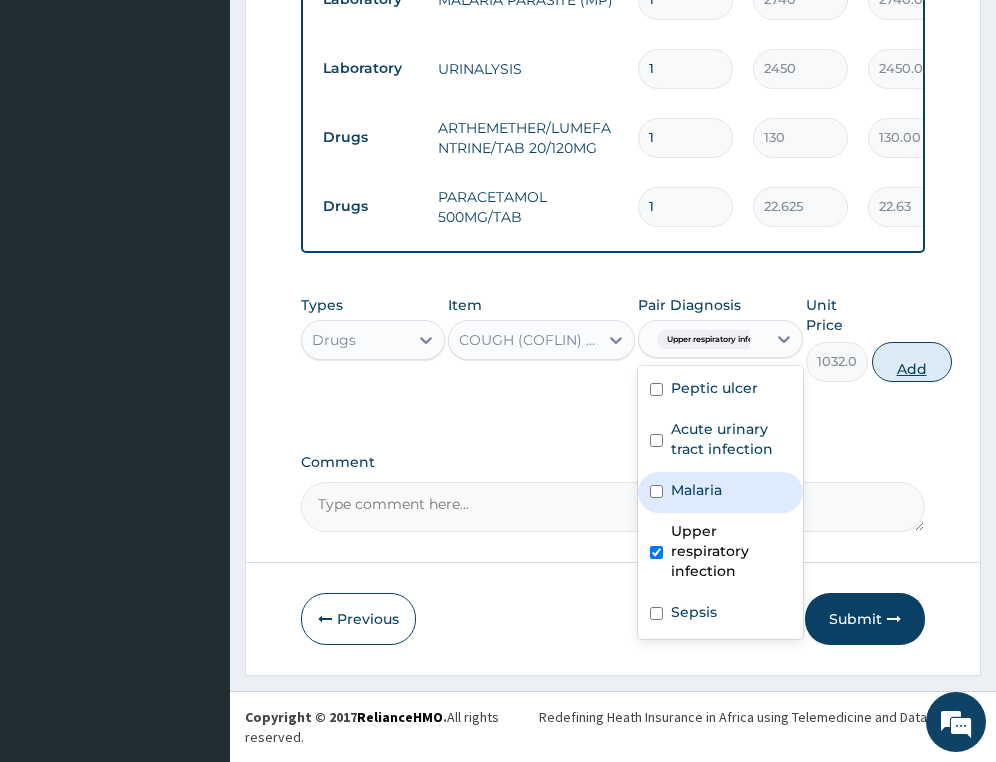click on "Add" at bounding box center (912, 362) 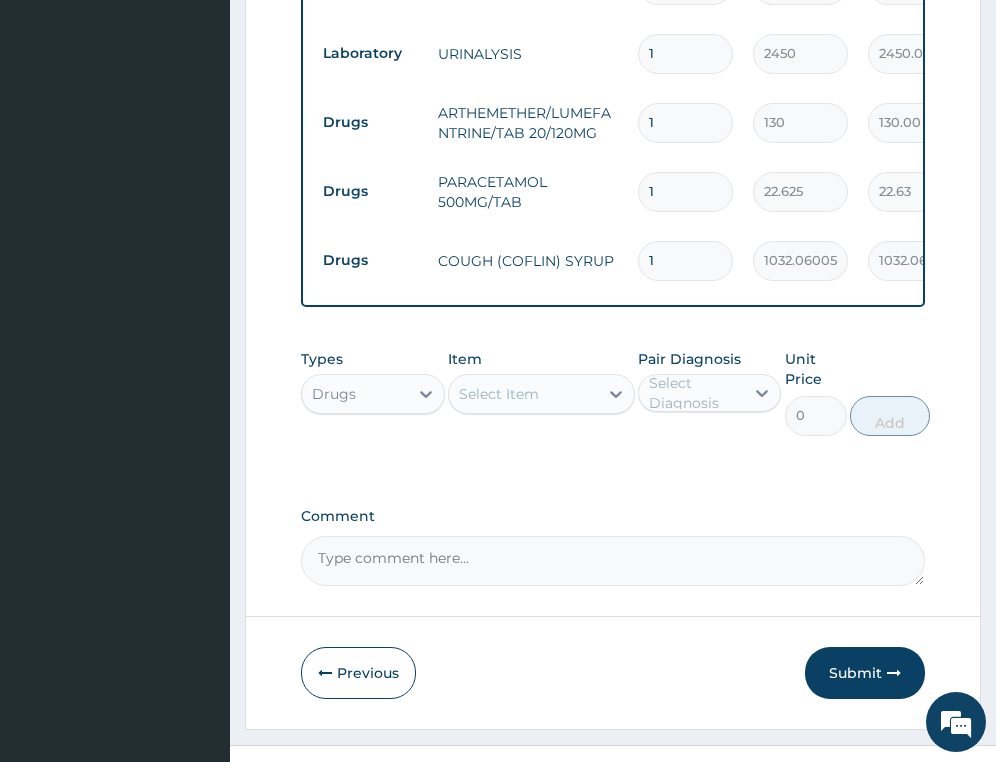 scroll, scrollTop: 1319, scrollLeft: 0, axis: vertical 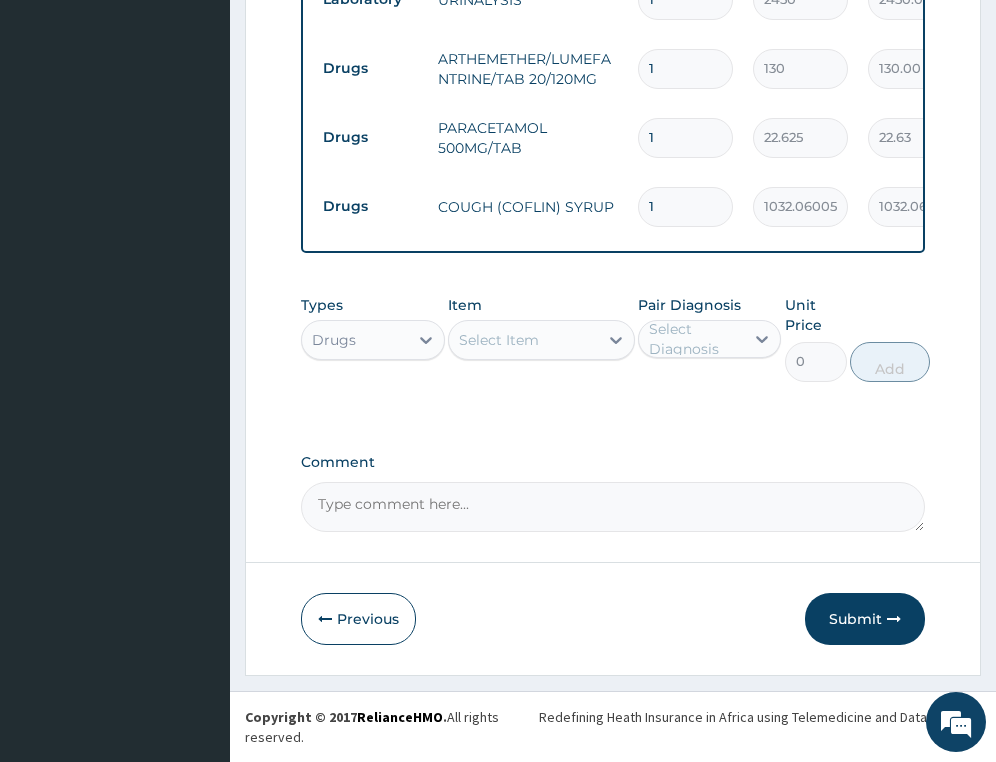 click on "Select Item" at bounding box center (523, 340) 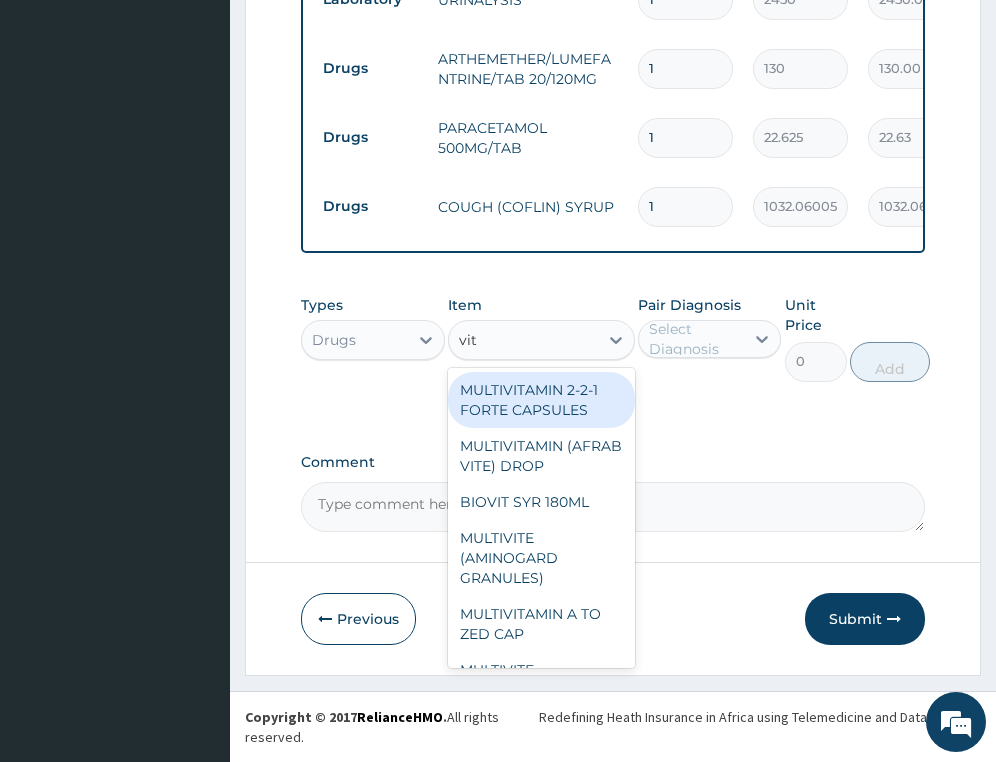 type on "vit c" 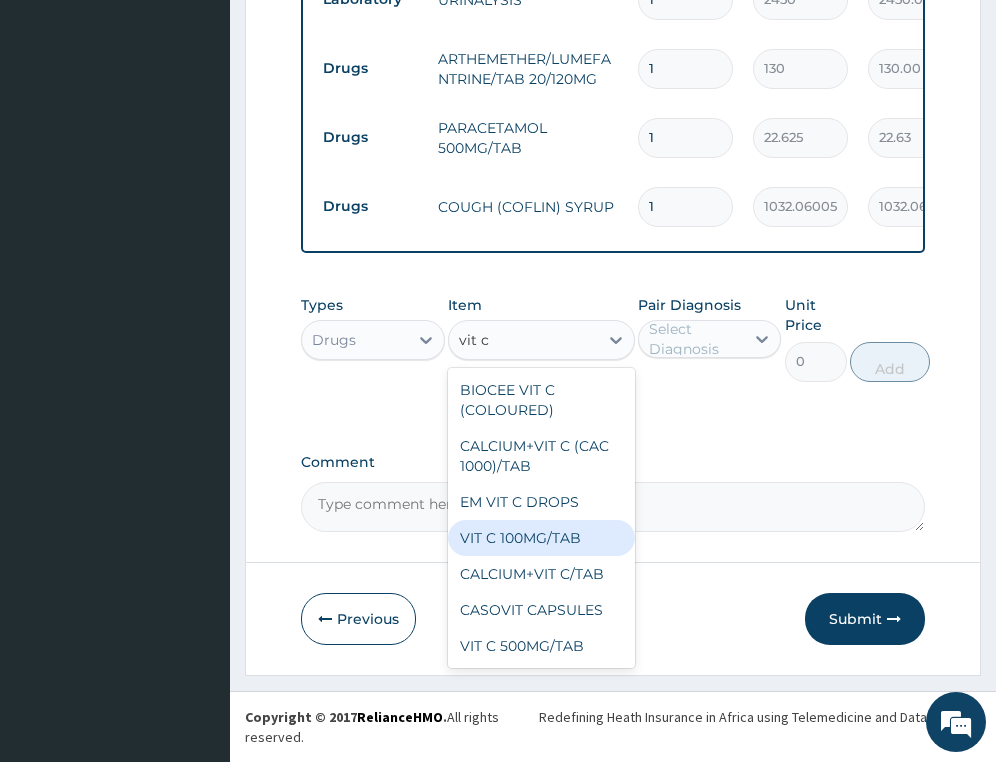 click on "VIT C 100MG/TAB" at bounding box center (541, 538) 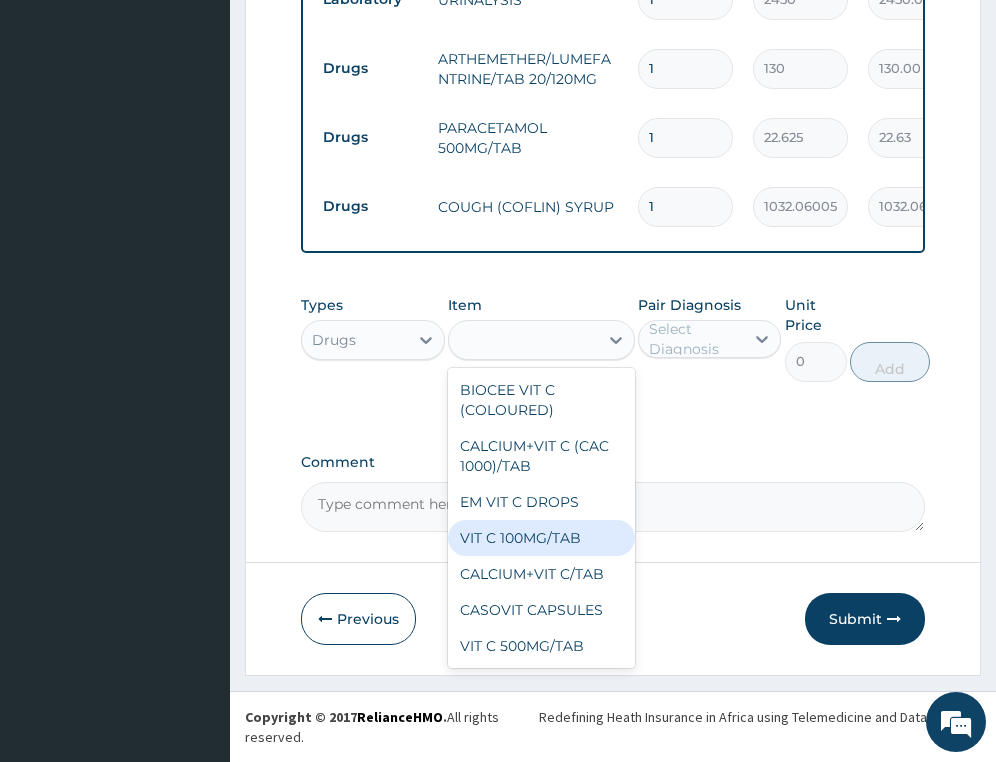 type on "19.57999992370605" 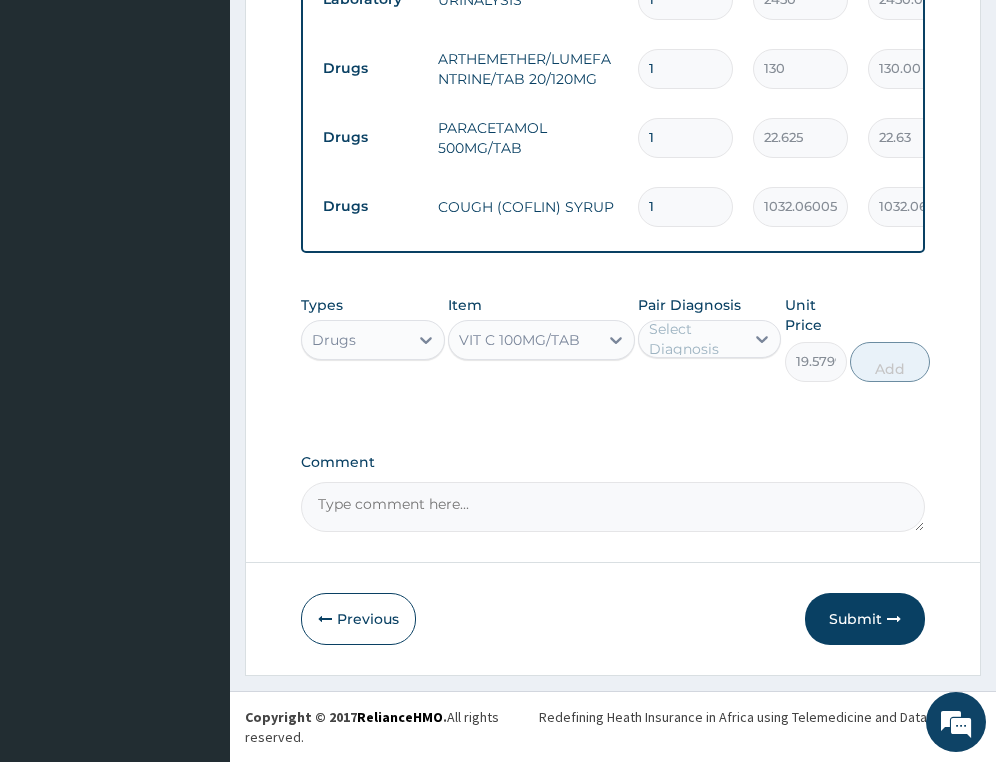click on "Select Diagnosis" at bounding box center (695, 339) 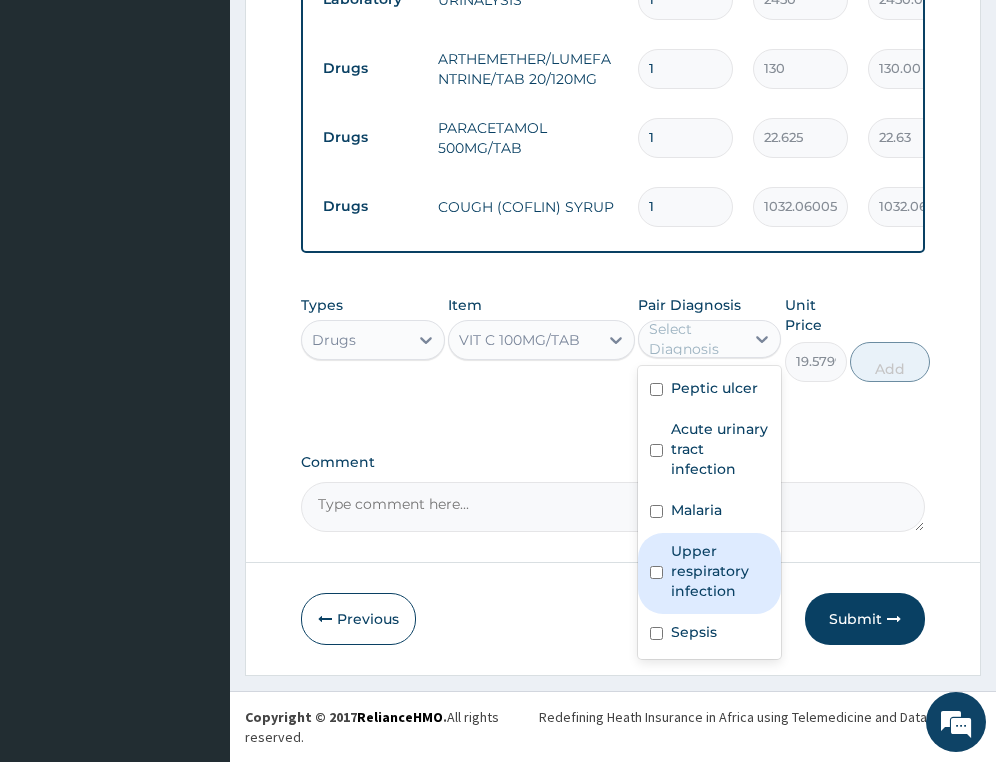 click on "Upper respiratory infection" at bounding box center (720, 571) 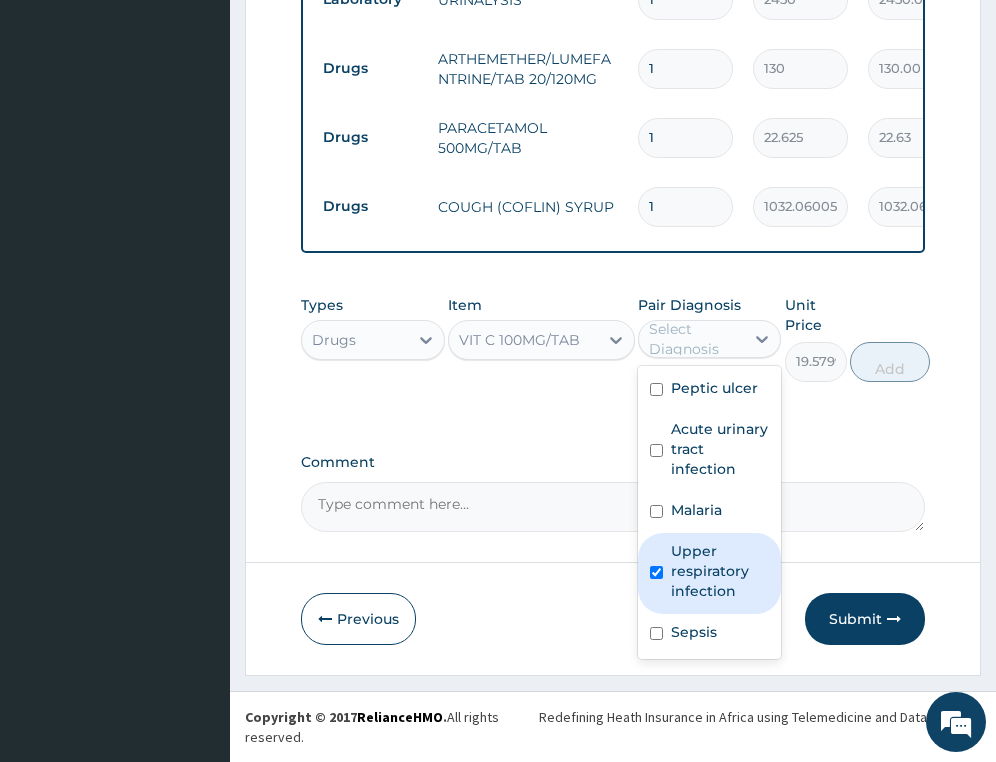checkbox on "true" 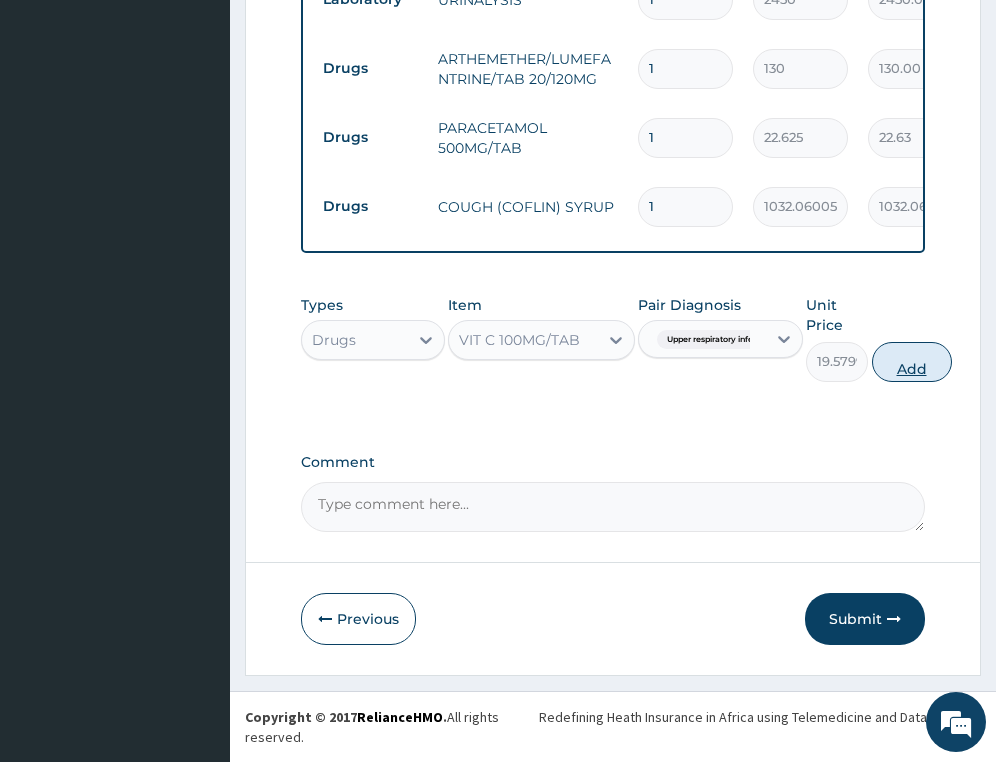 click on "Add" at bounding box center [912, 362] 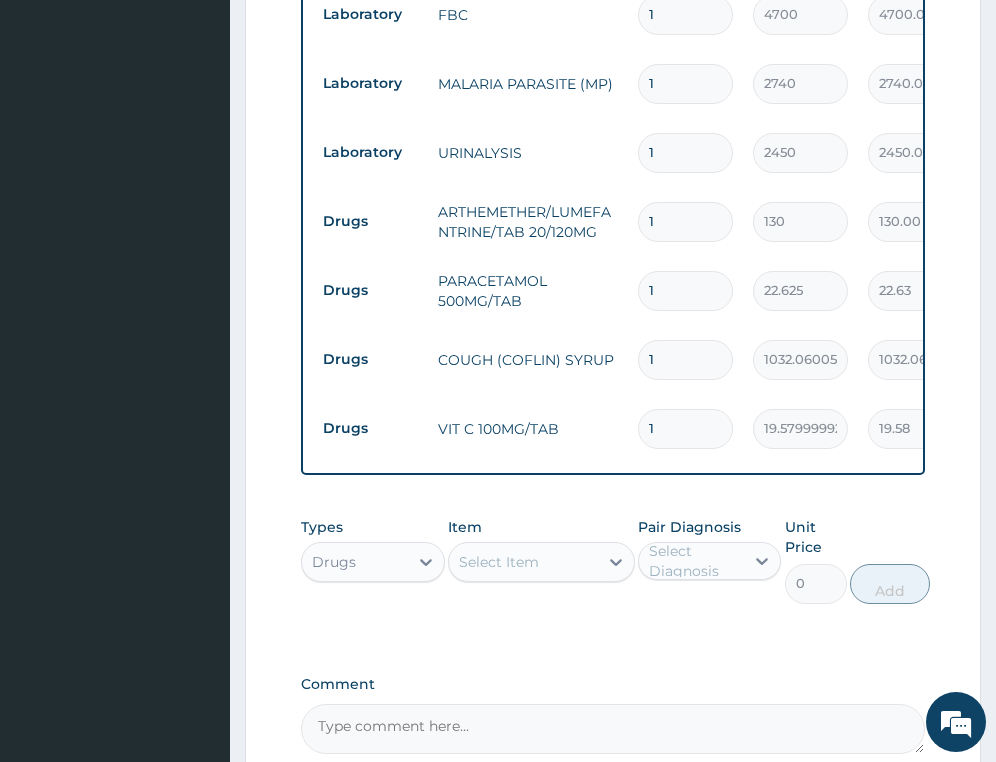 scroll, scrollTop: 1088, scrollLeft: 0, axis: vertical 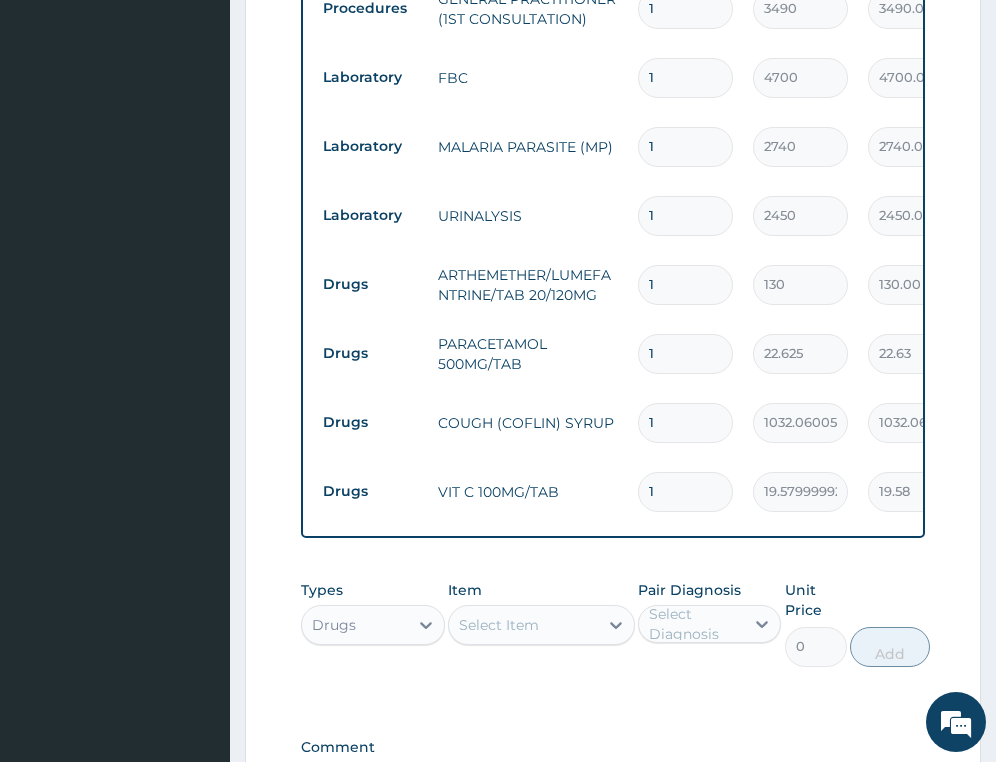 type on "15" 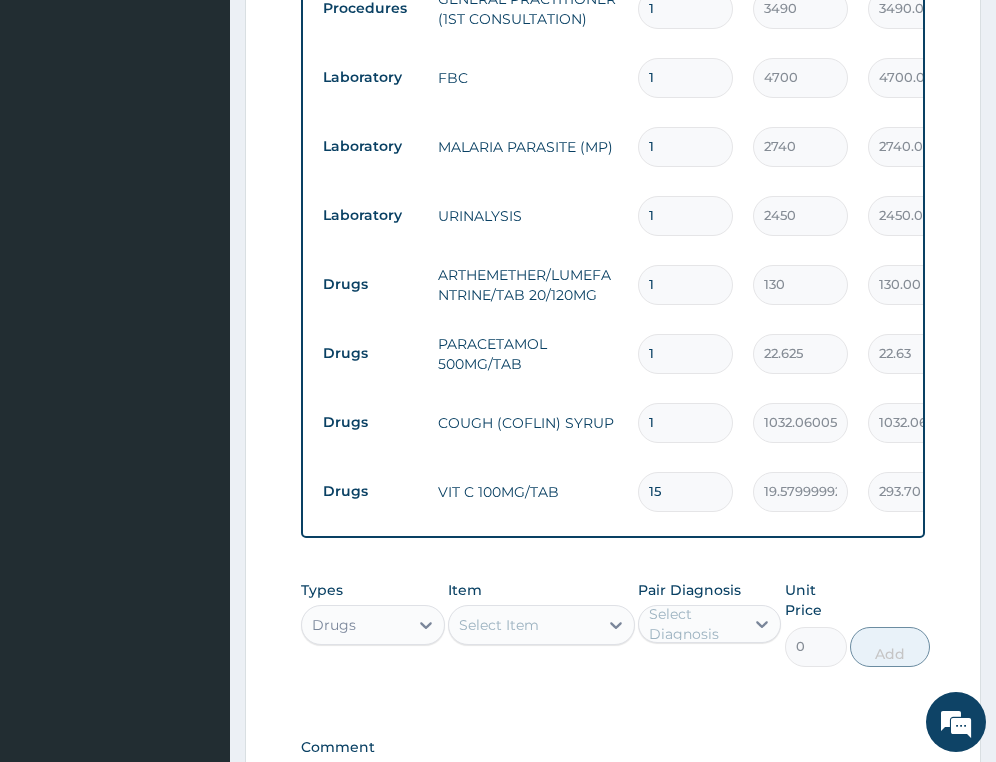 type on "15" 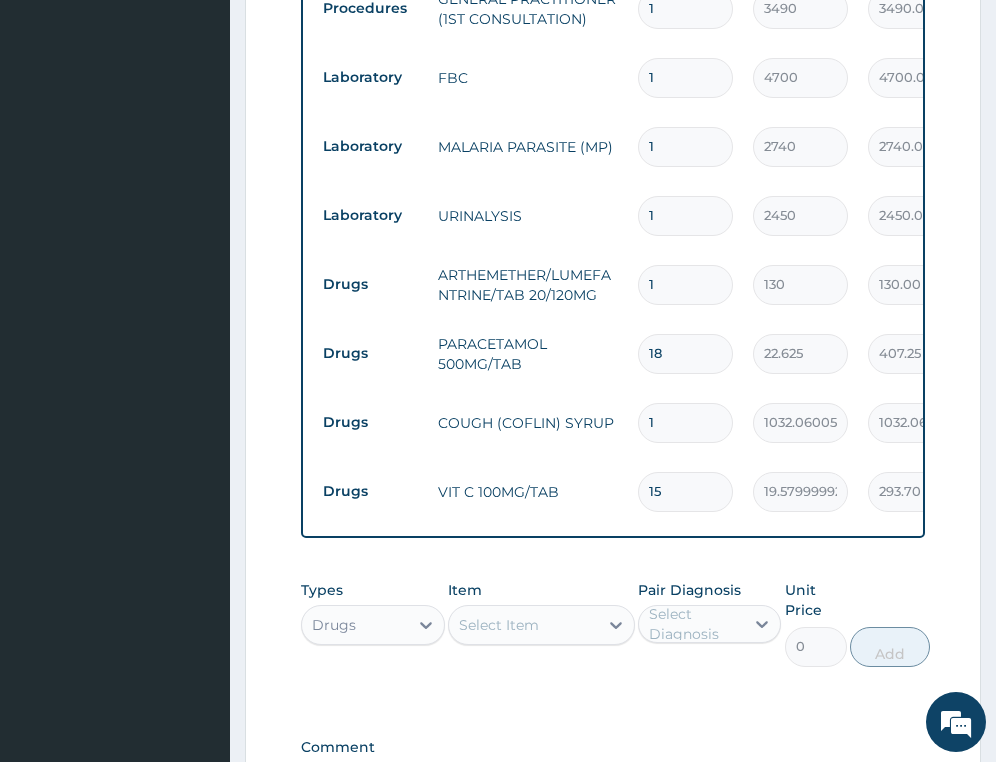 type on "18" 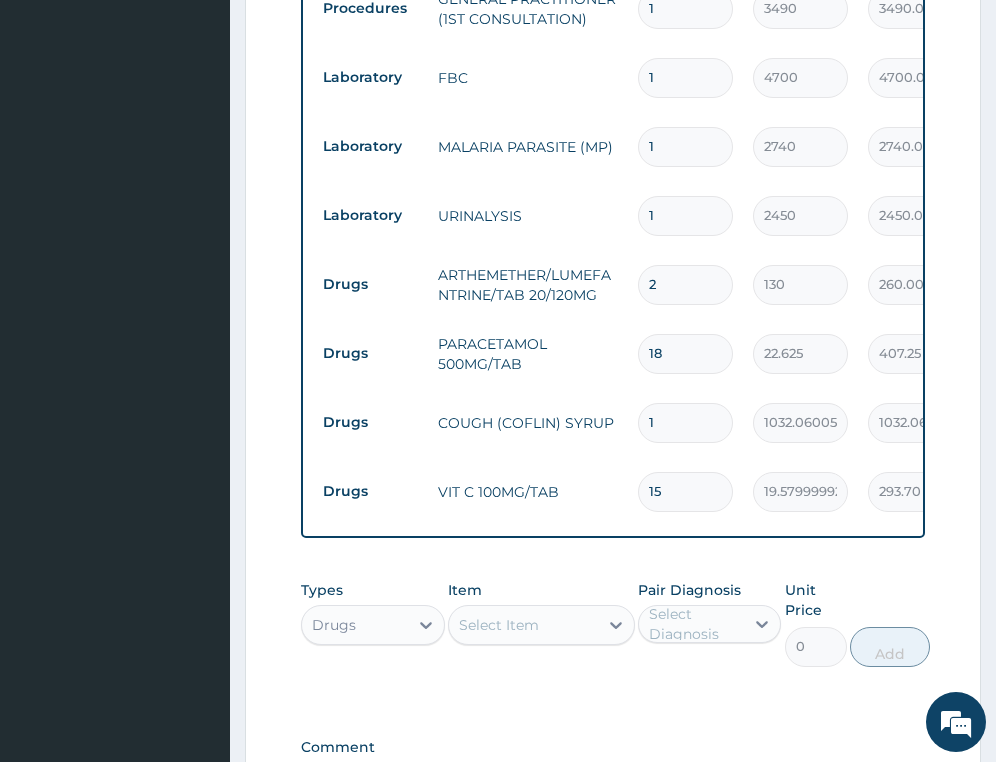 type on "24" 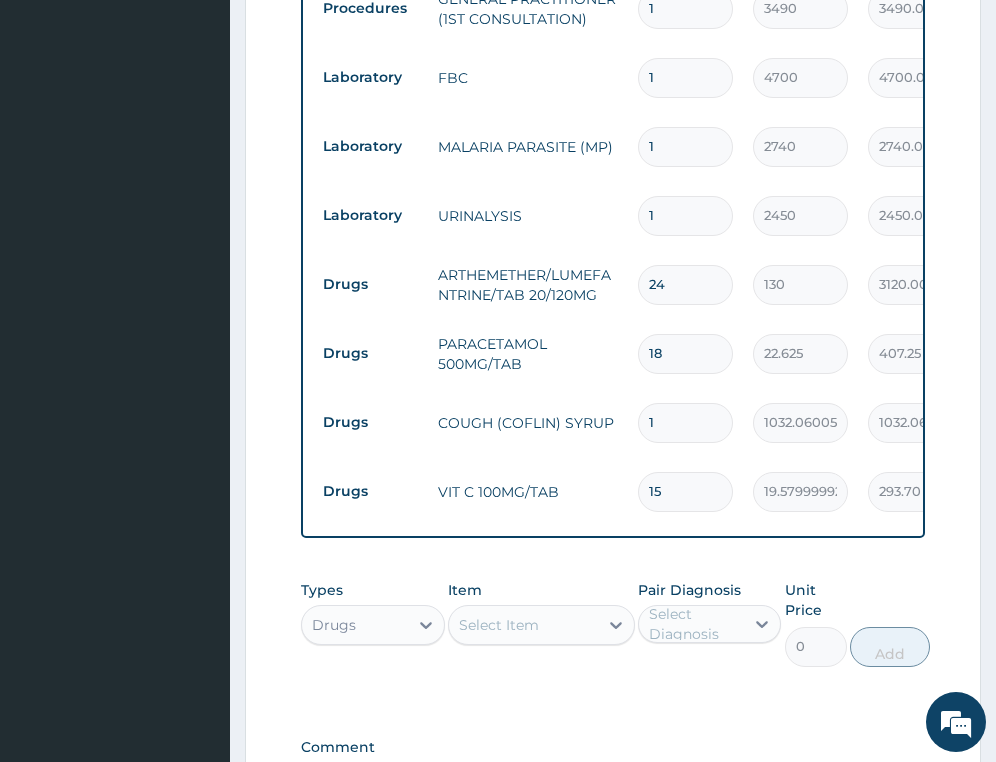 scroll, scrollTop: 788, scrollLeft: 0, axis: vertical 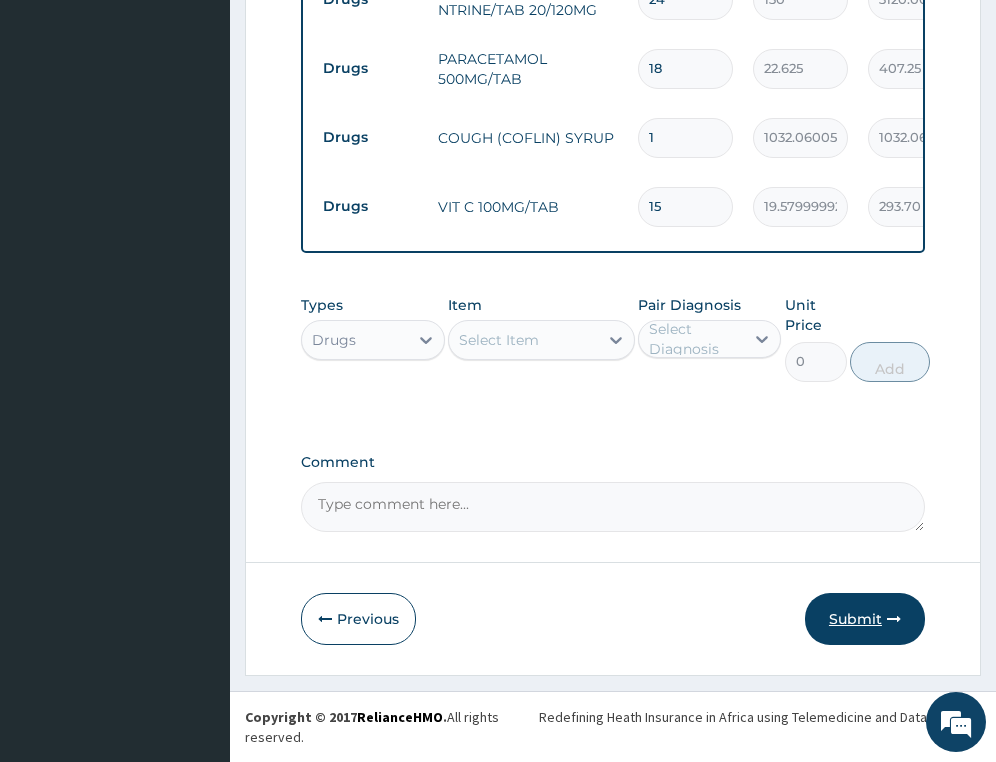type on "24" 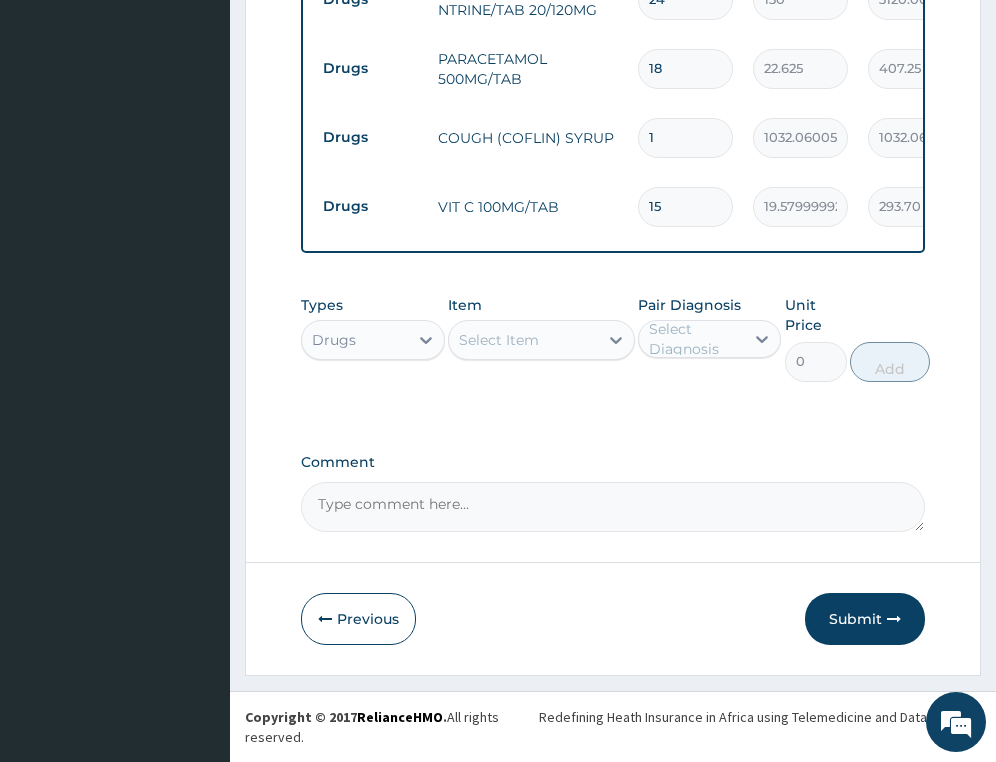 scroll, scrollTop: 78, scrollLeft: 0, axis: vertical 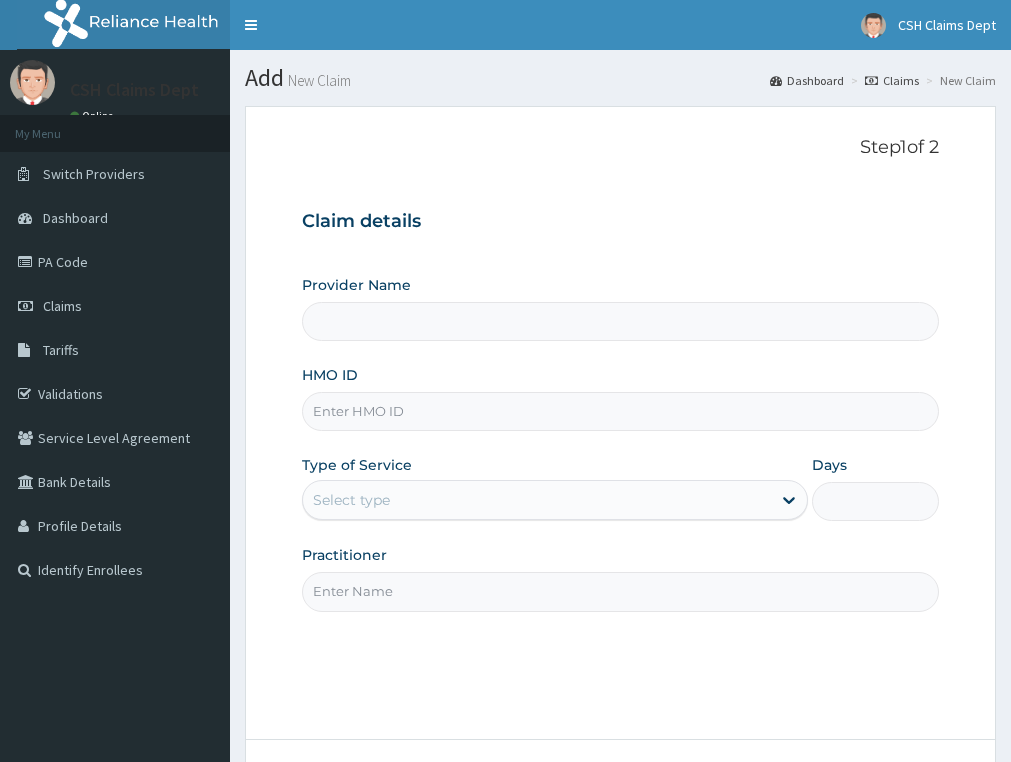 type on "Crystal Specialist Hospital" 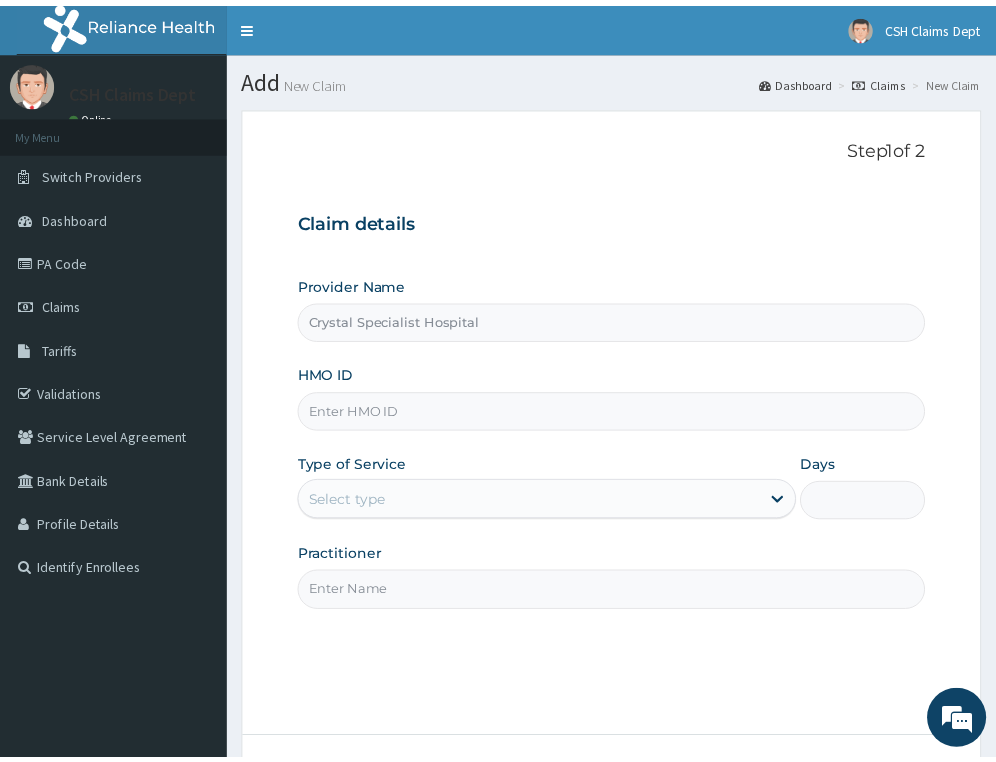 scroll, scrollTop: 0, scrollLeft: 0, axis: both 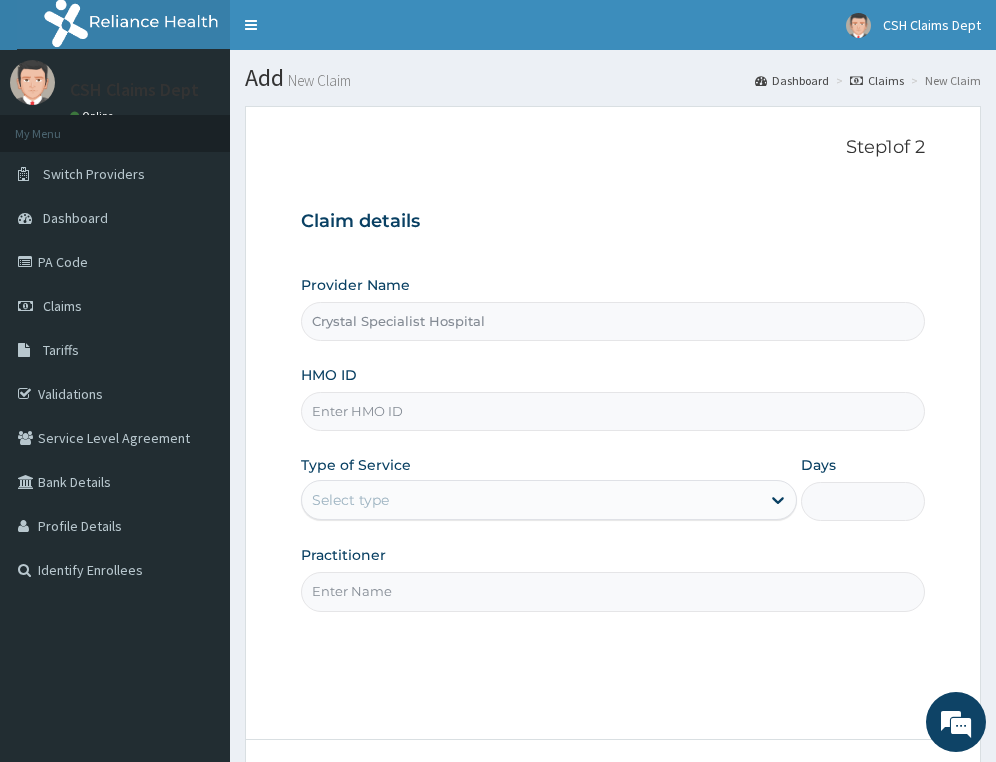click on "HMO ID" at bounding box center (613, 411) 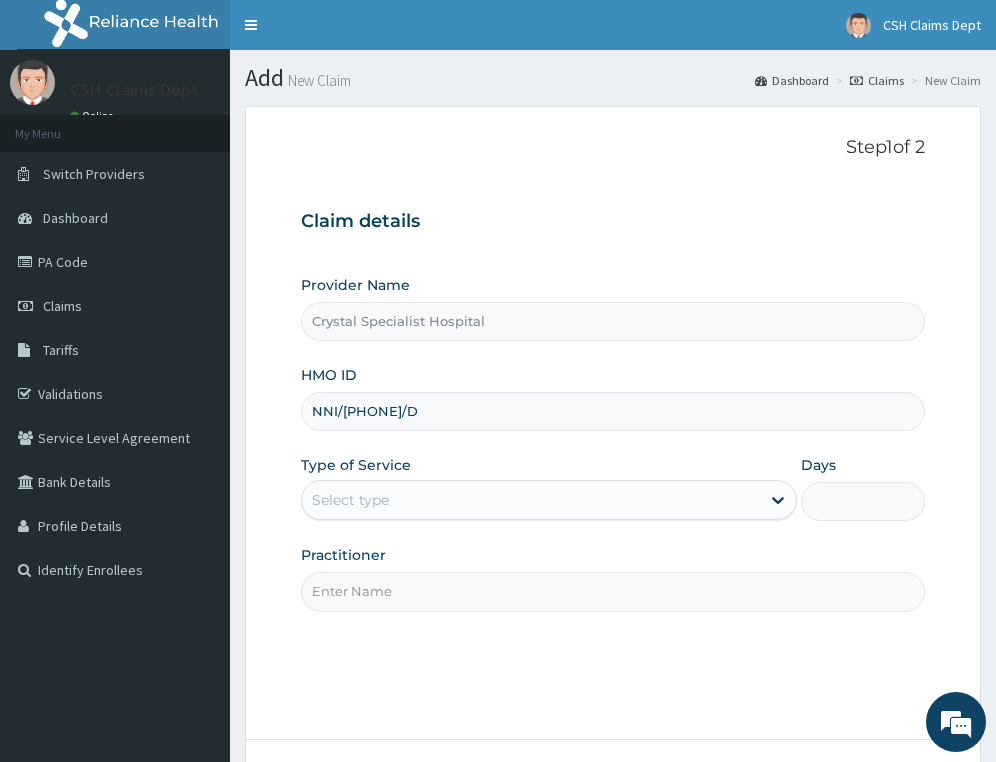 type on "NNI/10008/D" 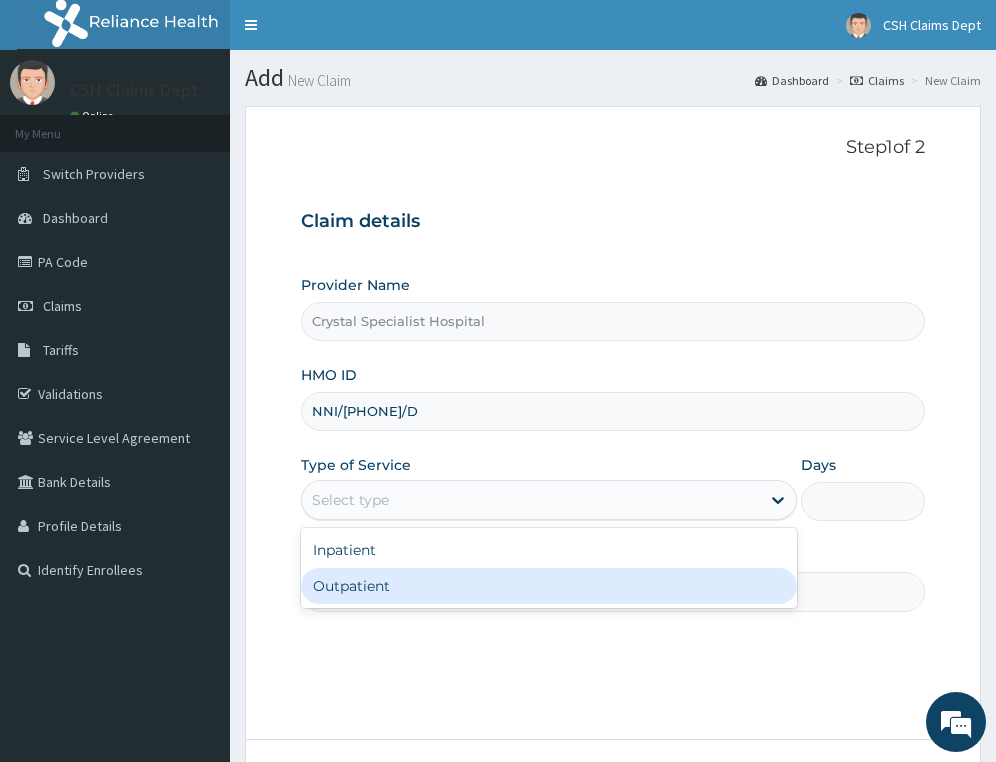 click on "Outpatient" at bounding box center [549, 586] 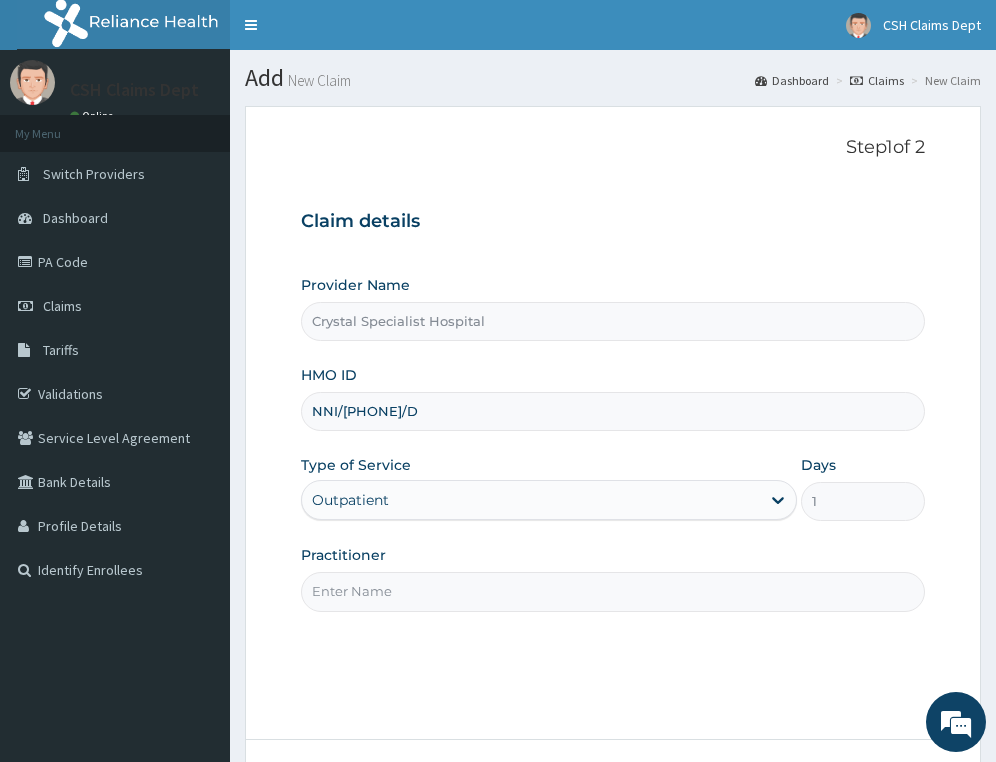 click on "Practitioner" at bounding box center (613, 591) 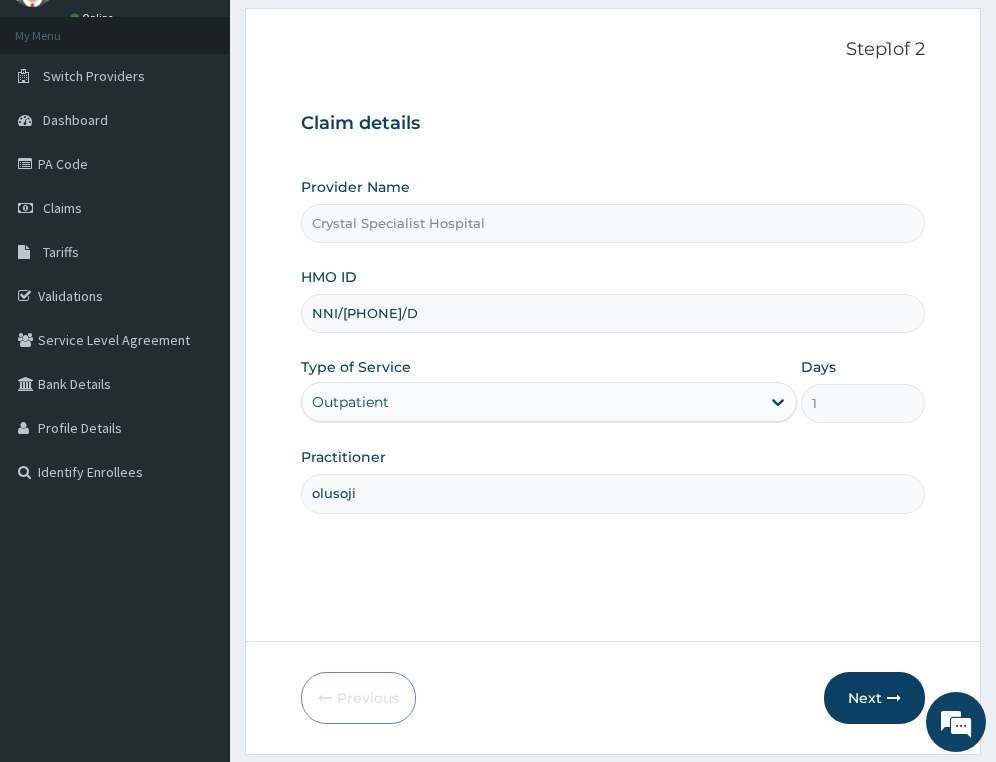scroll, scrollTop: 177, scrollLeft: 0, axis: vertical 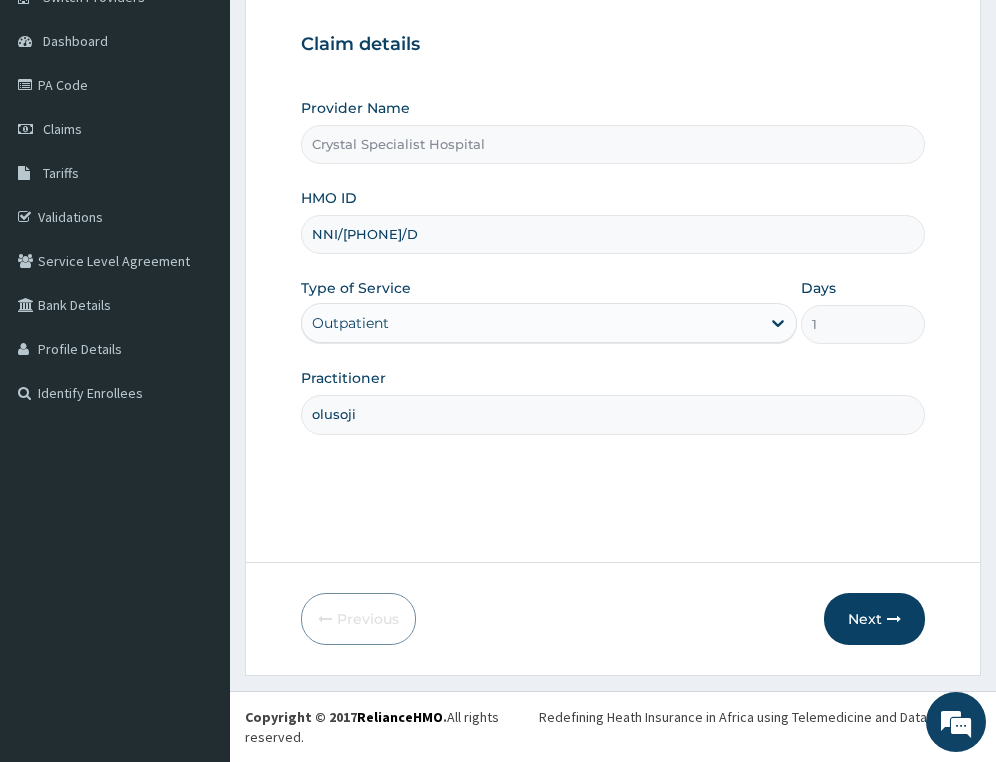 type on "olusoji" 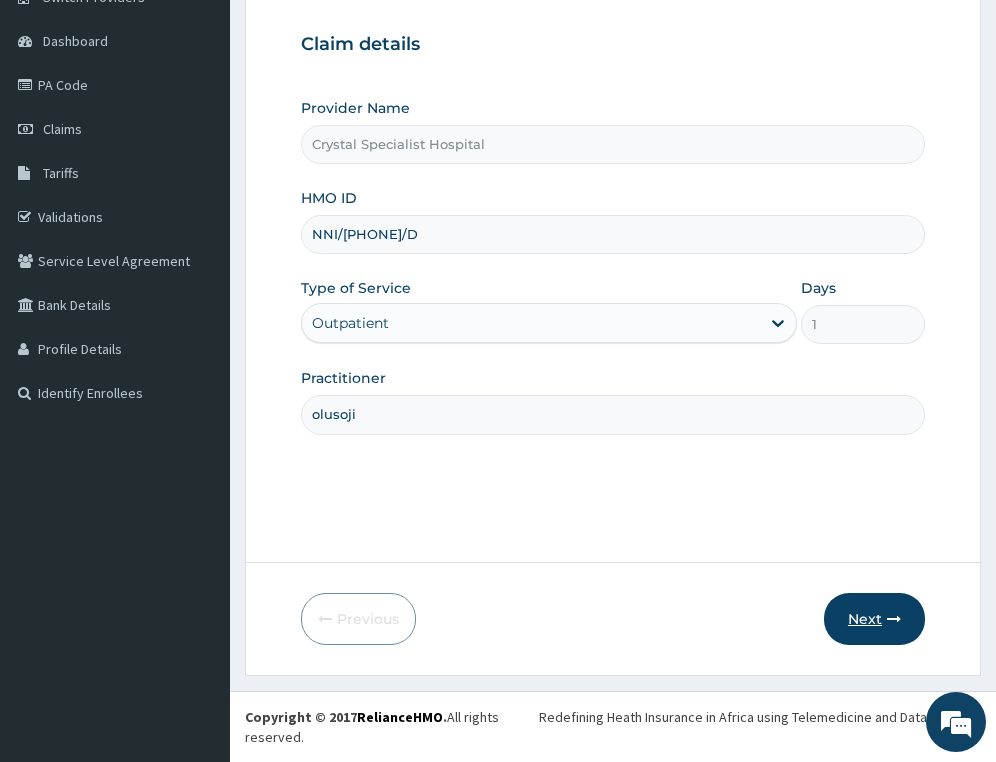 click on "Next" at bounding box center (874, 619) 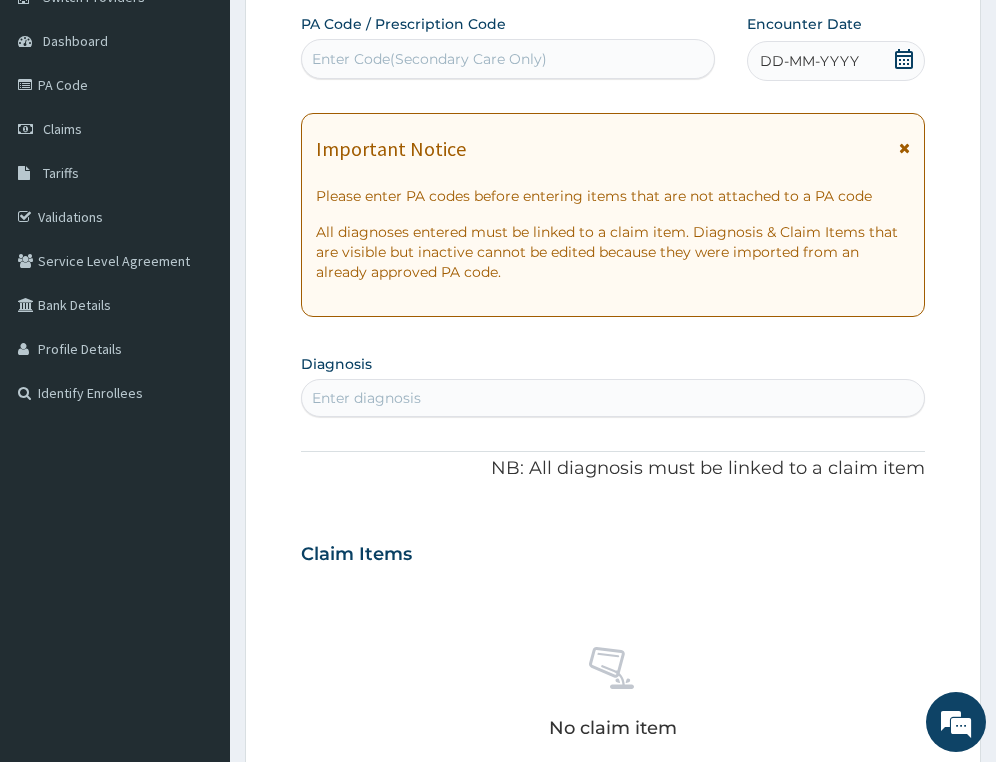 click on "Enter Code(Secondary Care Only)" at bounding box center (429, 59) 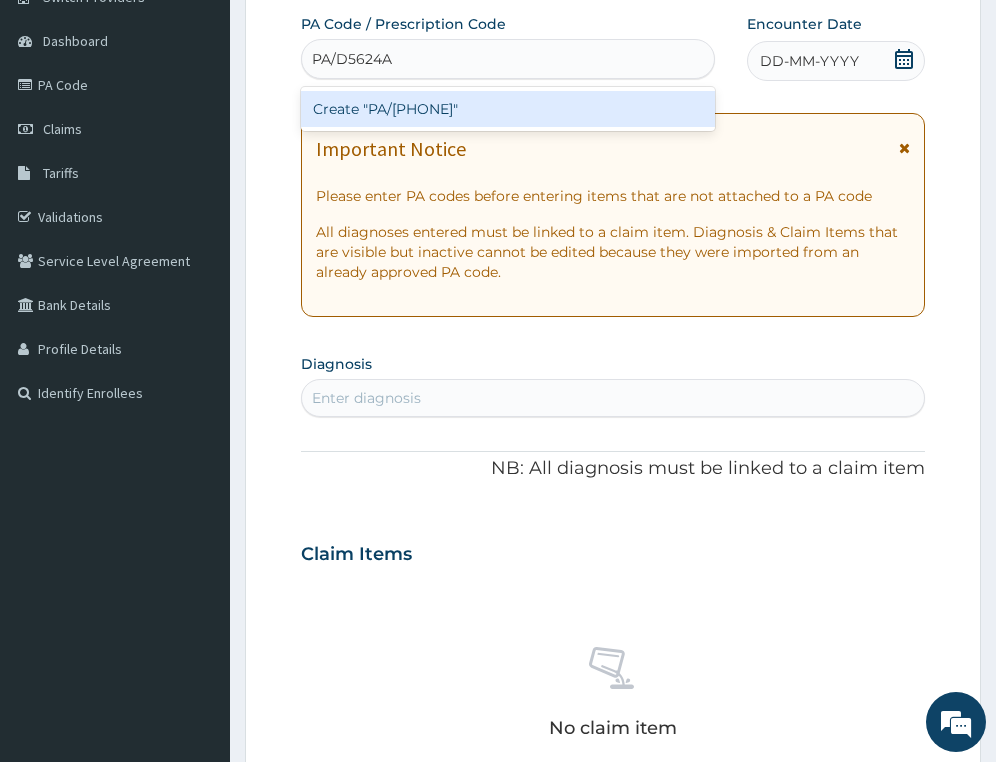 type 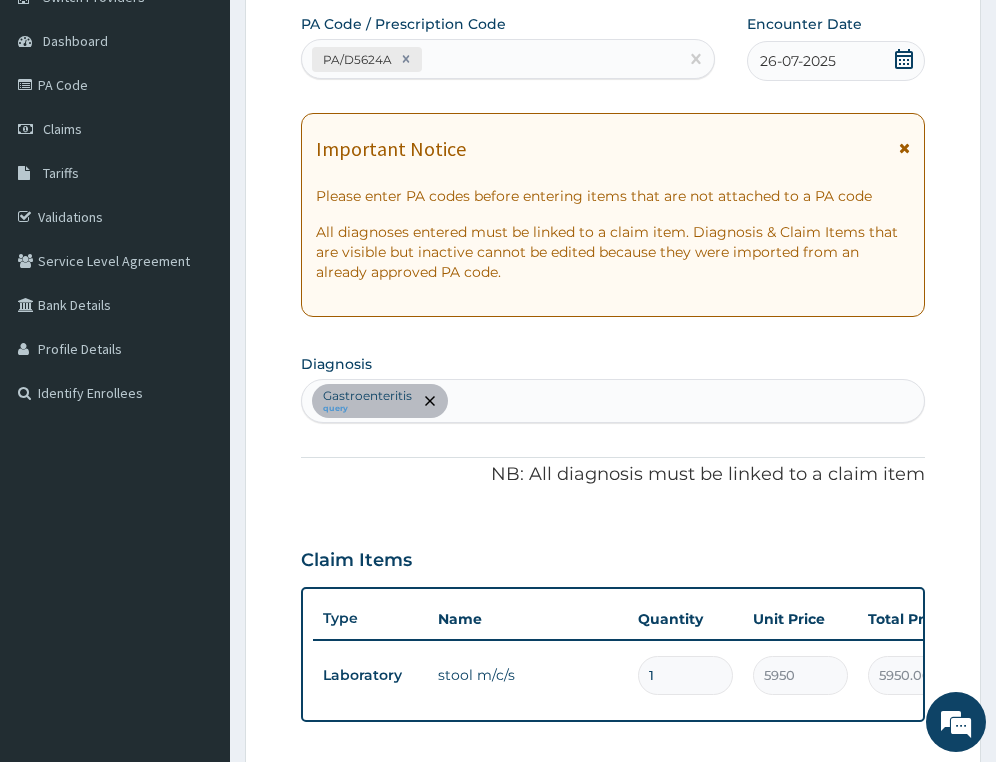 scroll, scrollTop: 377, scrollLeft: 0, axis: vertical 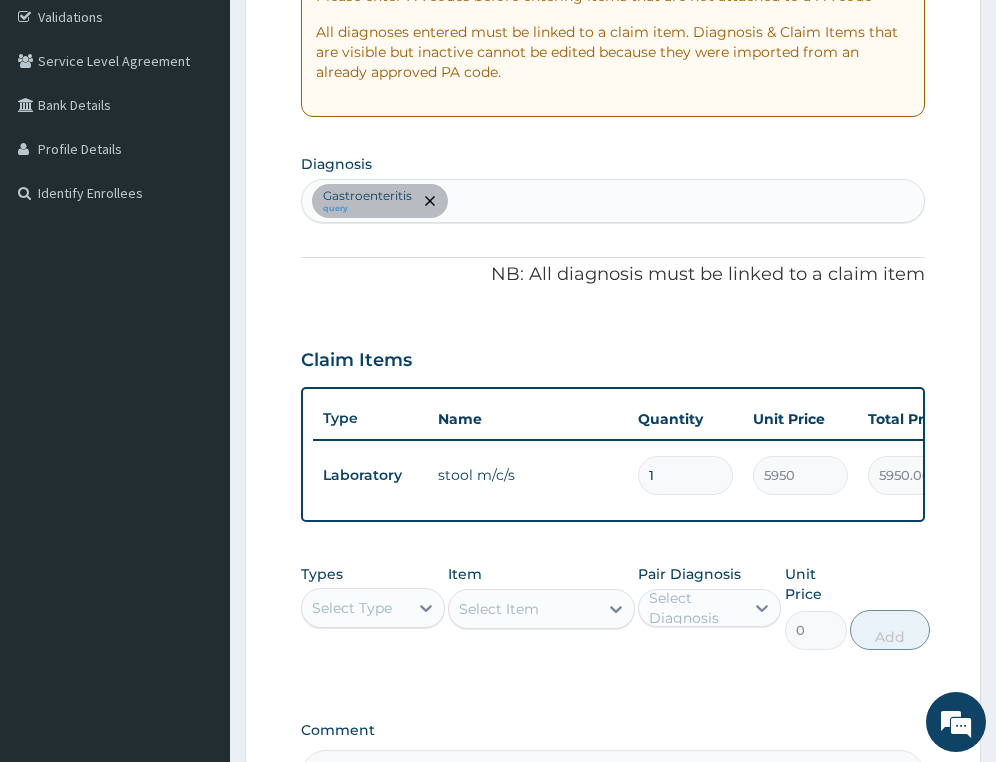 click on "Gastroenteritis query" at bounding box center [613, 201] 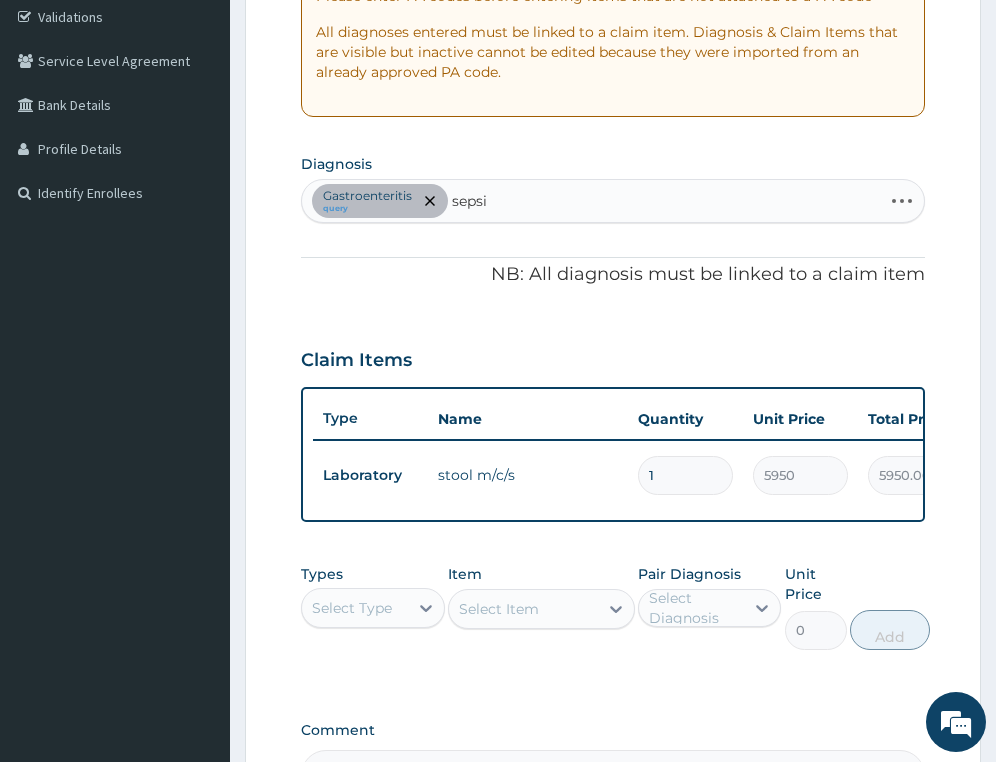 type on "sepsis" 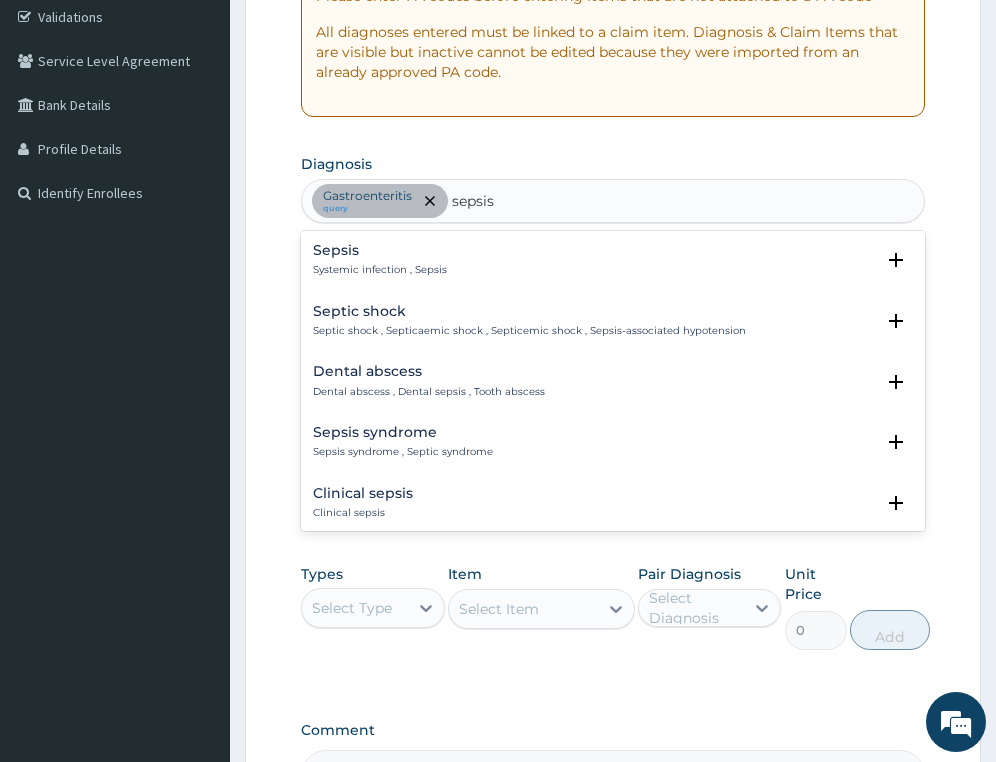 click on "Sepsis" at bounding box center (380, 250) 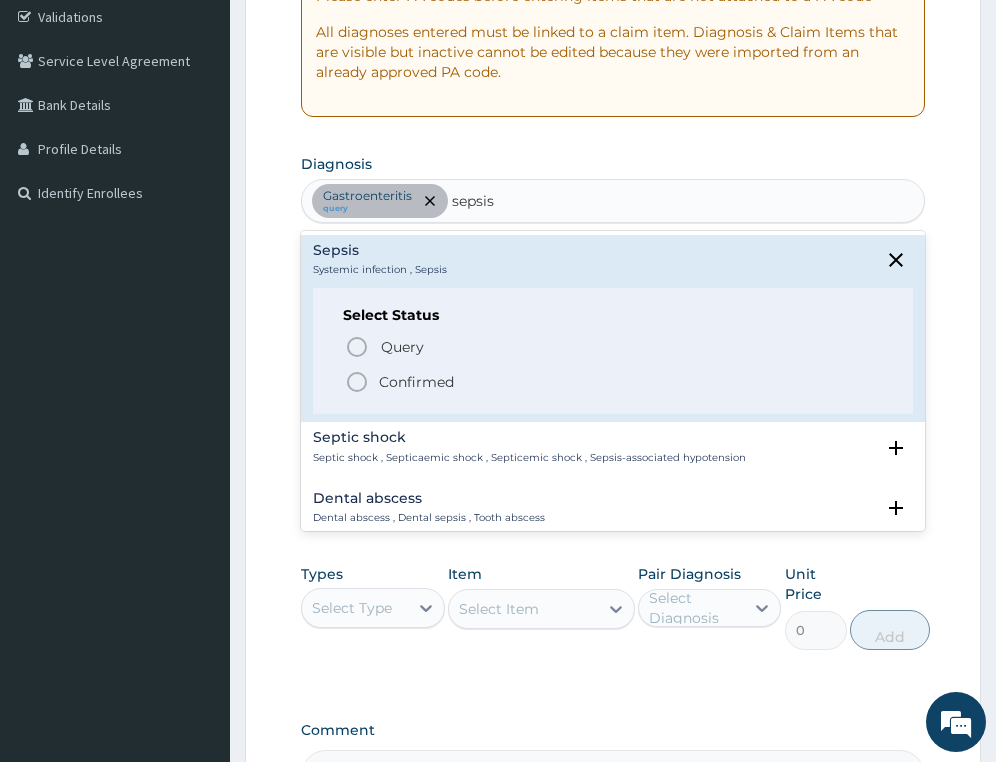 click on "Confirmed" at bounding box center (416, 382) 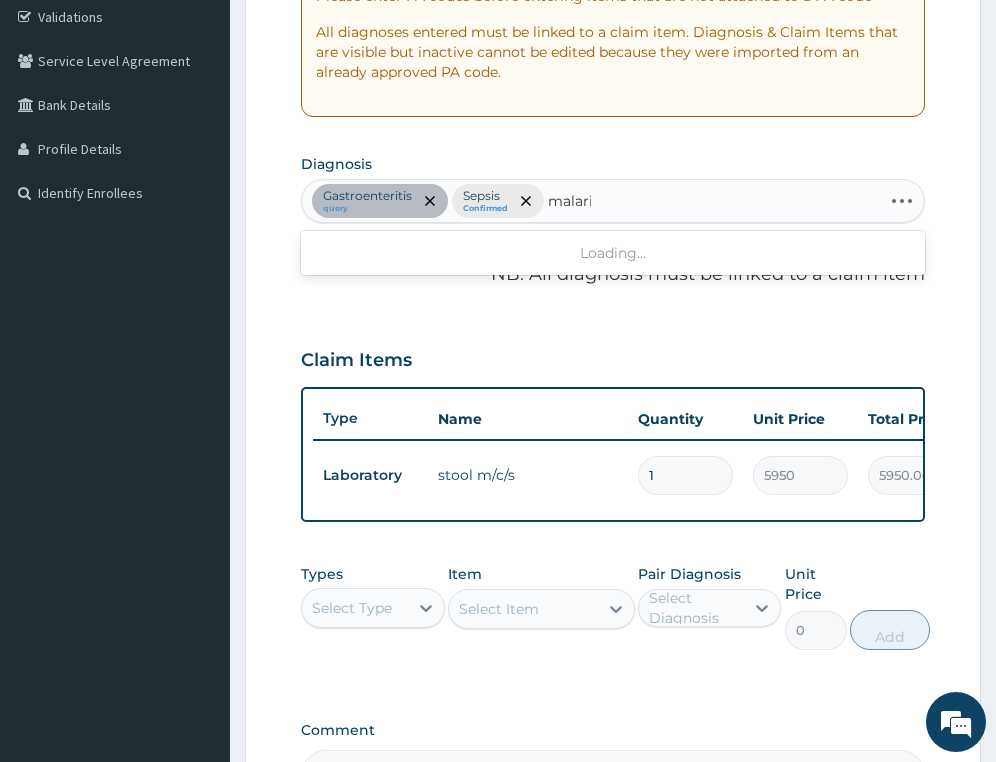 type on "malaria" 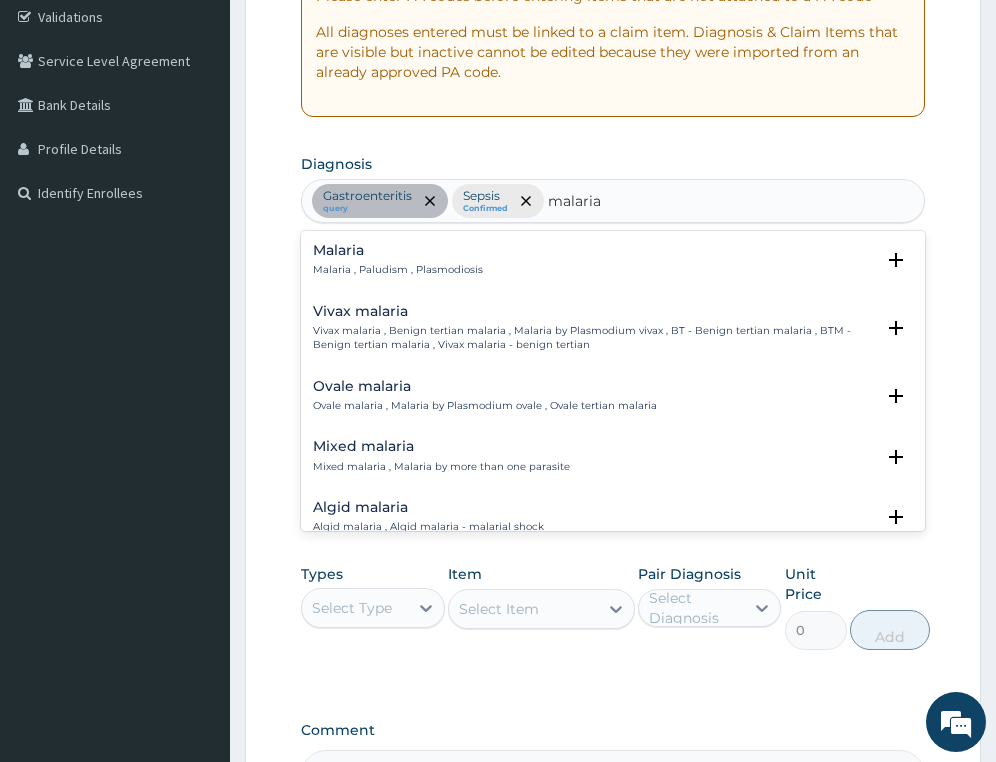 click on "Malaria" at bounding box center (398, 250) 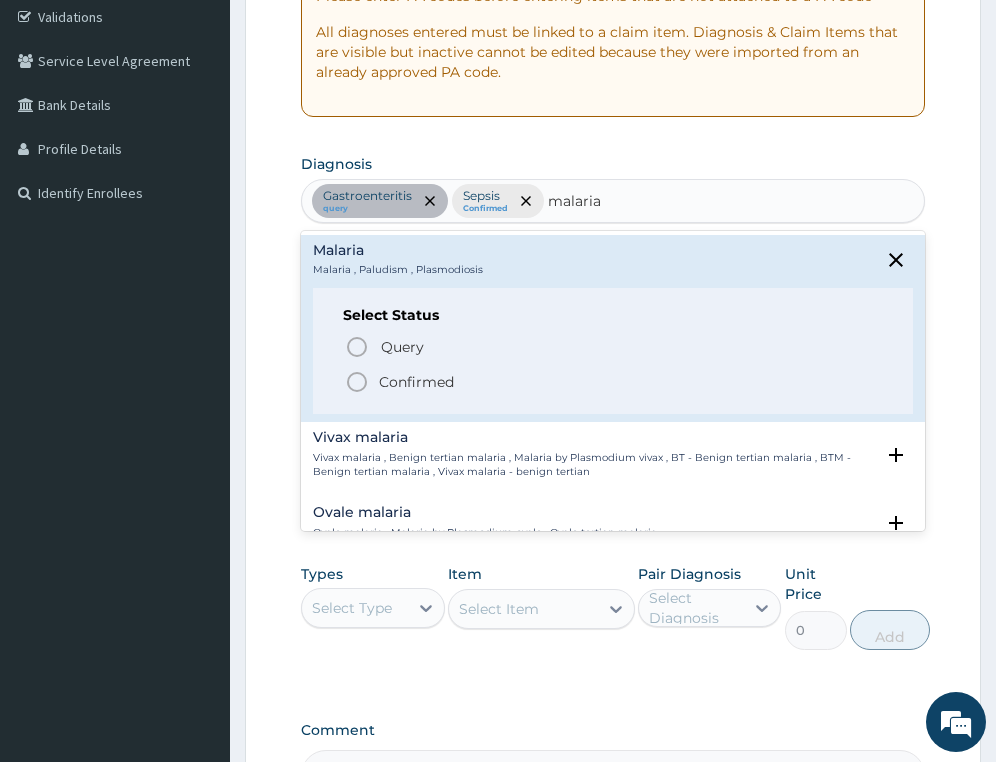click on "Confirmed" at bounding box center [416, 382] 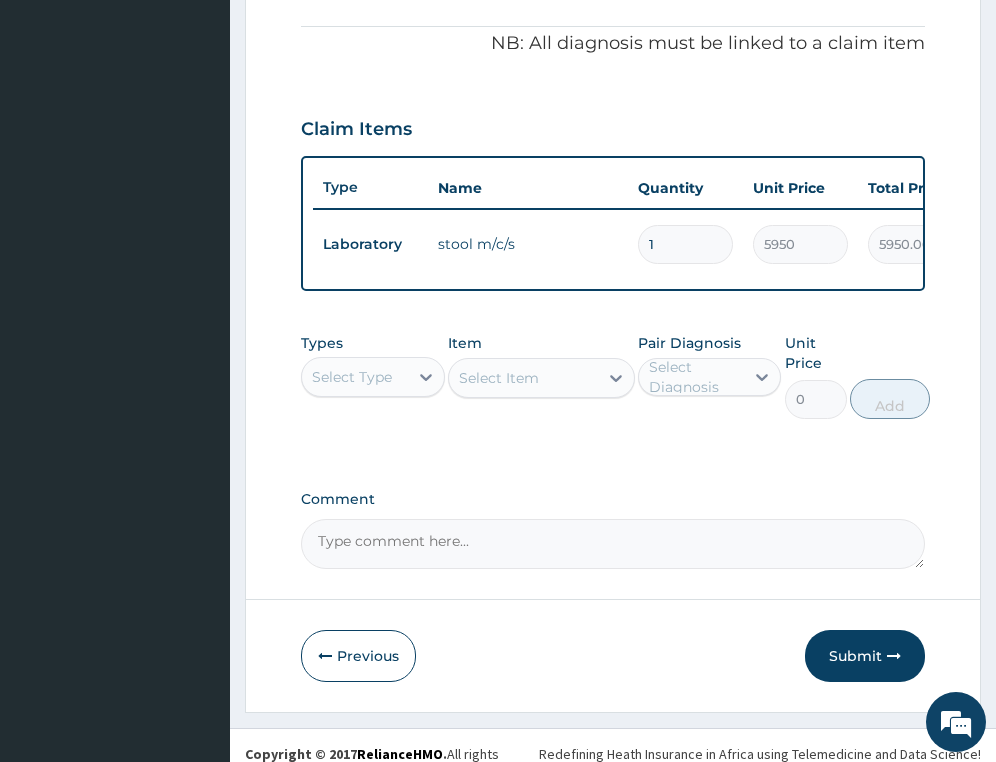 scroll, scrollTop: 660, scrollLeft: 0, axis: vertical 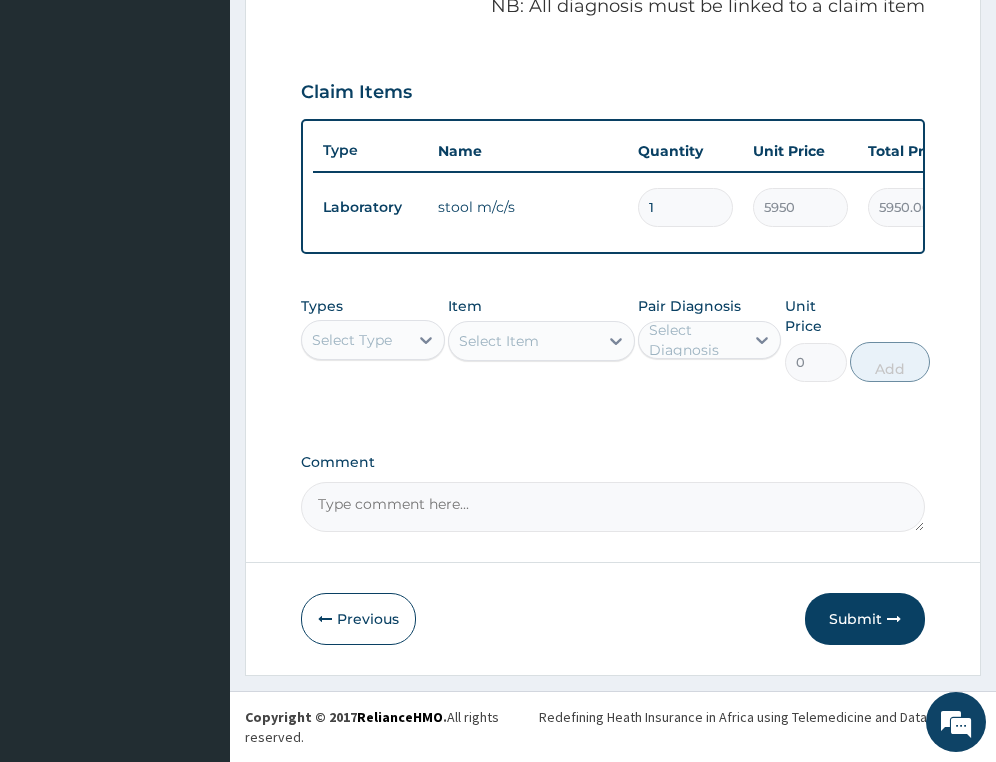 click on "Select Type" at bounding box center [352, 340] 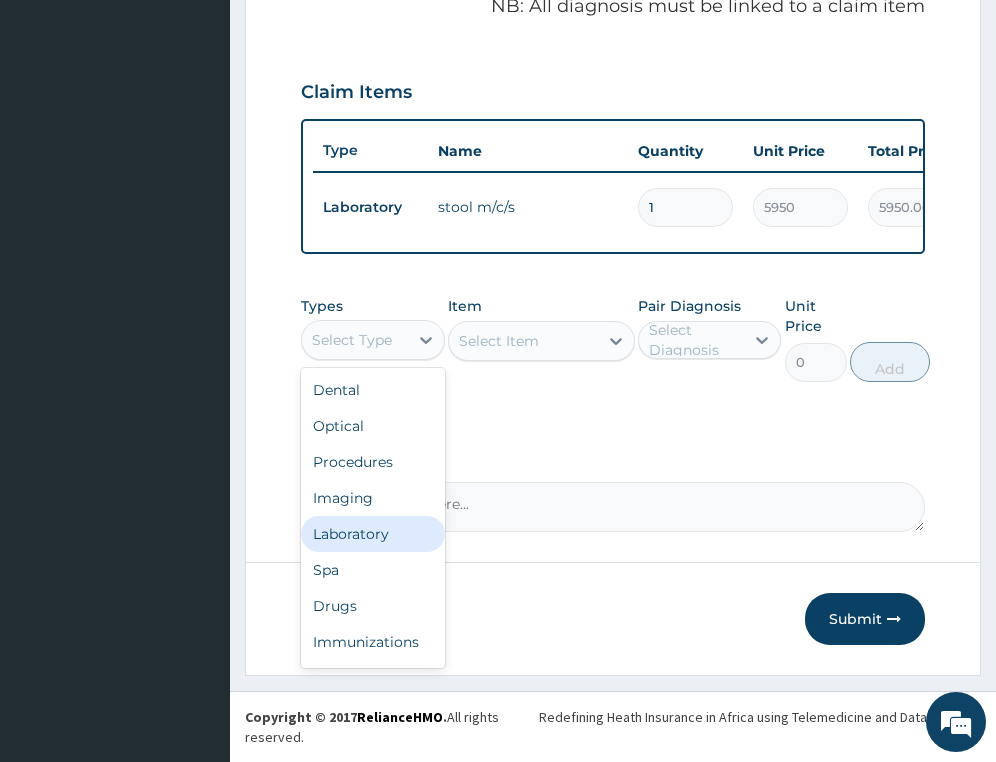 click on "Laboratory" at bounding box center (372, 534) 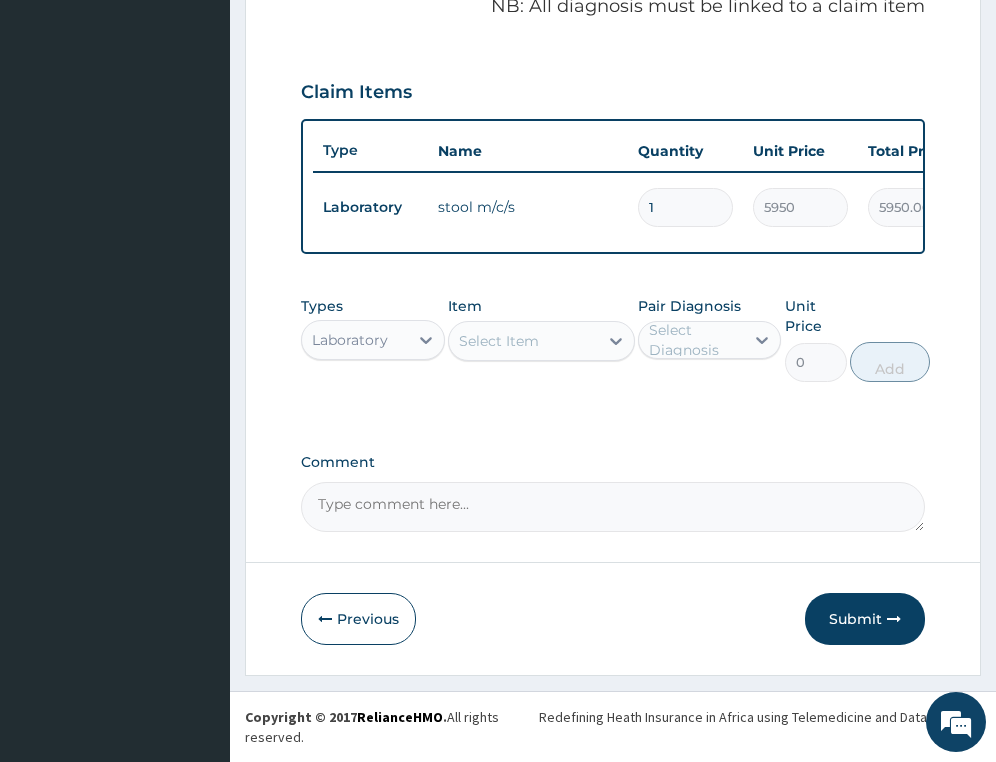 click on "Select Item" at bounding box center [499, 341] 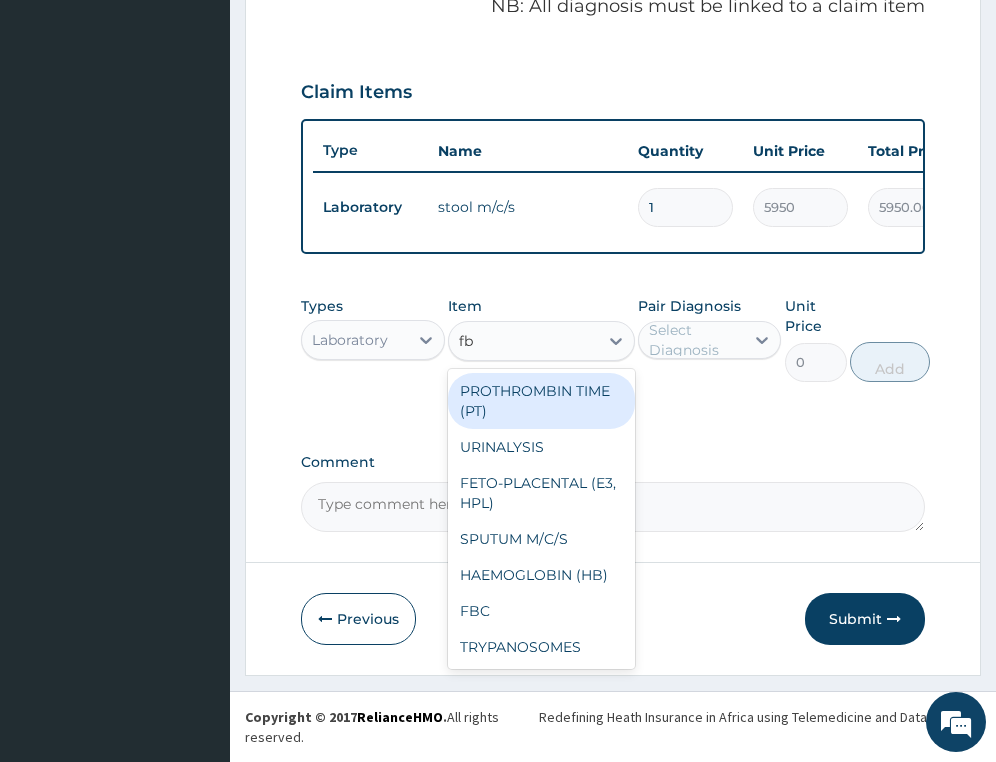 type on "fbc" 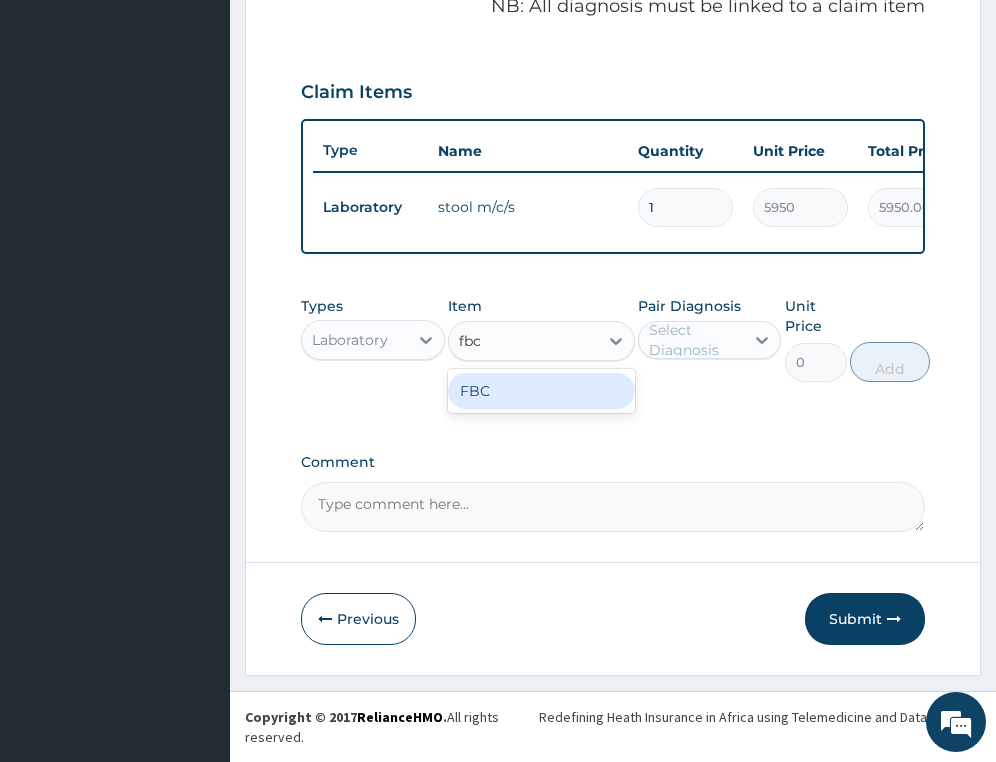 drag, startPoint x: 535, startPoint y: 394, endPoint x: 686, endPoint y: 342, distance: 159.70285 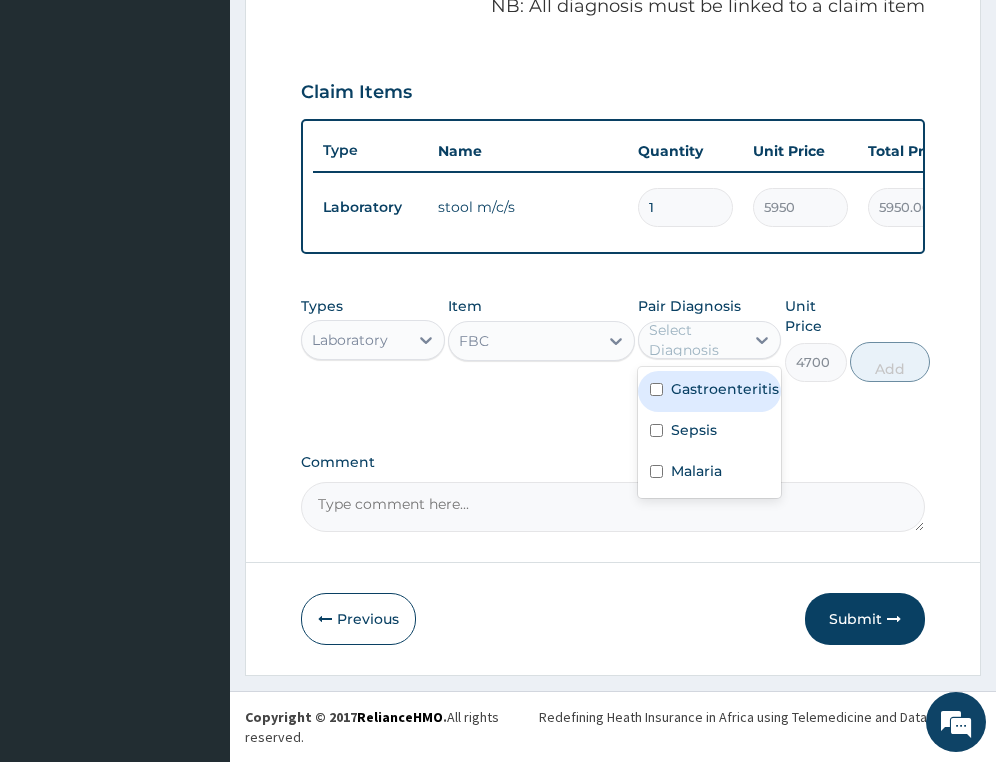 click on "Select Diagnosis" at bounding box center [695, 340] 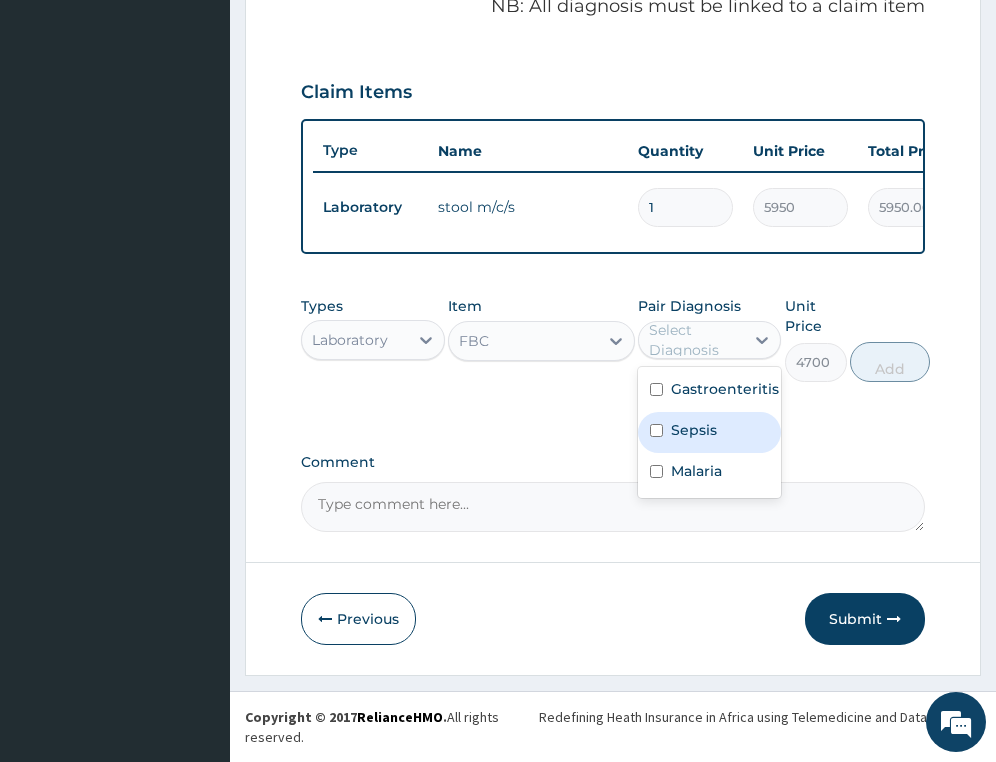 click on "Sepsis" at bounding box center (694, 430) 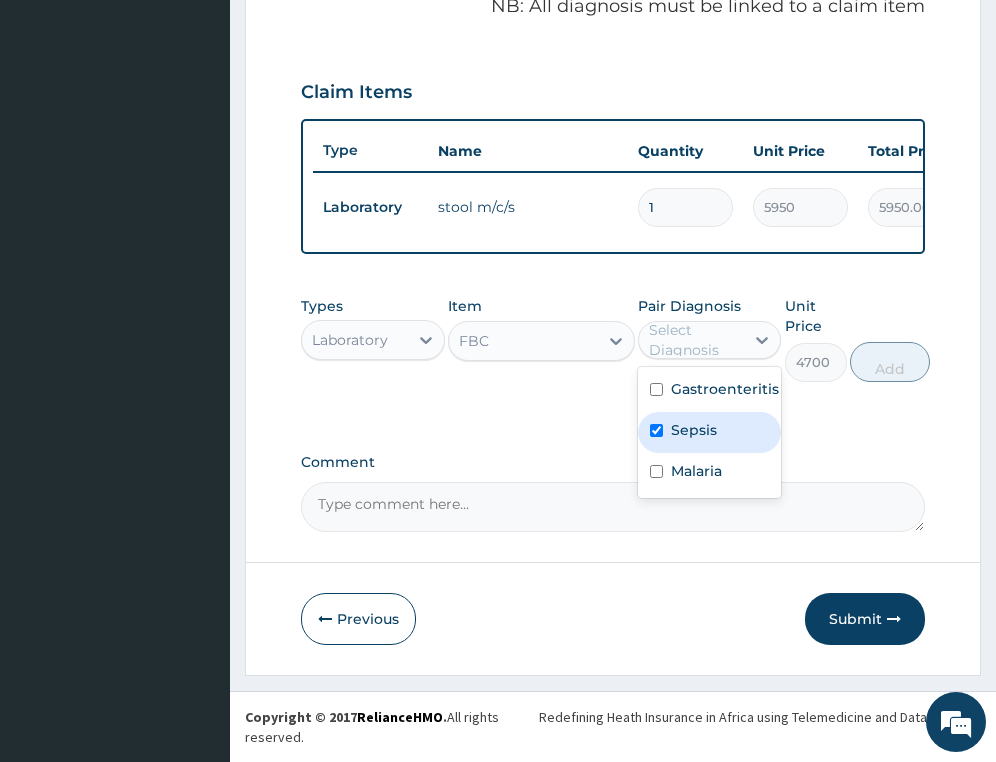 checkbox on "true" 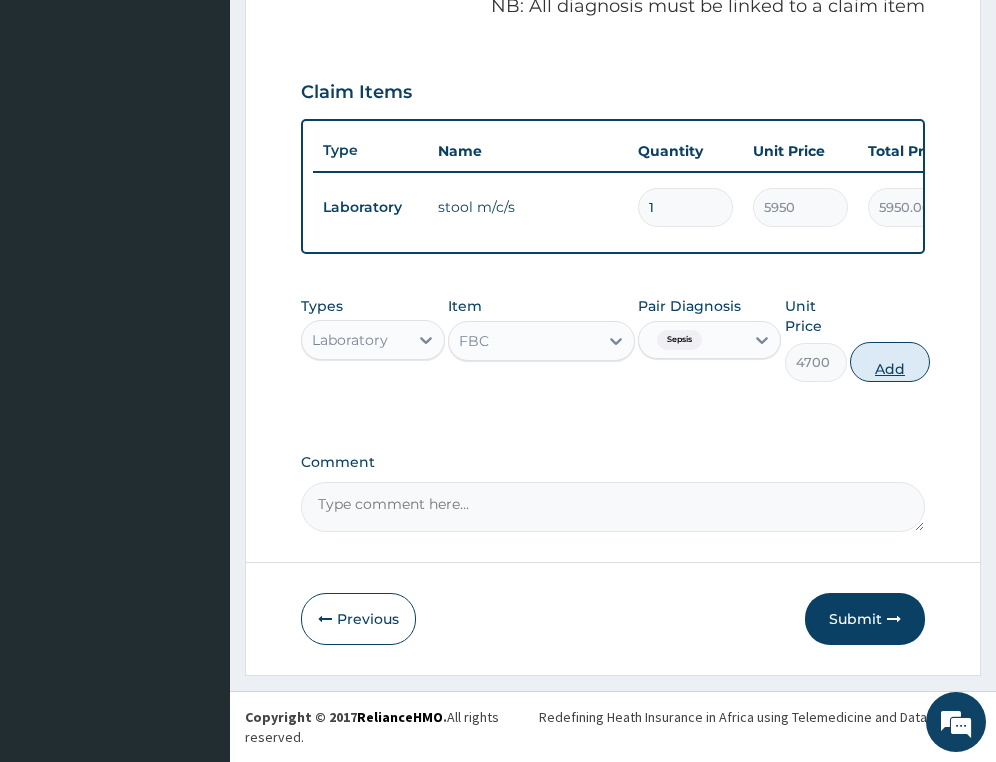 click on "Add" at bounding box center [890, 362] 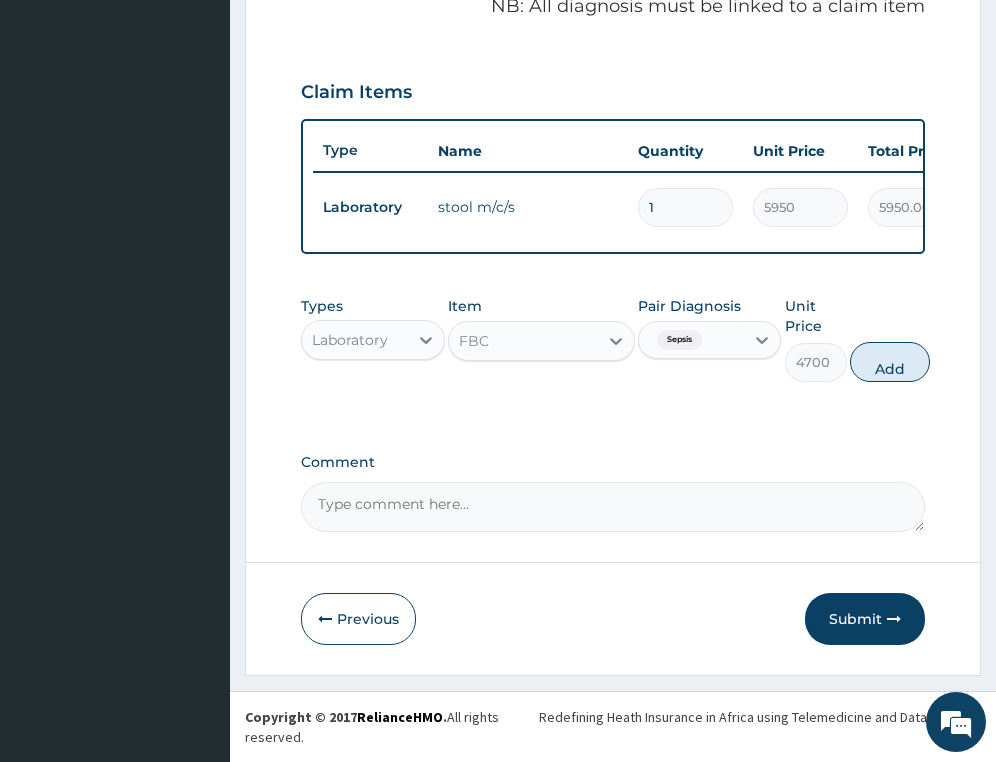 type on "0" 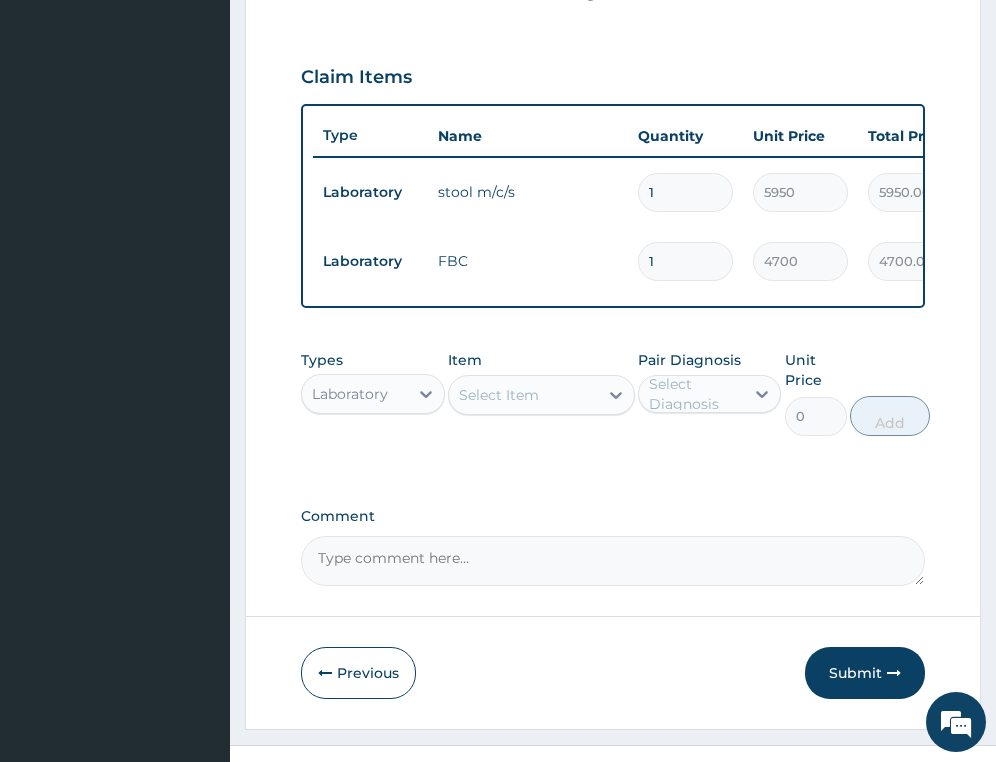 click on "Select Item" at bounding box center (523, 395) 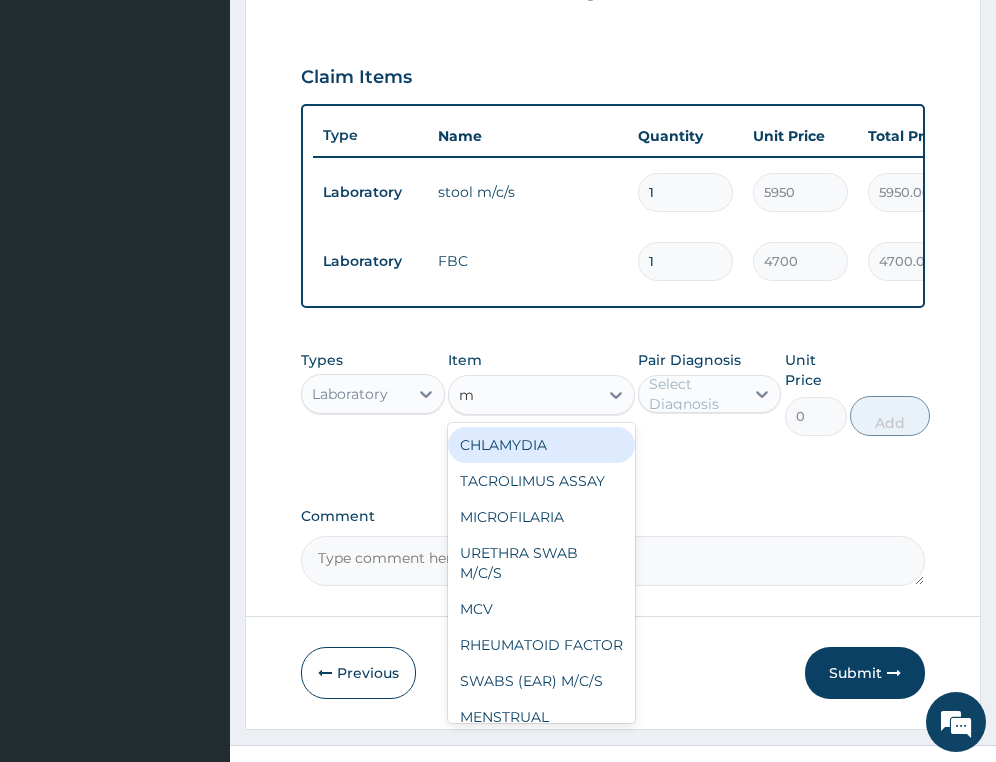 type on "mp" 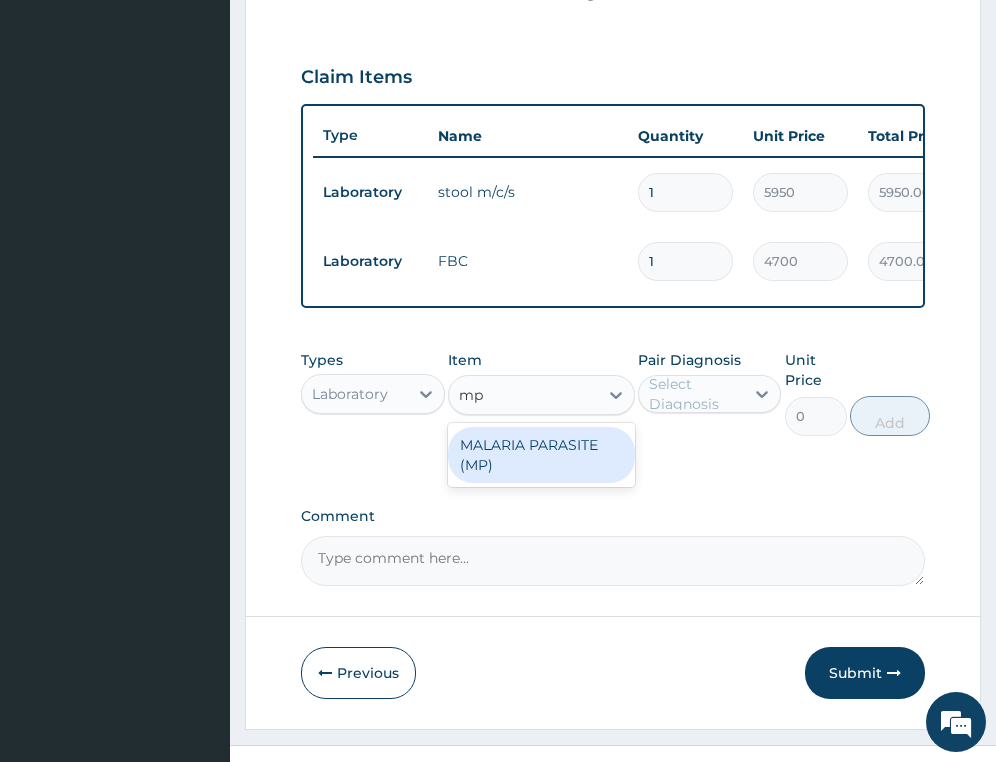 click on "MALARIA PARASITE (MP)" at bounding box center (541, 455) 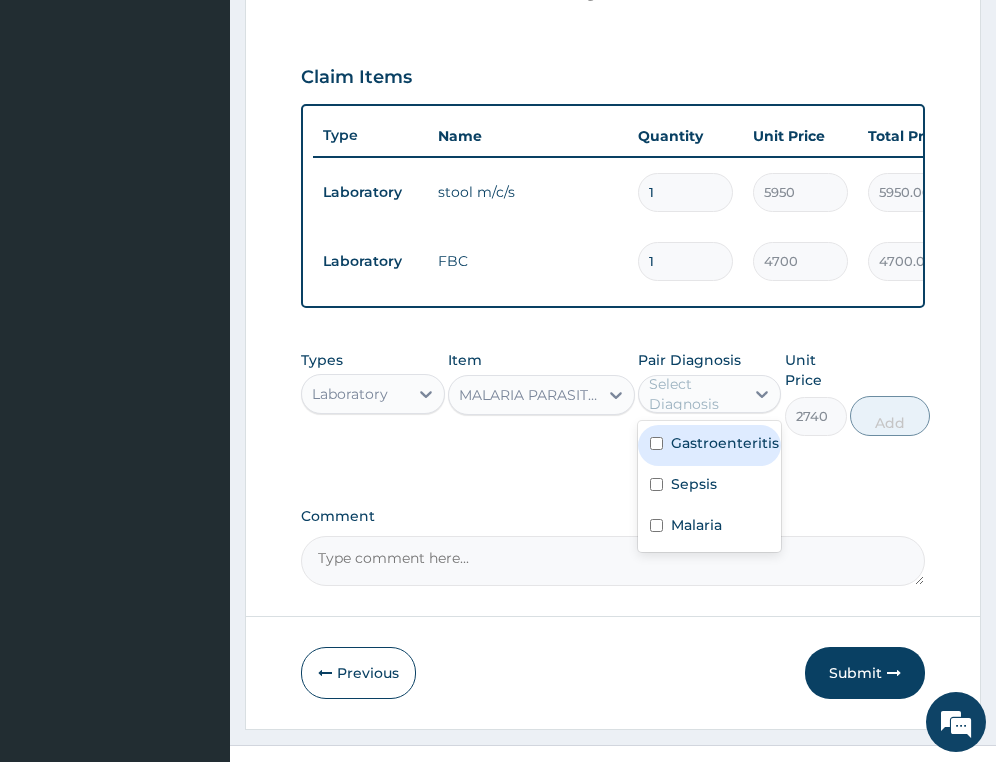 click on "Select Diagnosis" at bounding box center (695, 394) 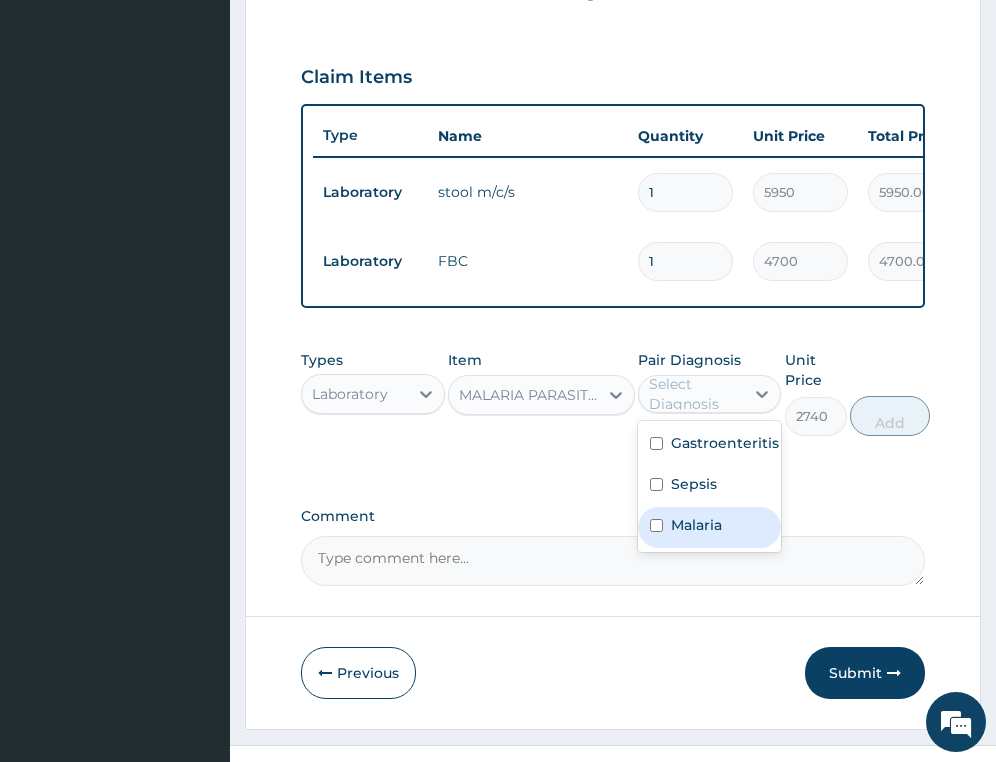 click on "Malaria" at bounding box center (696, 525) 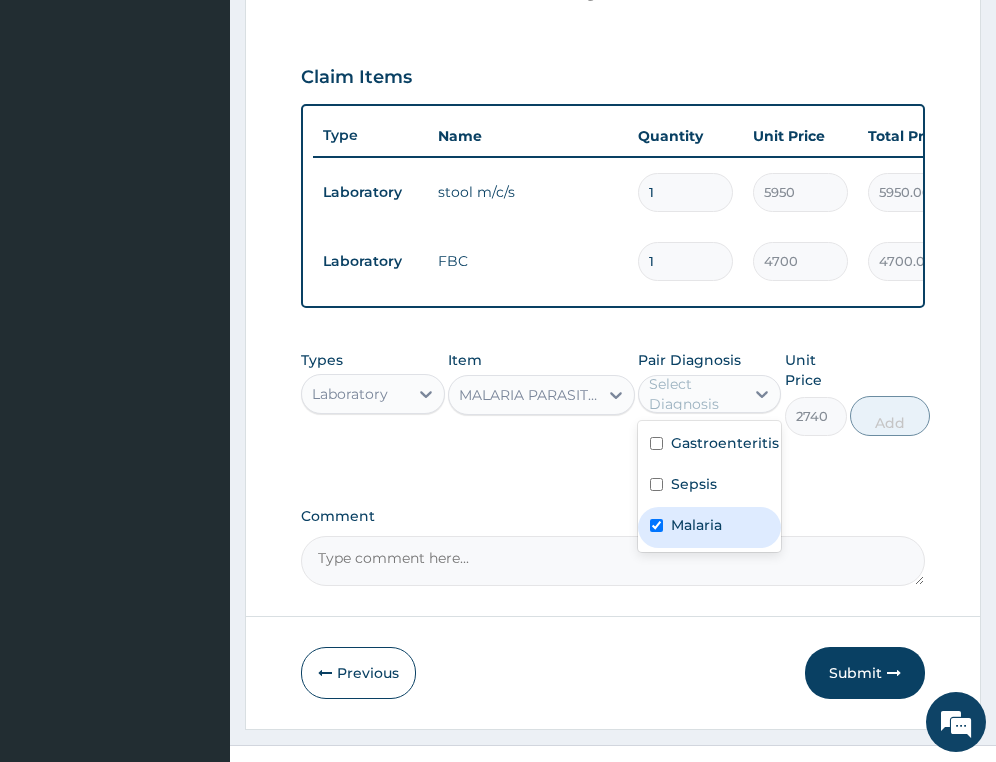 checkbox on "true" 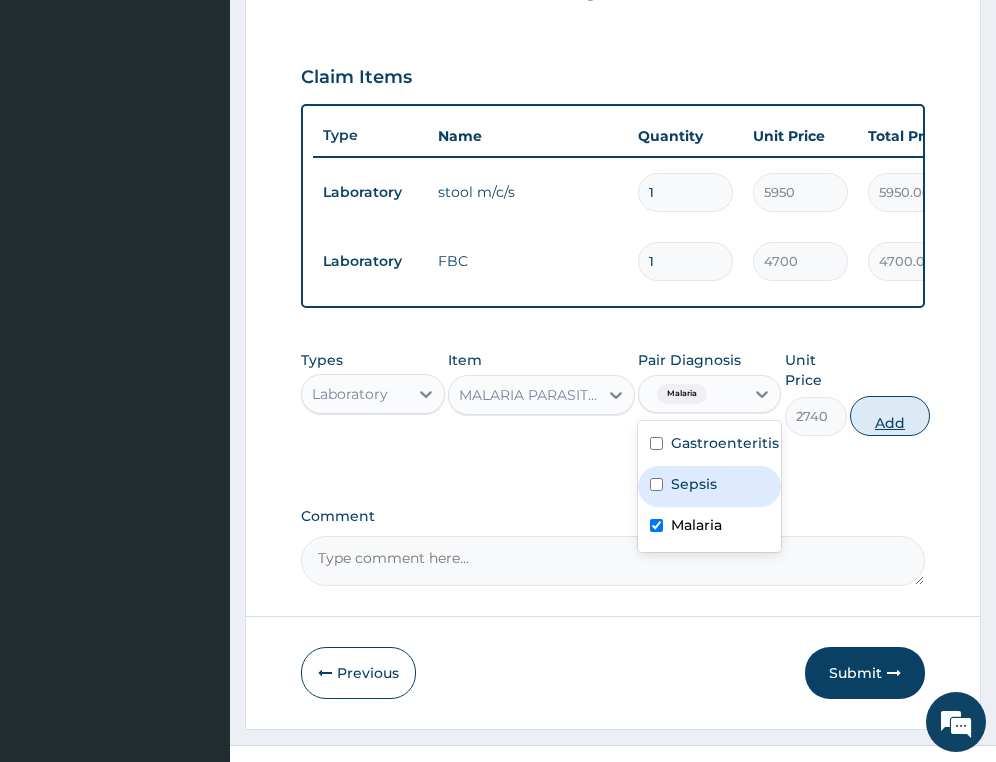 click on "Add" at bounding box center [890, 416] 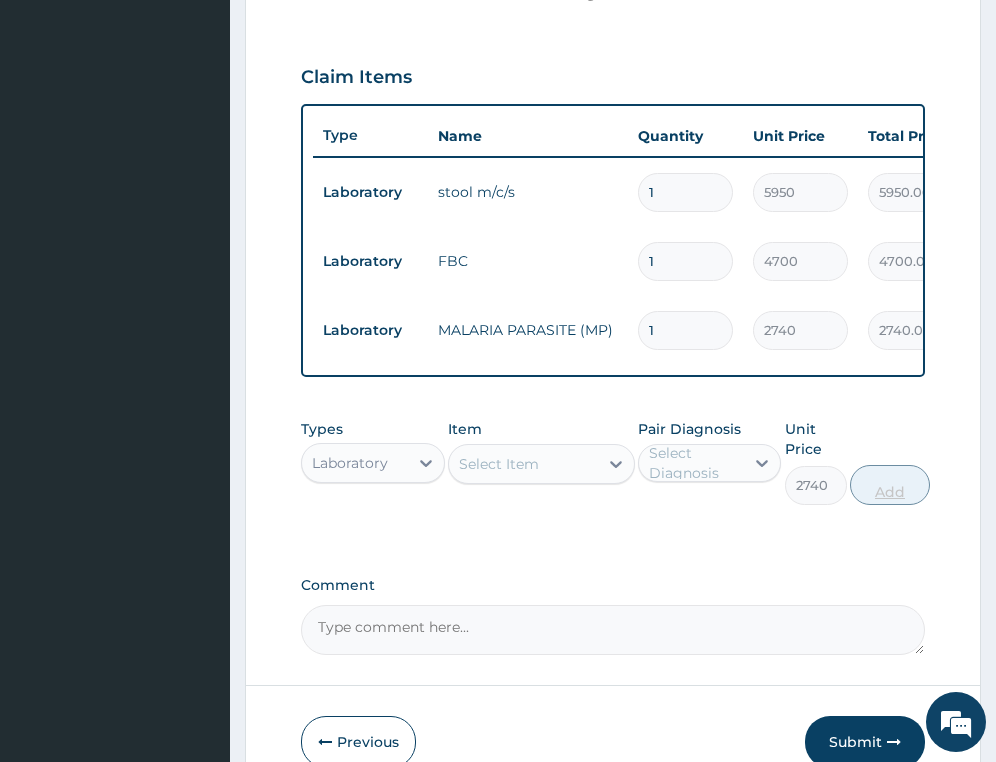 type on "0" 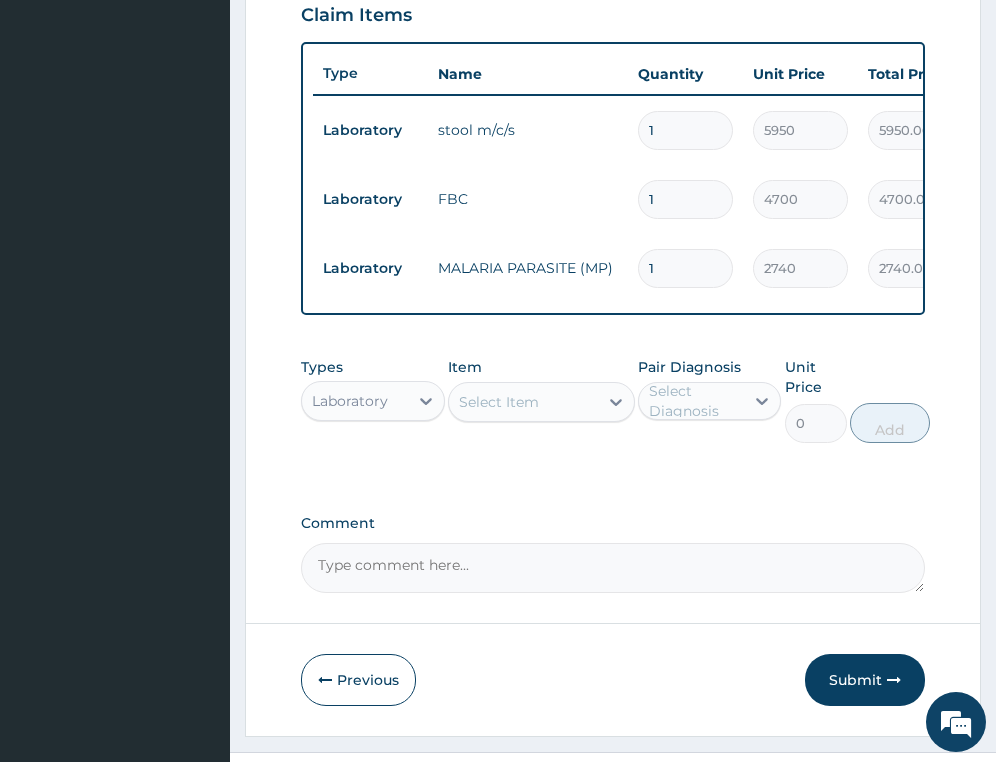 scroll, scrollTop: 798, scrollLeft: 0, axis: vertical 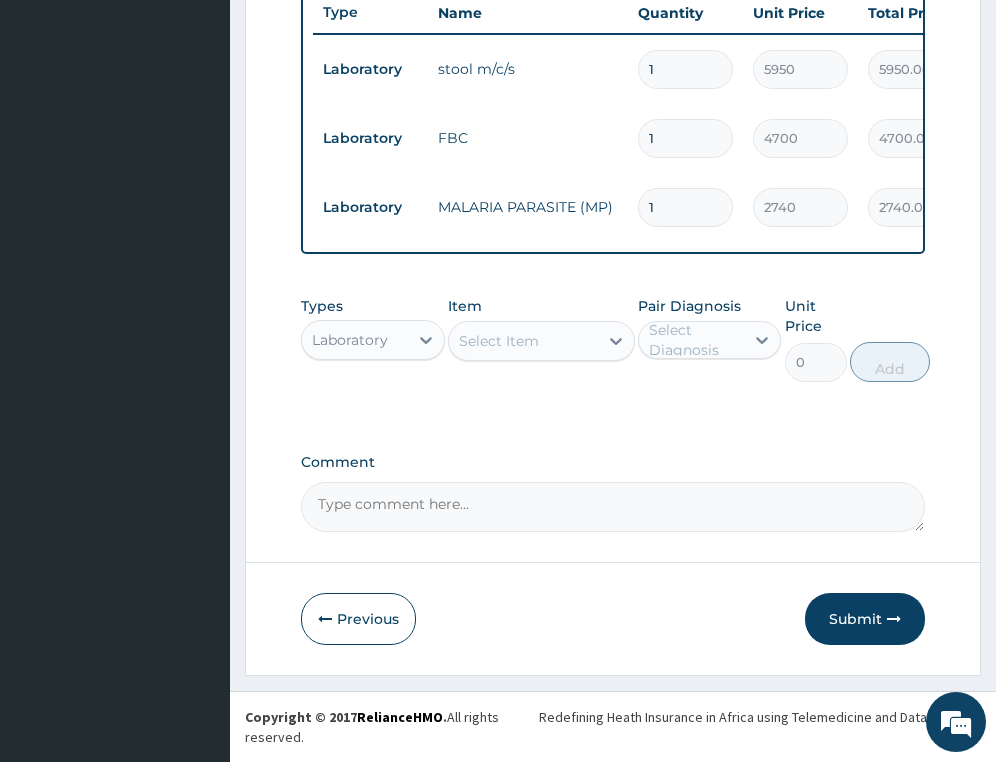 click on "Laboratory" at bounding box center (350, 340) 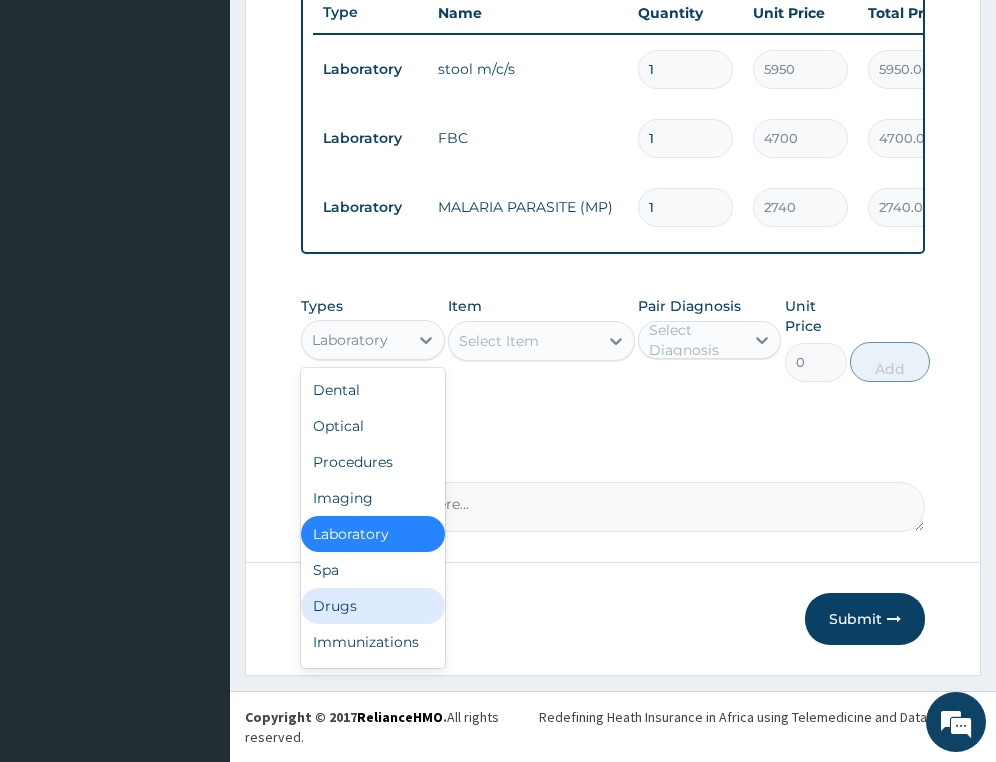 click on "Drugs" at bounding box center [372, 606] 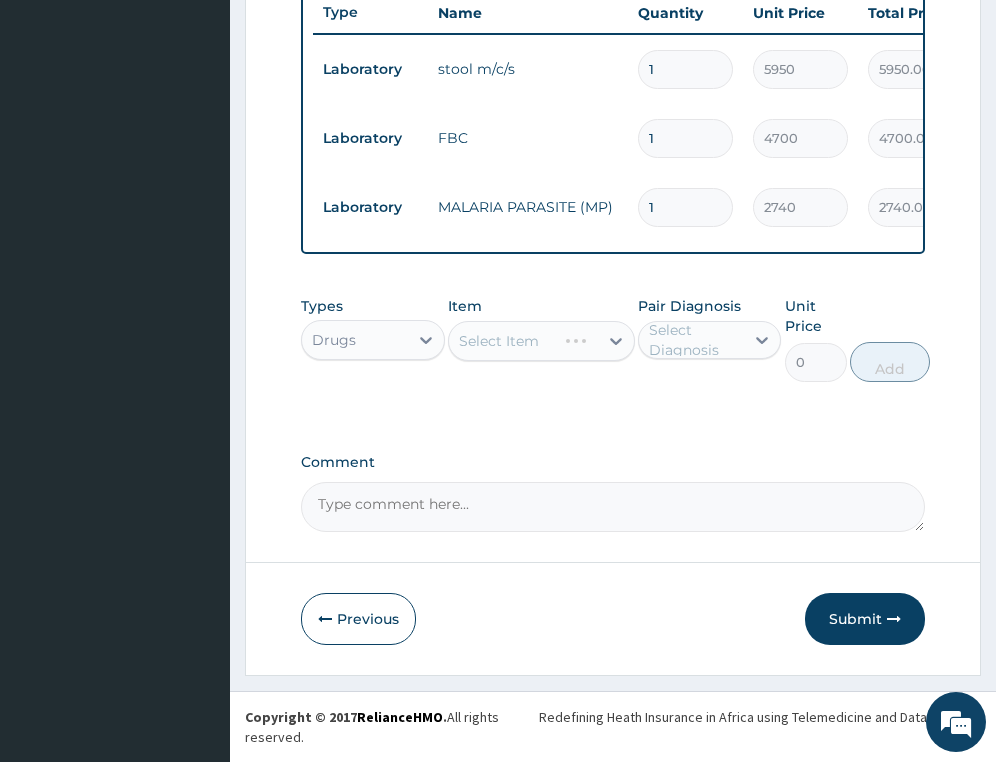 click on "Select Item" at bounding box center [541, 341] 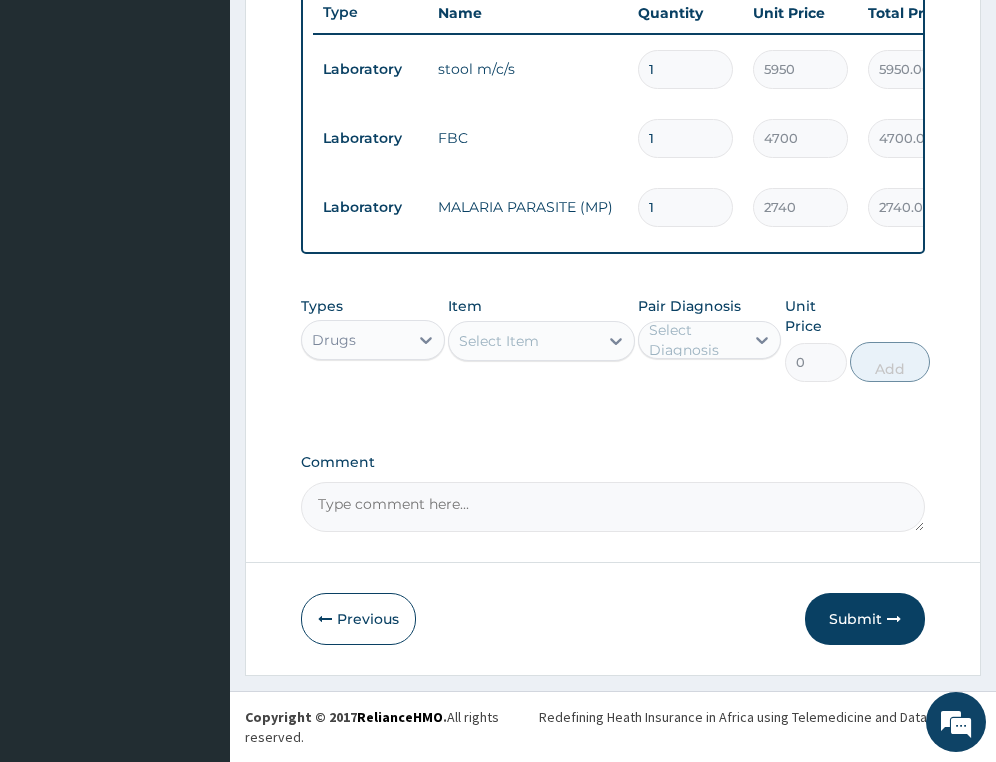 click on "Select Item" at bounding box center (499, 341) 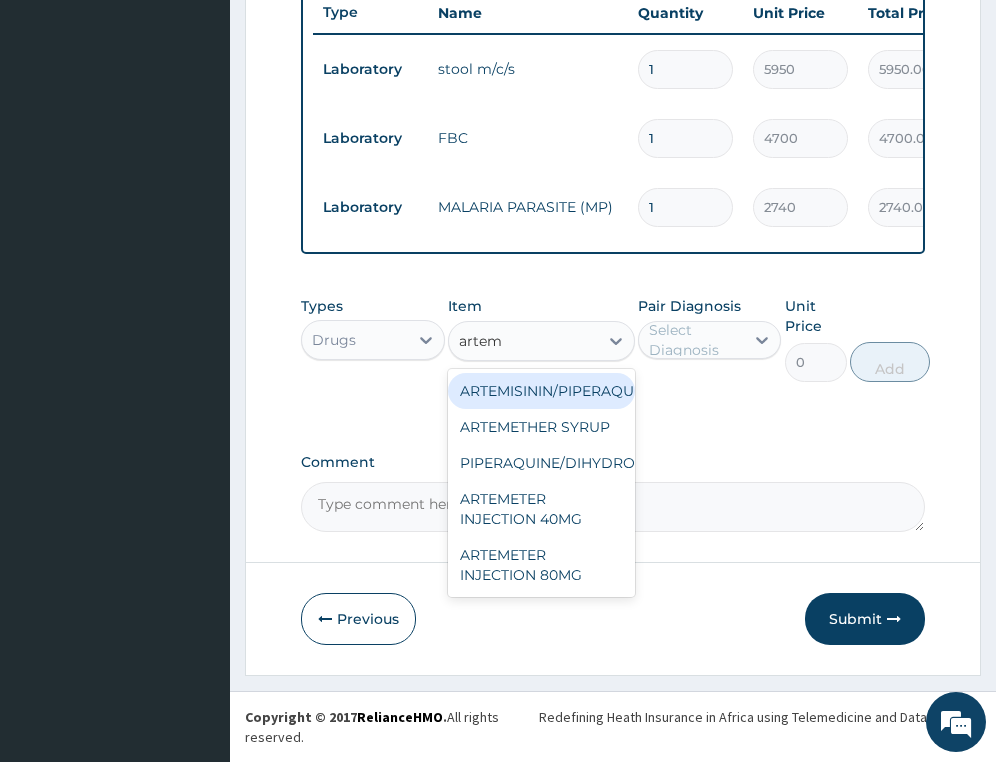 type on "arteme" 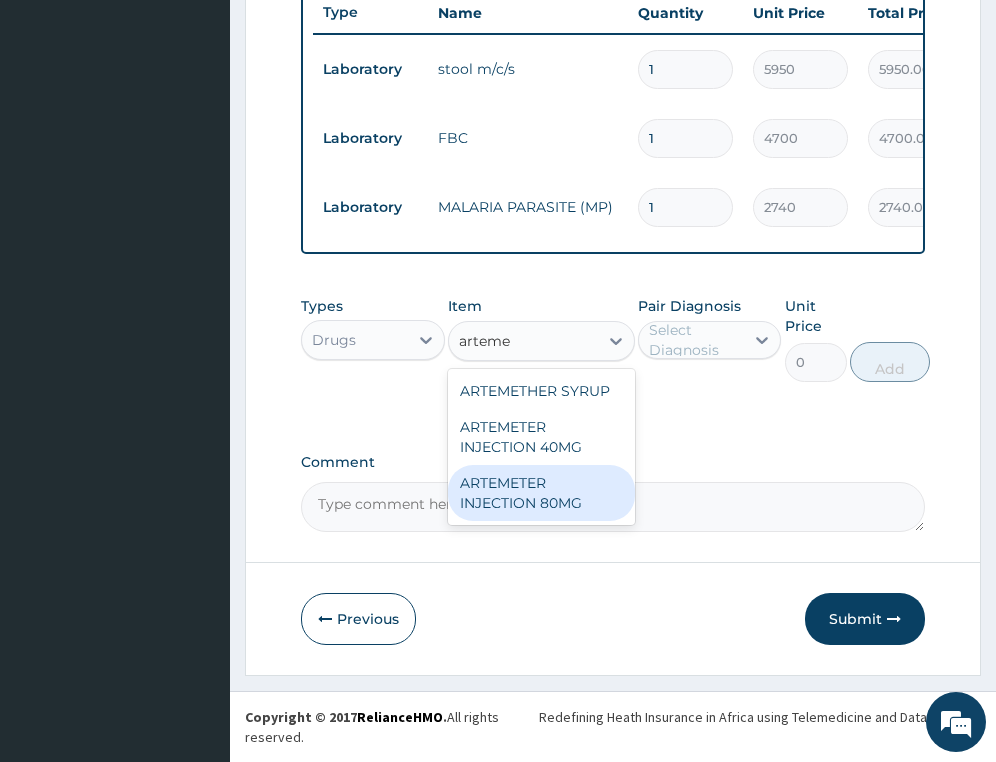 click on "ARTEMETER INJECTION 80MG" at bounding box center (541, 493) 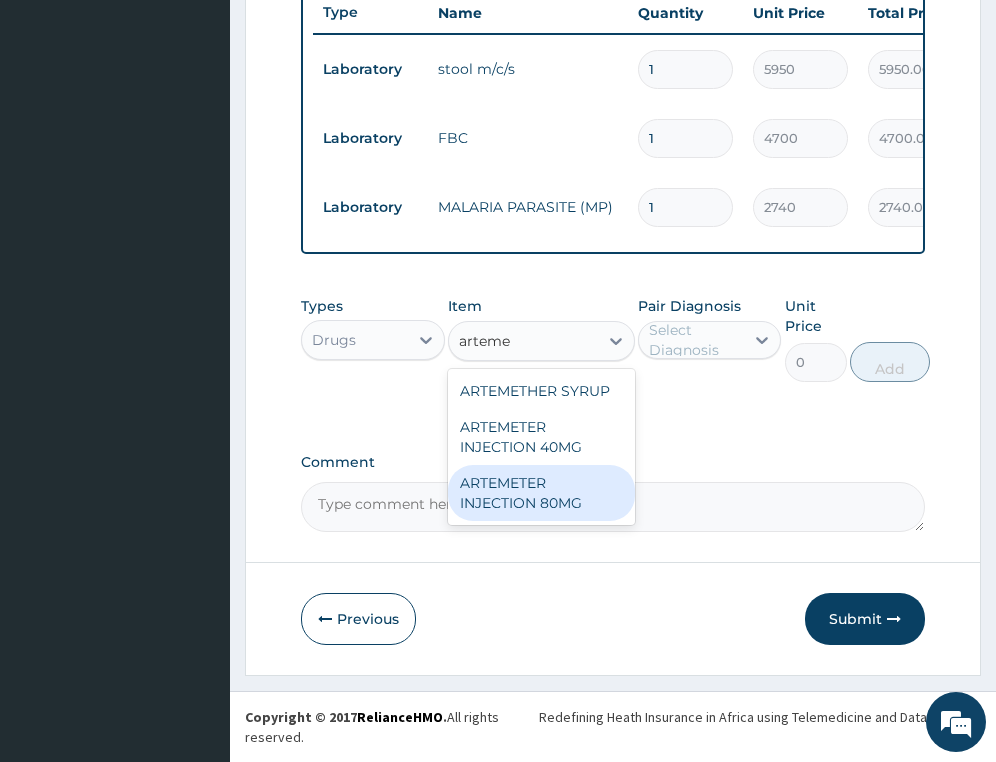 type 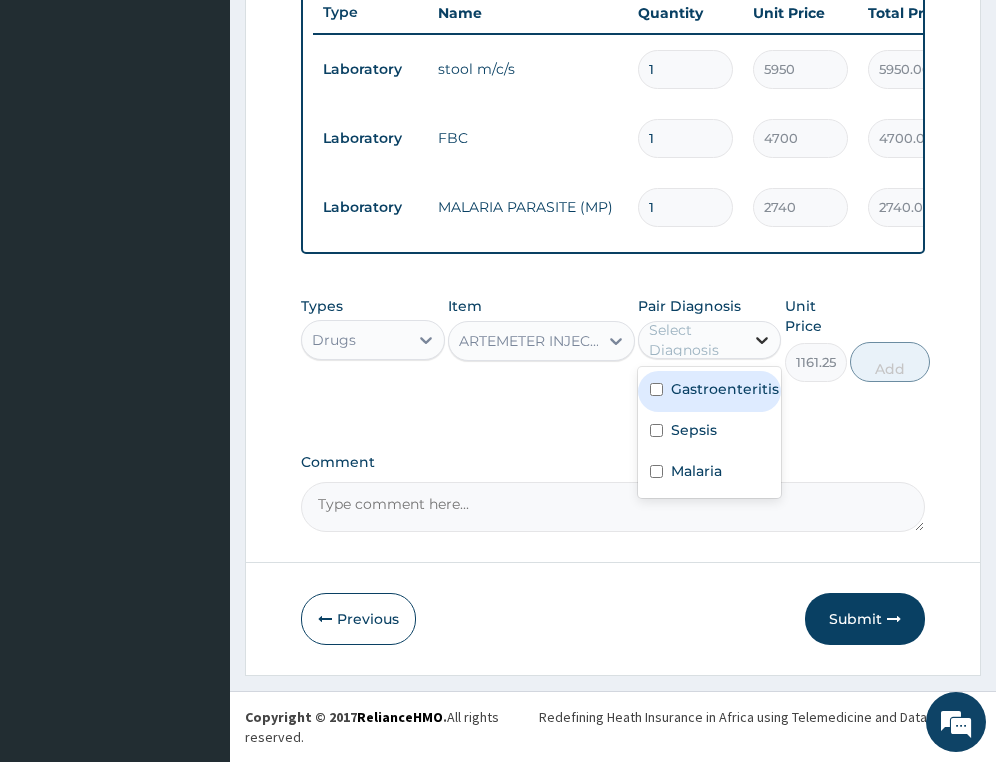 click at bounding box center (762, 340) 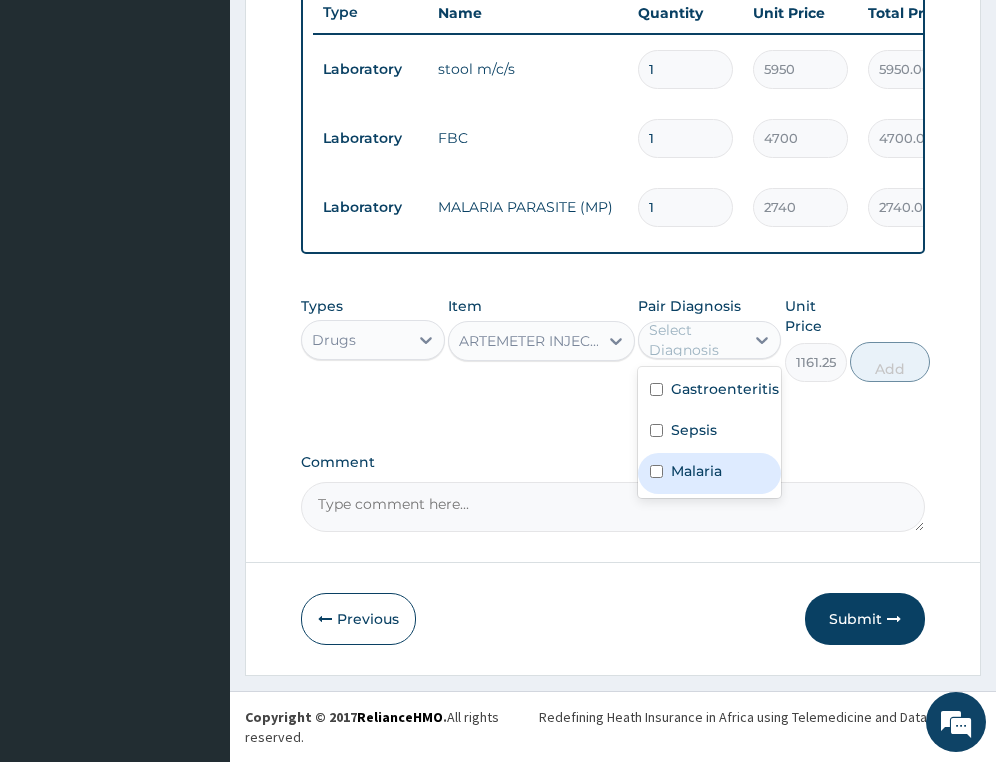 click on "Malaria" at bounding box center [709, 473] 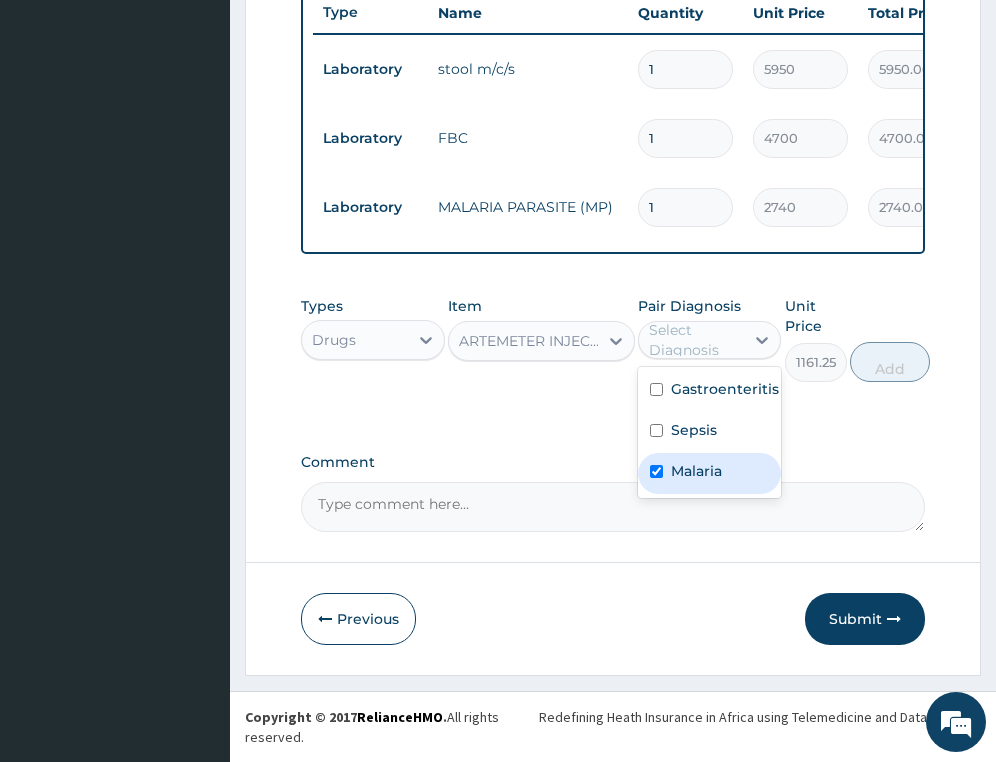 checkbox on "true" 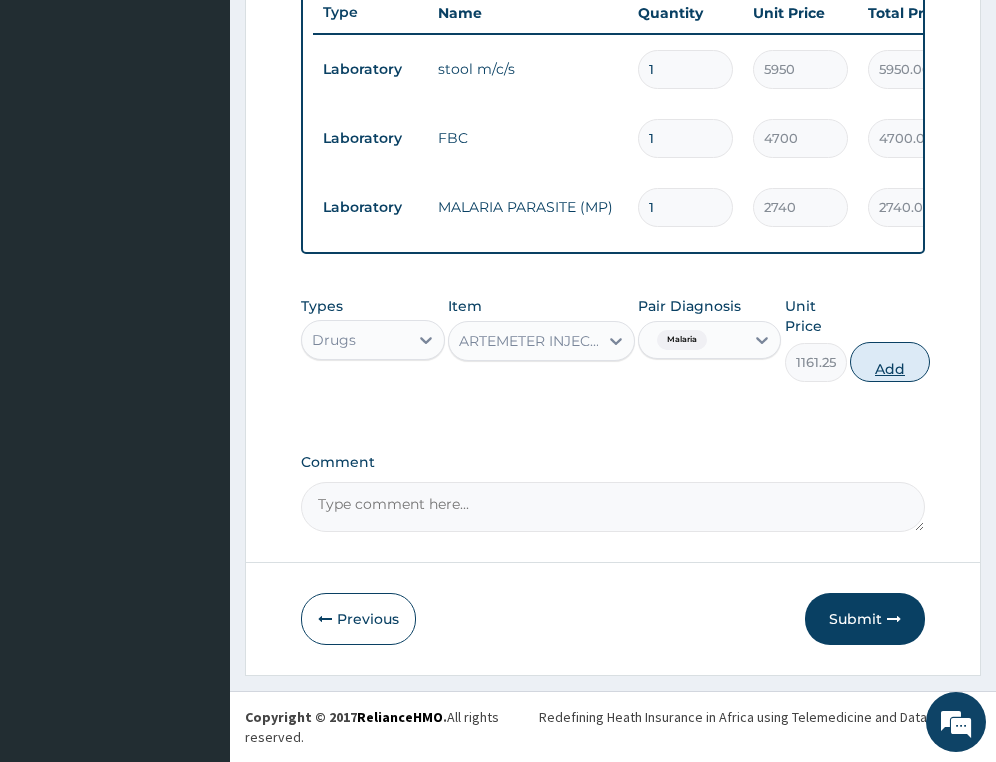 click on "Add" at bounding box center [890, 362] 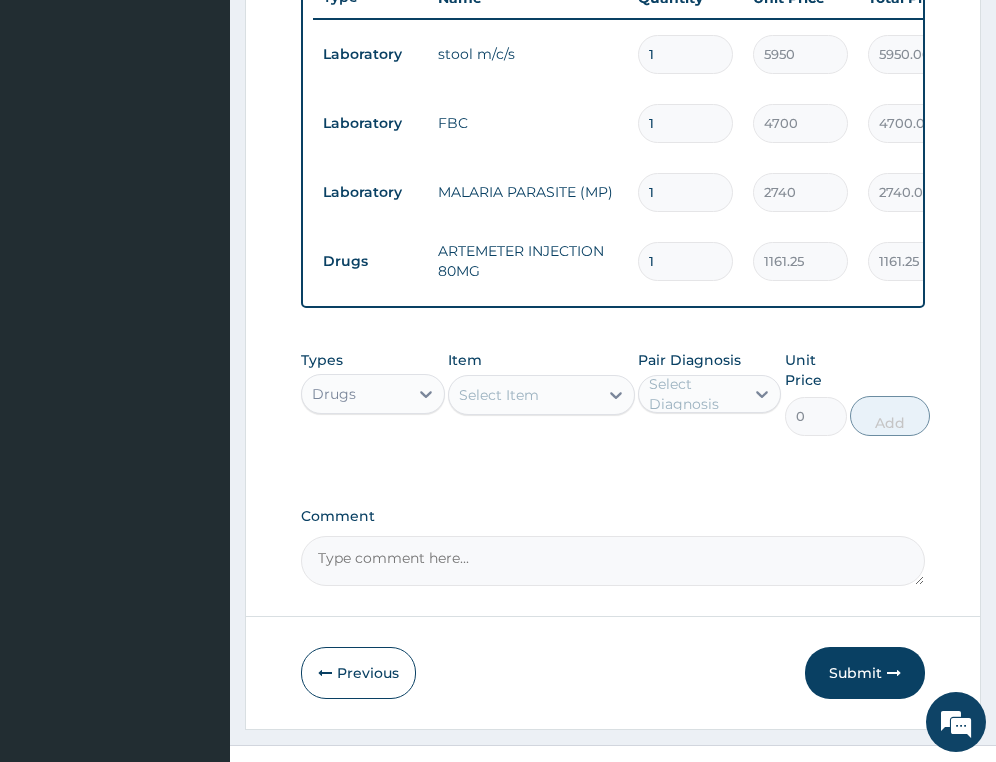 click on "Select Item" at bounding box center (523, 395) 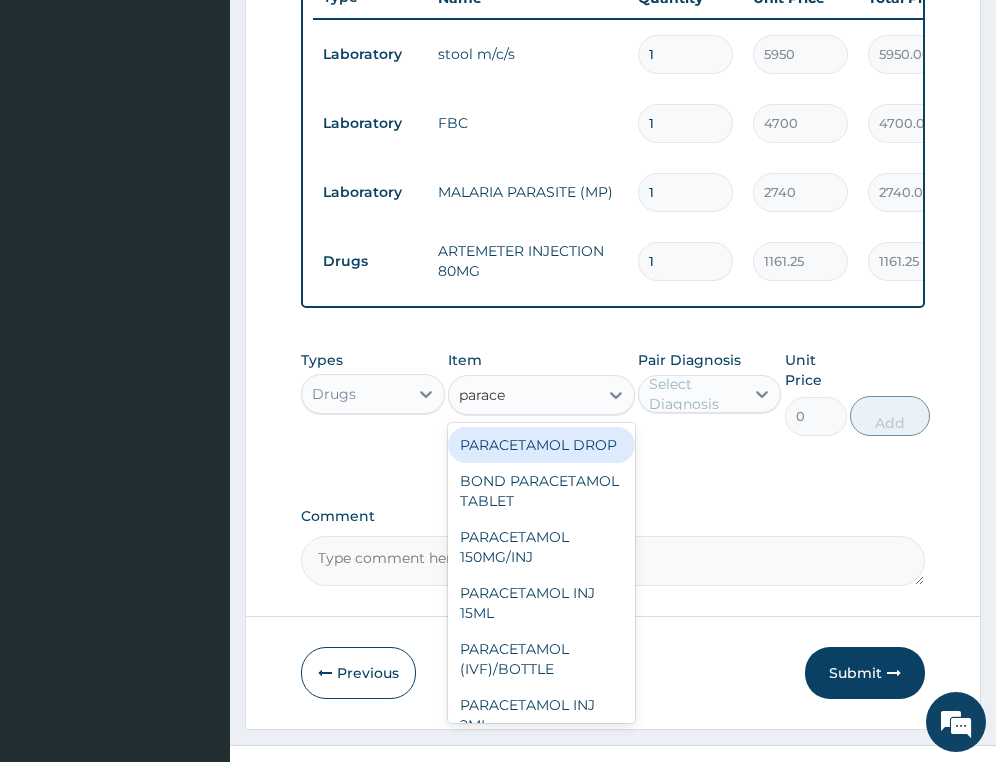 type on "paracet" 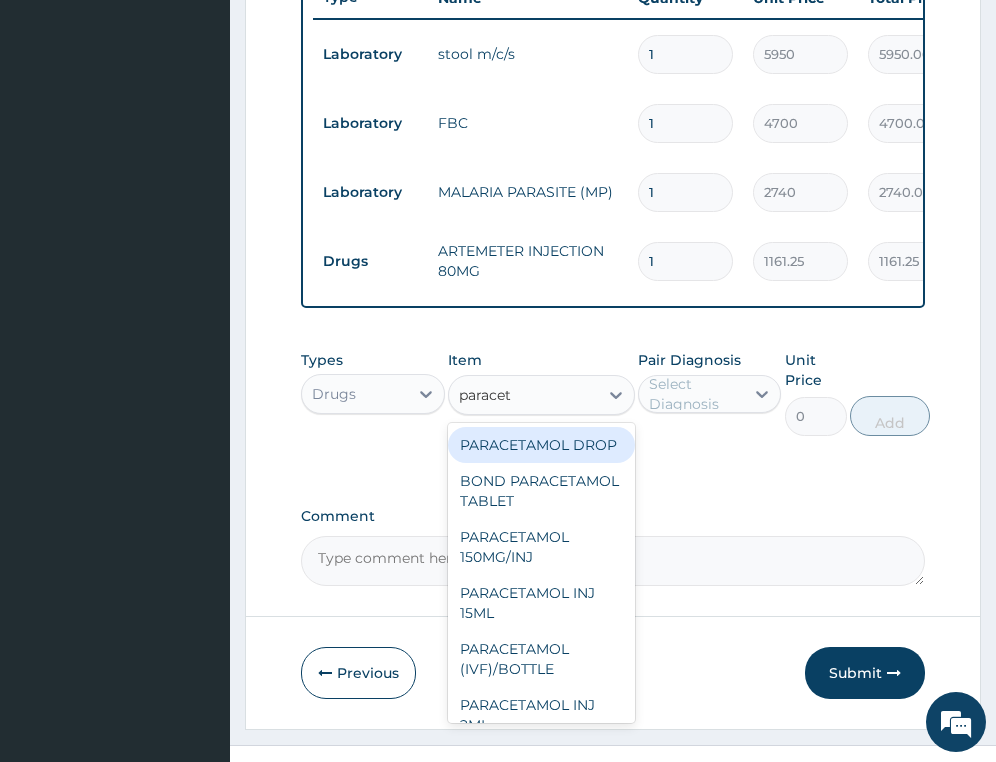 scroll, scrollTop: 867, scrollLeft: 0, axis: vertical 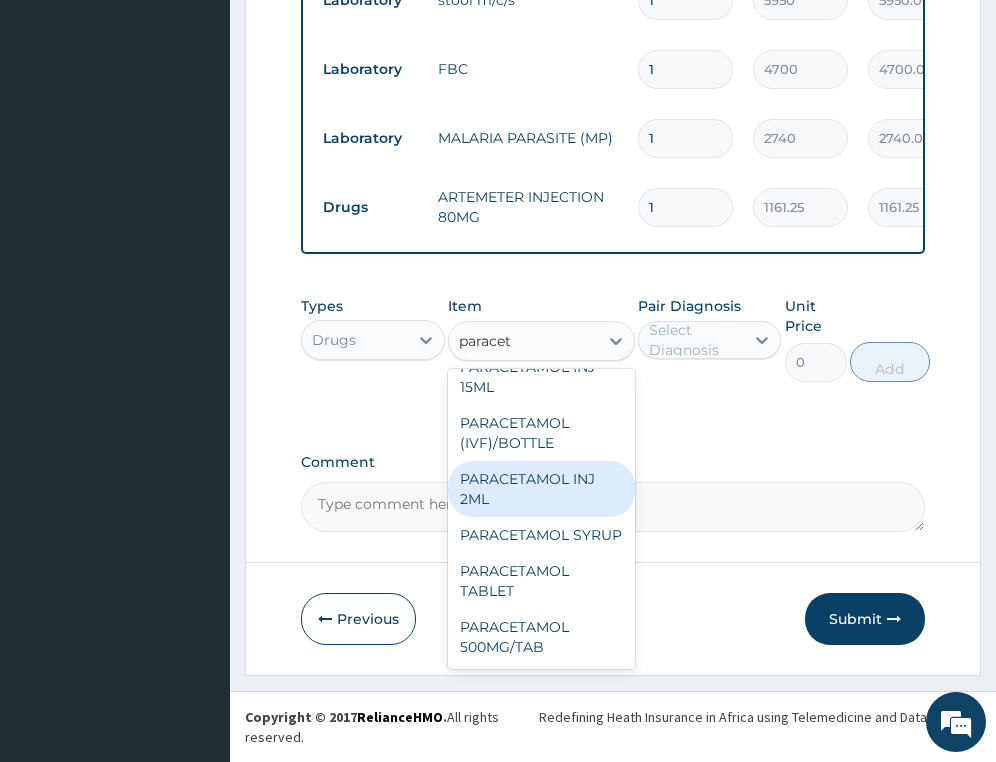 click on "PARACETAMOL INJ 2ML" at bounding box center [541, 489] 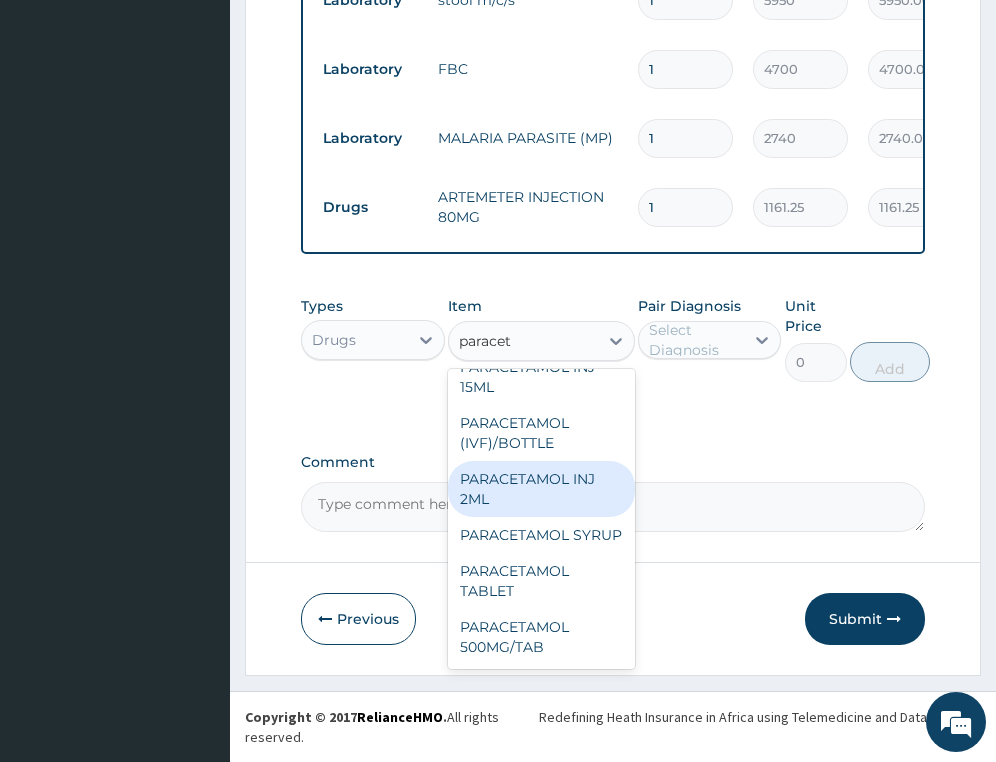type 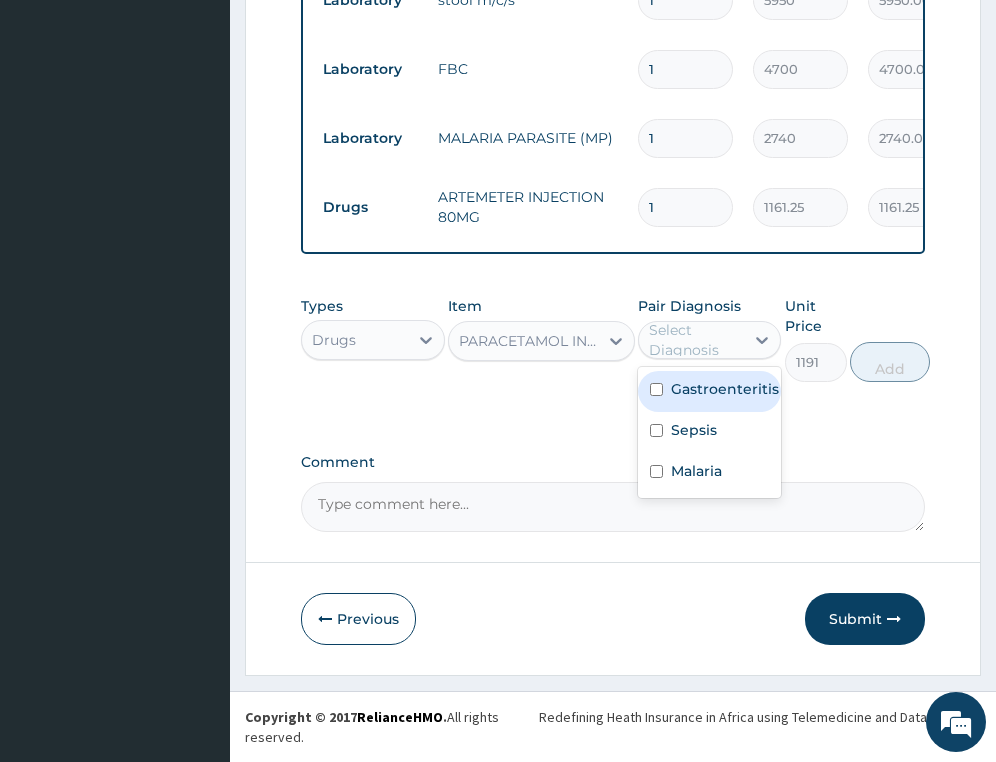 click on "Select Diagnosis" at bounding box center [695, 340] 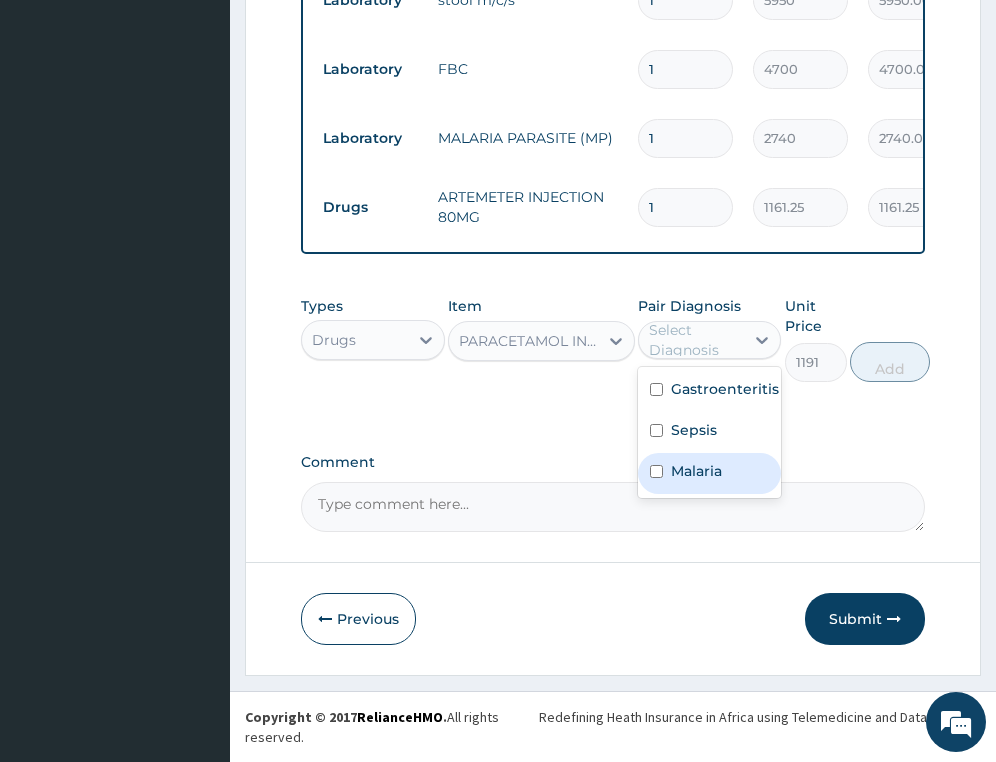 click on "Malaria" at bounding box center (696, 471) 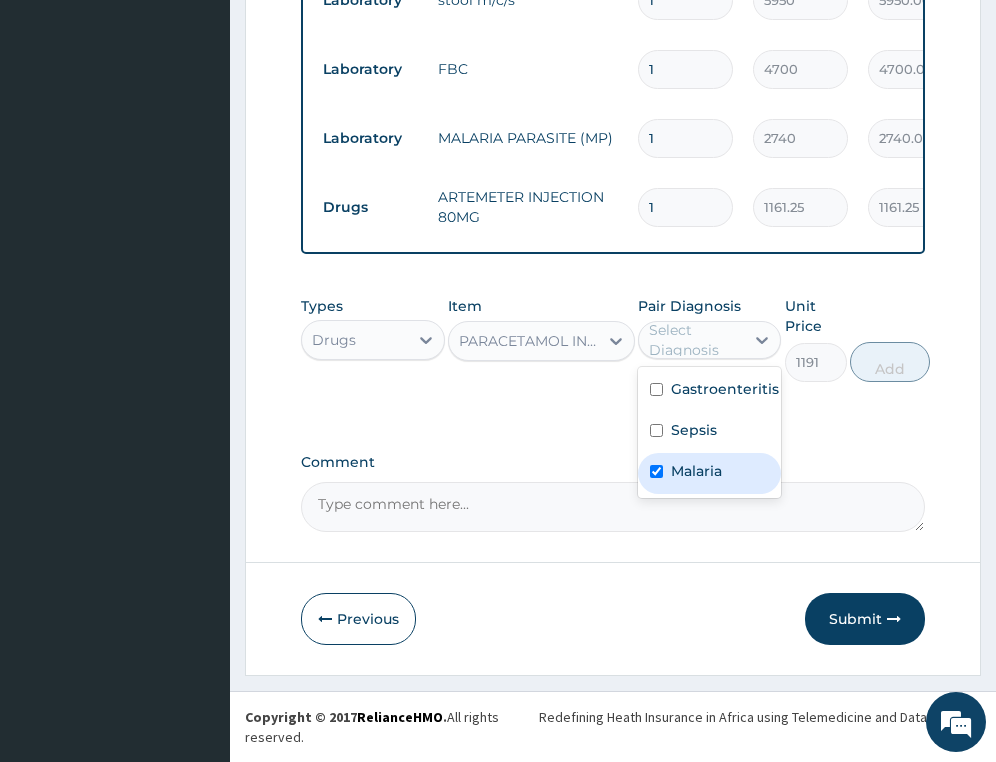 checkbox on "true" 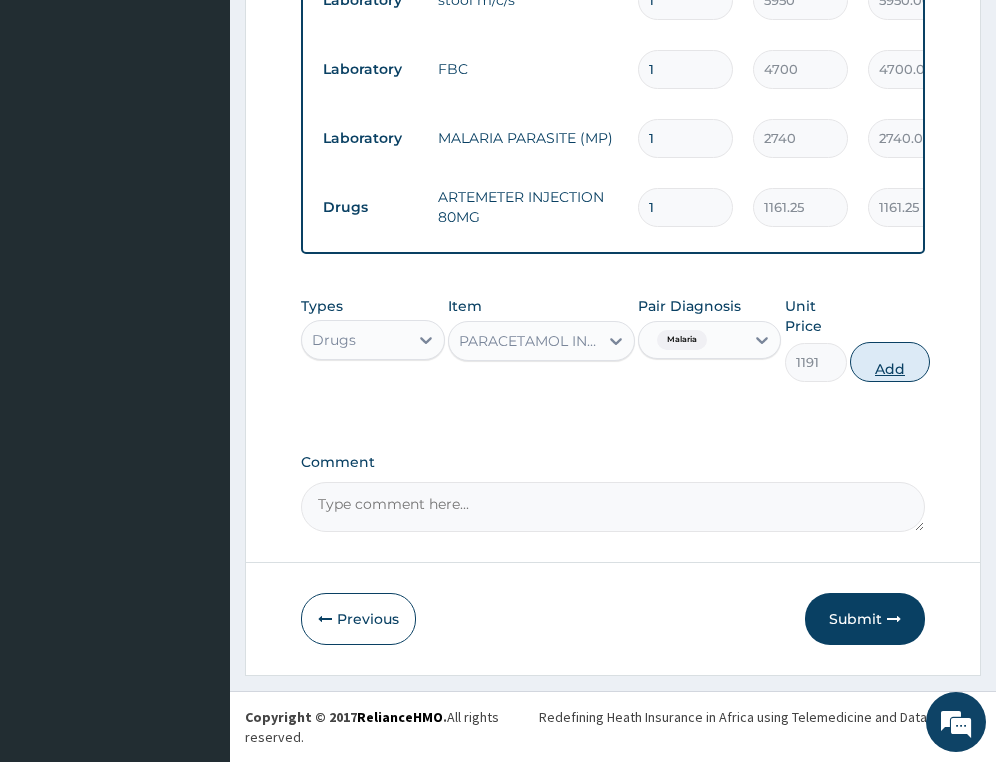 click on "Add" at bounding box center (890, 362) 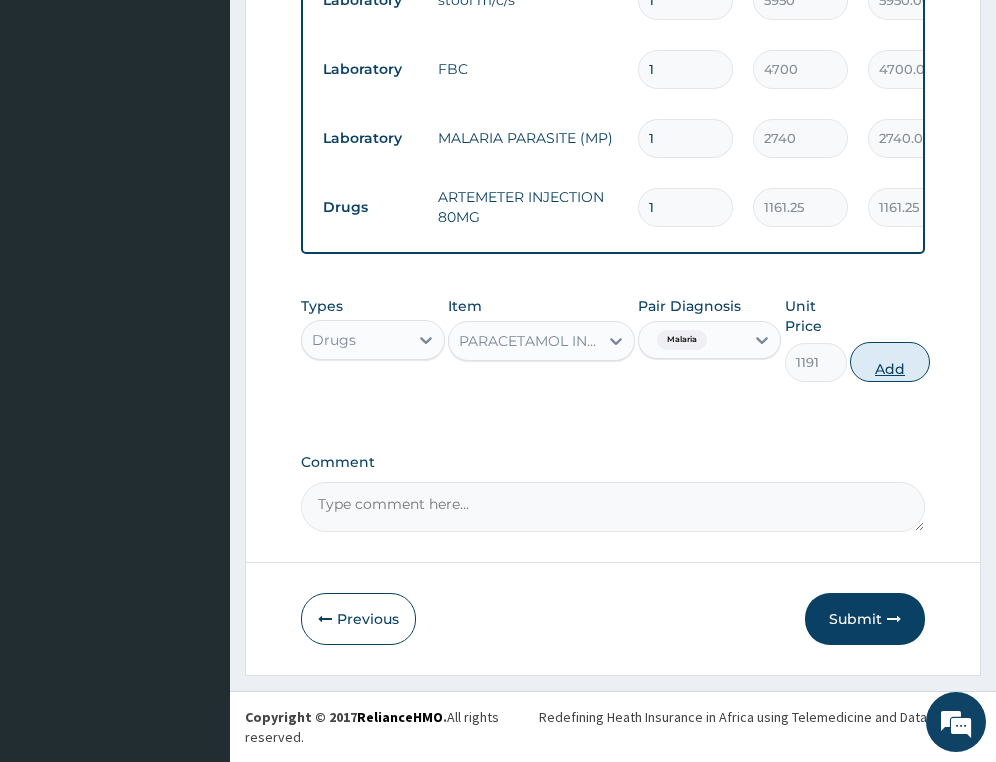 type on "0" 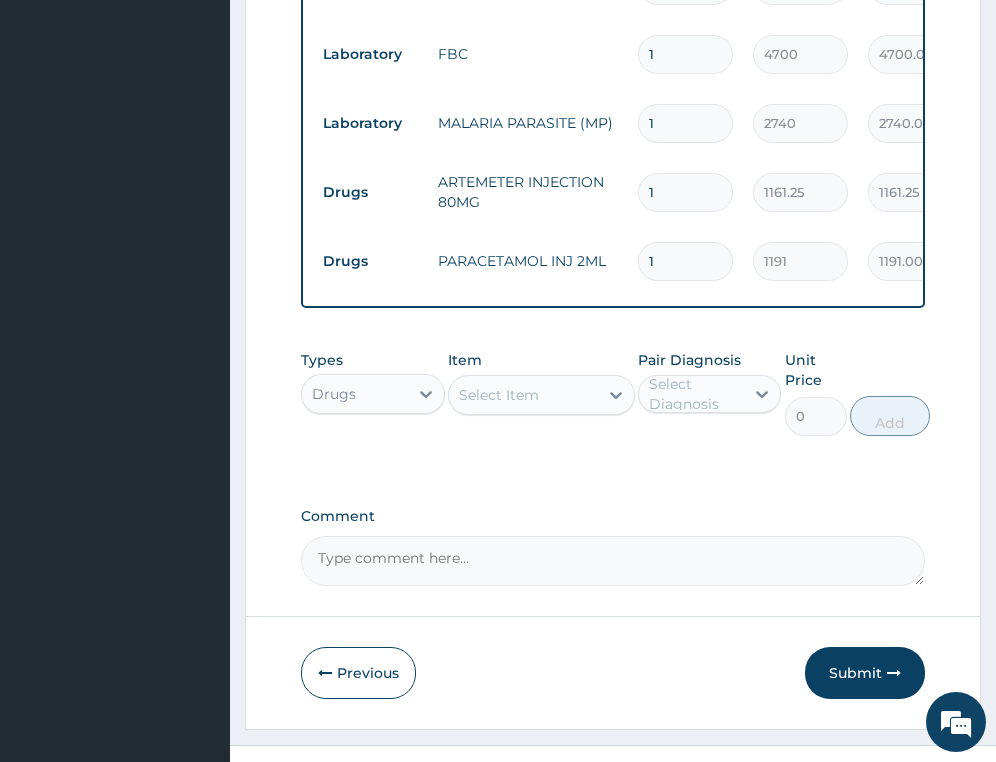 click on "Select Item" at bounding box center [499, 395] 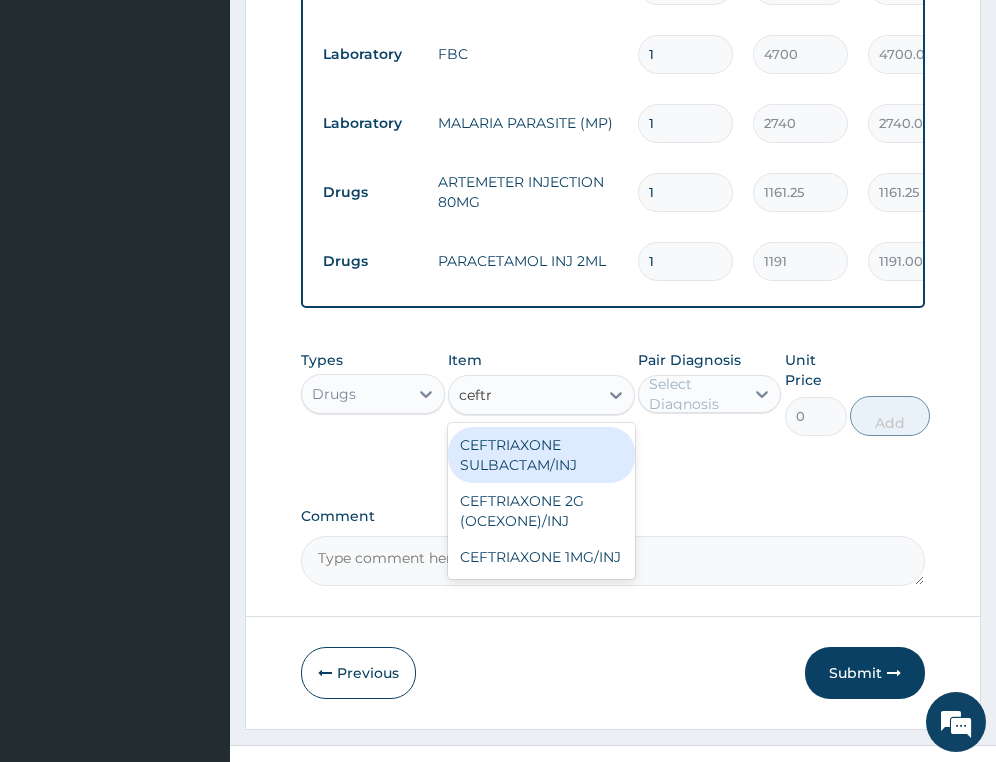 type on "ceftri" 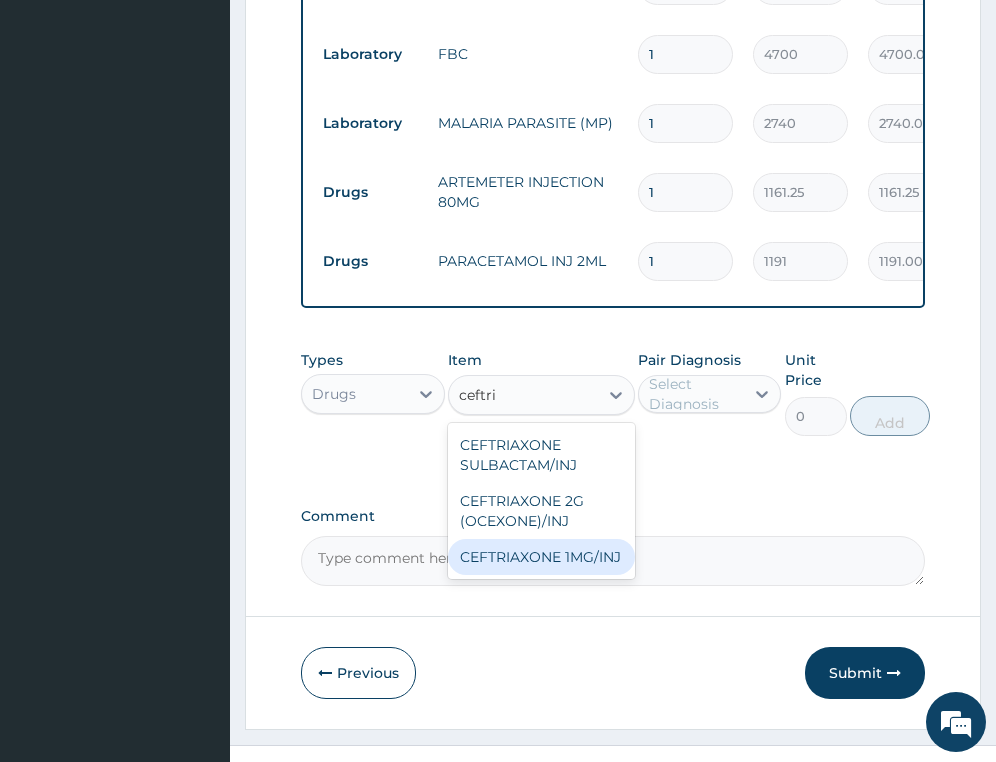 click on "CEFTRIAXONE 1MG/INJ" at bounding box center [541, 557] 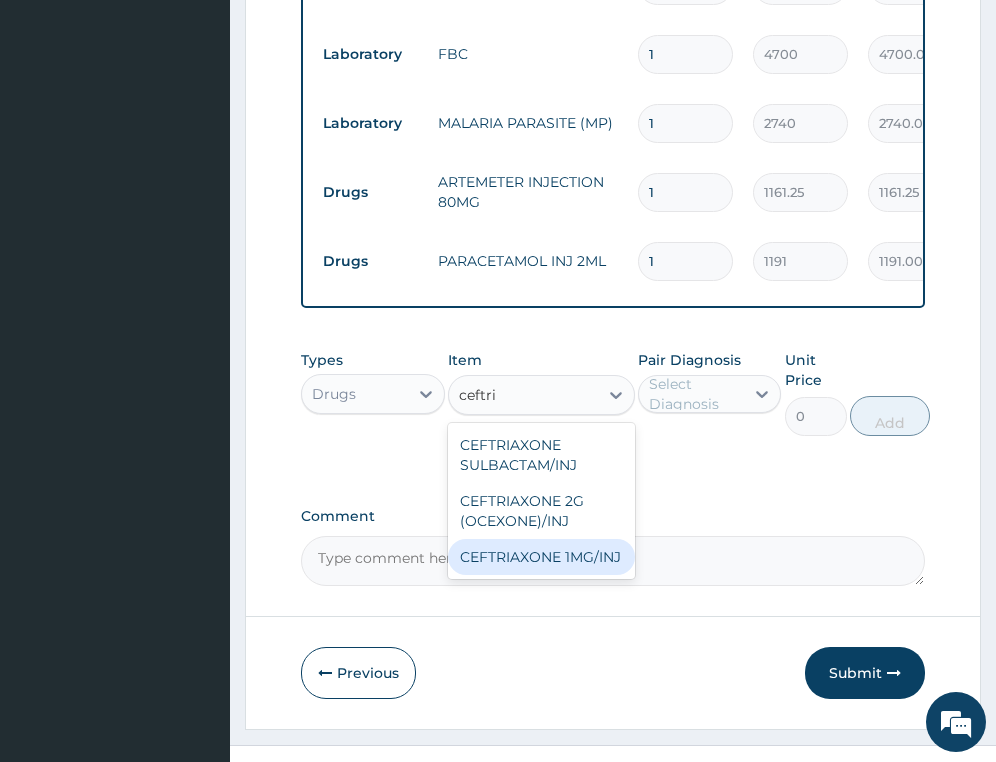 type 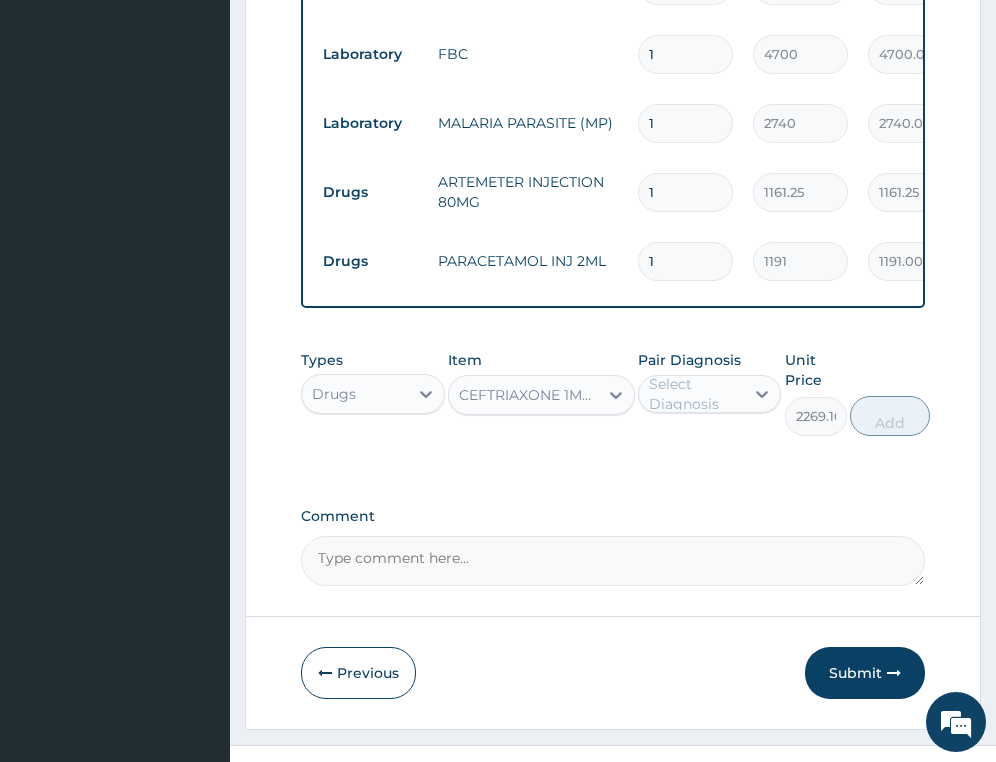 click on "Select Diagnosis" at bounding box center [695, 394] 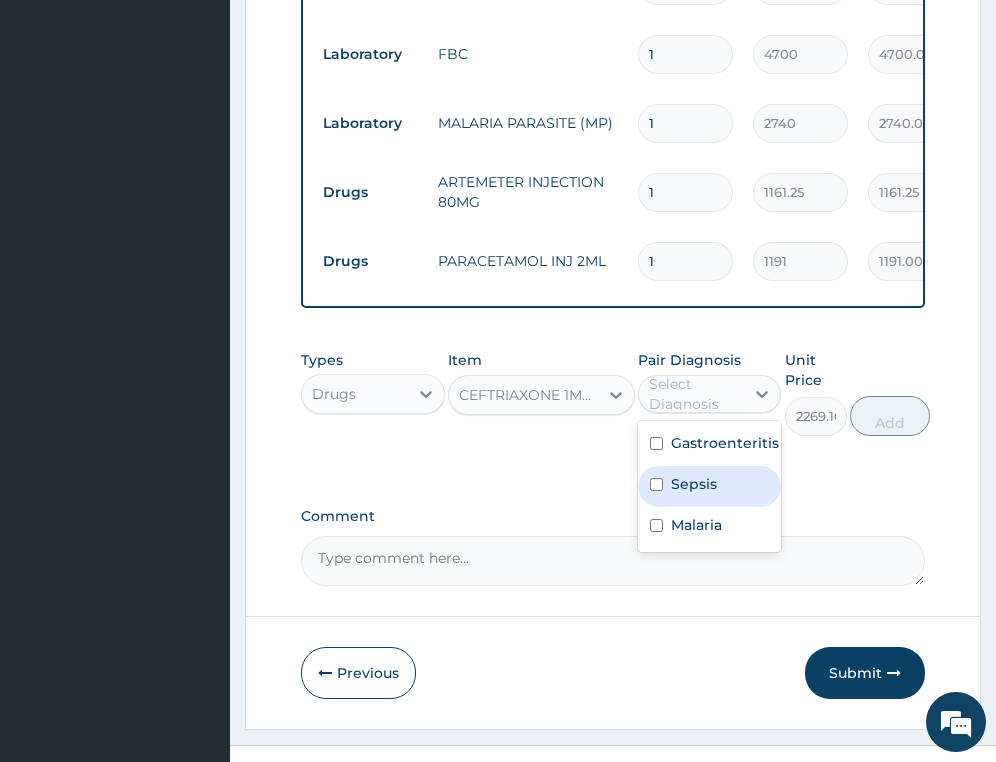 click on "Sepsis" at bounding box center [694, 484] 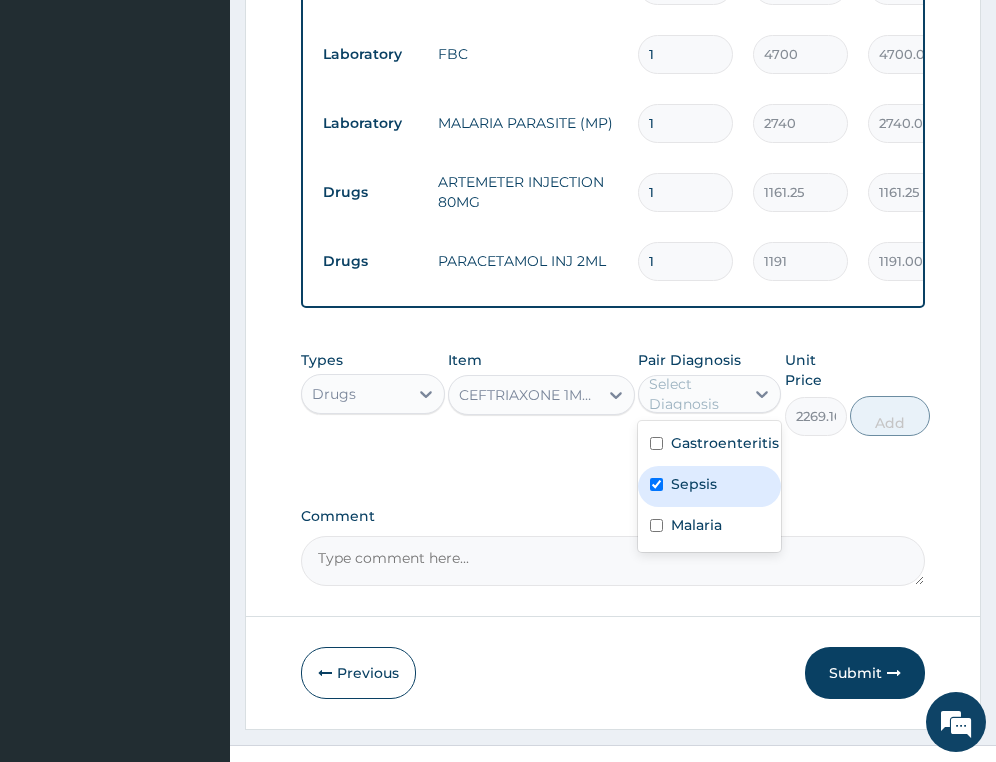 checkbox on "true" 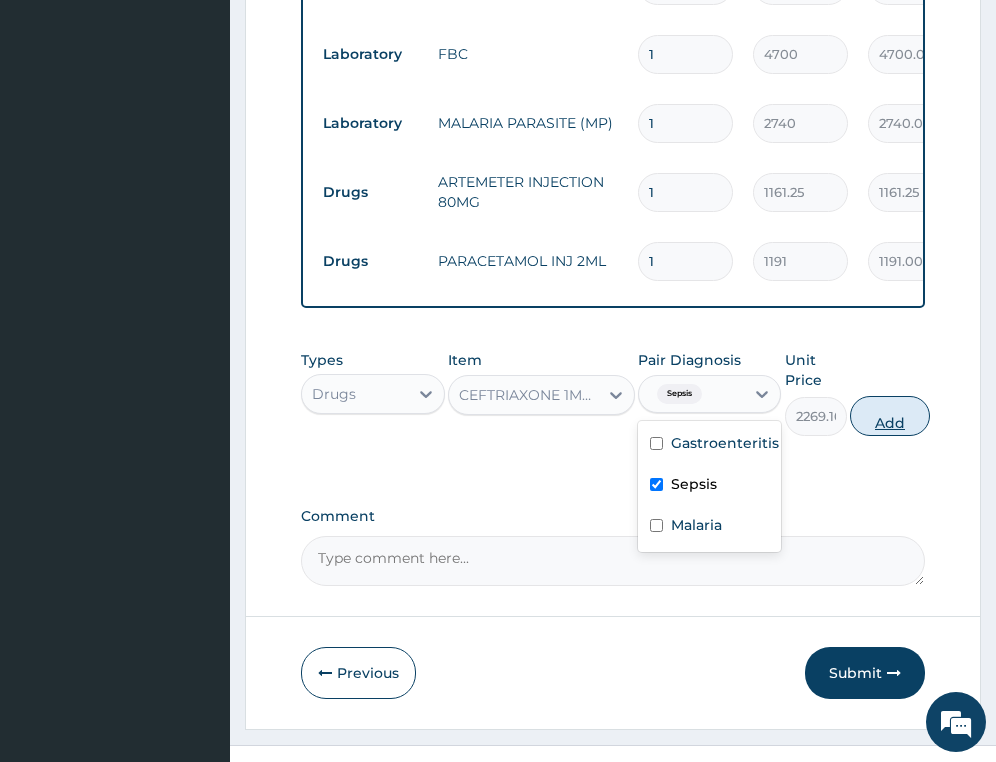 click on "Add" at bounding box center (890, 416) 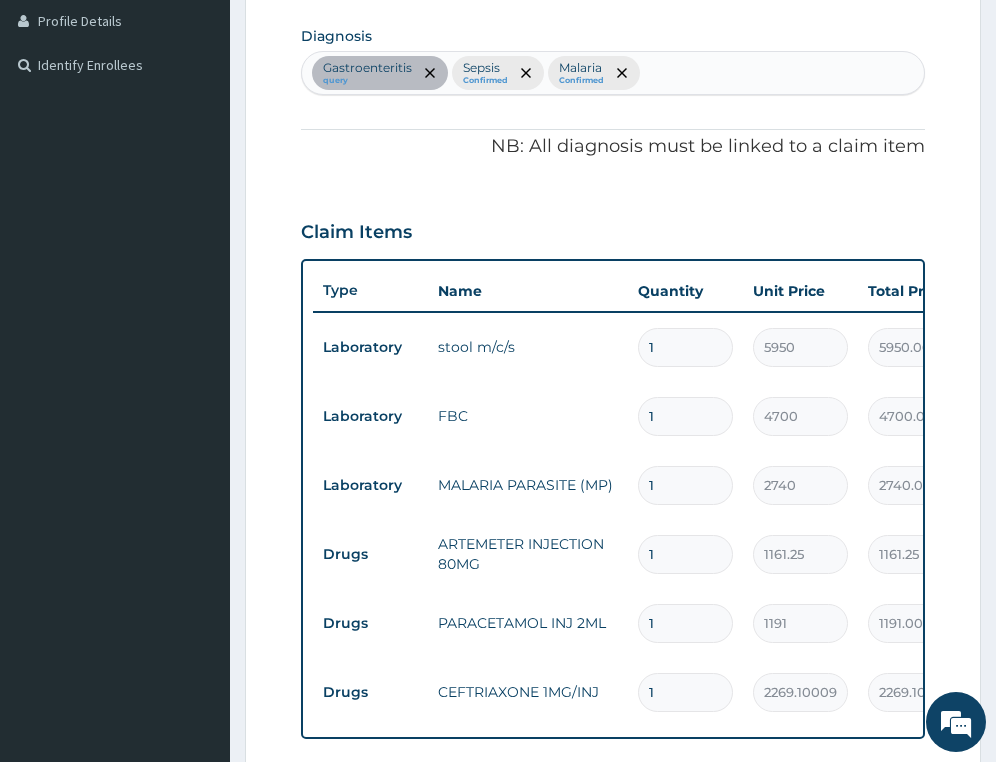 scroll, scrollTop: 105, scrollLeft: 0, axis: vertical 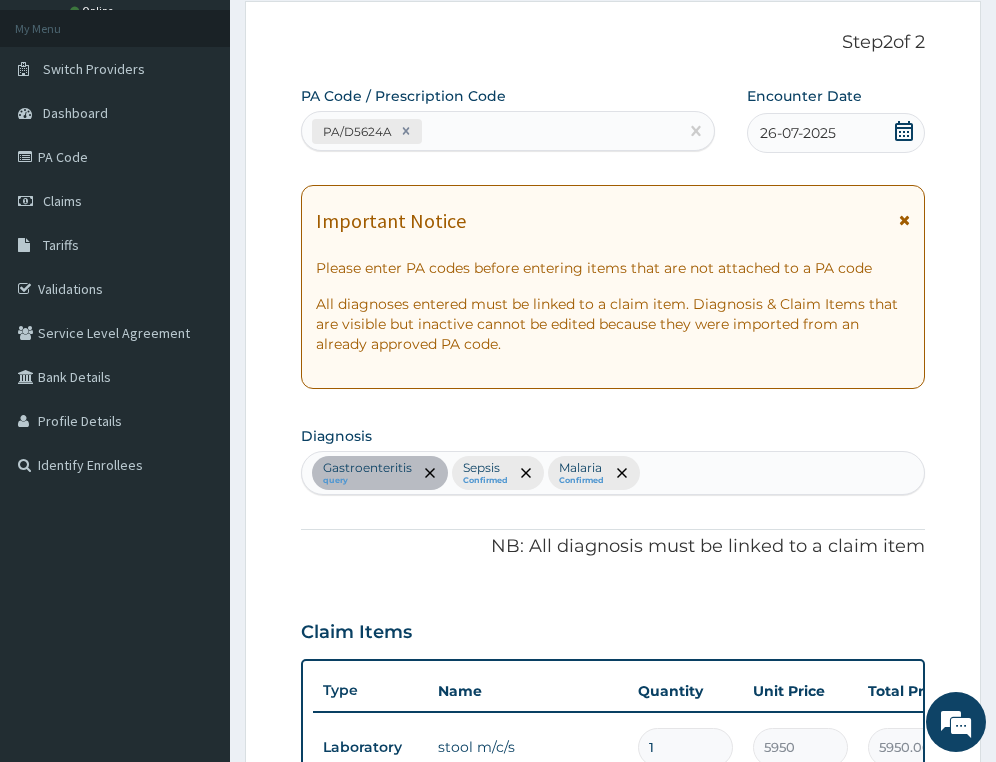 click on "Gastroenteritis query Sepsis Confirmed Malaria Confirmed" at bounding box center (613, 473) 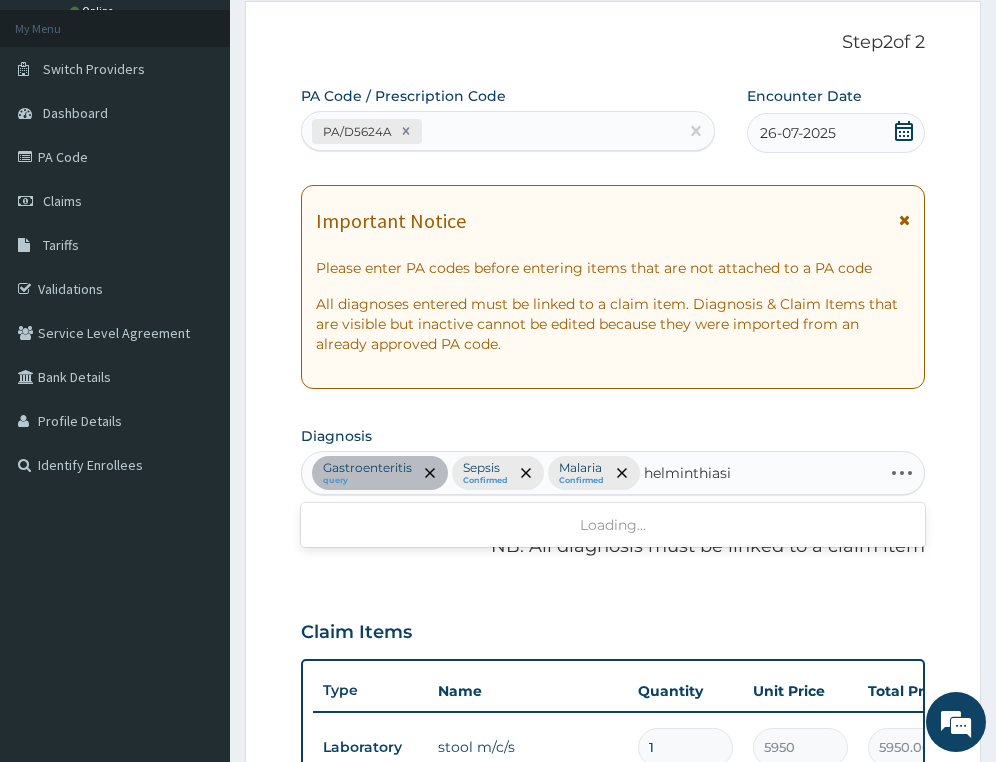type on "helminthiasis" 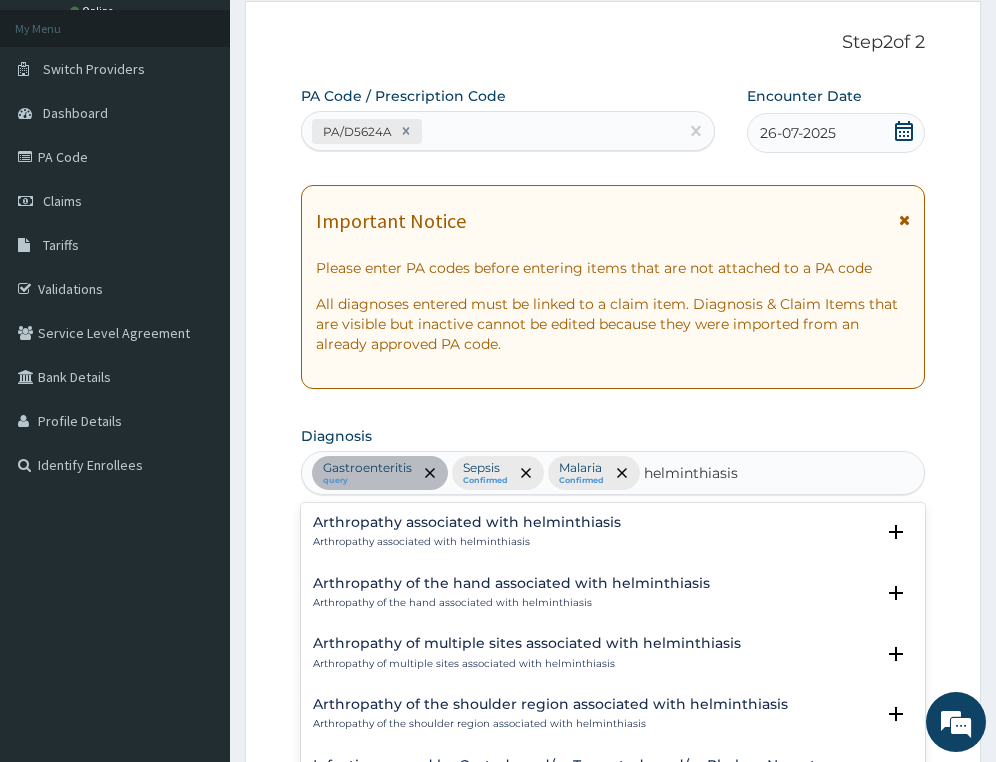 click on "Arthropathy associated with helminthiasis" at bounding box center [467, 522] 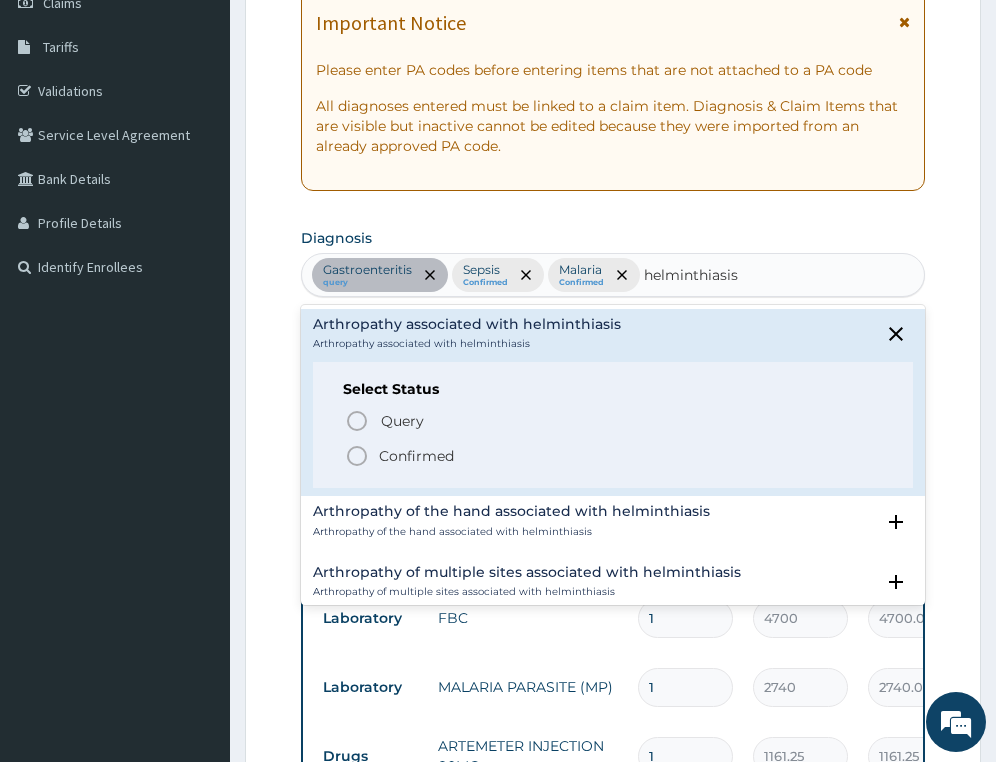 scroll, scrollTop: 305, scrollLeft: 0, axis: vertical 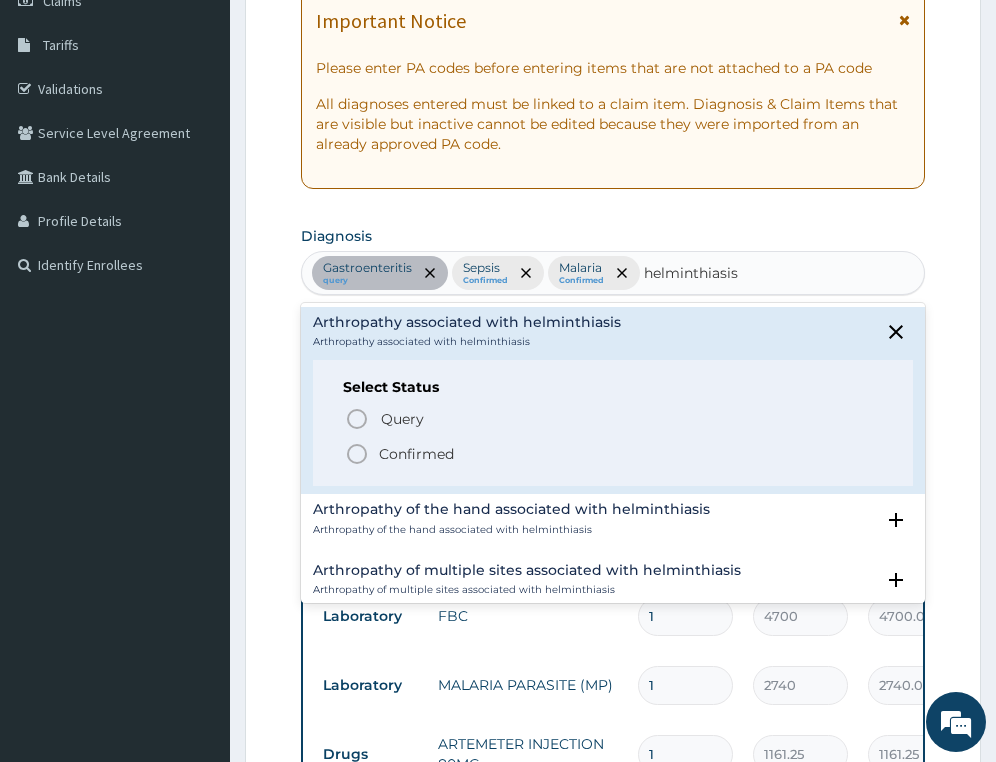 click on "Confirmed" at bounding box center [416, 454] 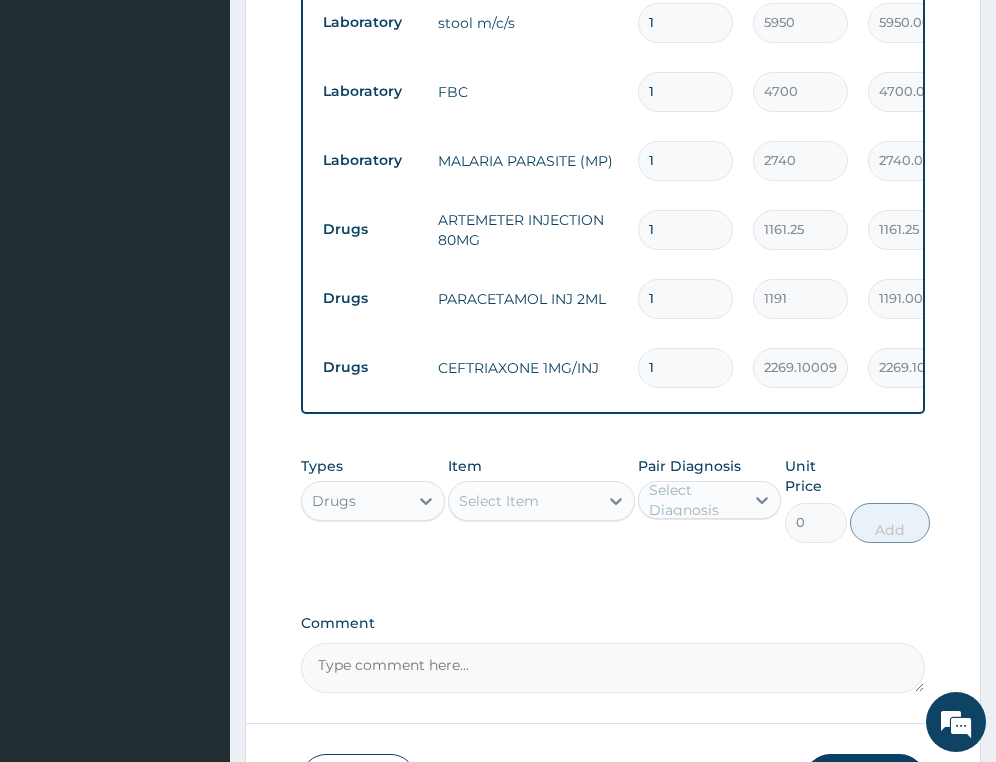 scroll, scrollTop: 1043, scrollLeft: 0, axis: vertical 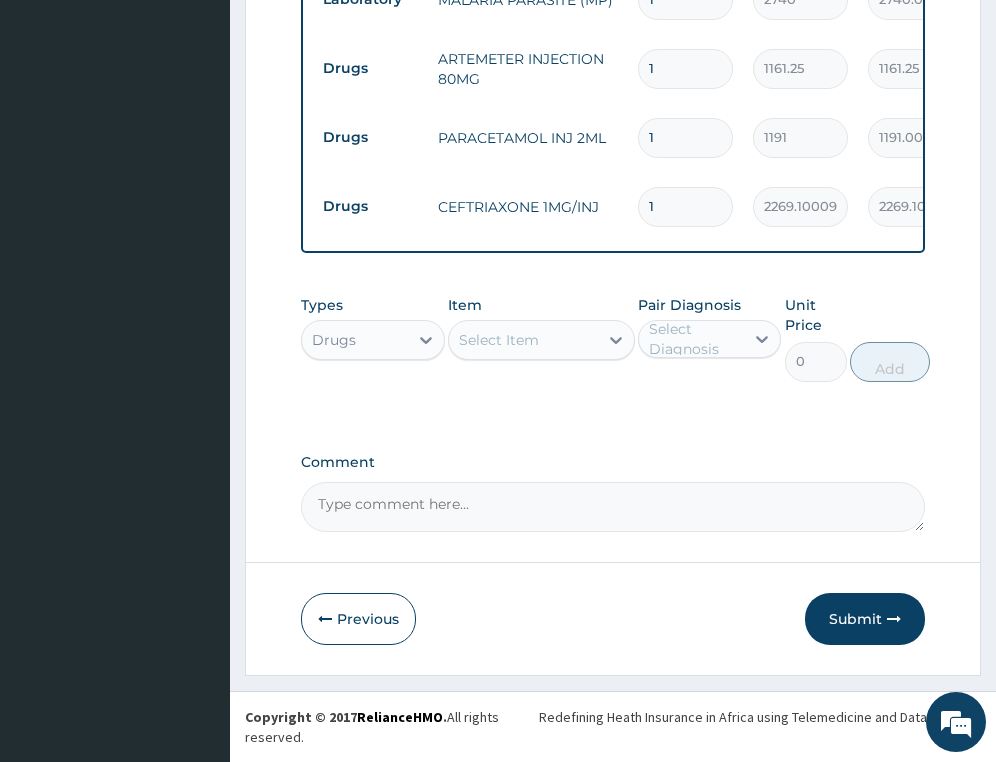 click on "Select Item" at bounding box center (499, 340) 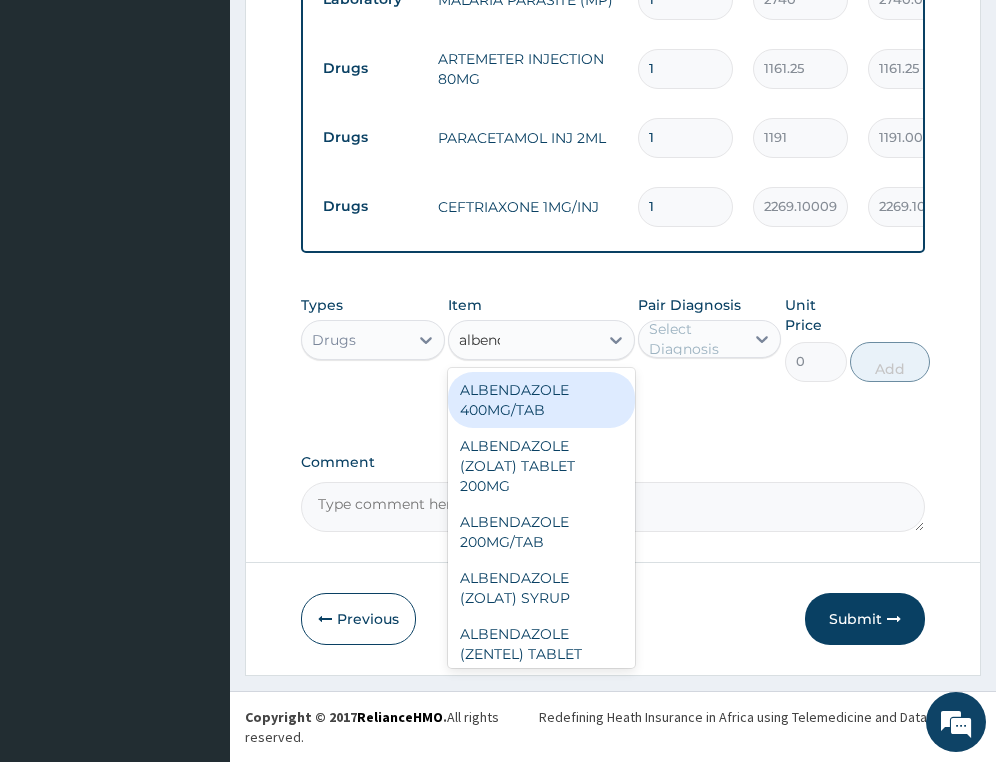 type on "albenda" 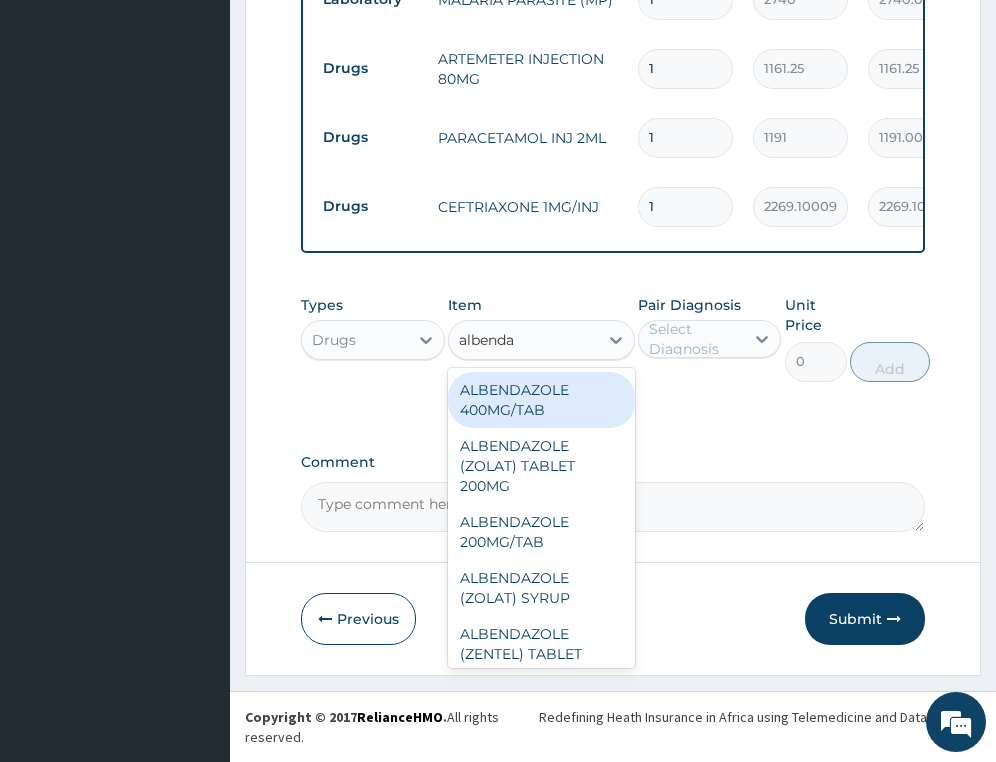 click on "ALBENDAZOLE 400MG/TAB" at bounding box center [541, 400] 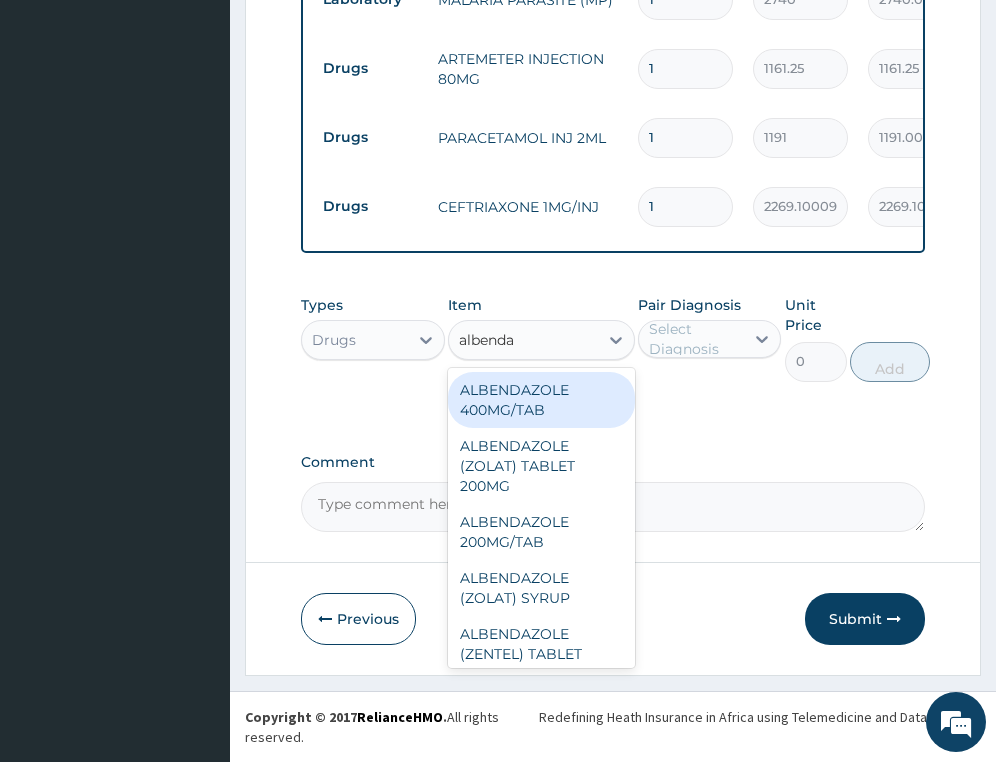 type 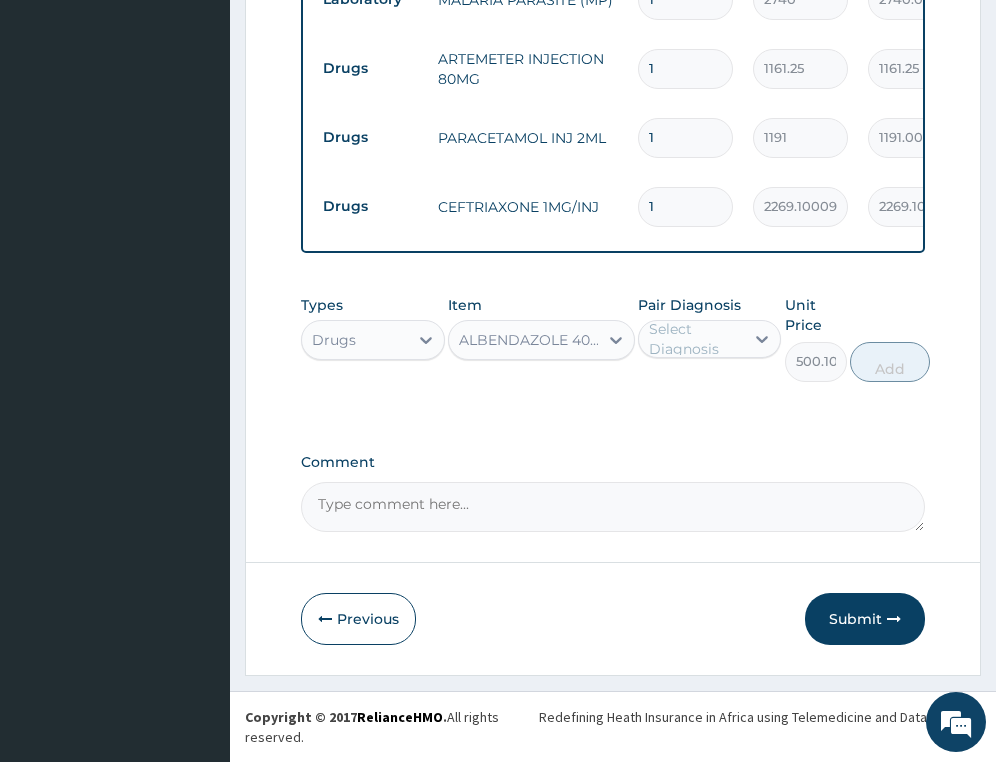 click on "Select Diagnosis" at bounding box center [695, 339] 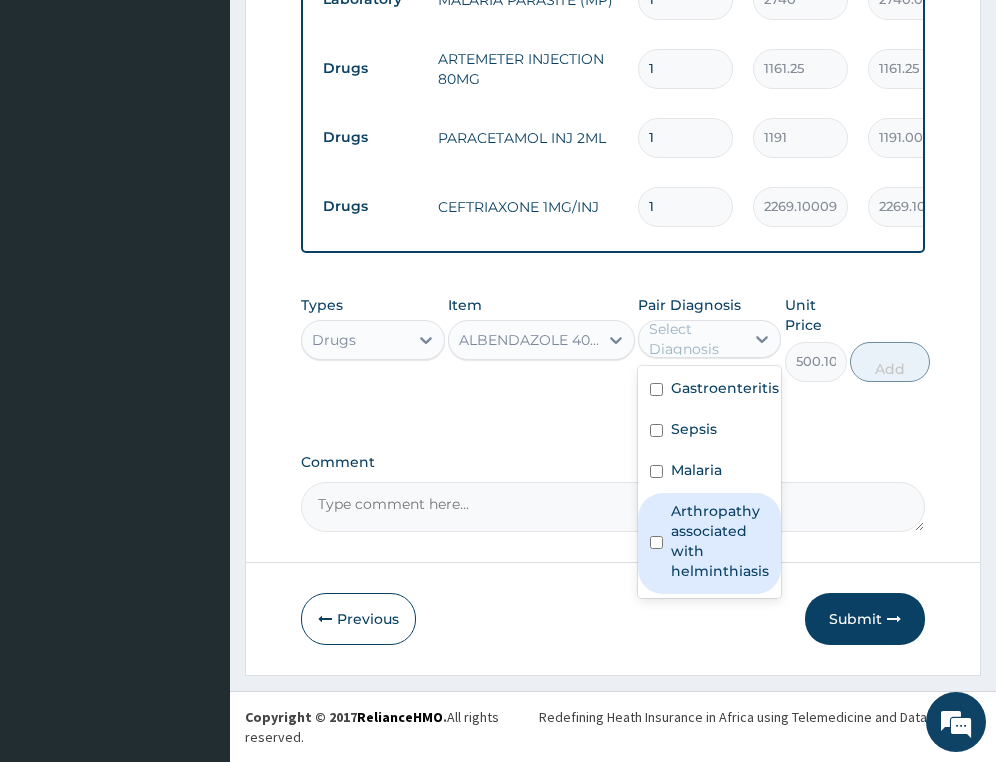 click on "Arthropathy associated with helminthiasis" at bounding box center [720, 541] 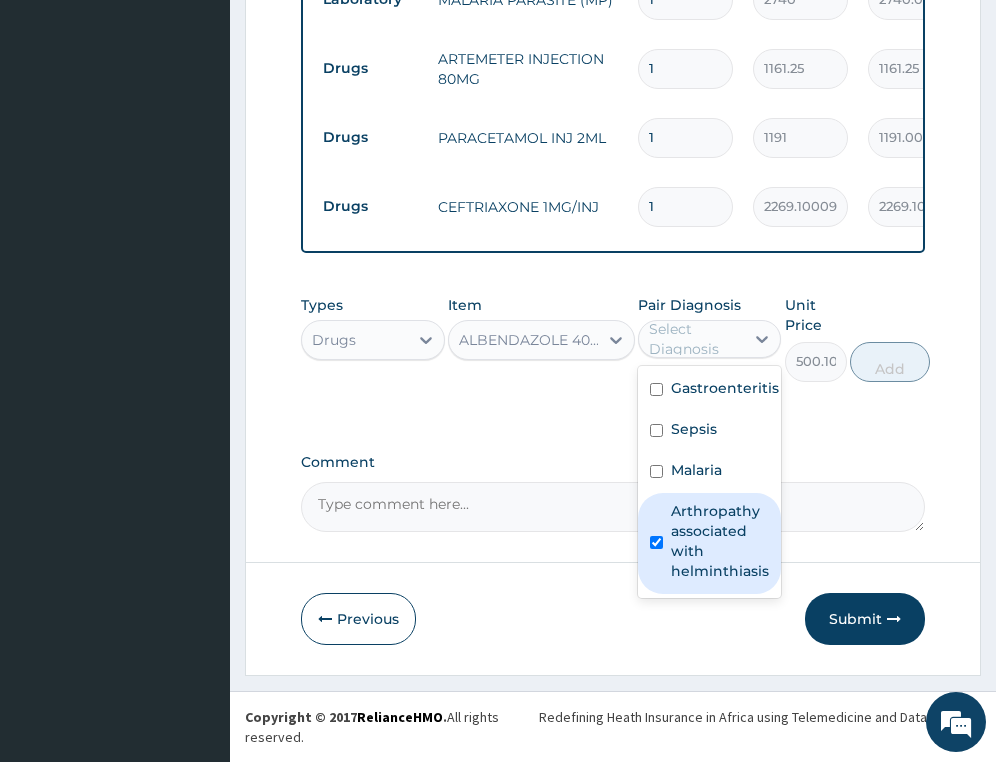 checkbox on "true" 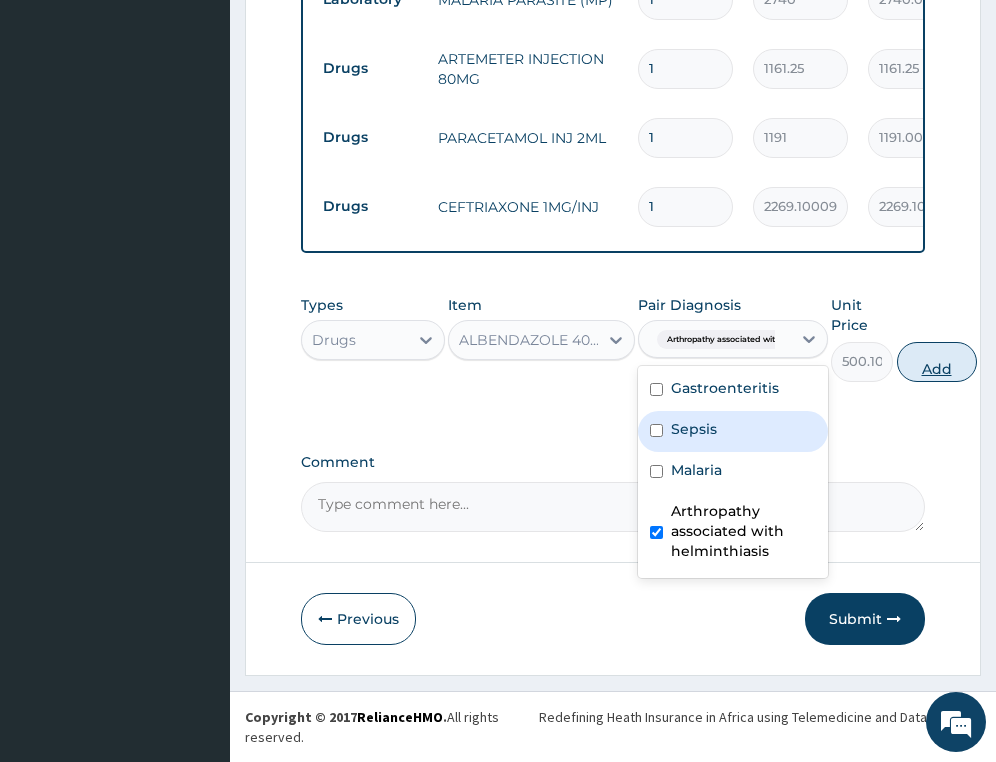 click on "Add" at bounding box center [937, 362] 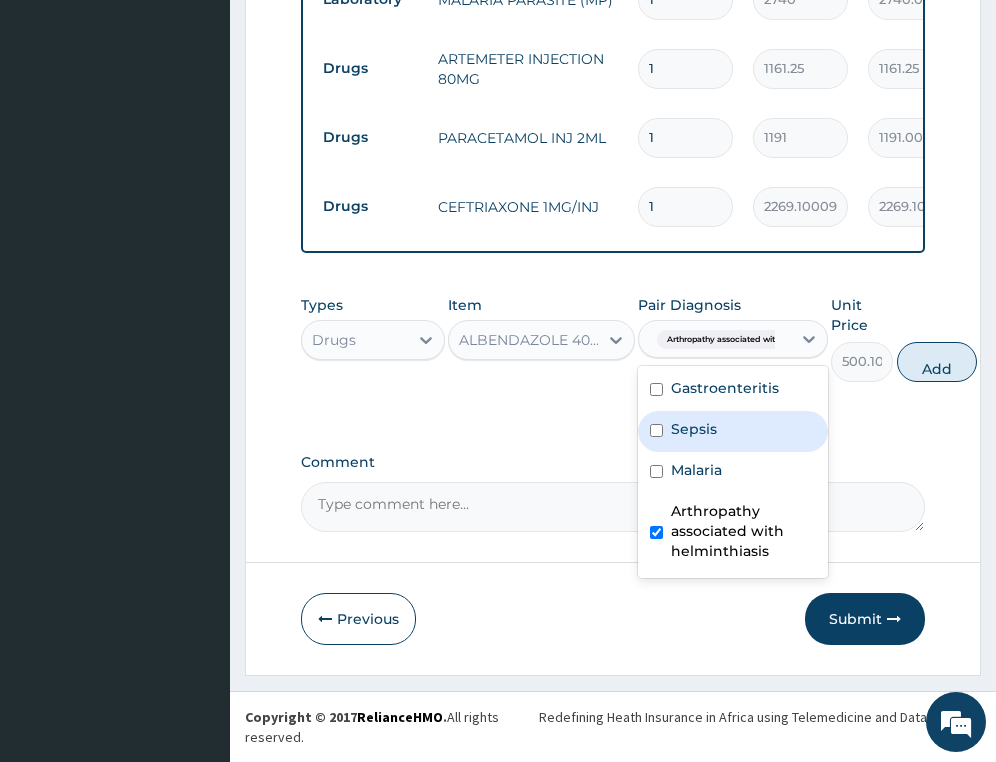 type on "0" 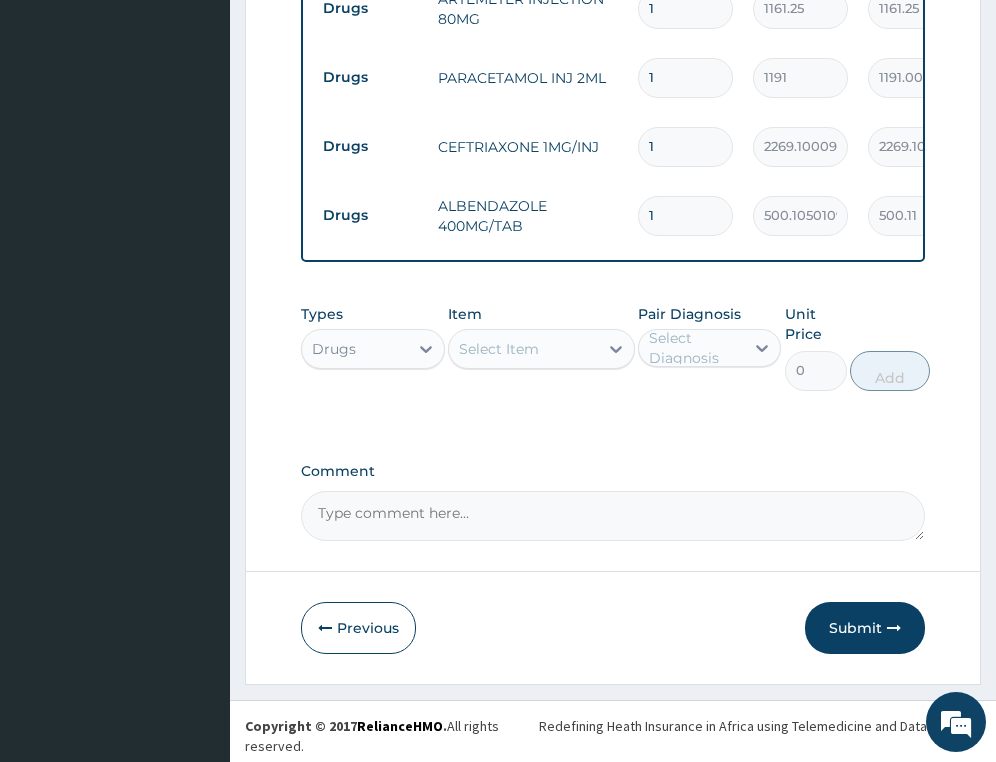 scroll, scrollTop: 1112, scrollLeft: 0, axis: vertical 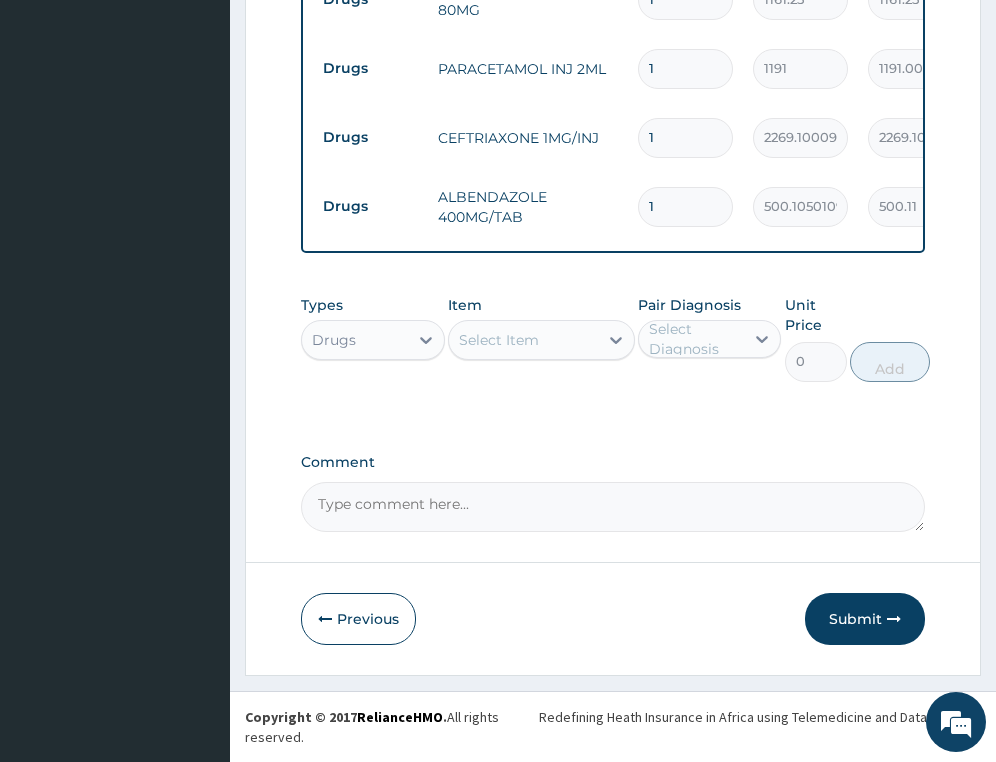 click on "Select Item" at bounding box center [499, 340] 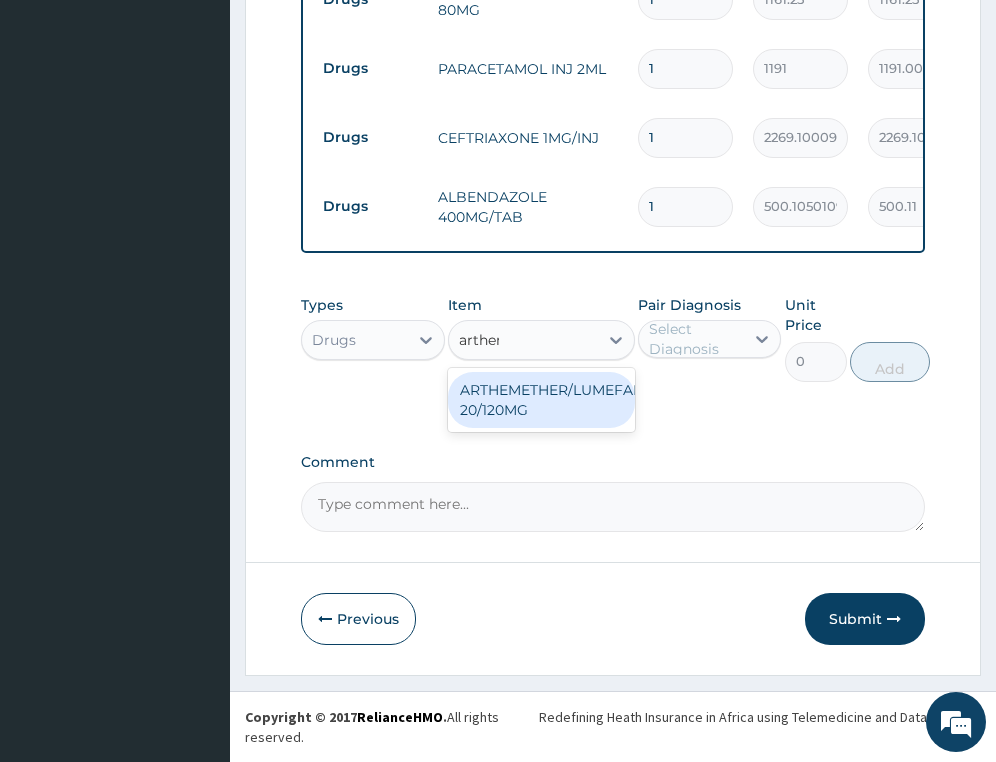 type on "artheme" 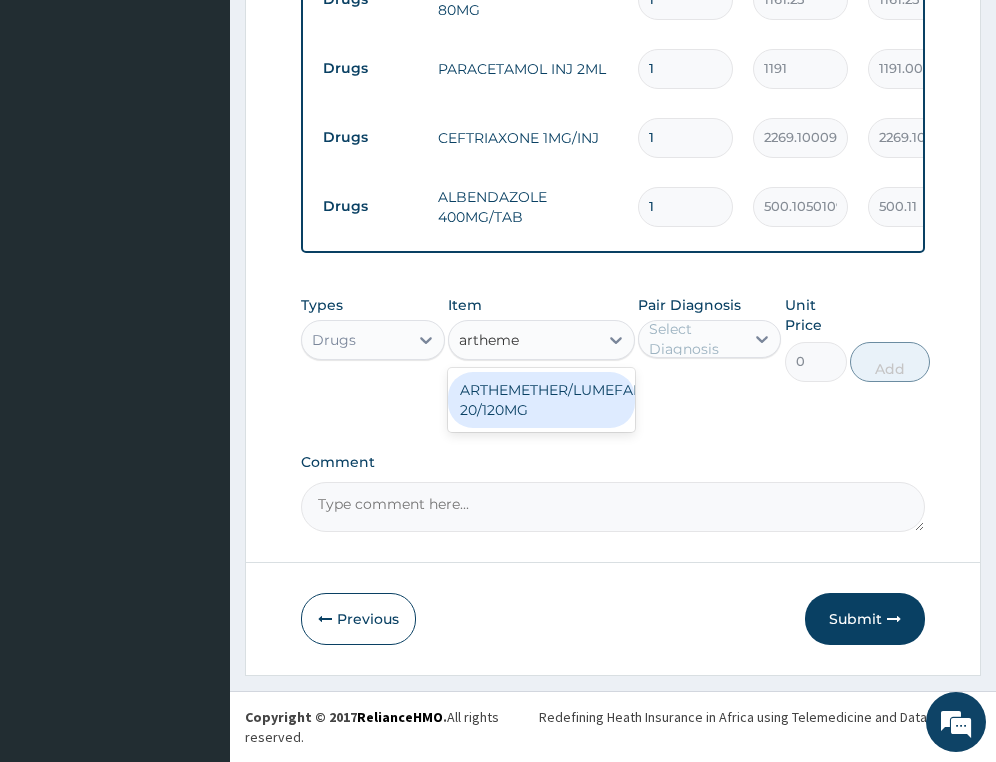 click on "ARTHEMETHER/LUMEFANTRINE/TAB 20/120MG" at bounding box center [541, 400] 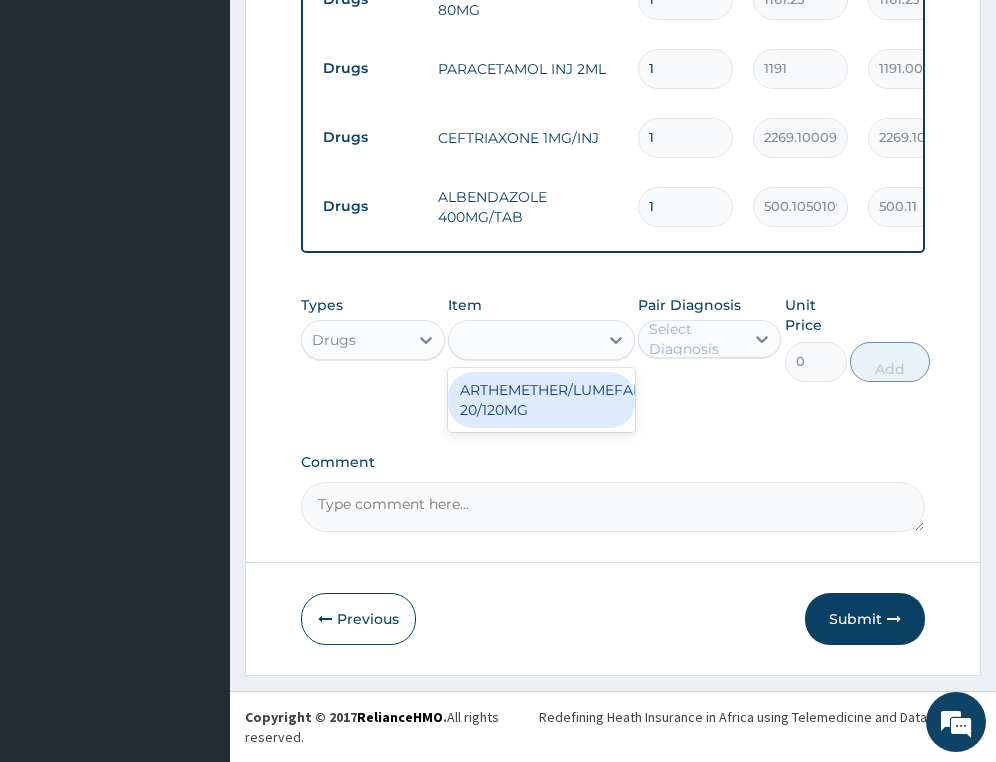 type on "130" 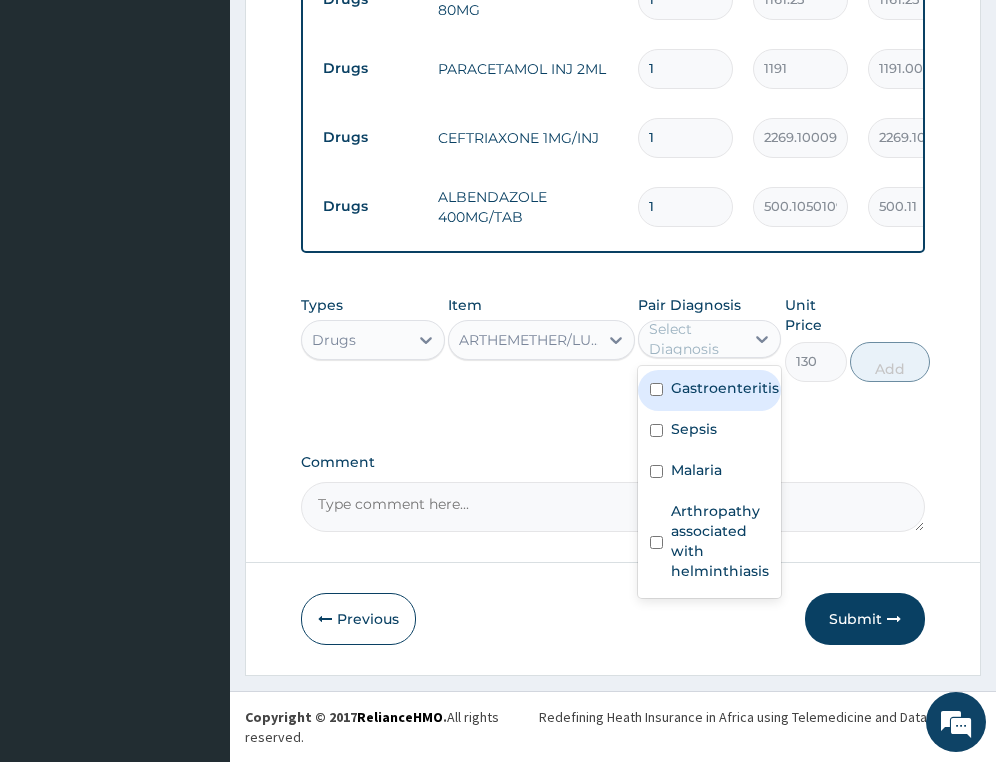 click on "Select Diagnosis" at bounding box center (695, 339) 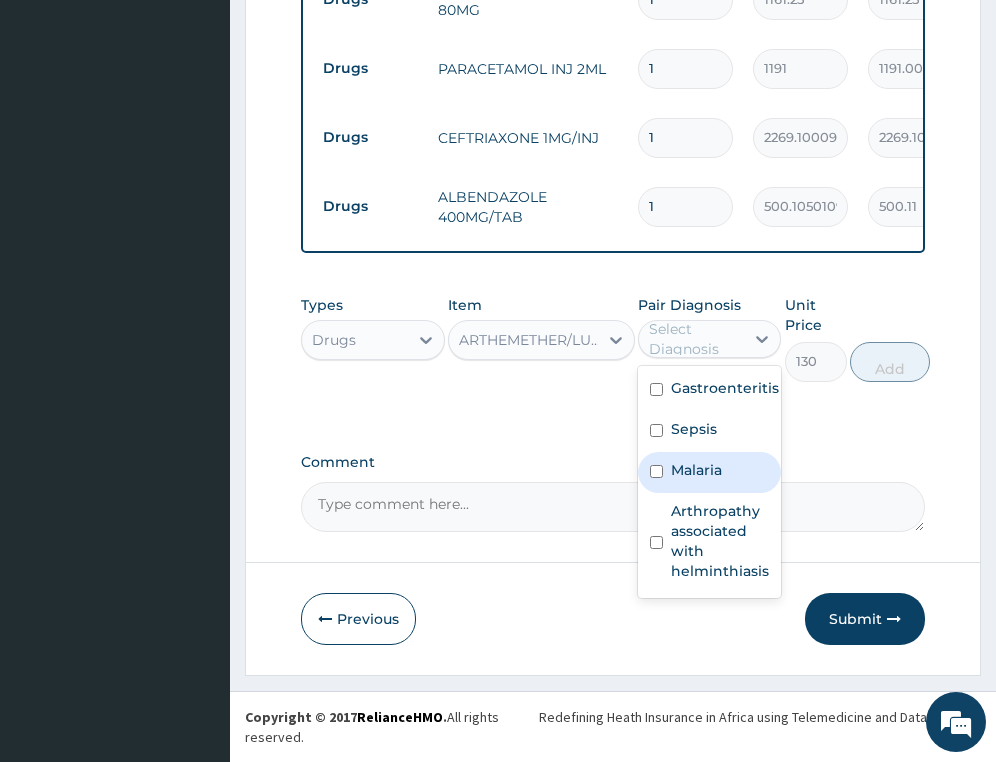 click on "Malaria" at bounding box center [709, 472] 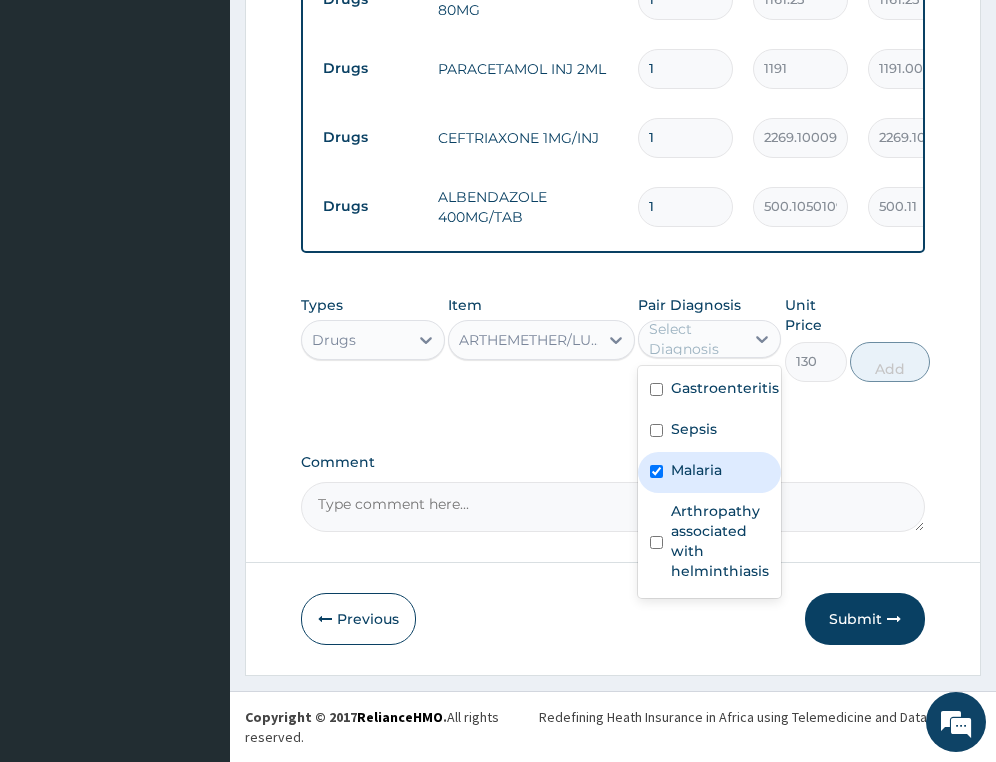 checkbox on "true" 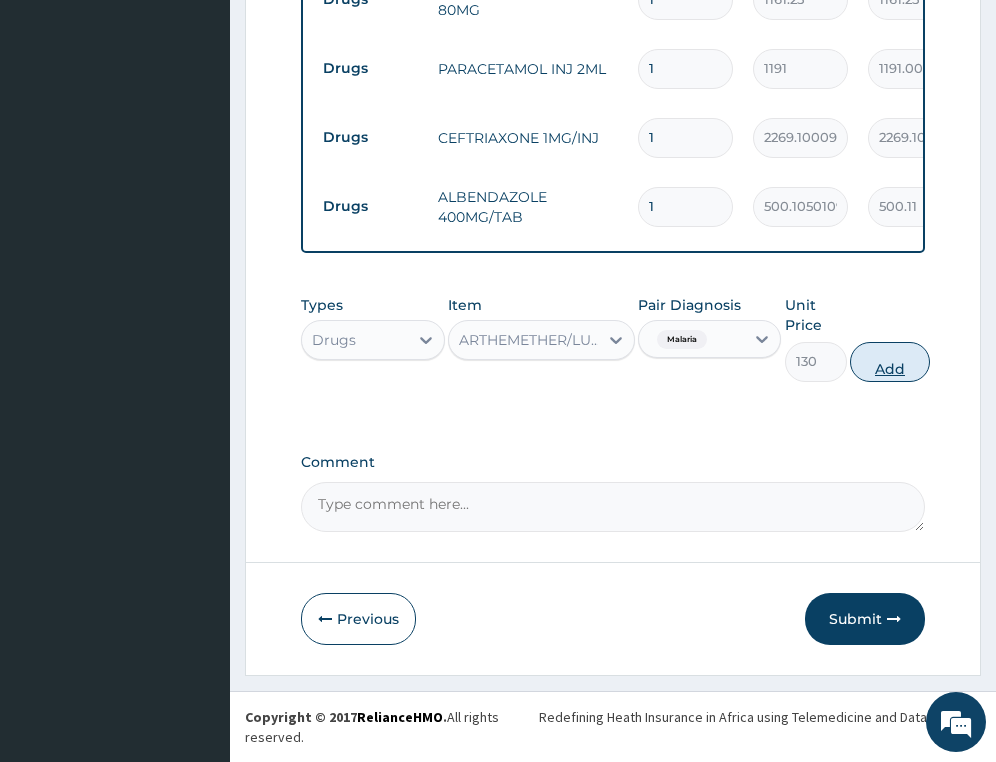 click on "Add" at bounding box center [890, 362] 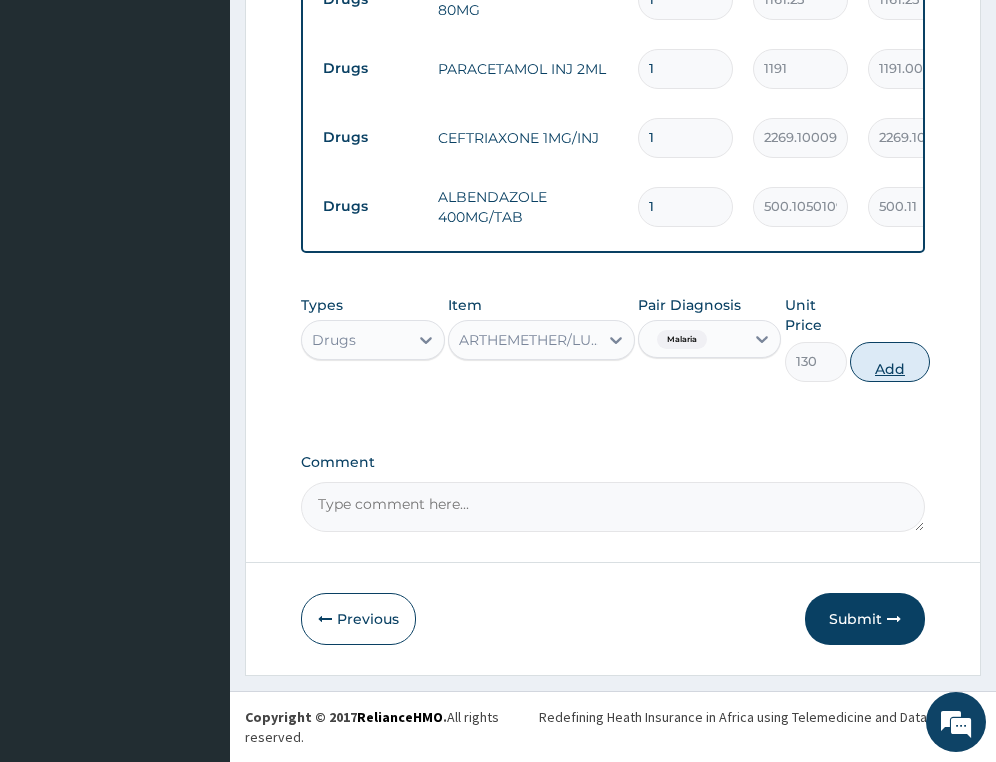 type on "0" 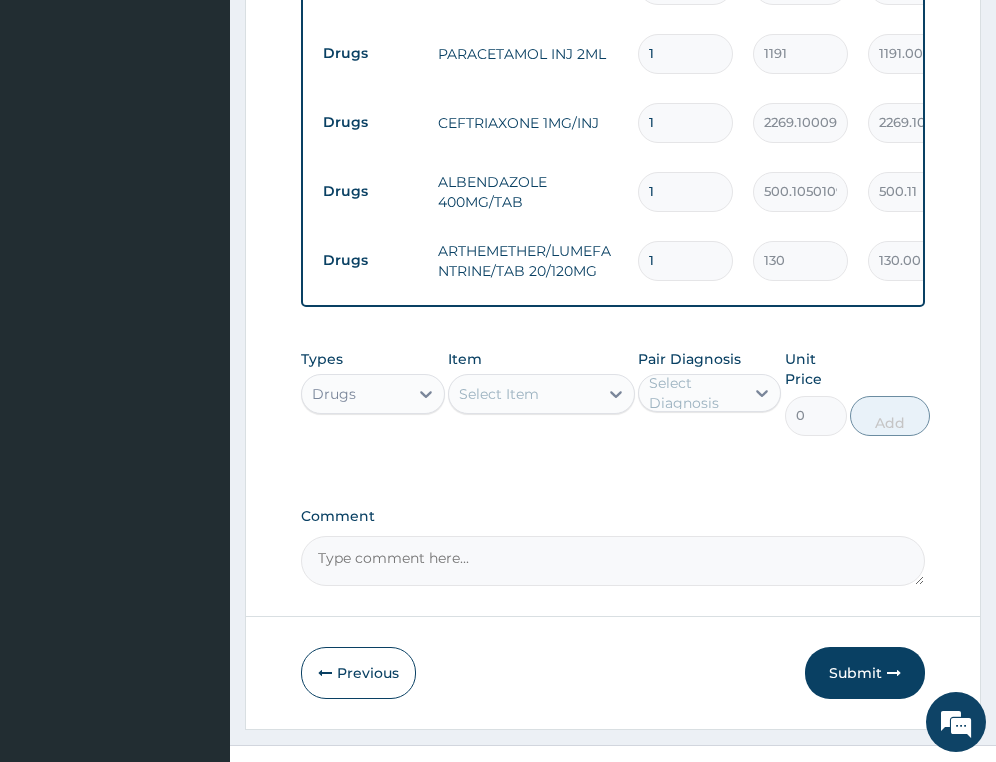 scroll, scrollTop: 1181, scrollLeft: 0, axis: vertical 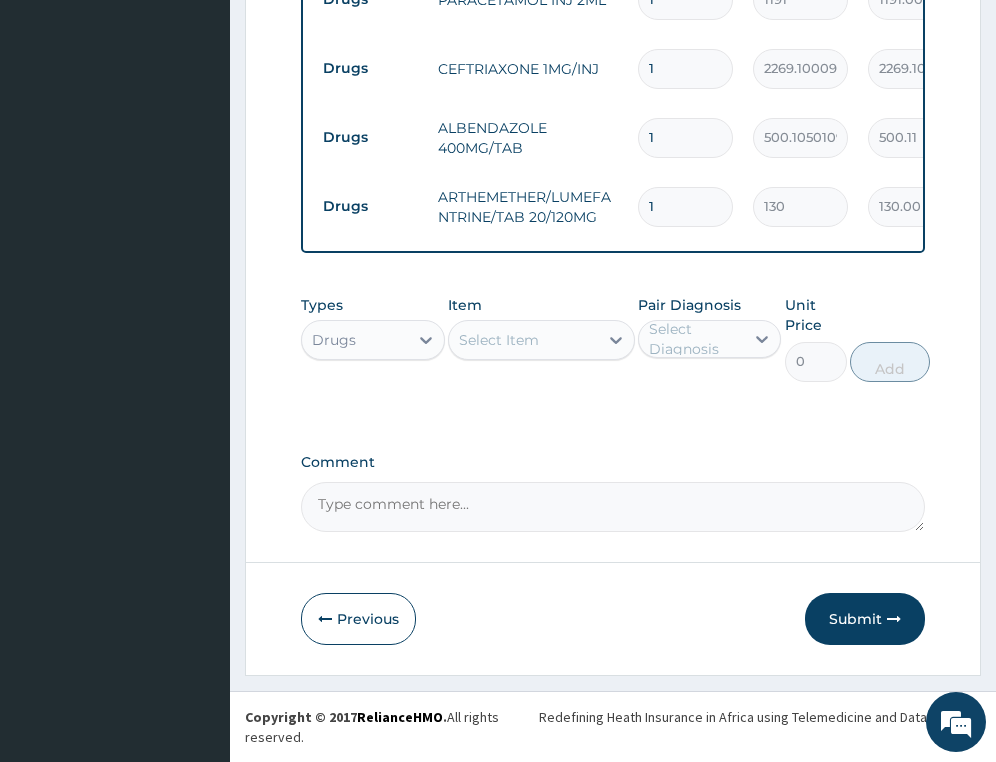 click on "Select Item" at bounding box center (523, 340) 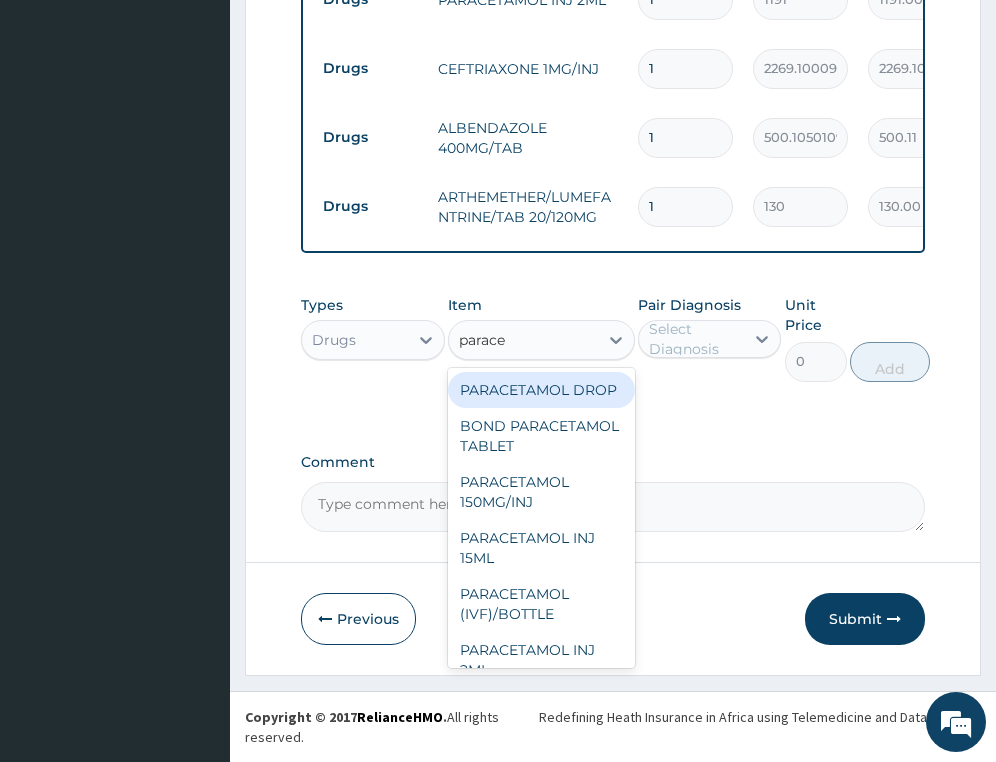 type on "paracet" 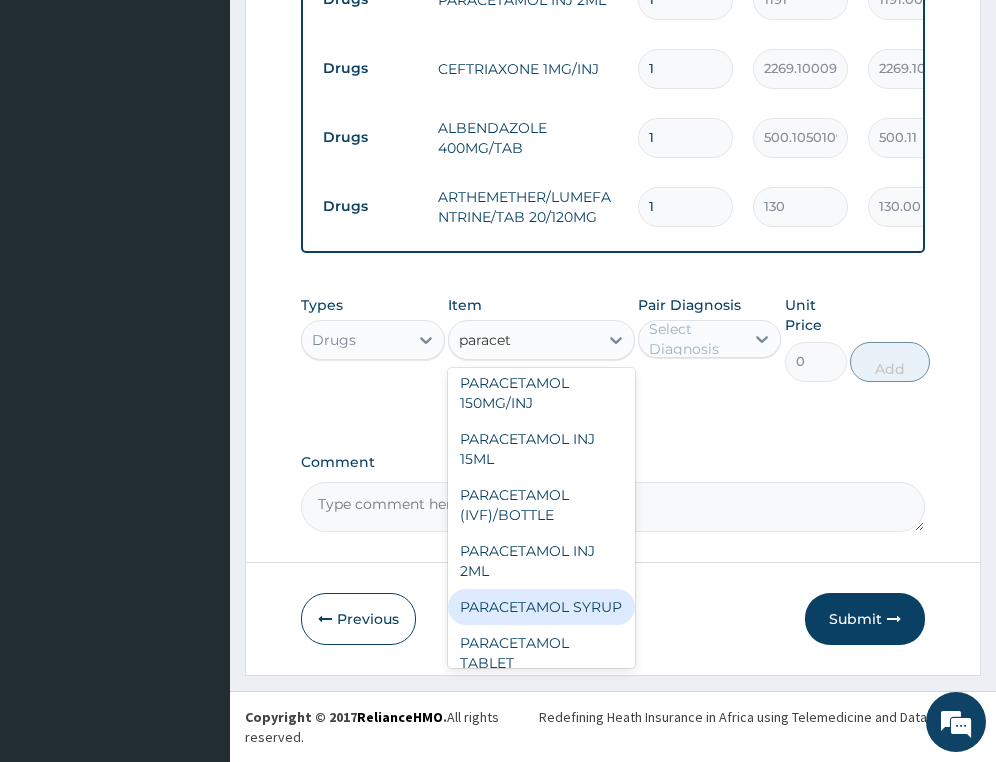 scroll, scrollTop: 232, scrollLeft: 0, axis: vertical 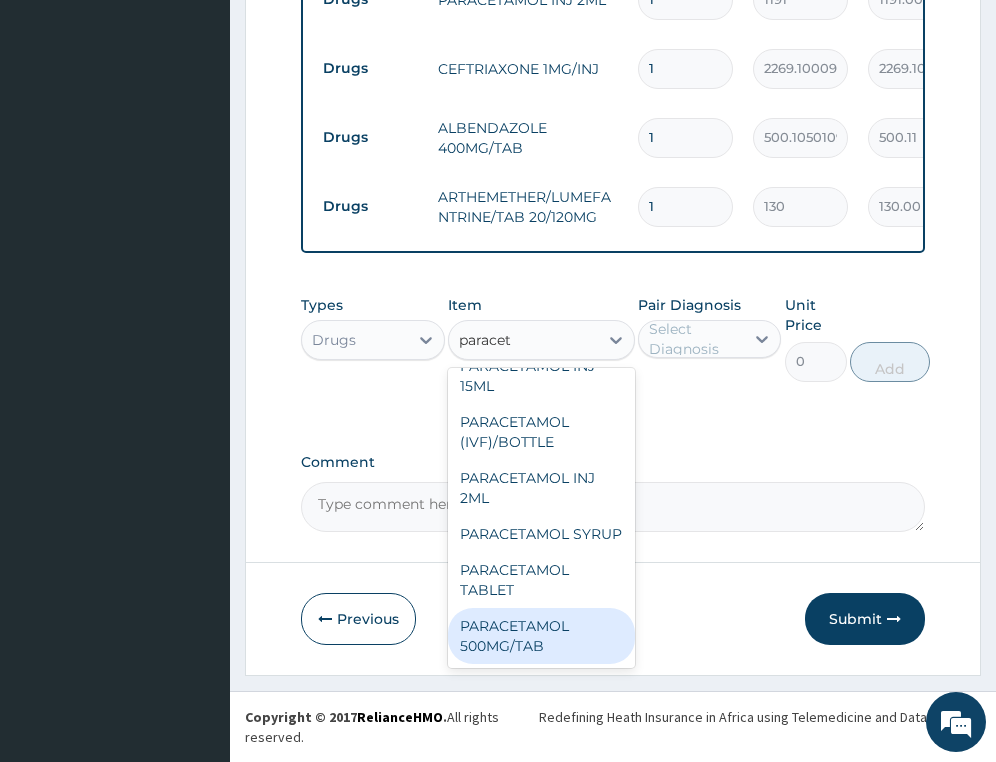 click on "PARACETAMOL 500MG/TAB" at bounding box center (541, 636) 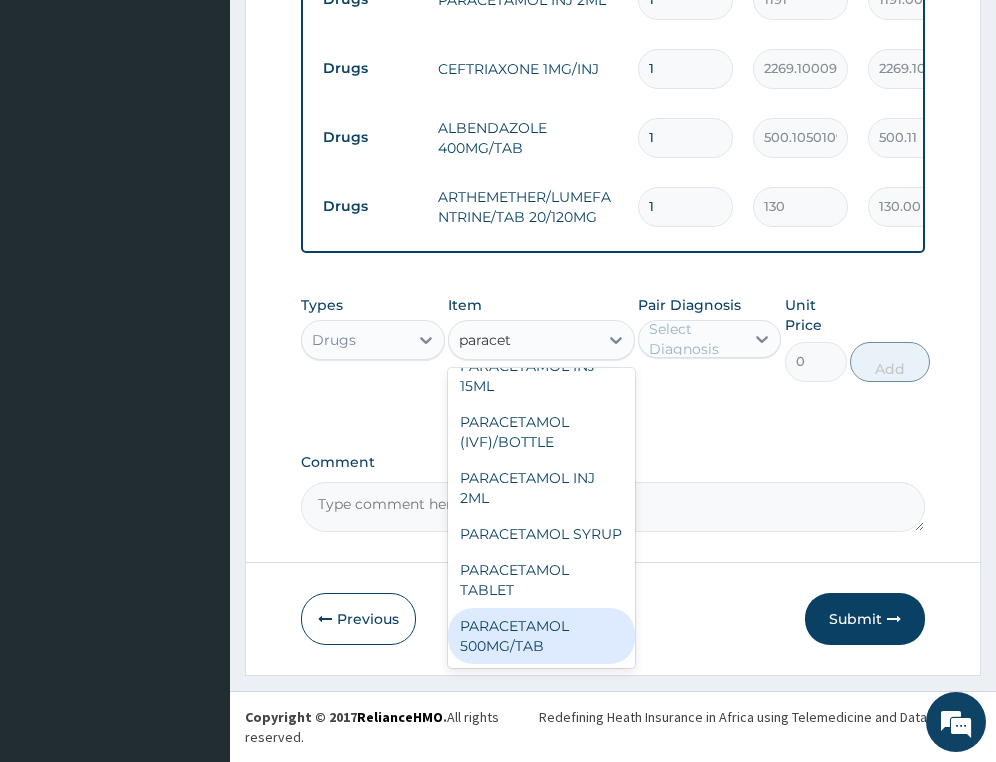 type 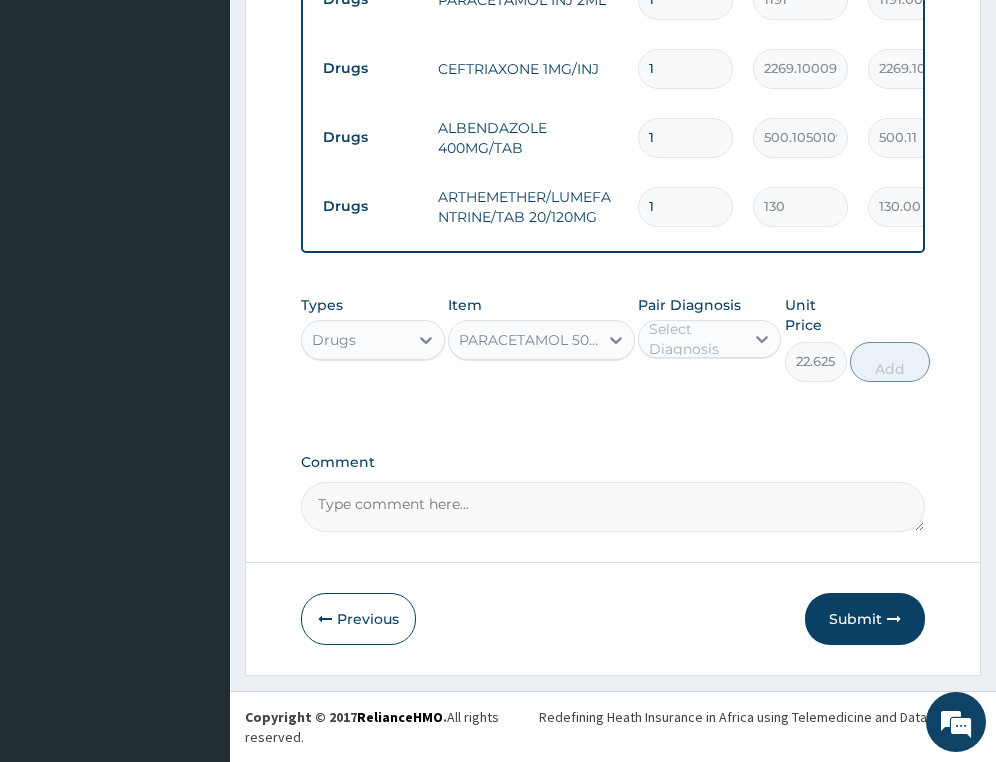 click on "Select Diagnosis" at bounding box center (695, 339) 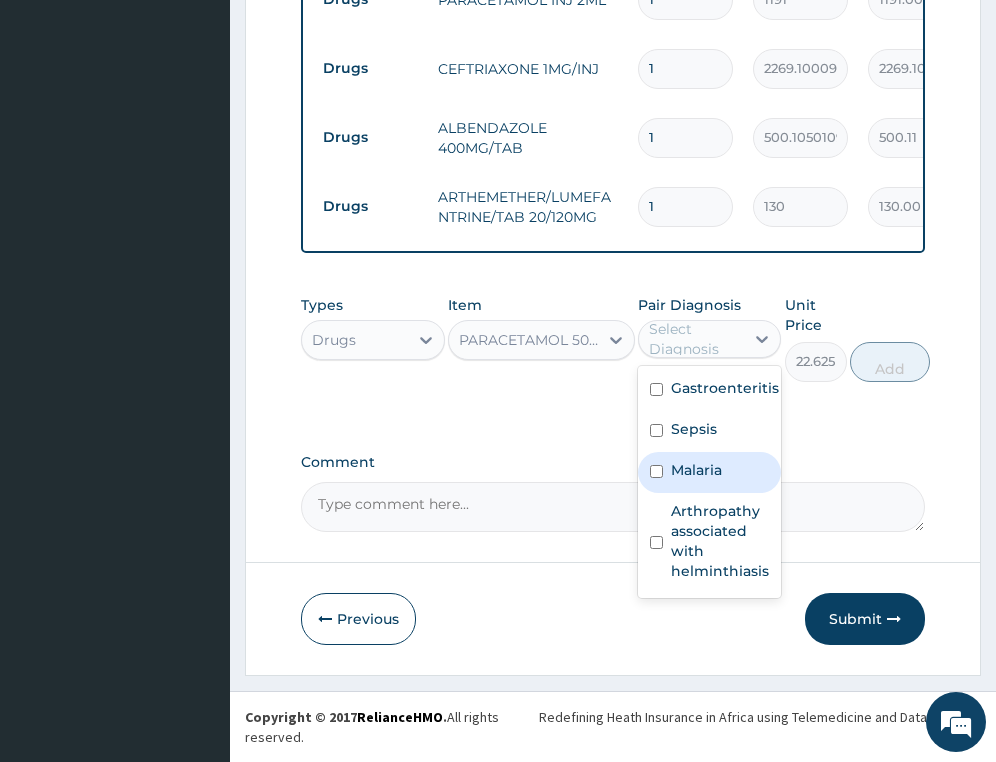 click on "Malaria" at bounding box center [696, 470] 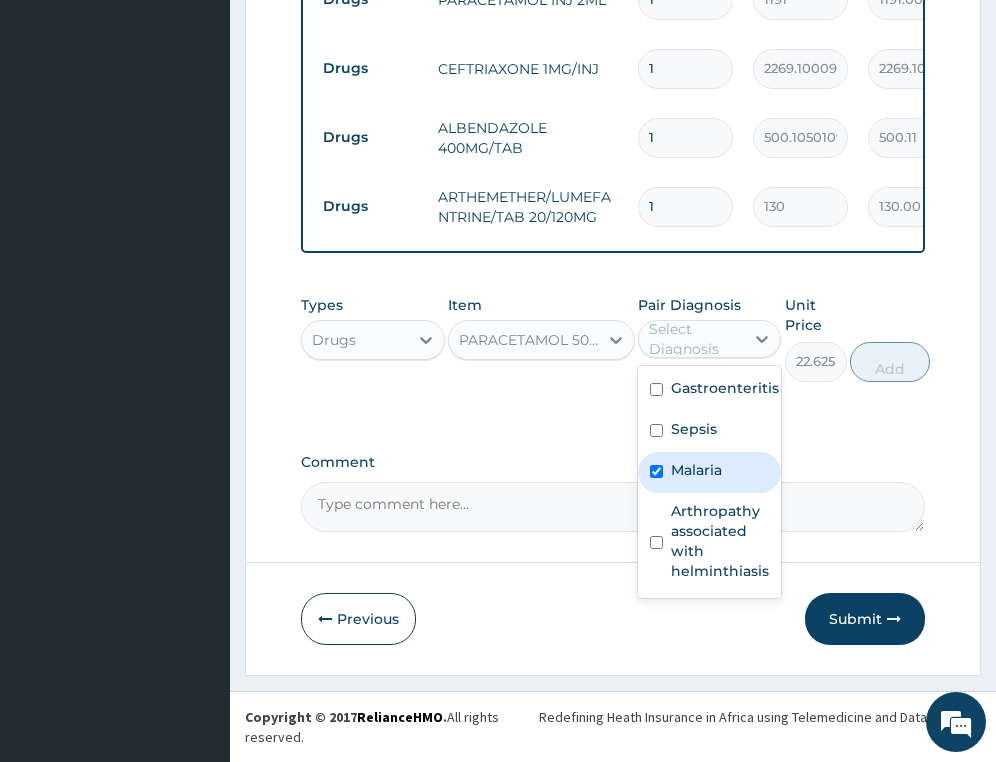 checkbox on "true" 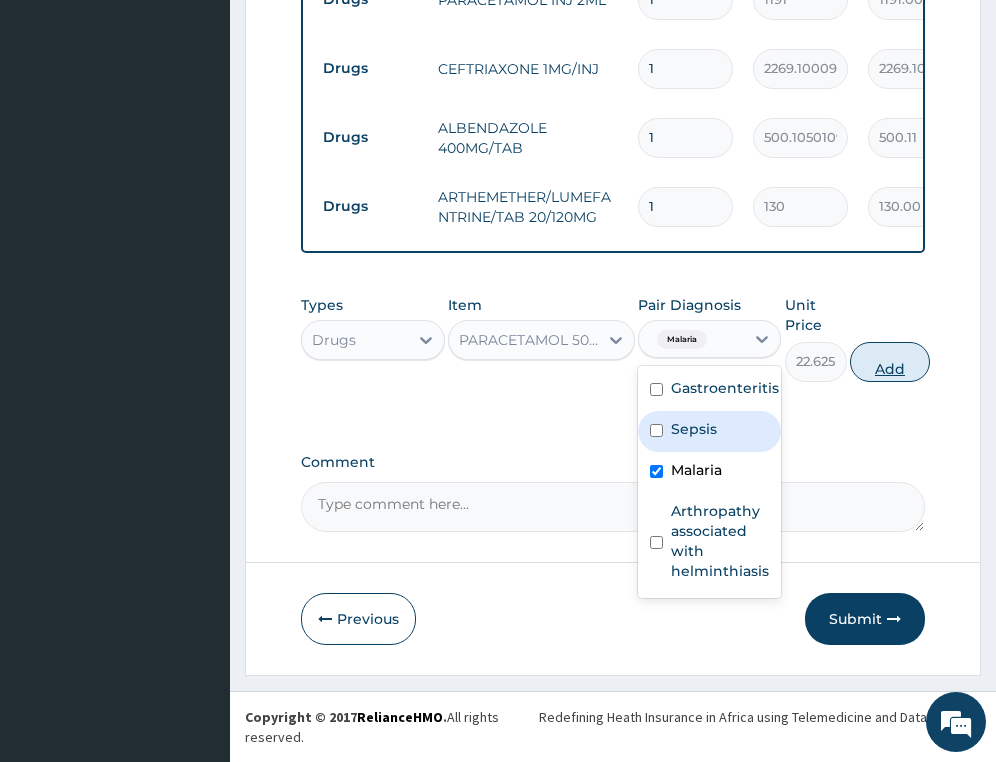 click on "Add" at bounding box center [890, 362] 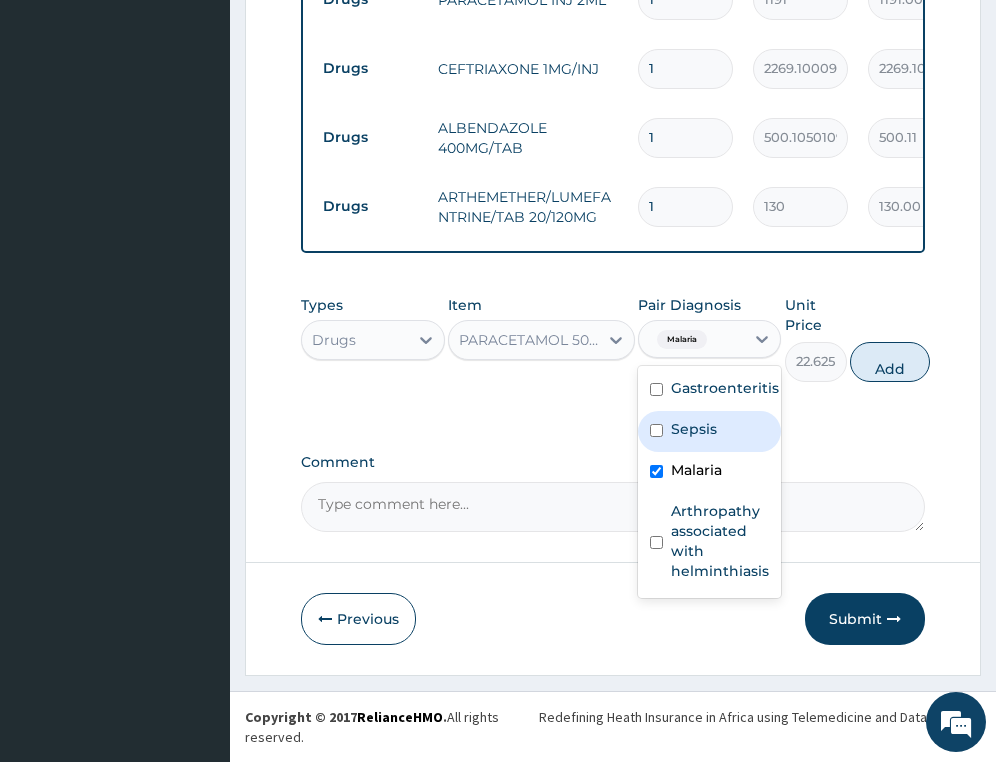 type on "0" 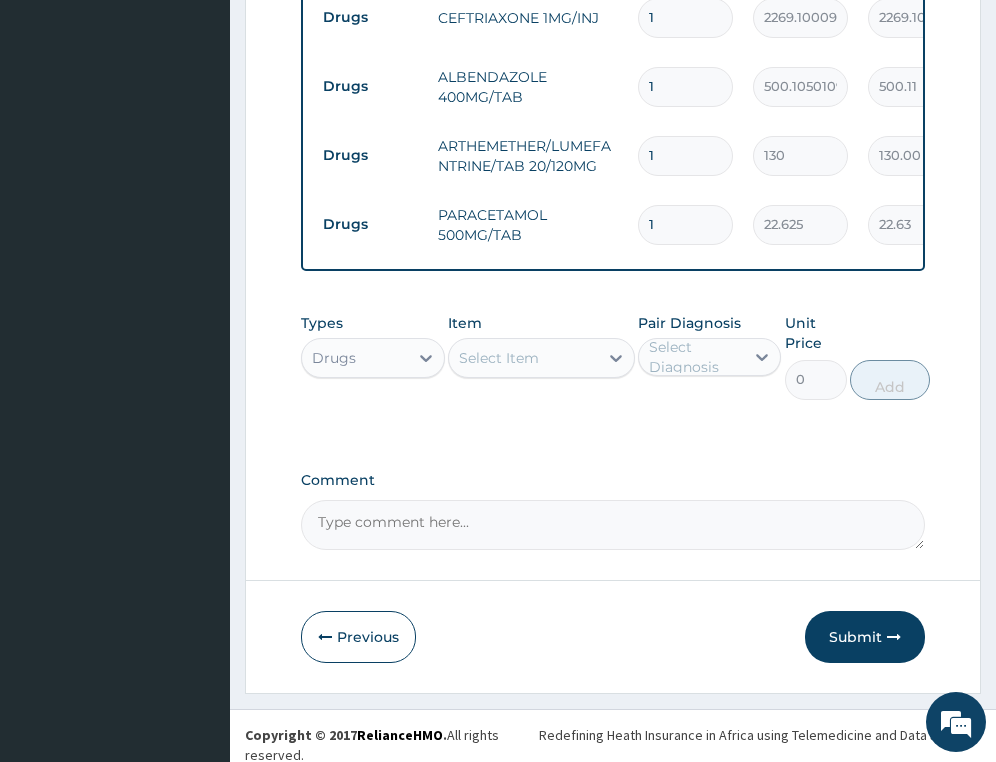 scroll, scrollTop: 1250, scrollLeft: 0, axis: vertical 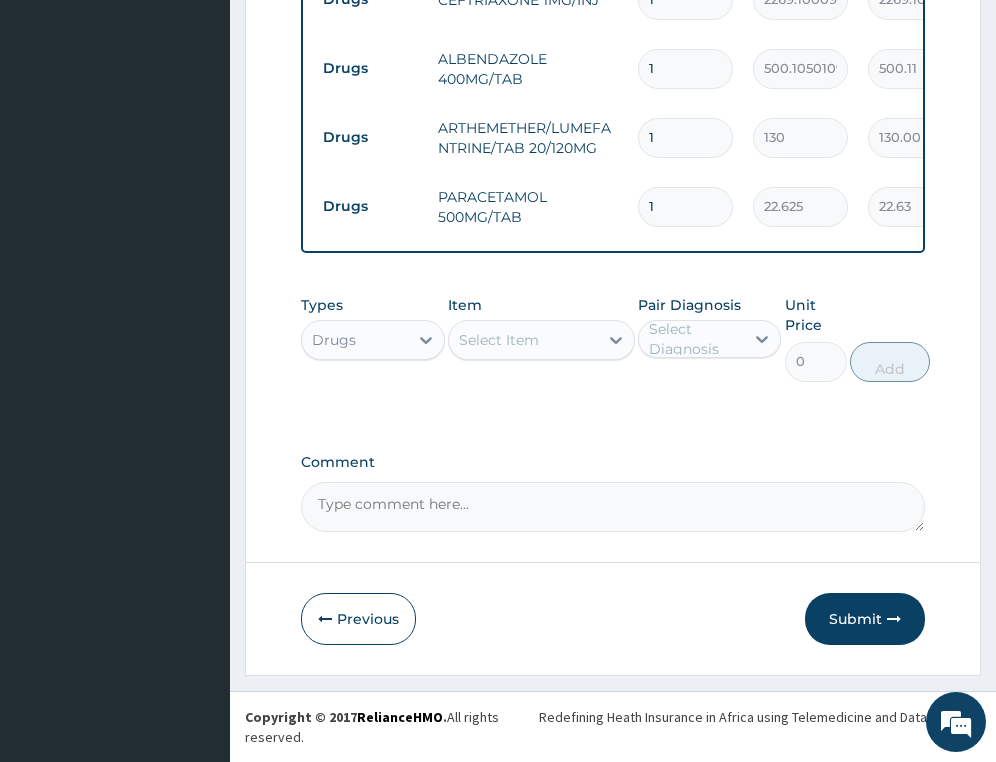 click on "Select Item" at bounding box center (499, 340) 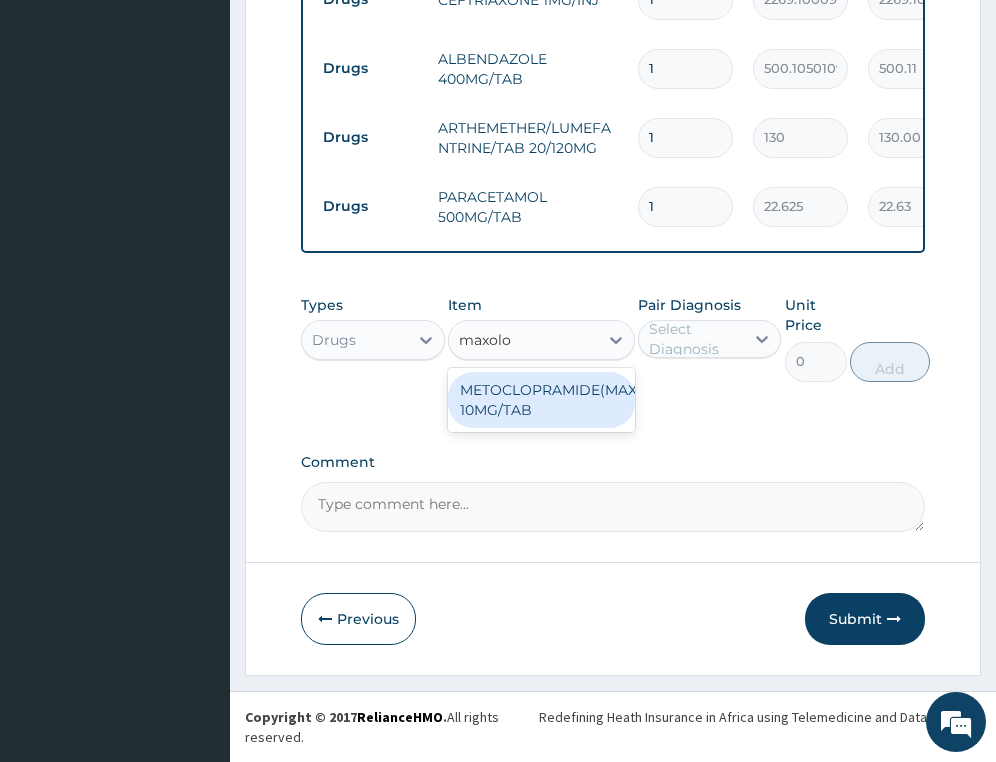 type on "maxolo" 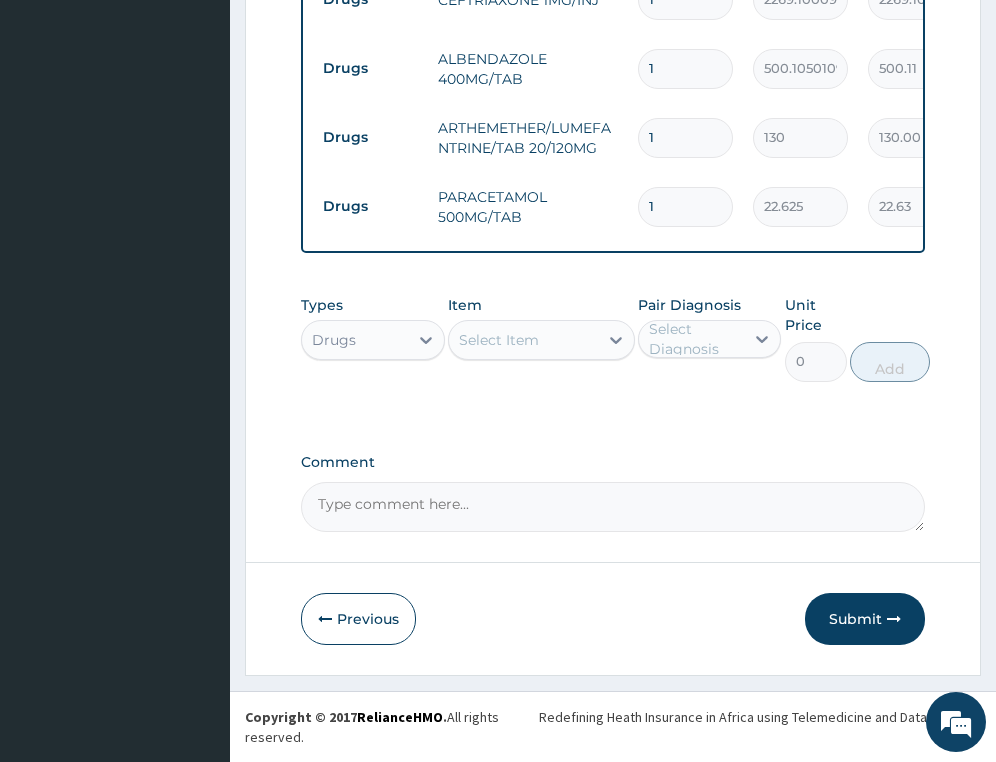 click on "Types Drugs Item Select Item Pair Diagnosis Select Diagnosis Unit Price 0 Add" at bounding box center [613, 353] 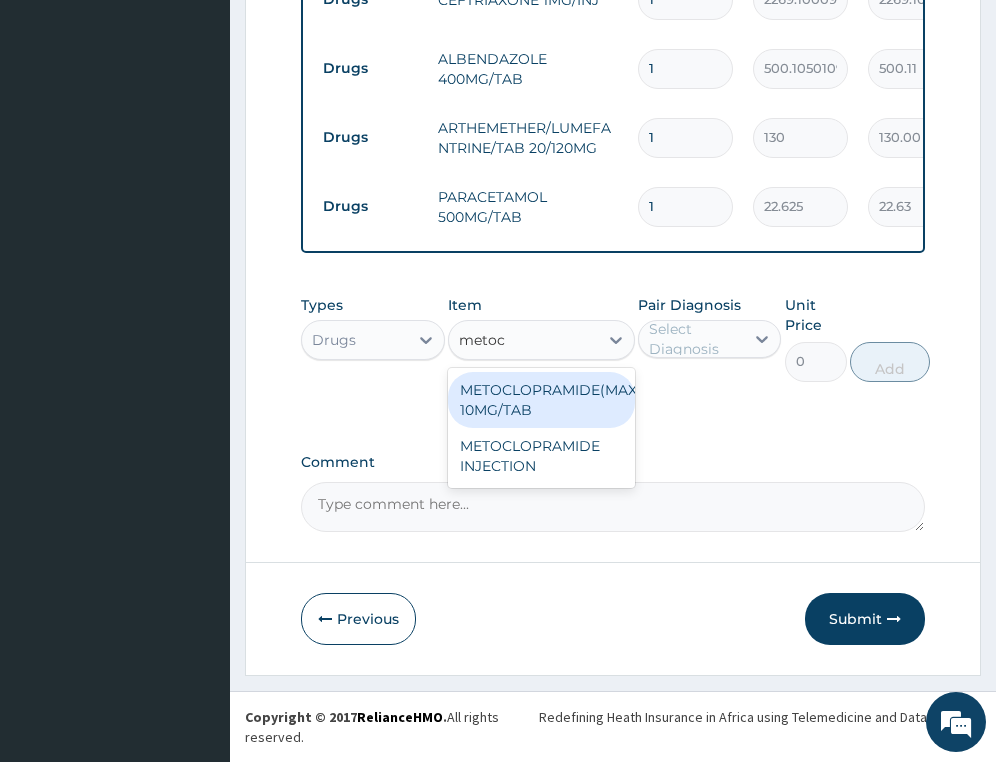 type on "metocl" 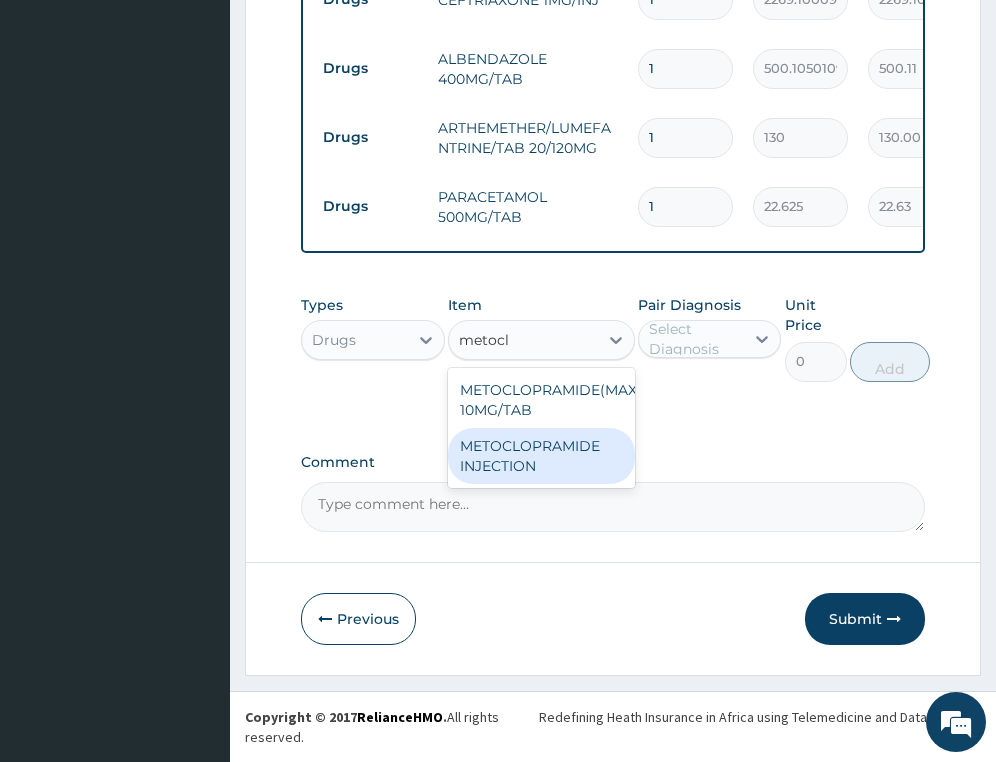 click on "METOCLOPRAMIDE INJECTION" at bounding box center (541, 456) 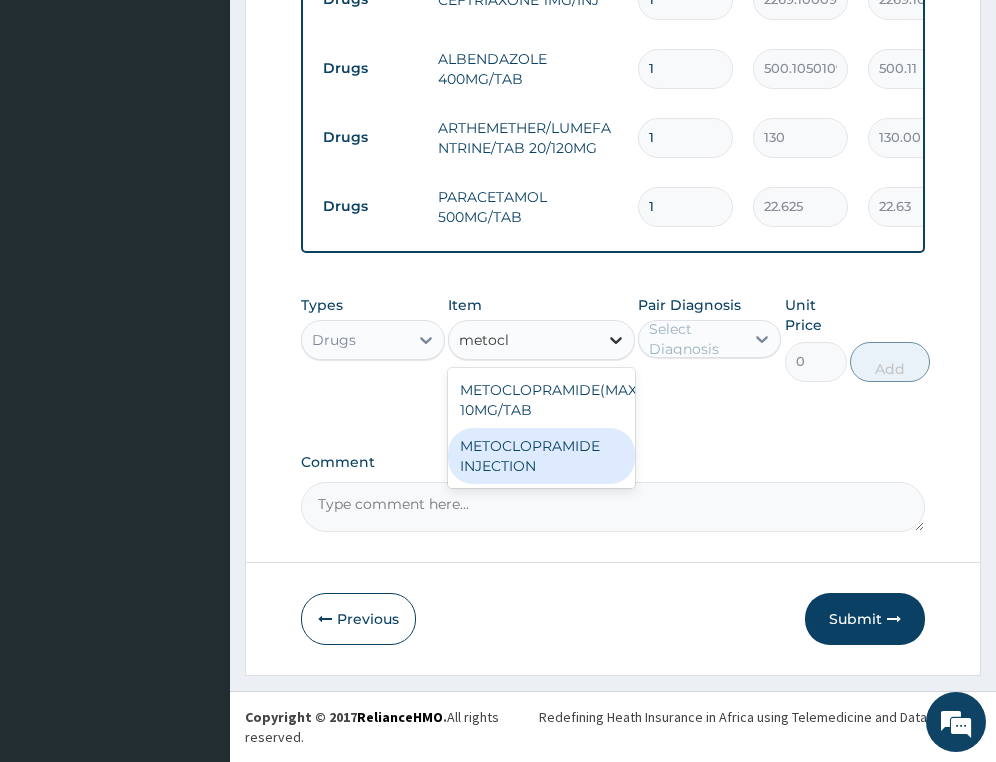 type 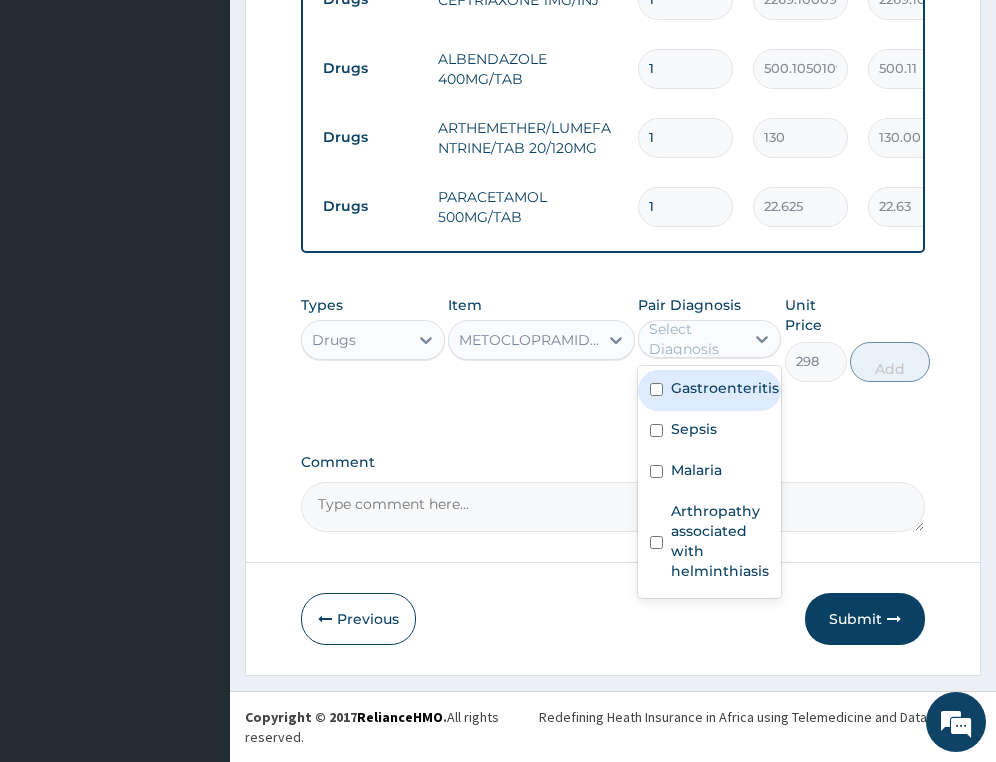 click on "Select Diagnosis" at bounding box center [695, 339] 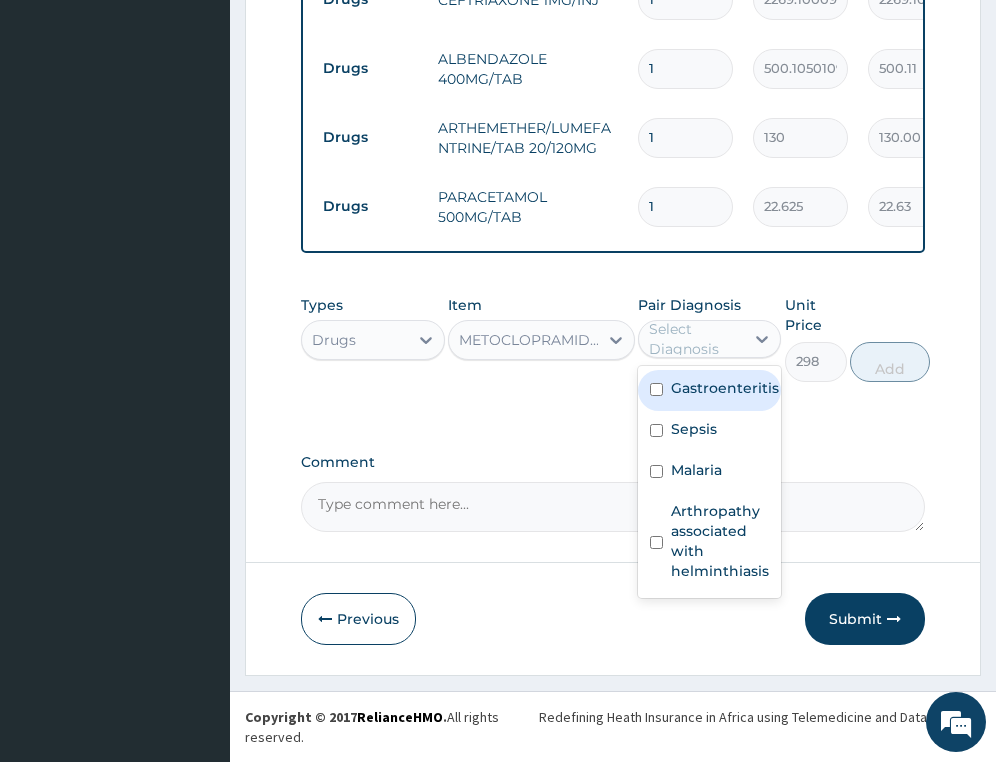 drag, startPoint x: 714, startPoint y: 469, endPoint x: 712, endPoint y: 384, distance: 85.02353 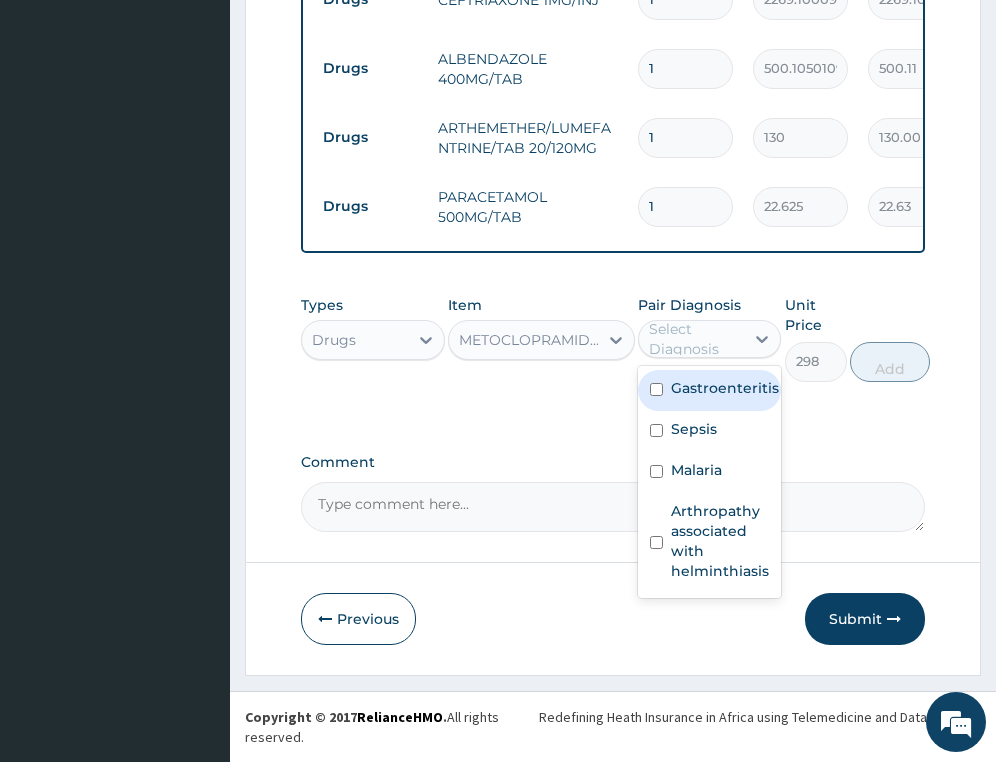 click on "Gastroenteritis Sepsis Malaria Arthropathy associated with helminthiasis" at bounding box center (709, 482) 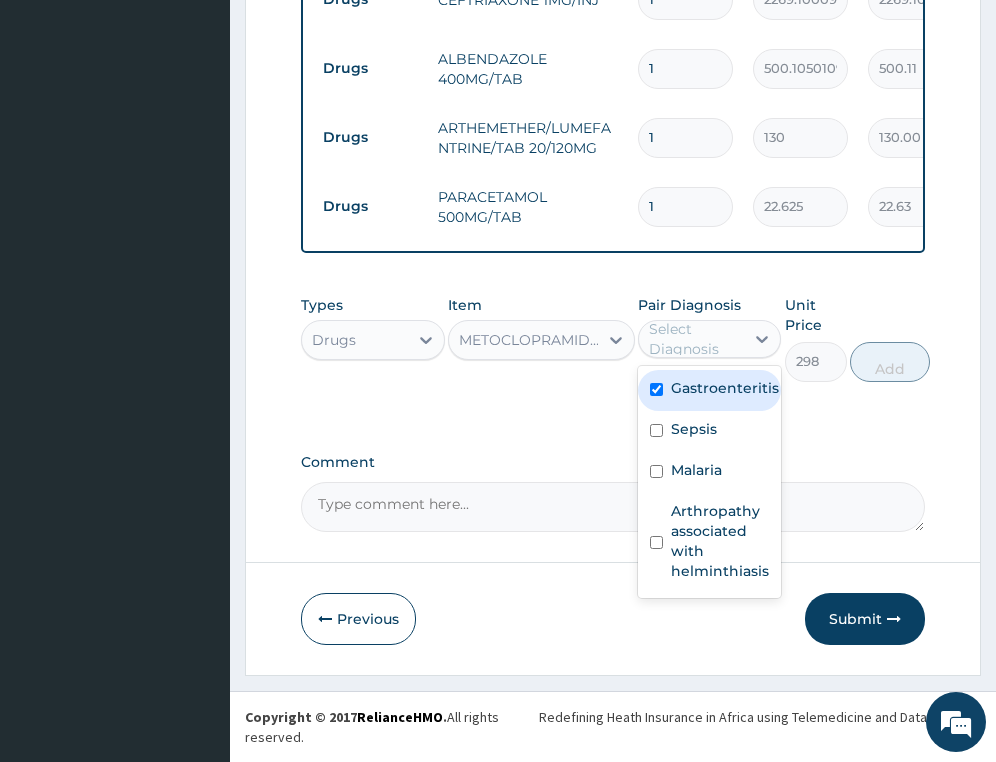 checkbox on "true" 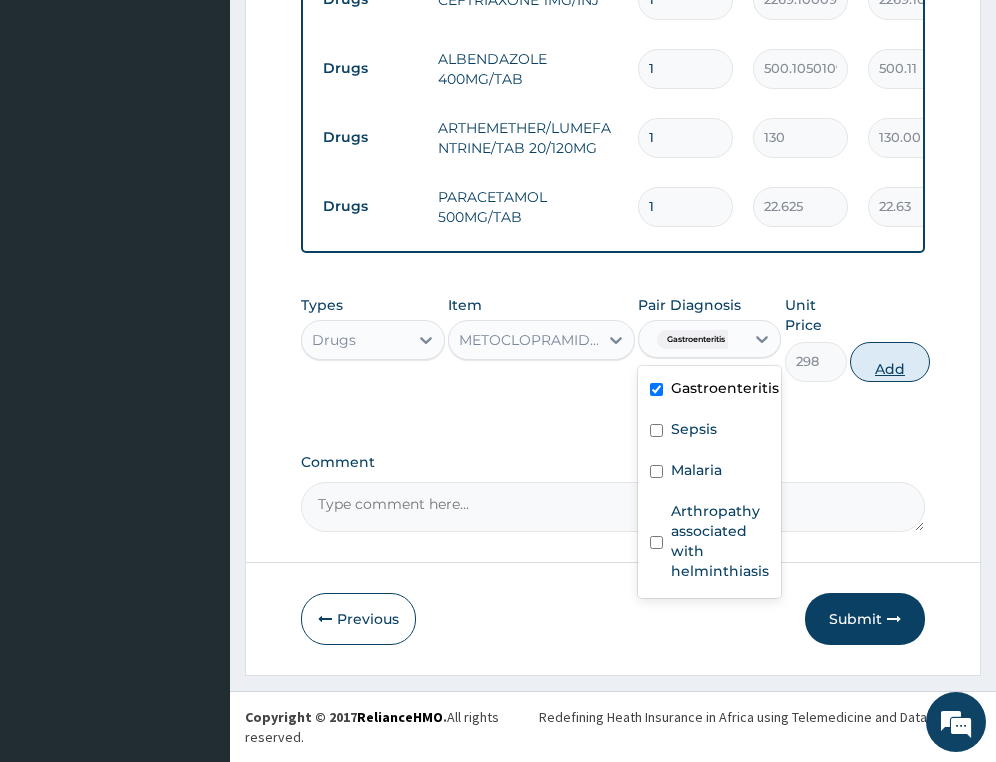 click on "Add" at bounding box center [890, 362] 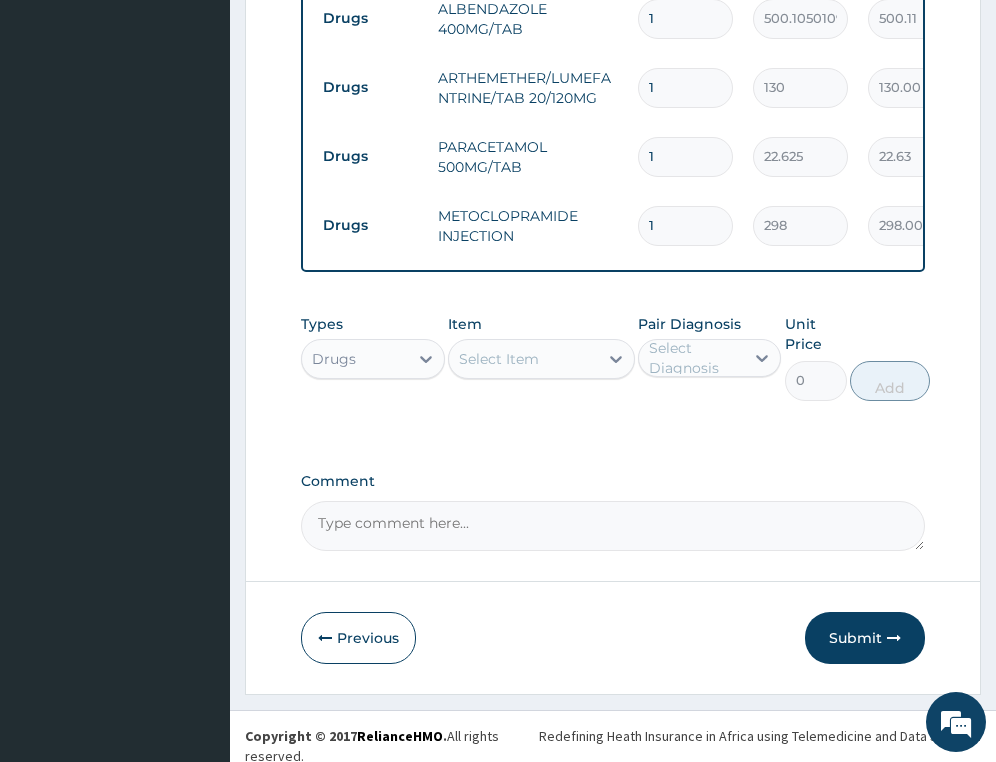 scroll, scrollTop: 1319, scrollLeft: 0, axis: vertical 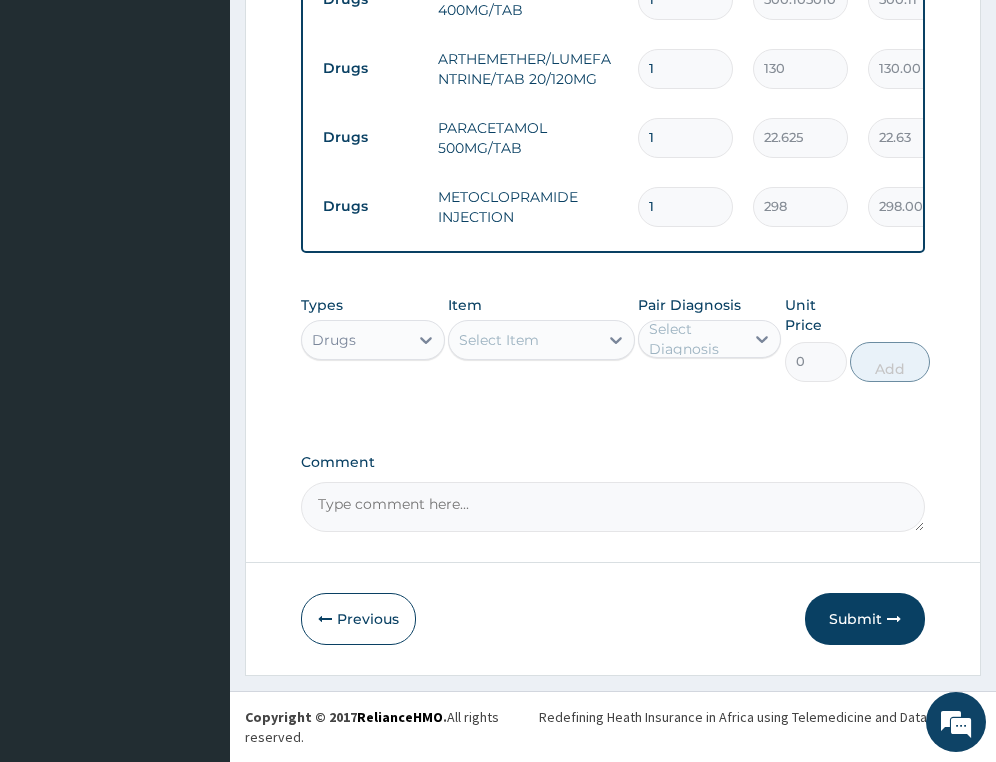 click on "Select Item" at bounding box center (499, 340) 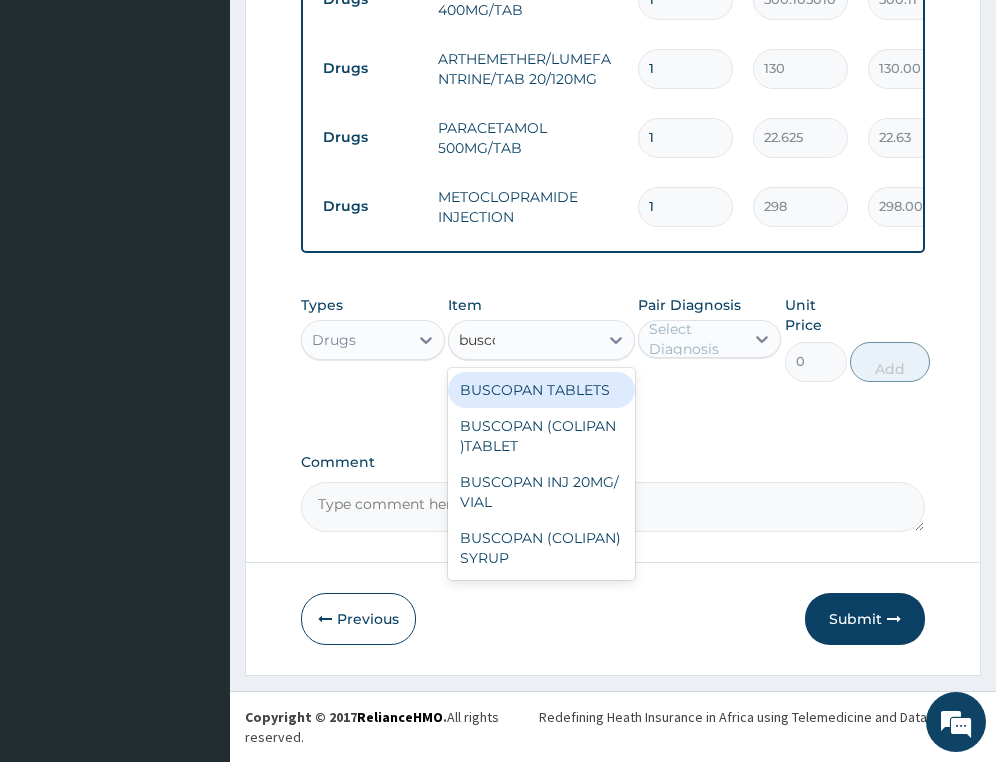 type on "buscop" 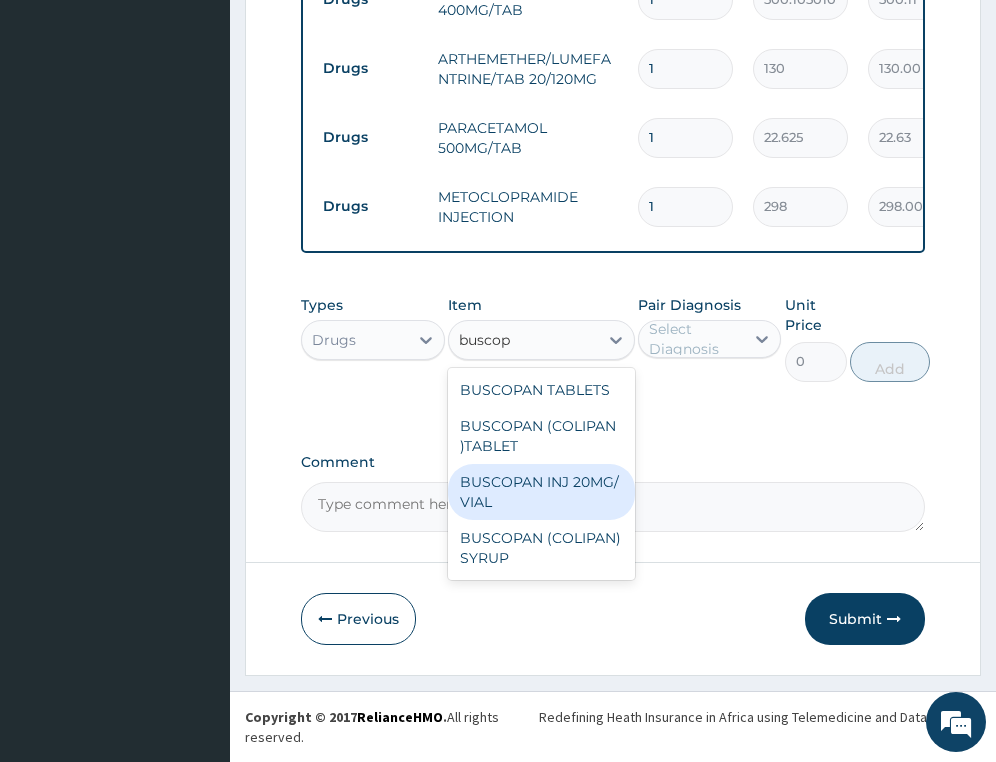 click on "BUSCOPAN INJ 20MG/ VIAL" at bounding box center [541, 492] 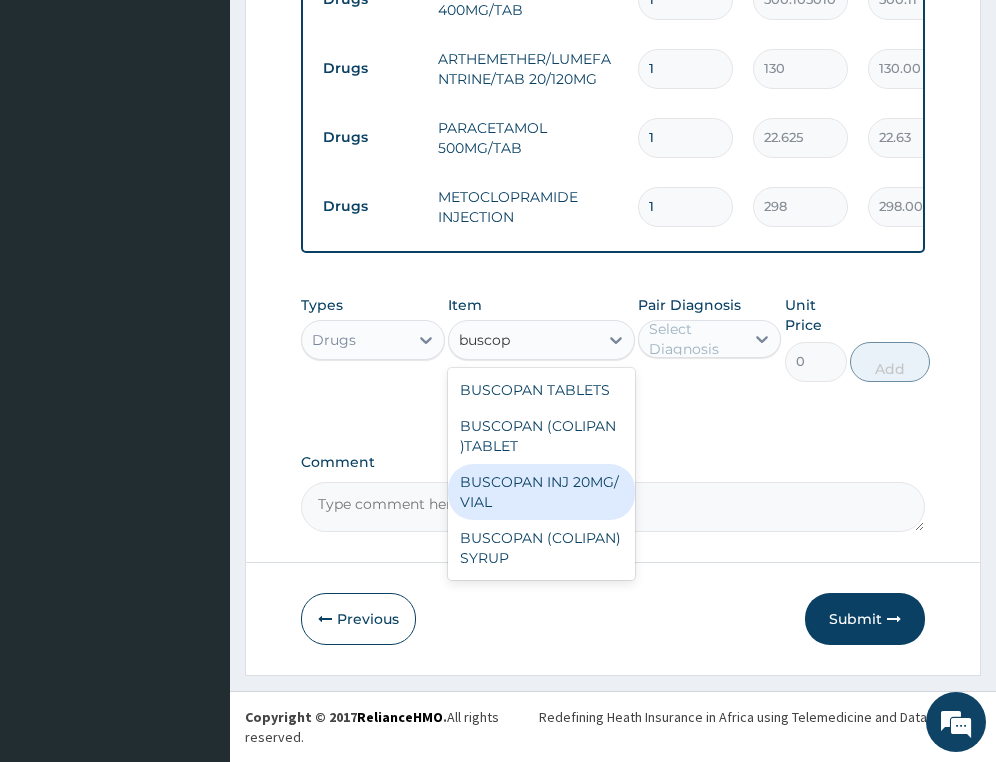 type 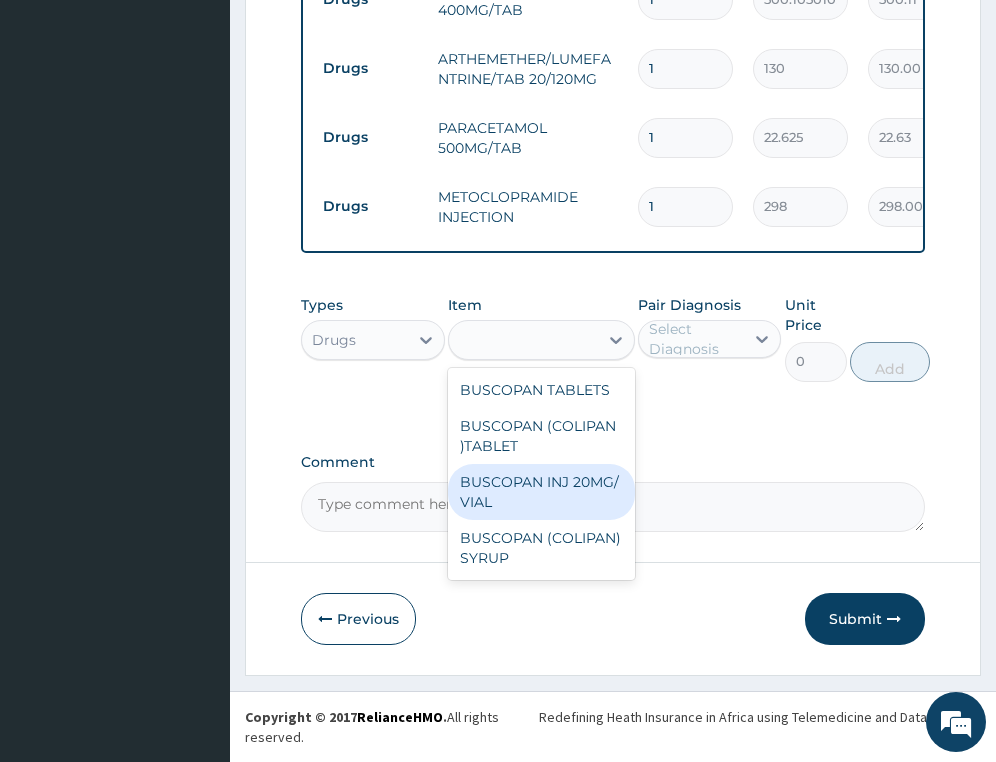type on "673" 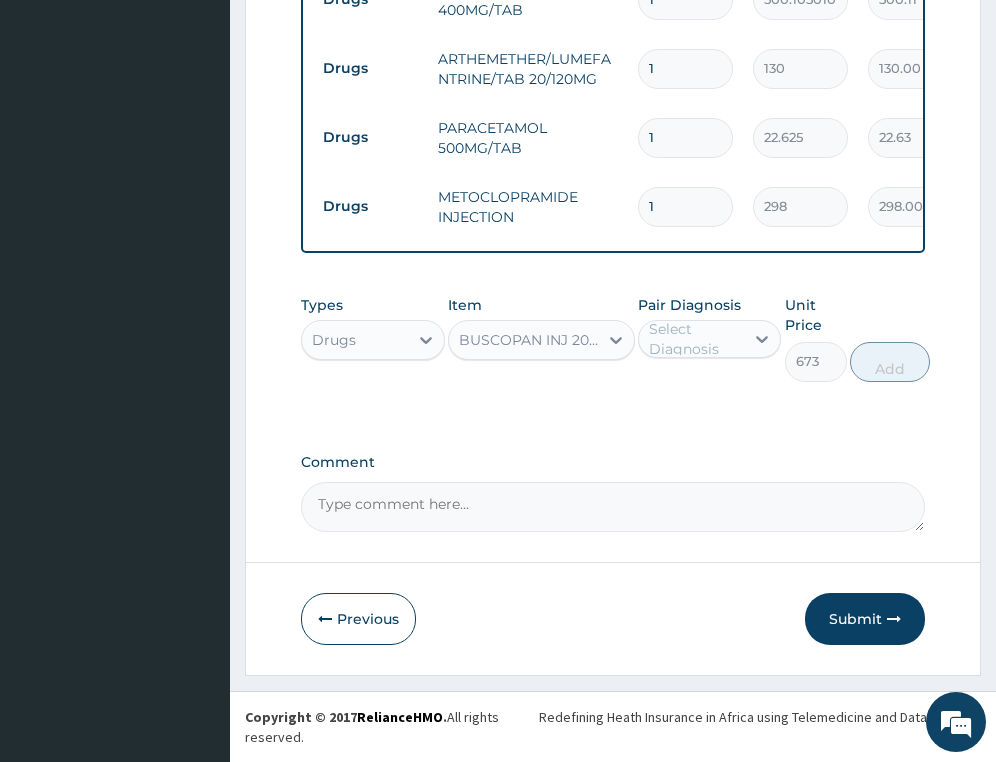 click on "Select Diagnosis" at bounding box center (695, 339) 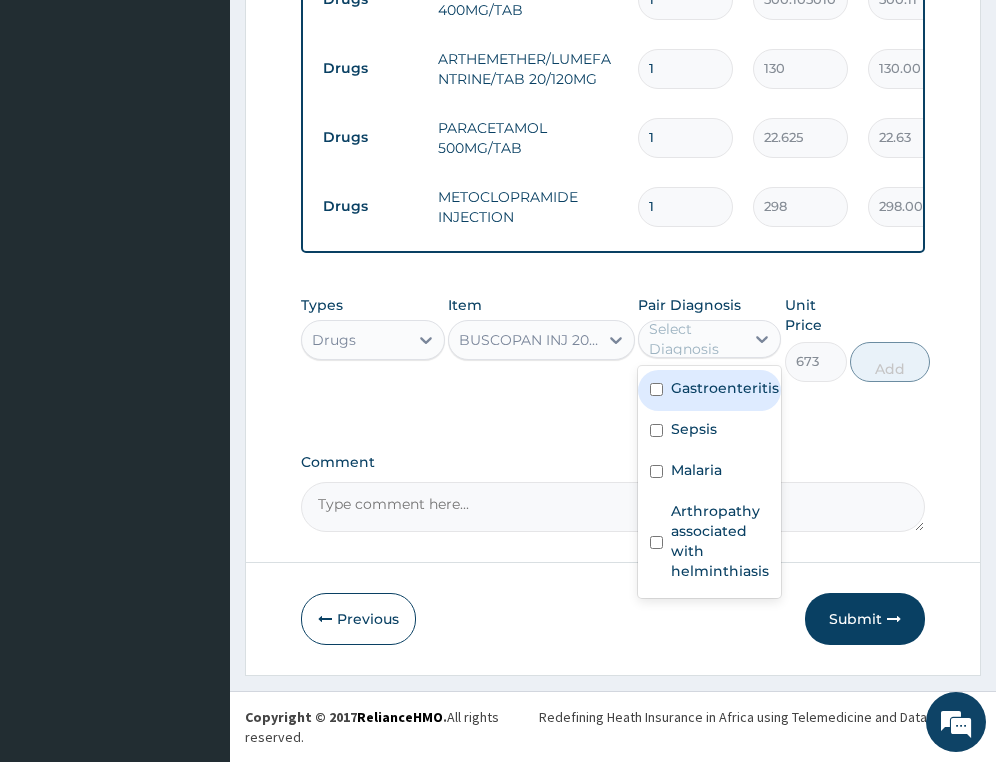 click on "Gastroenteritis" at bounding box center [725, 388] 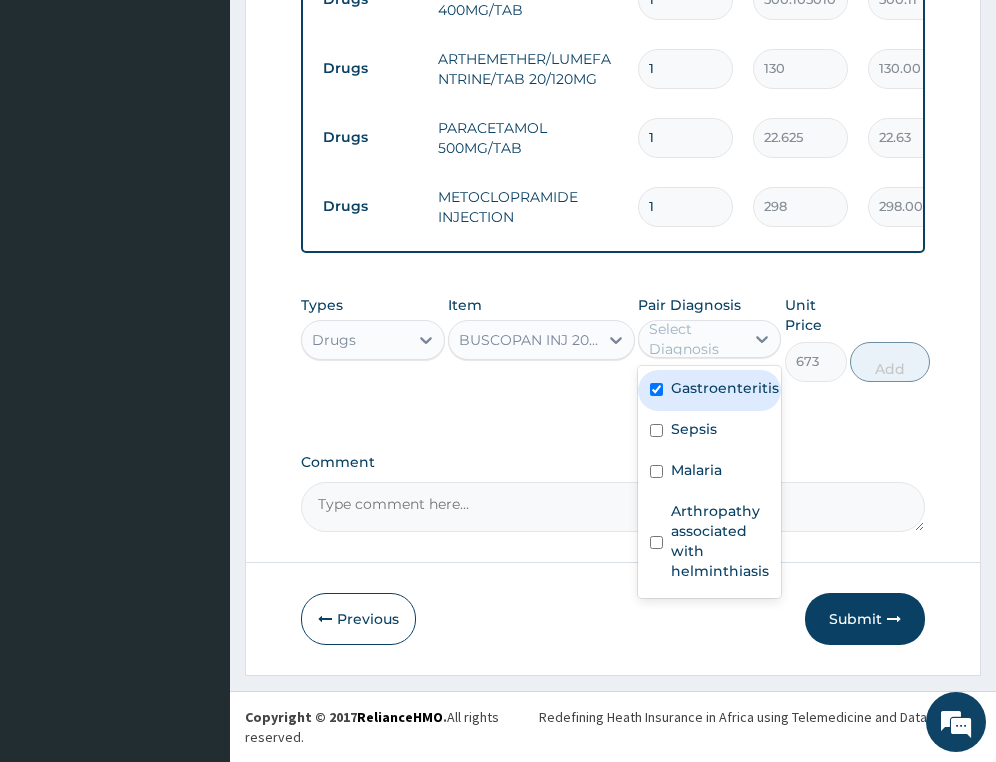checkbox on "true" 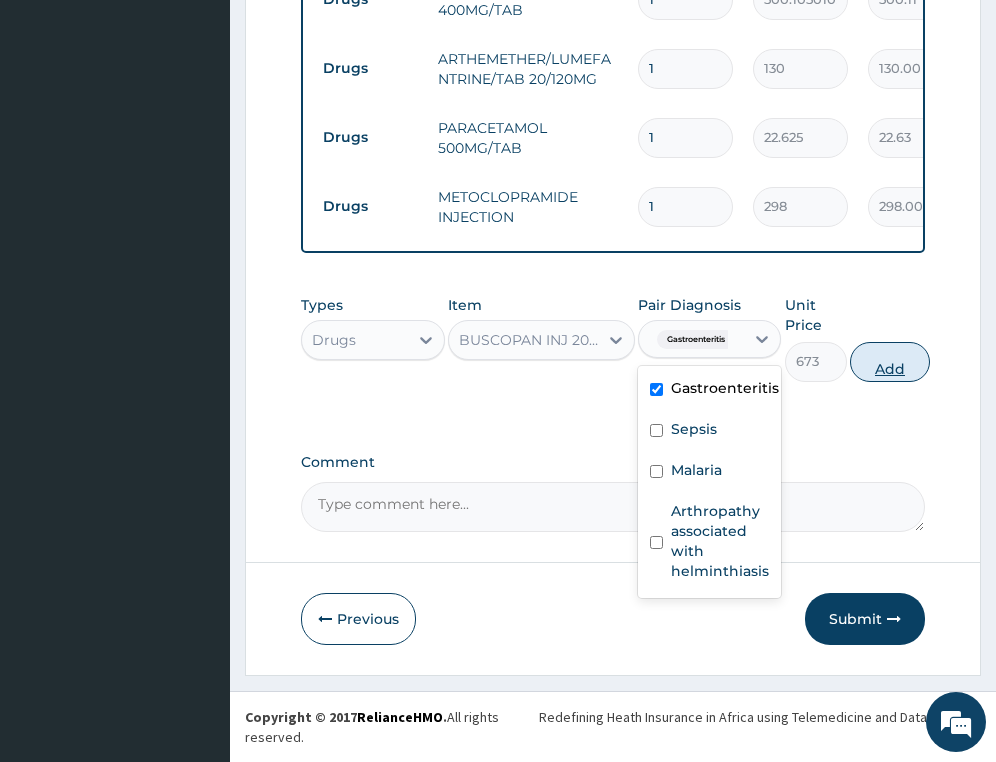 click on "Add" at bounding box center (890, 362) 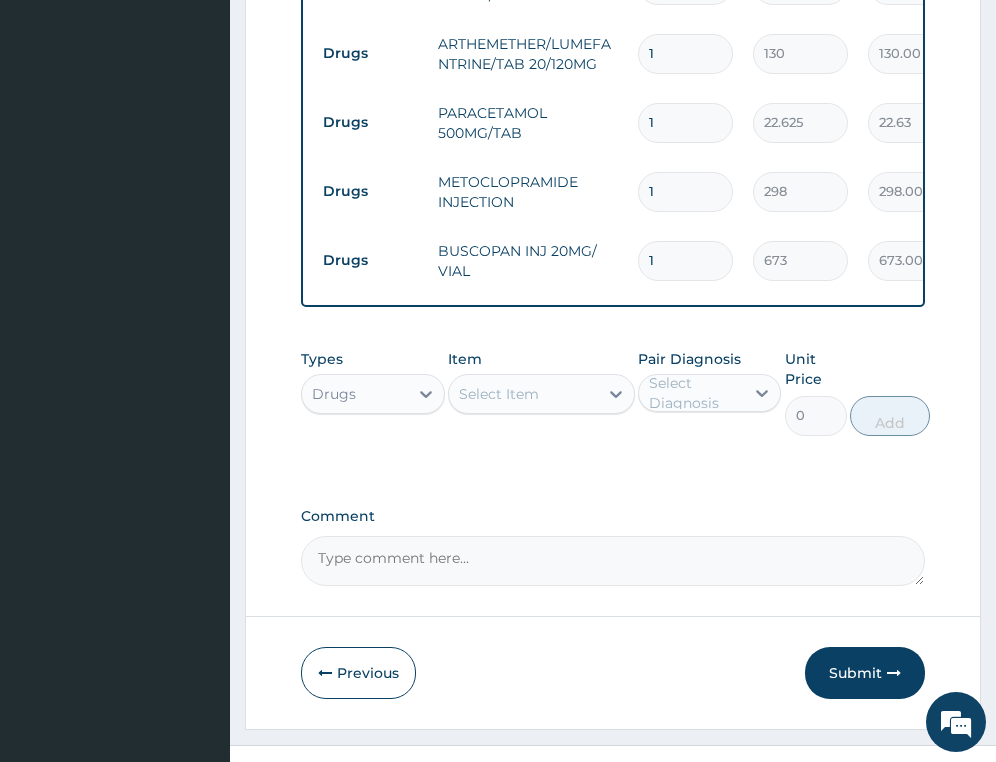 click on "Select Item" at bounding box center (499, 394) 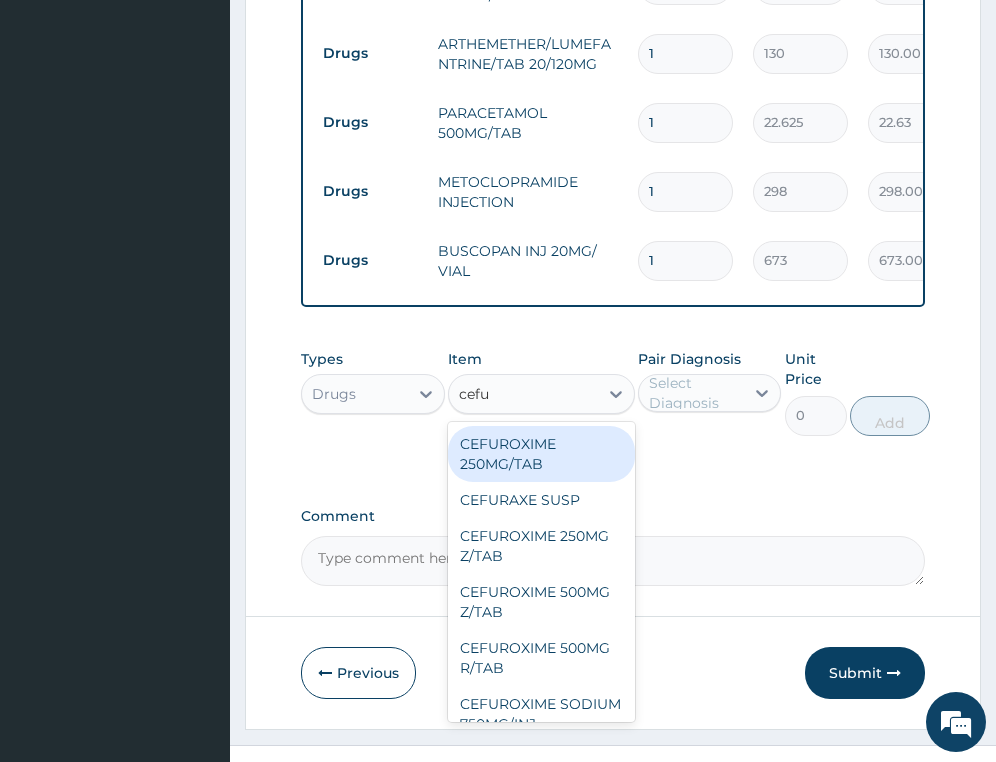 type on "cefur" 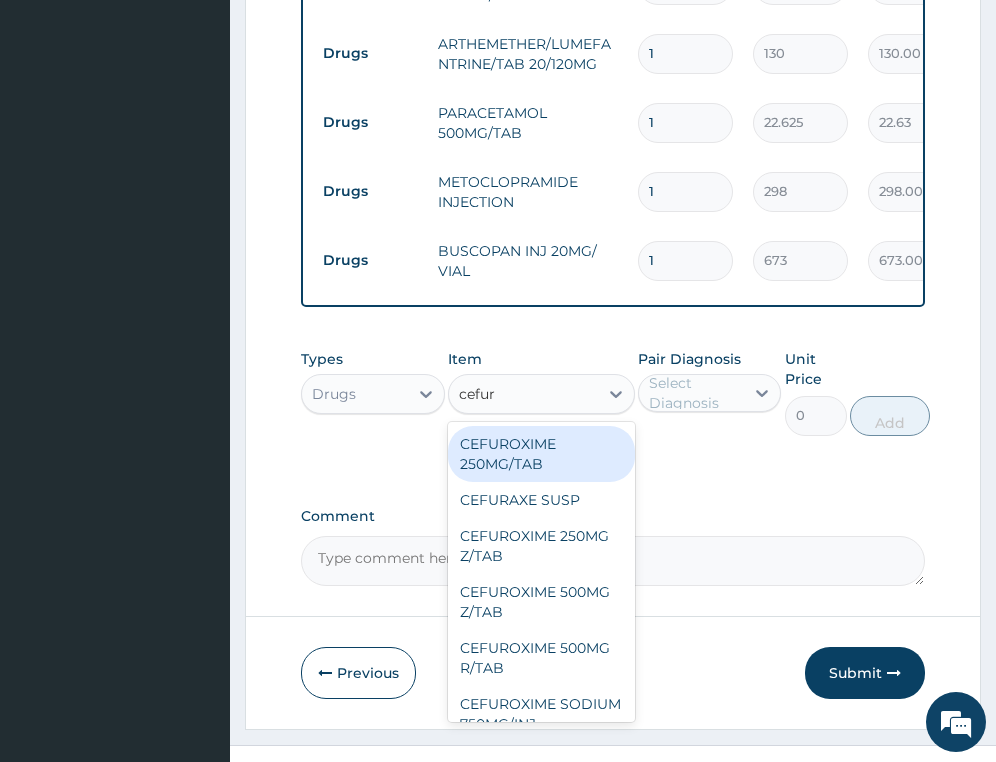 click on "CEFUROXIME 250MG/TAB" at bounding box center [541, 454] 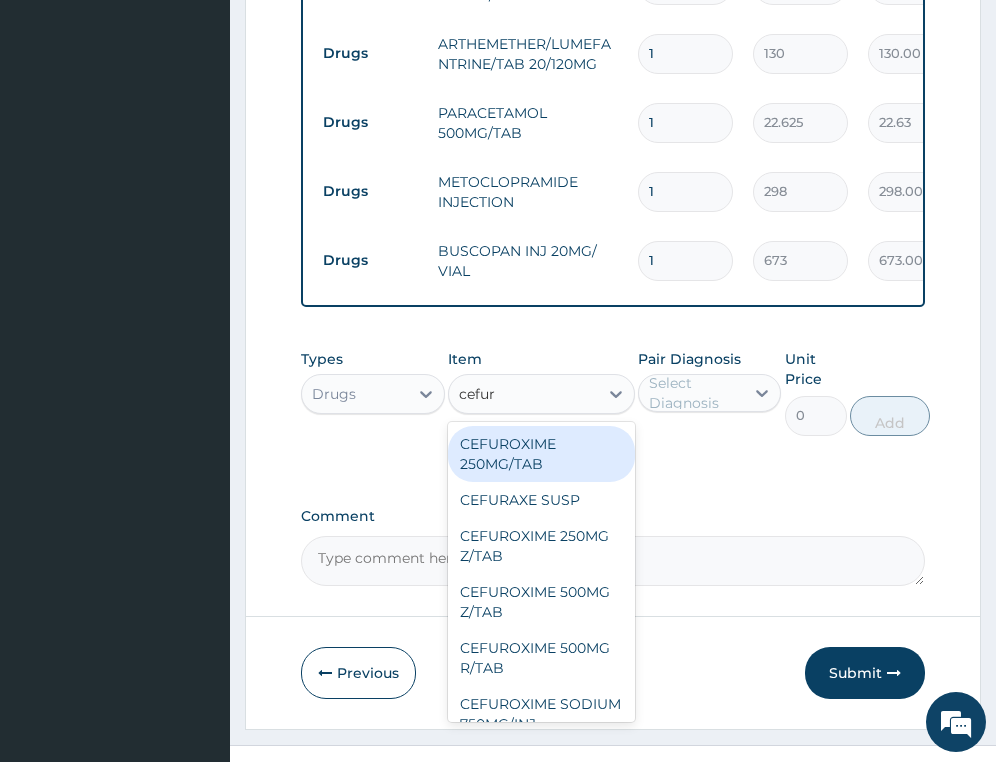 type 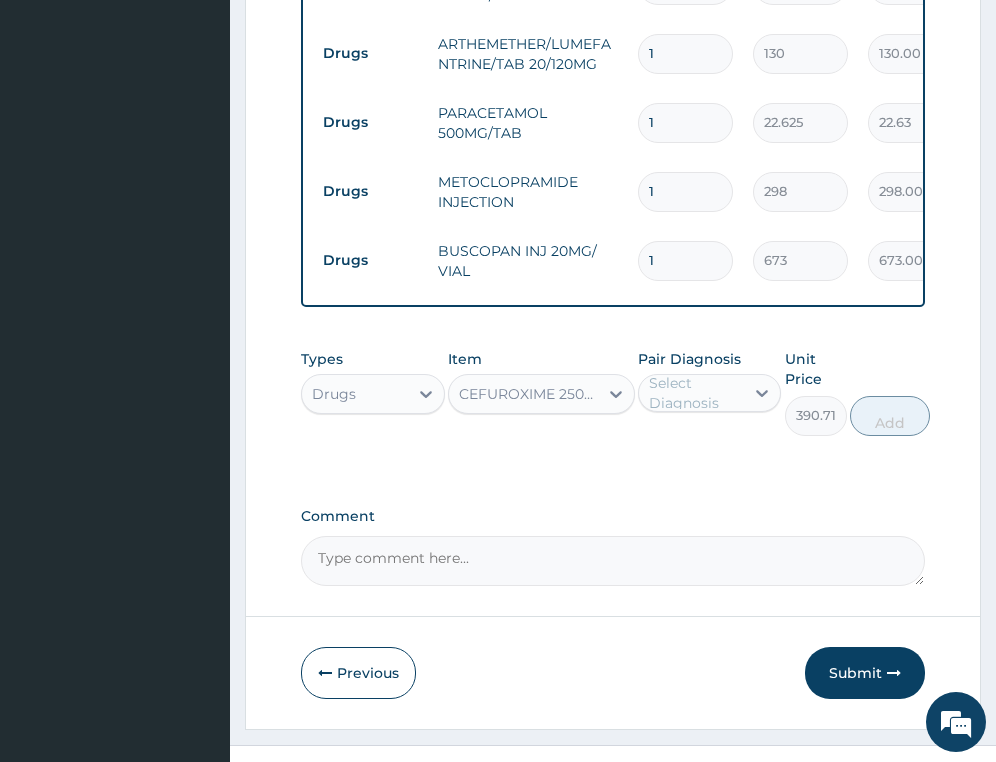 click on "Select Diagnosis" at bounding box center [695, 393] 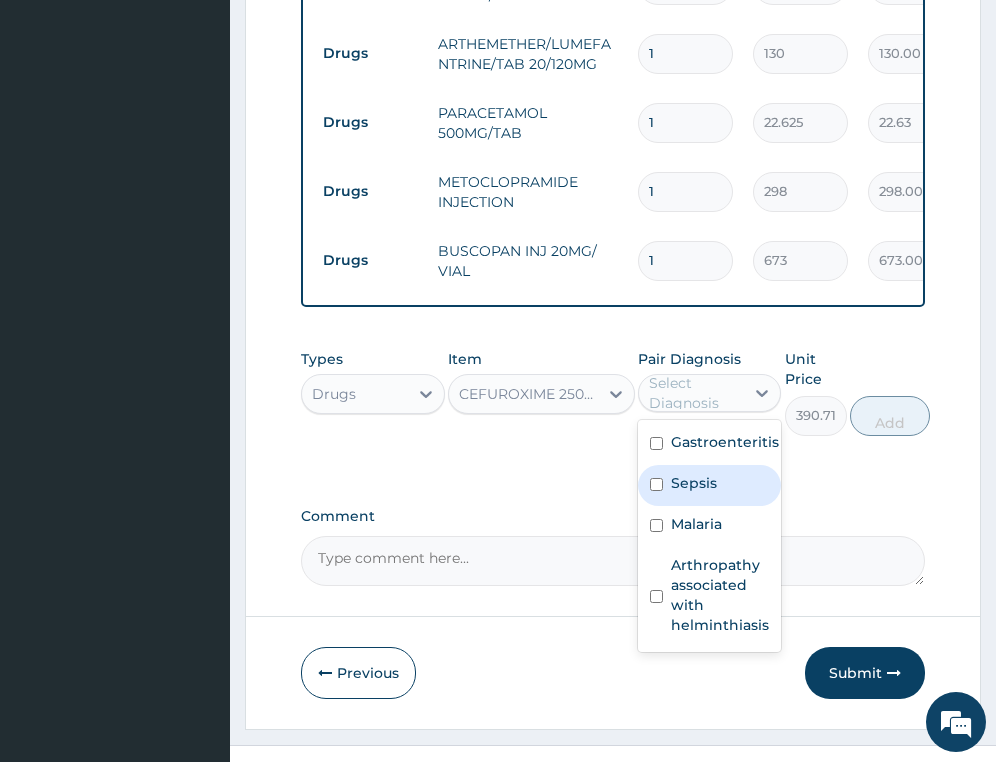 click on "Sepsis" at bounding box center (694, 483) 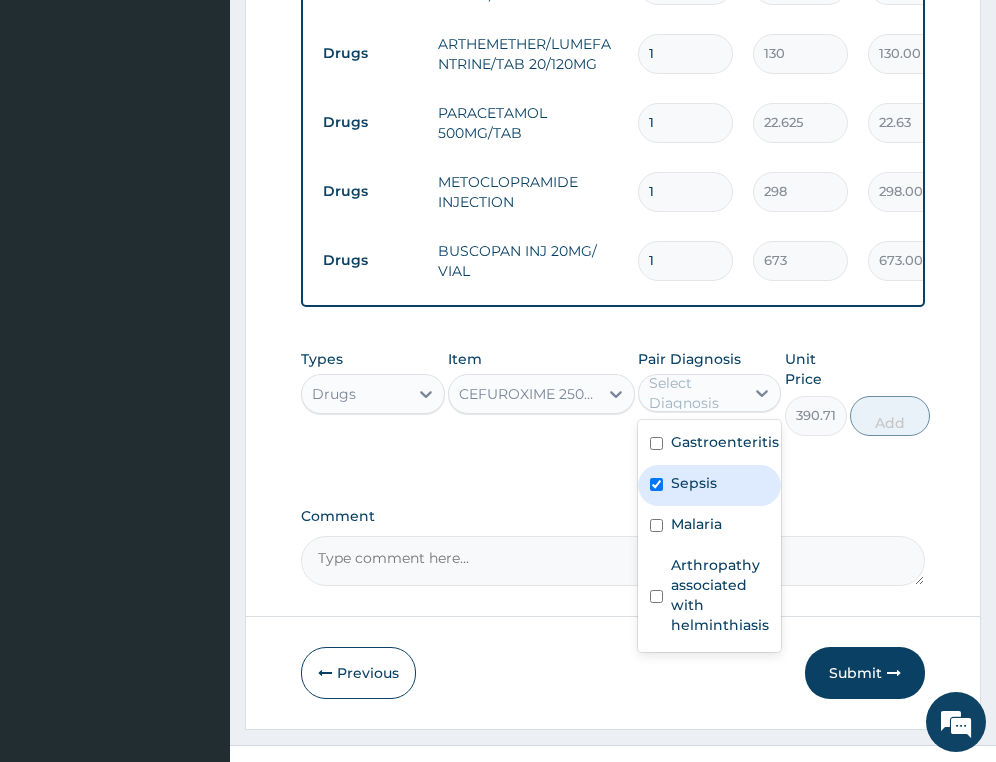 checkbox on "true" 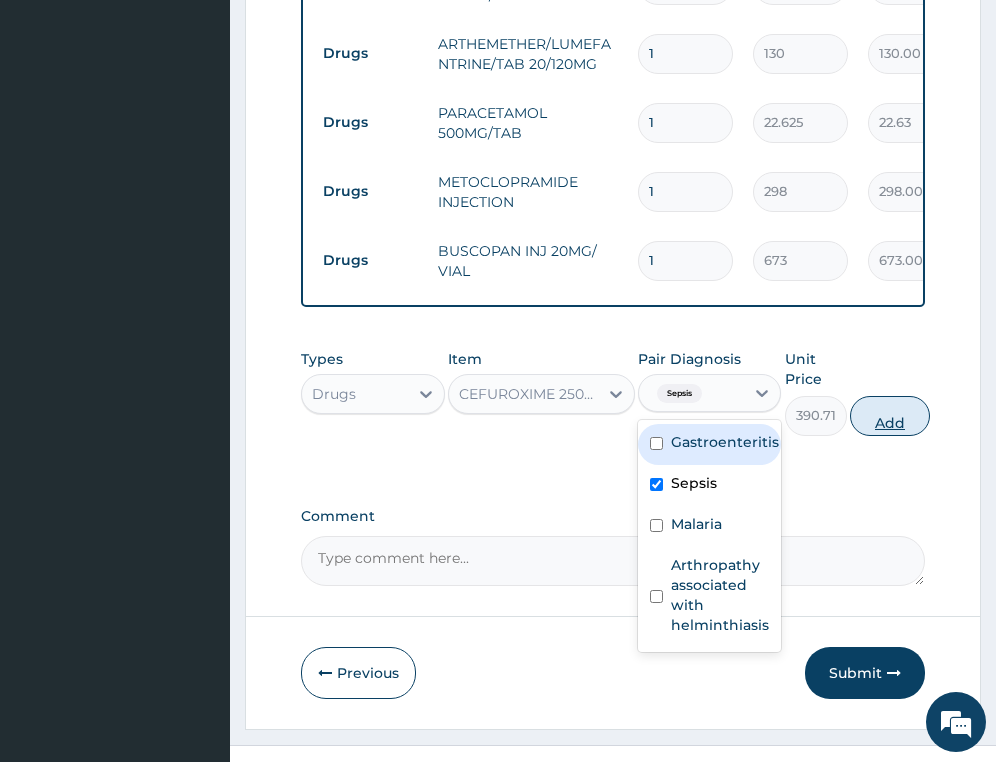 click on "Add" at bounding box center [890, 416] 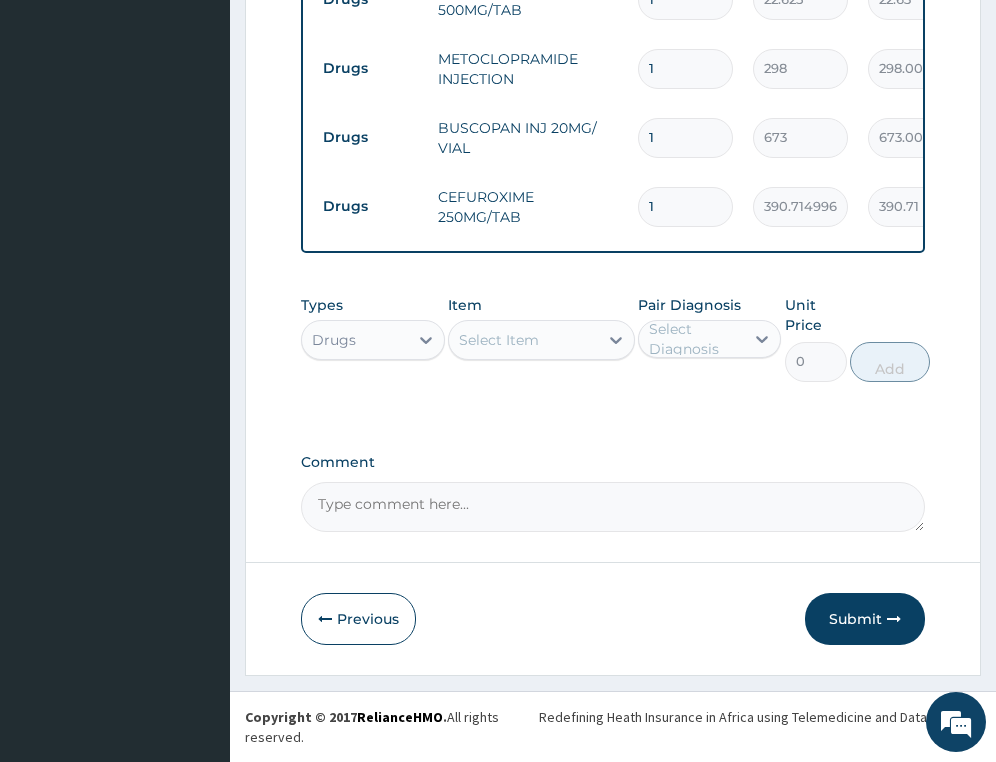 scroll, scrollTop: 1457, scrollLeft: 0, axis: vertical 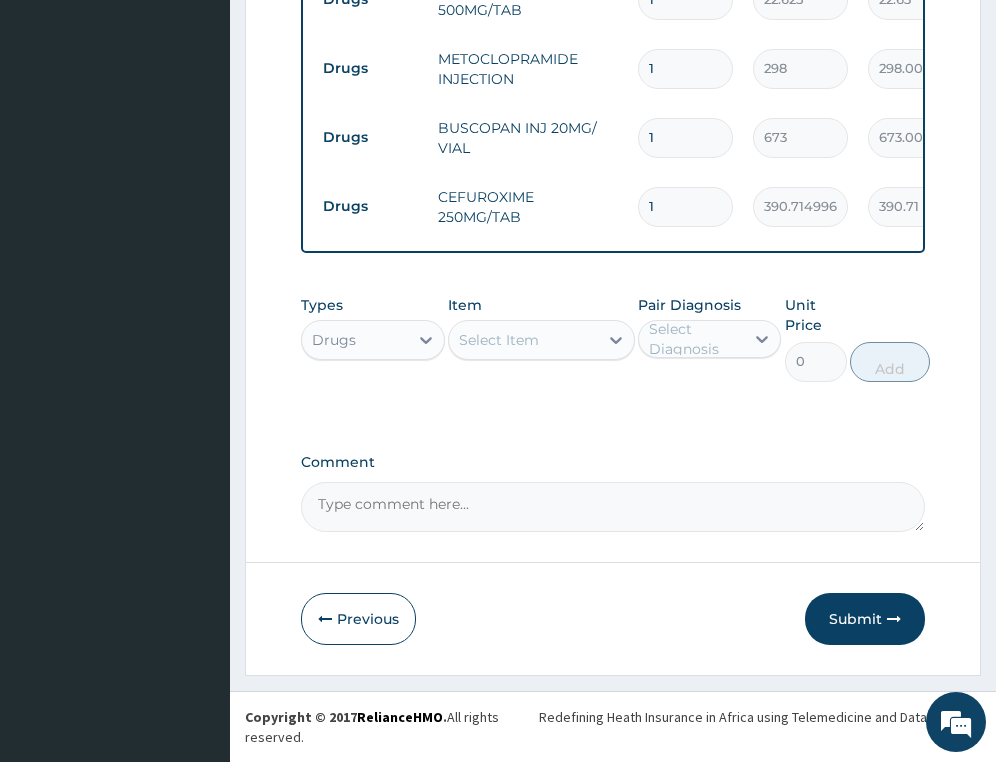 click on "Select Item" at bounding box center [523, 340] 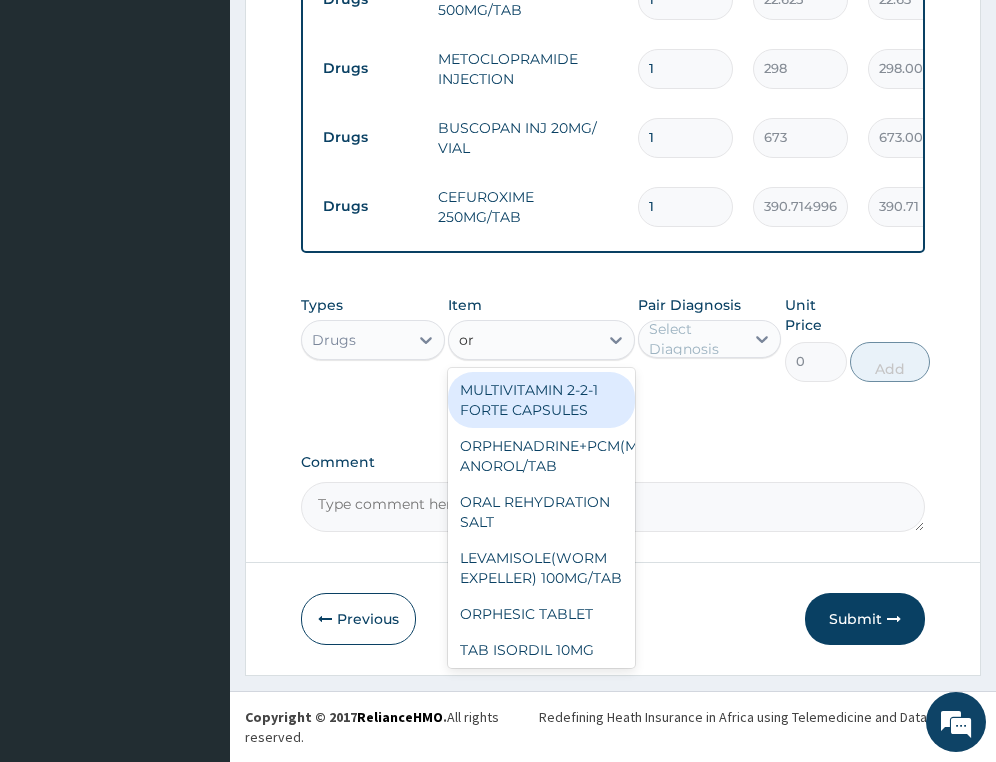 type on "ors" 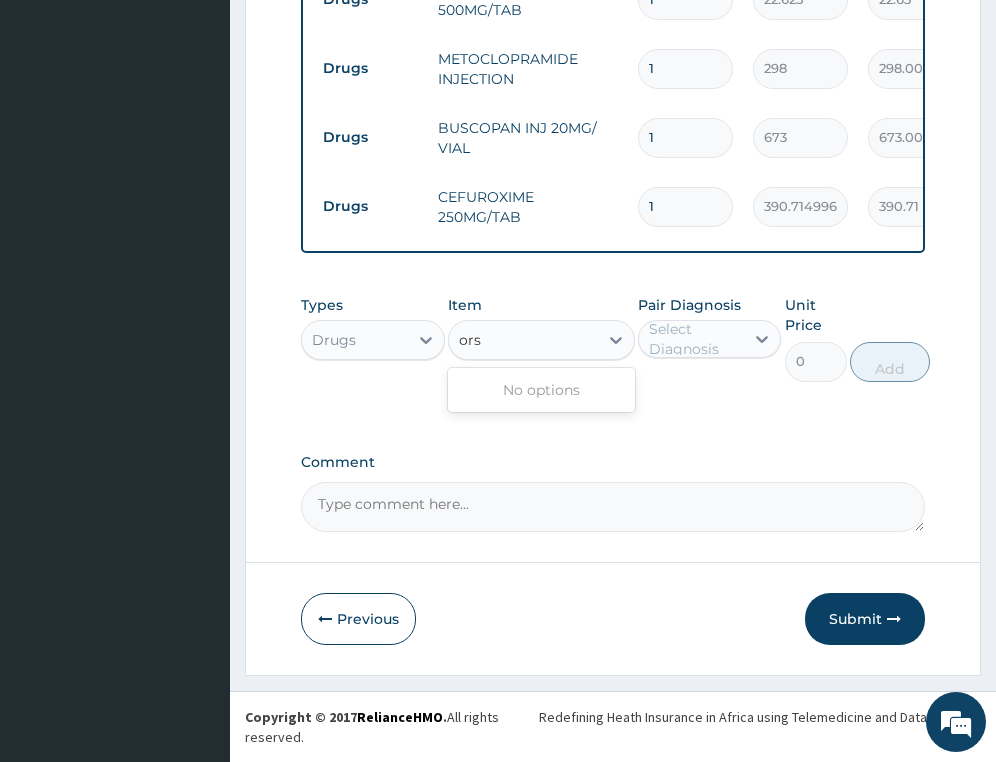 click on "ors" at bounding box center (470, 340) 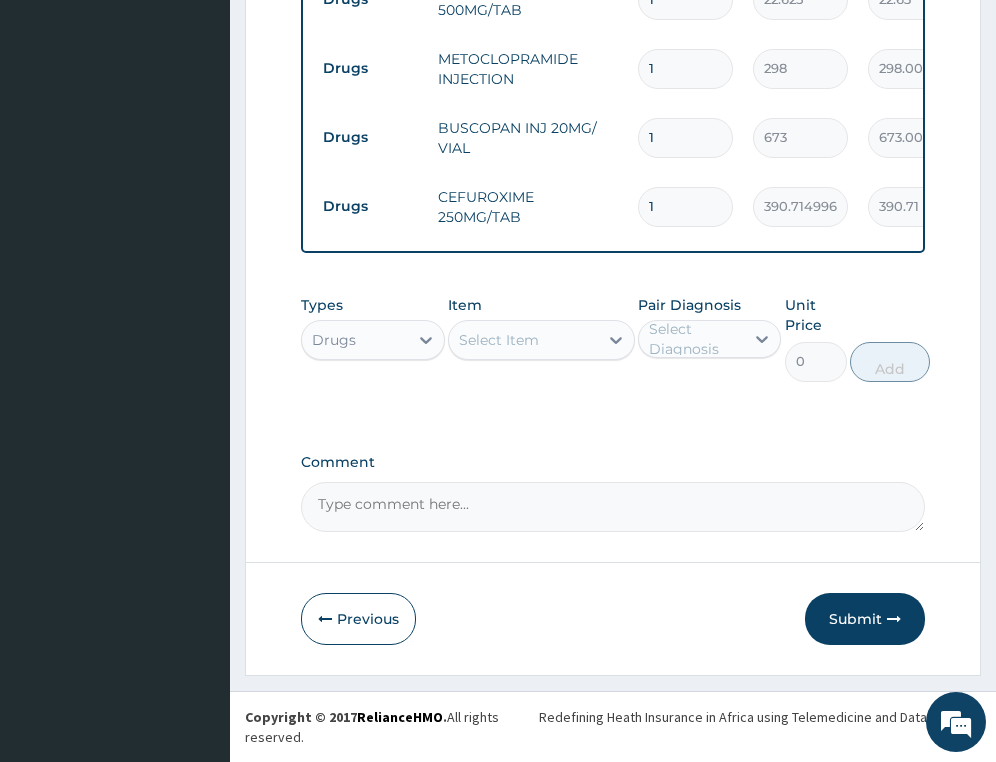 click on "Select Item" at bounding box center (523, 340) 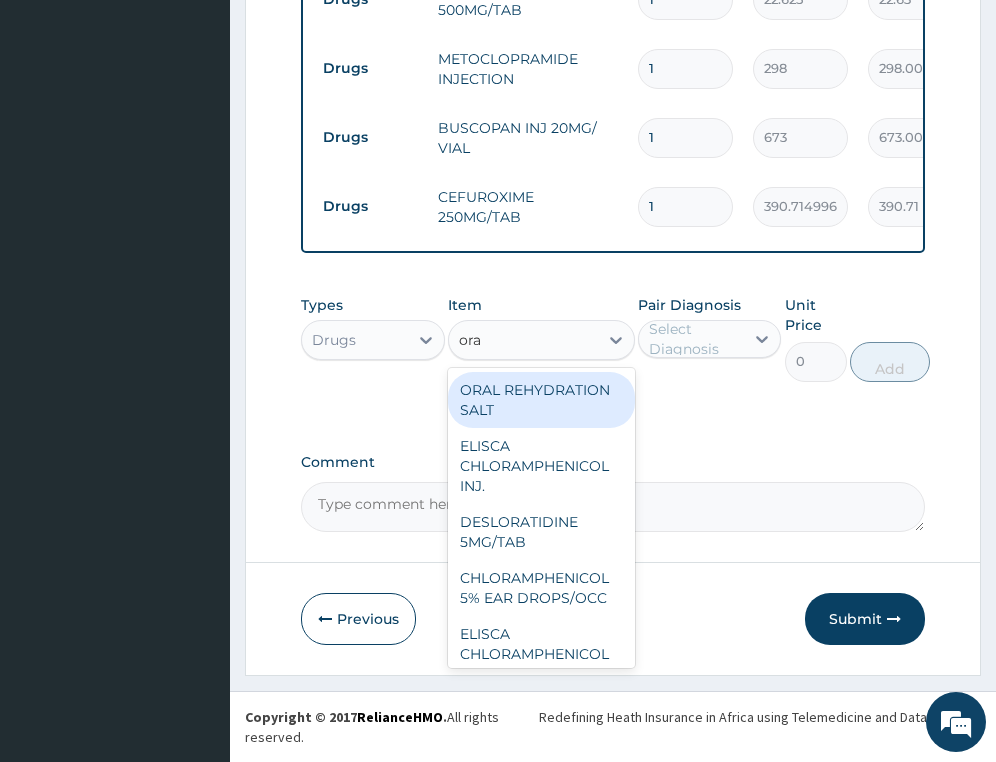 type on "oral" 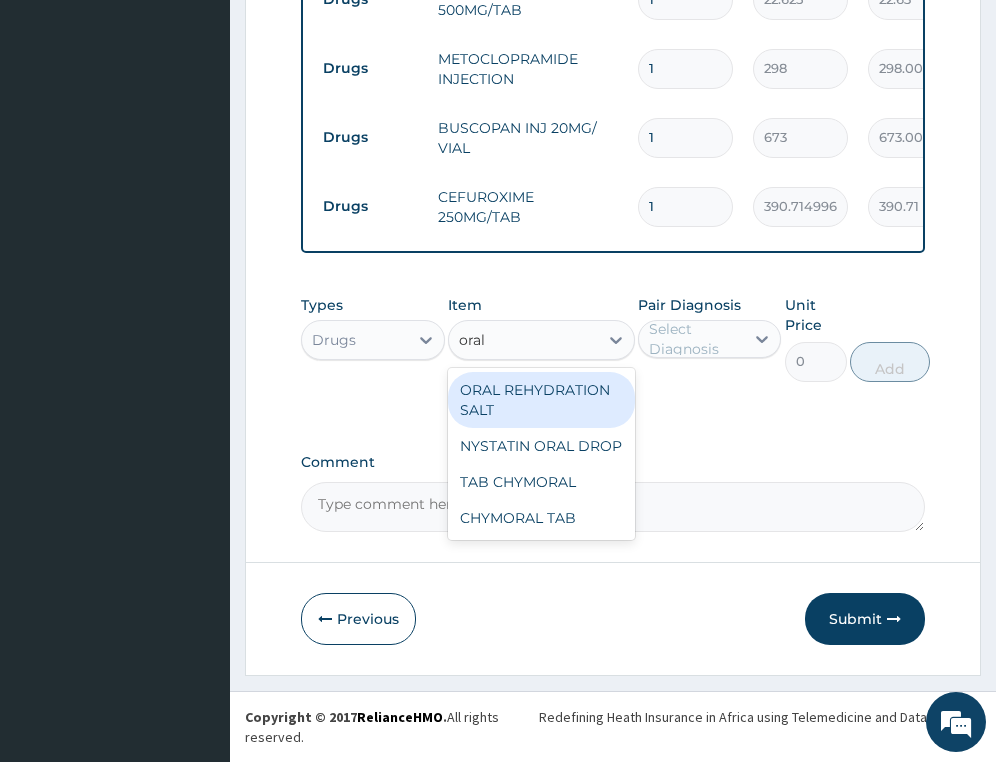 click on "ORAL REHYDRATION SALT" at bounding box center [541, 400] 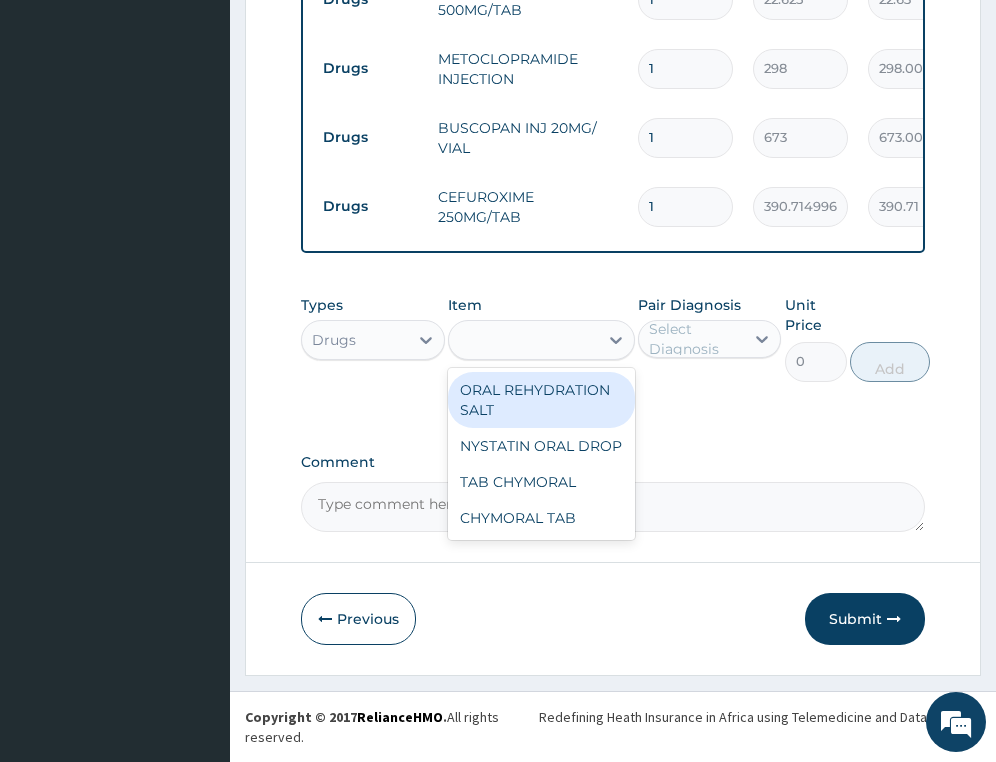 type on "684" 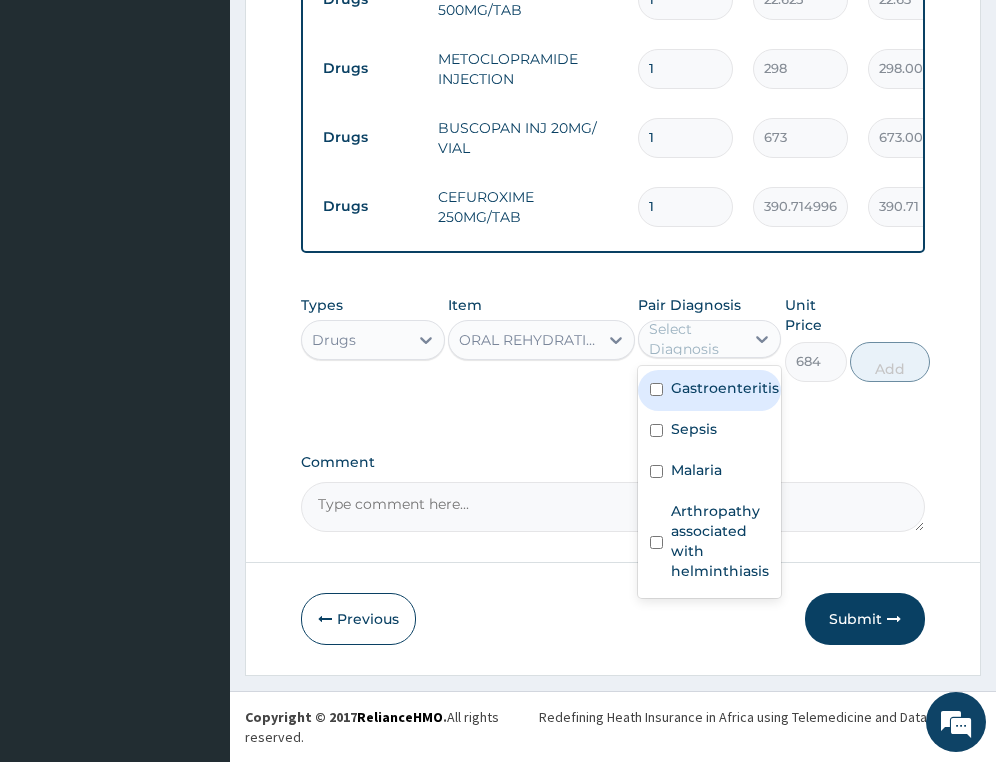 click on "Select Diagnosis" at bounding box center [695, 339] 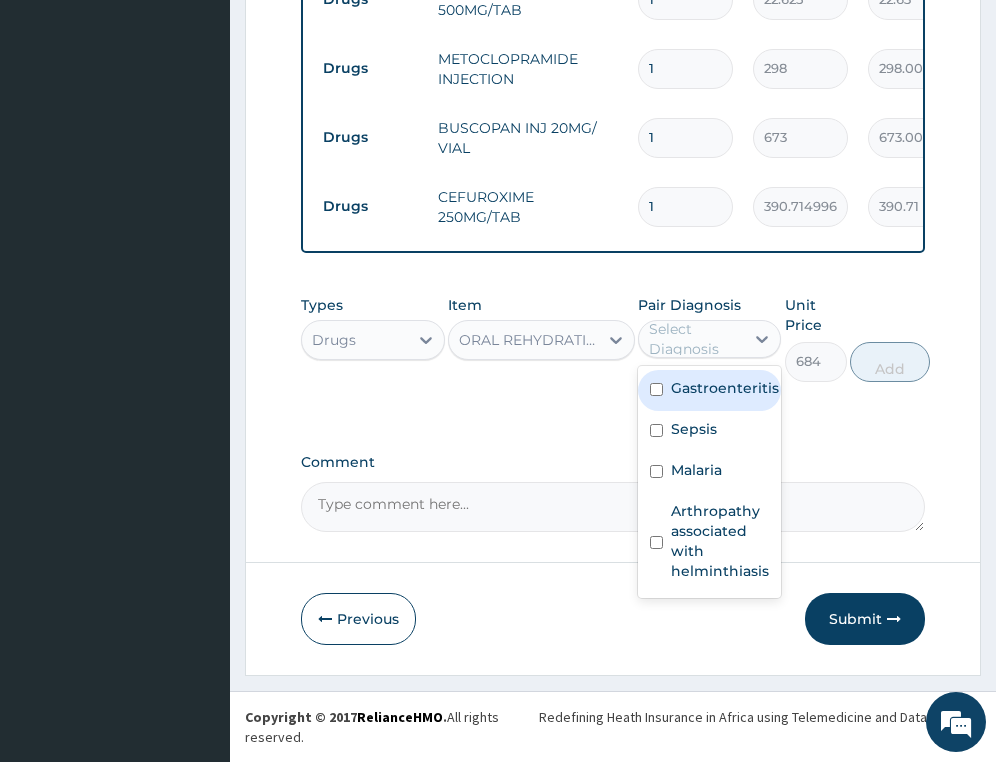 click on "Gastroenteritis" at bounding box center (725, 388) 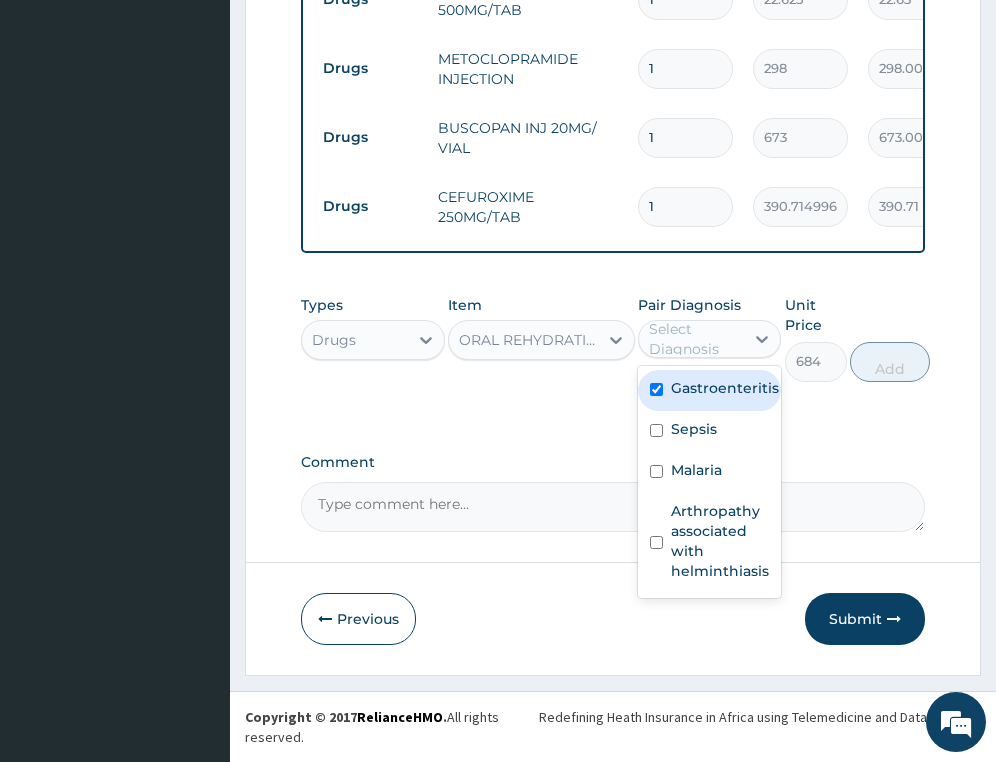 checkbox on "true" 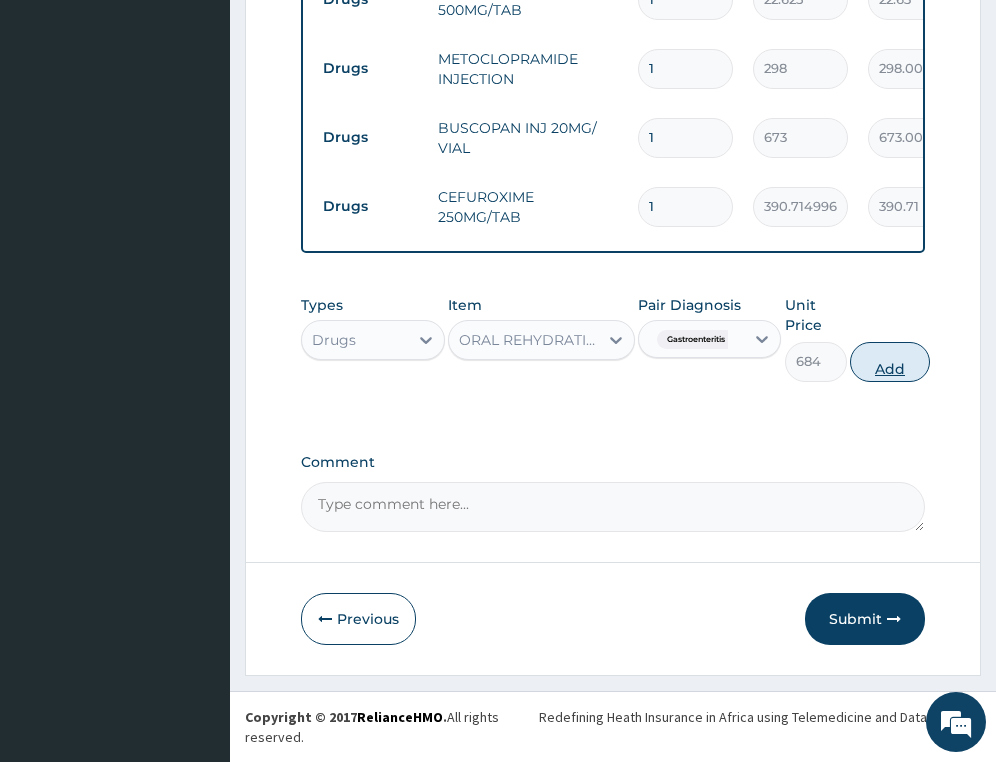 click on "Add" at bounding box center [890, 362] 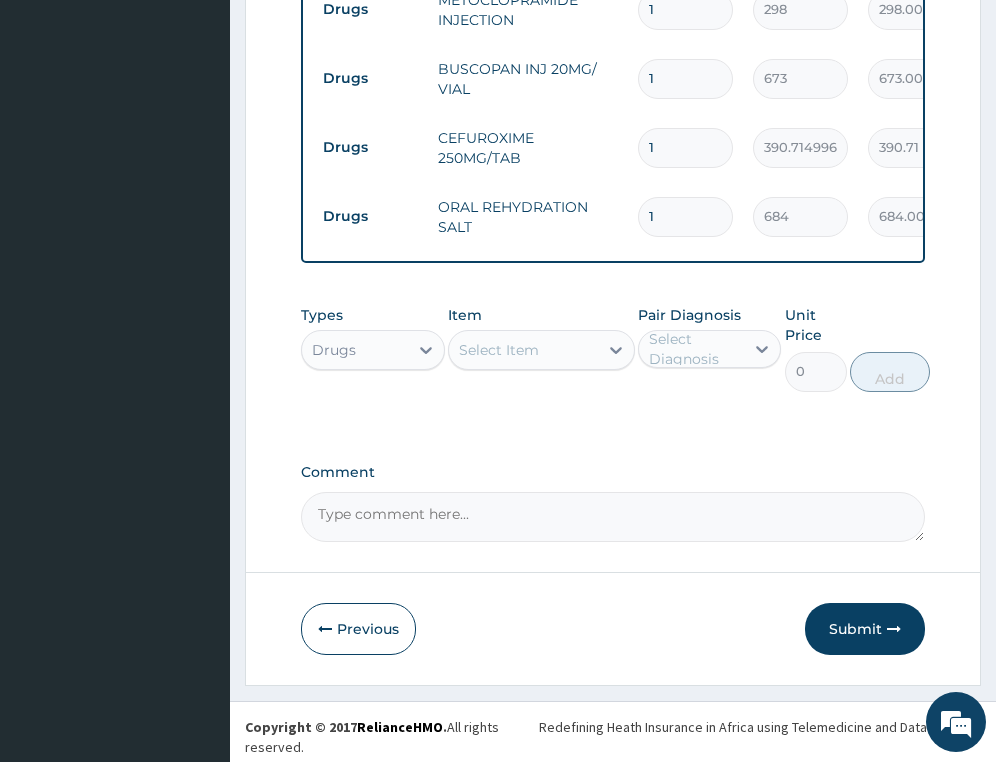 scroll, scrollTop: 1526, scrollLeft: 0, axis: vertical 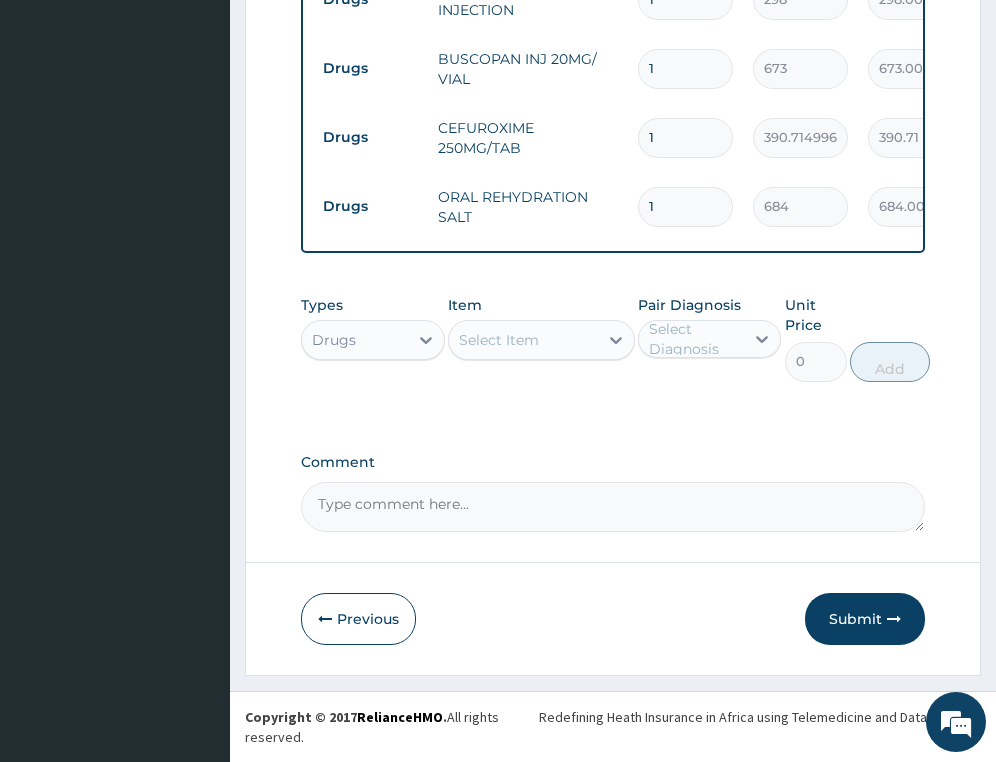 click on "Select Item" at bounding box center (499, 340) 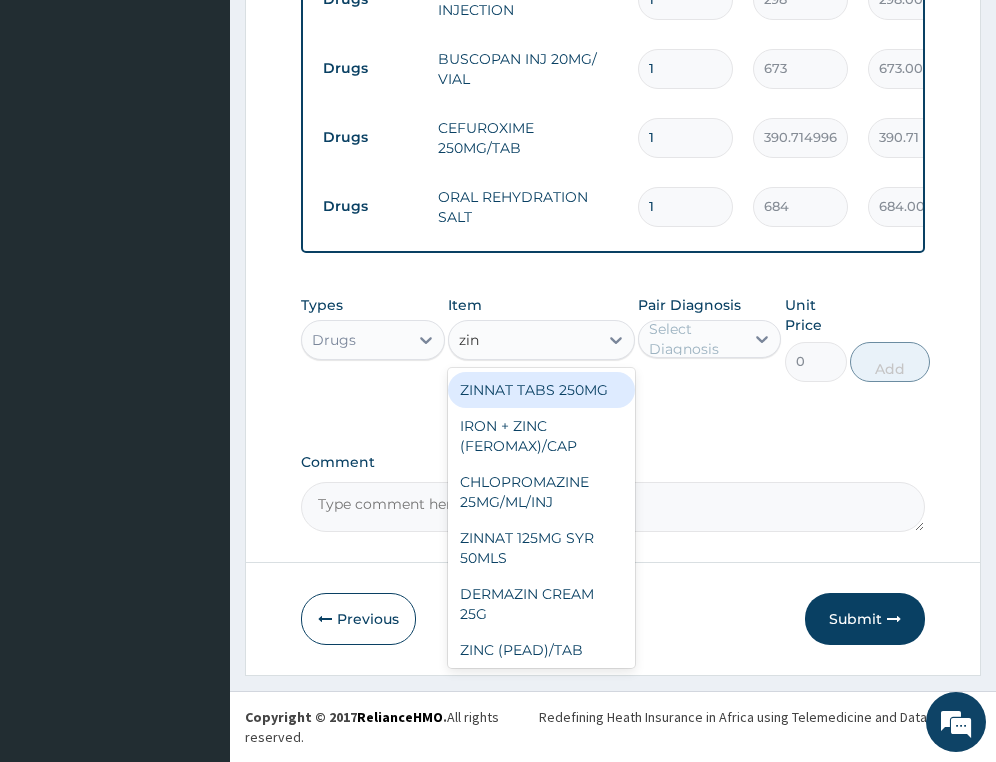 type on "zinc" 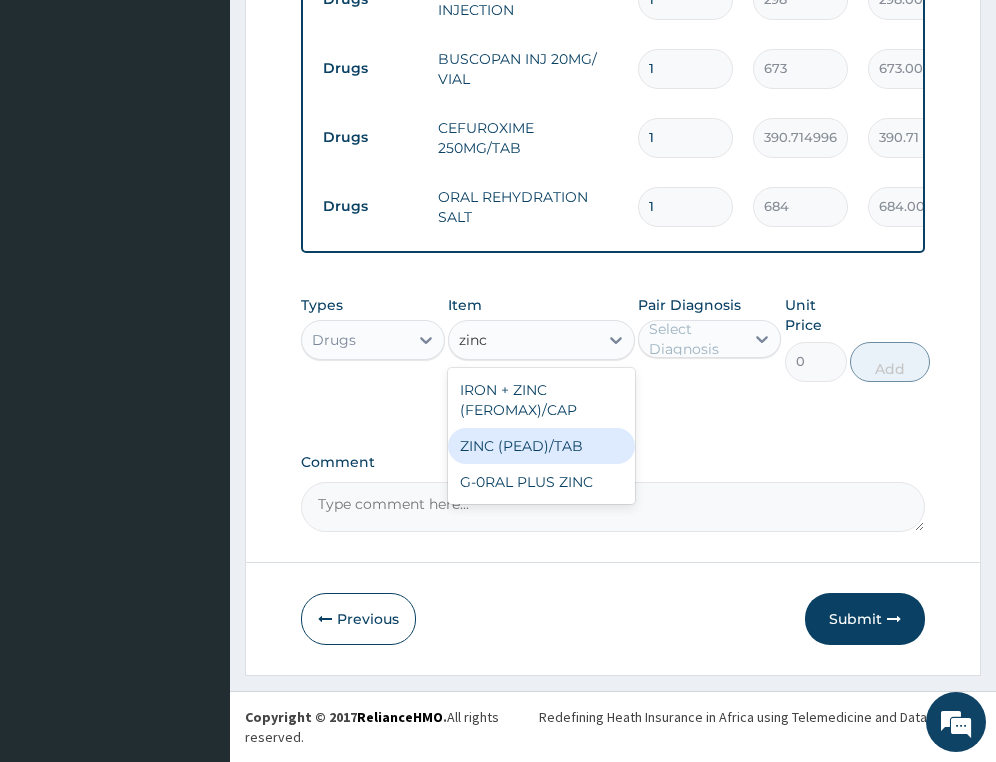 click on "ZINC (PEAD)/TAB" at bounding box center (541, 446) 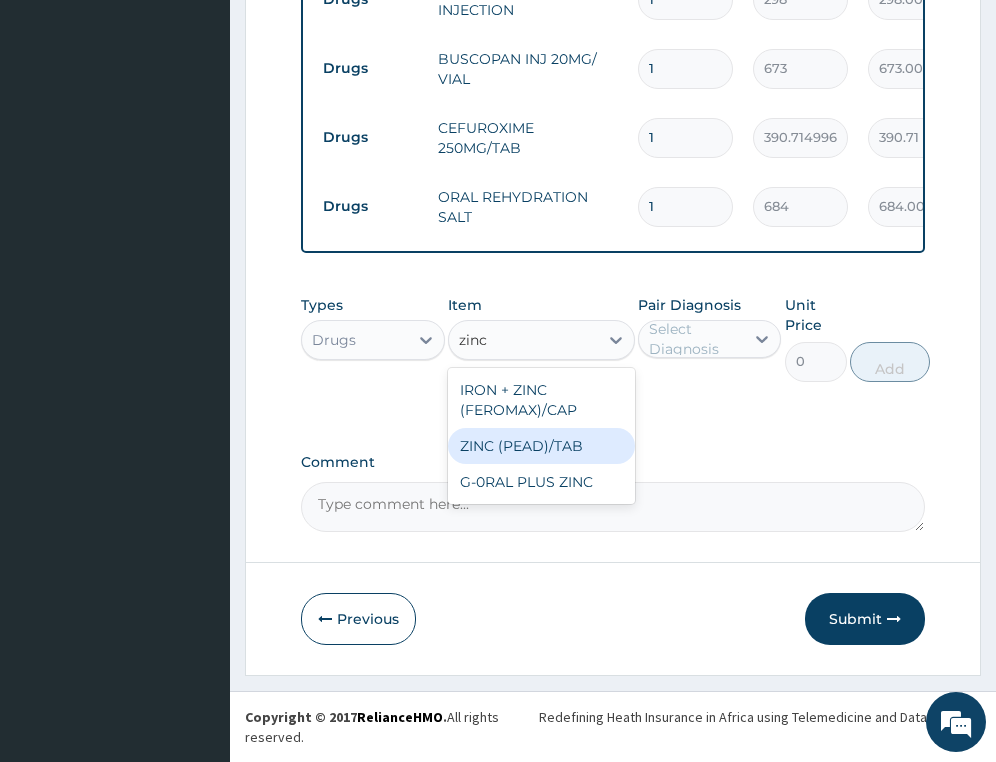 type 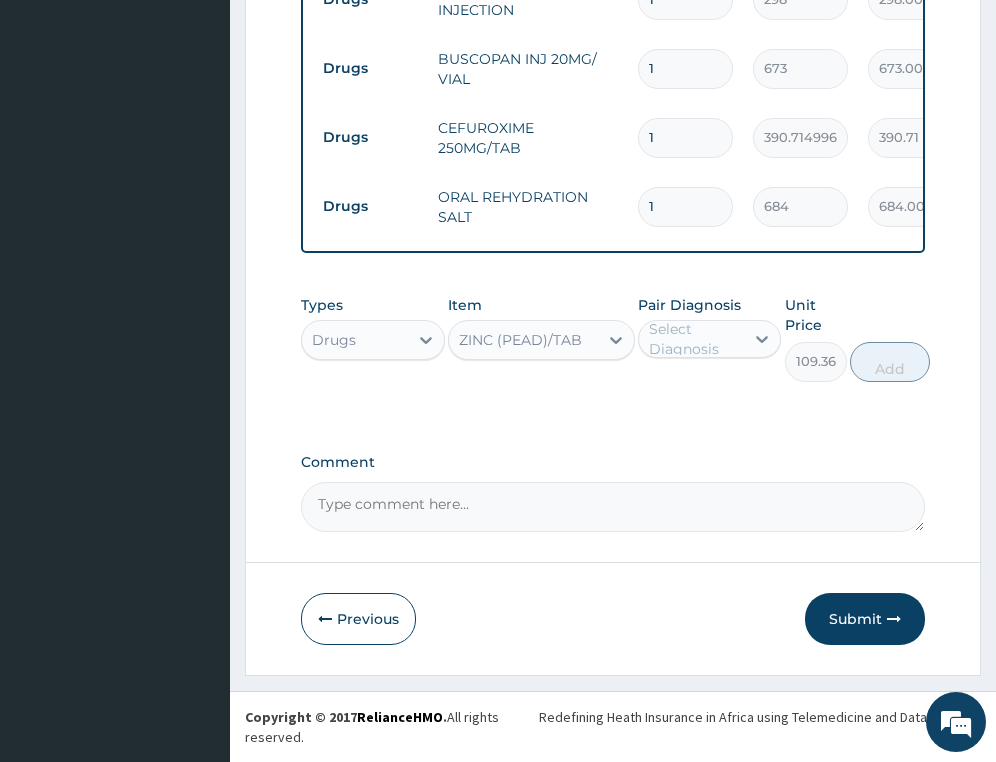 click on "Select Diagnosis" at bounding box center [695, 339] 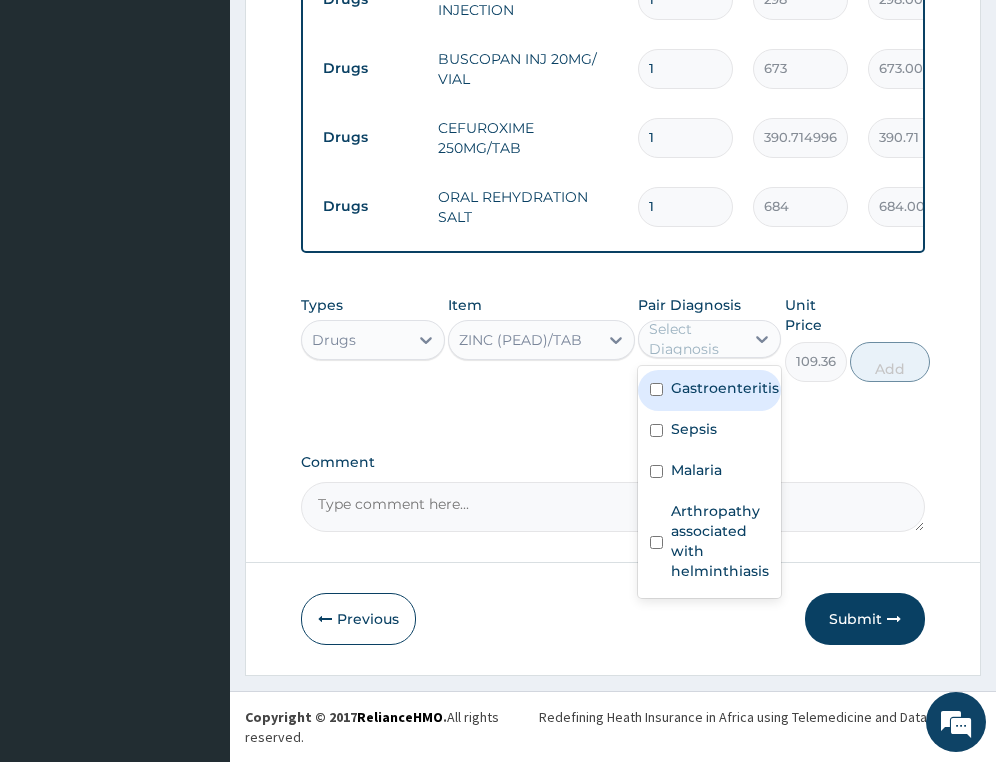 click on "Gastroenteritis" at bounding box center (725, 388) 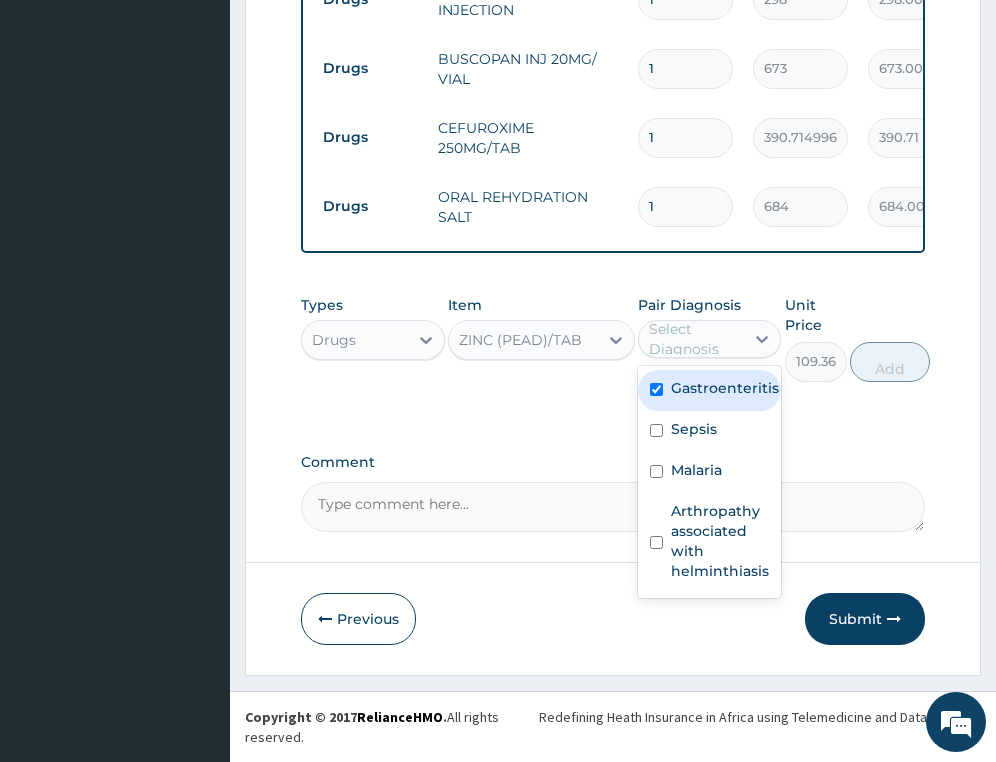 checkbox on "true" 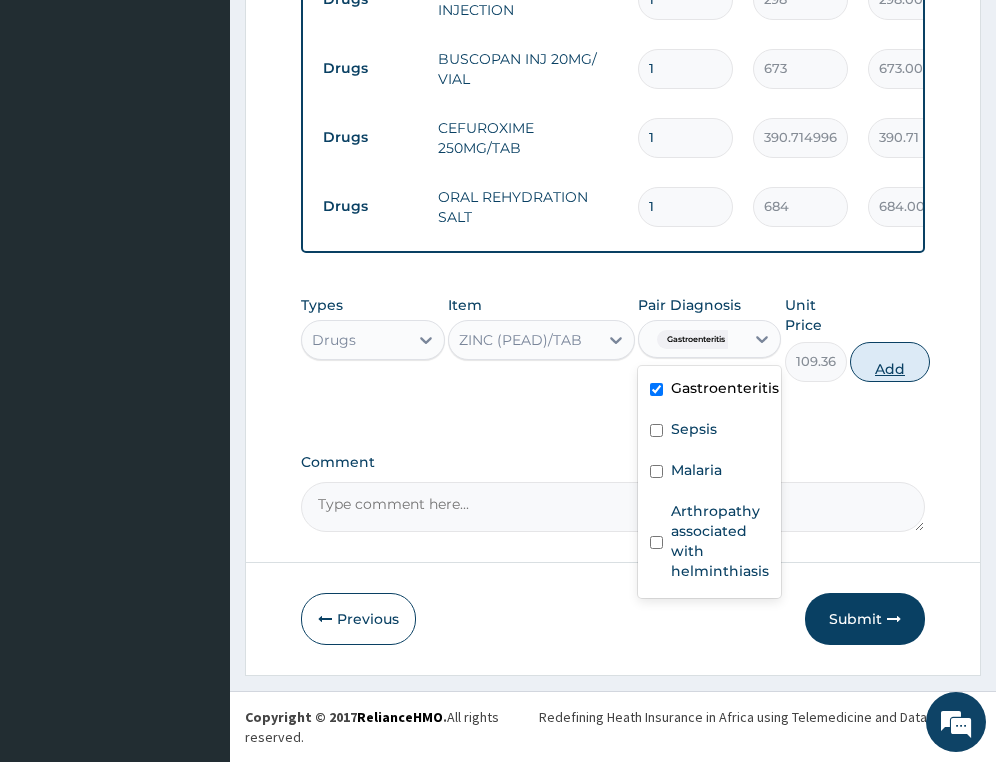 click on "Add" at bounding box center [890, 362] 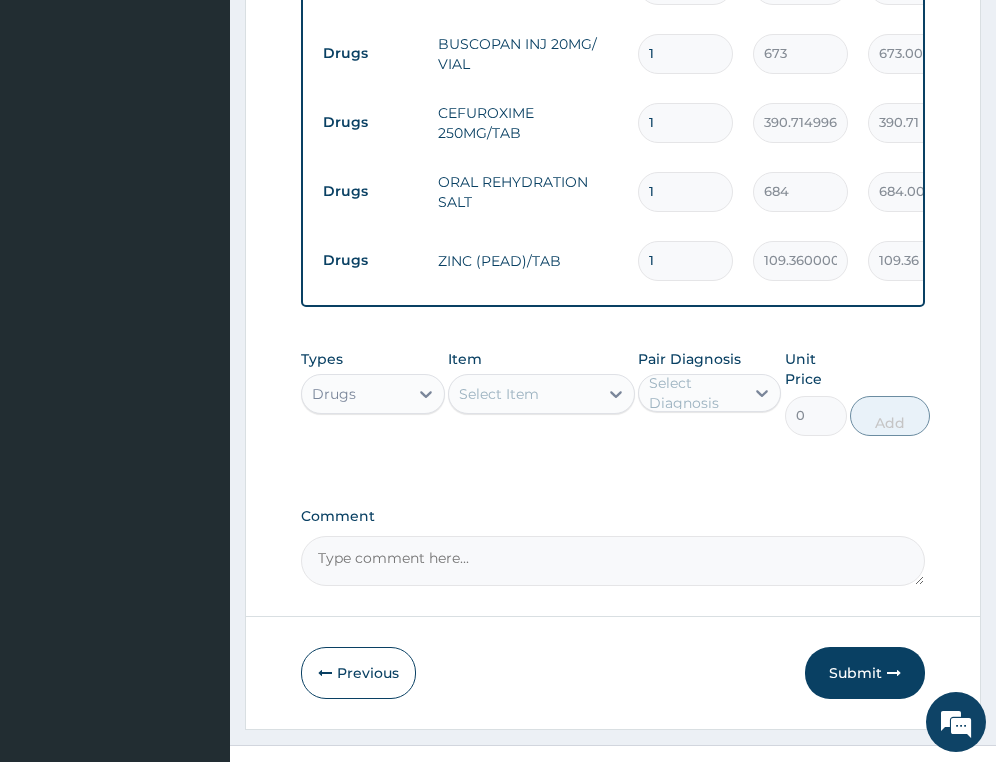 click on "Select Item" at bounding box center [499, 394] 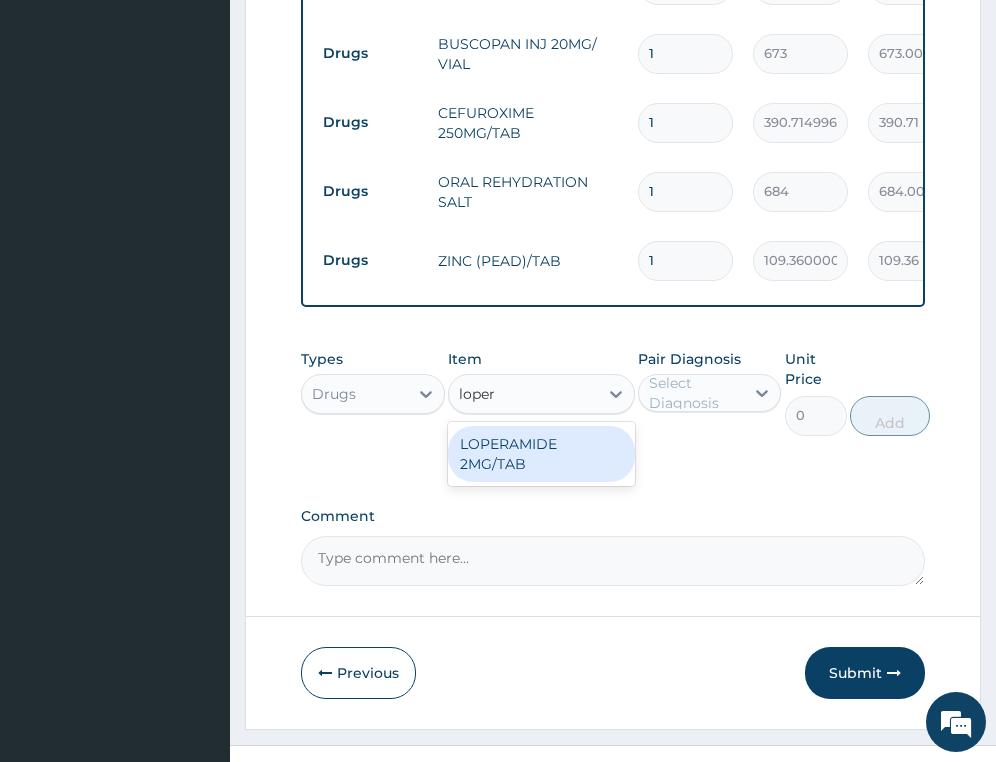 type on "lopera" 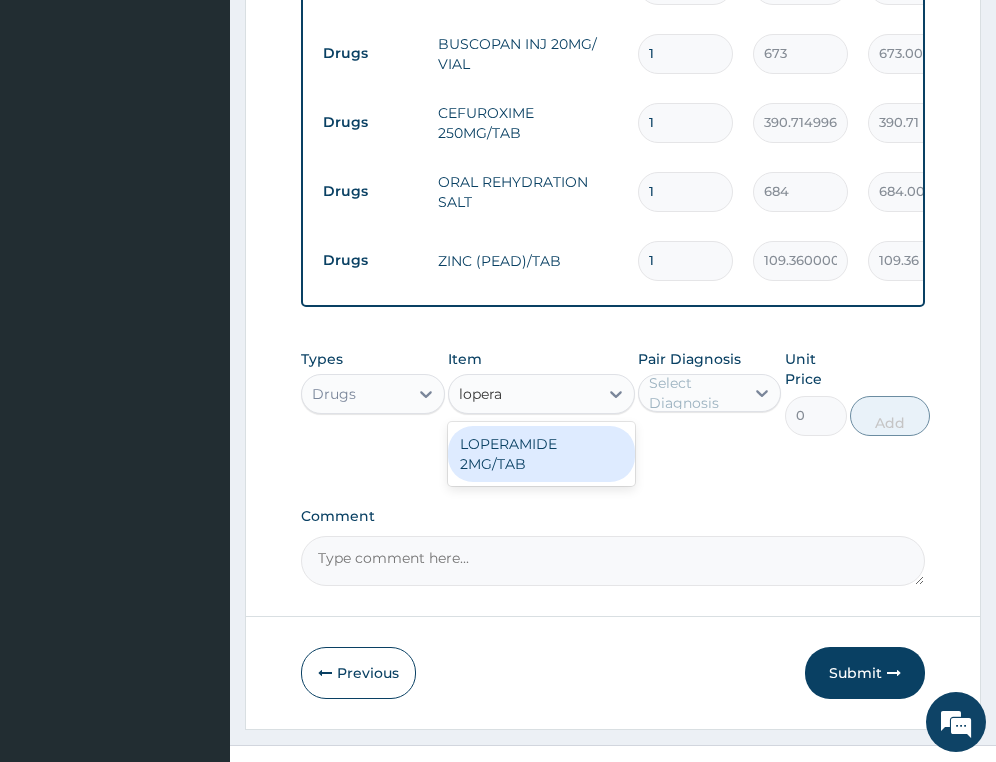 click on "LOPERAMIDE 2MG/TAB" at bounding box center (541, 454) 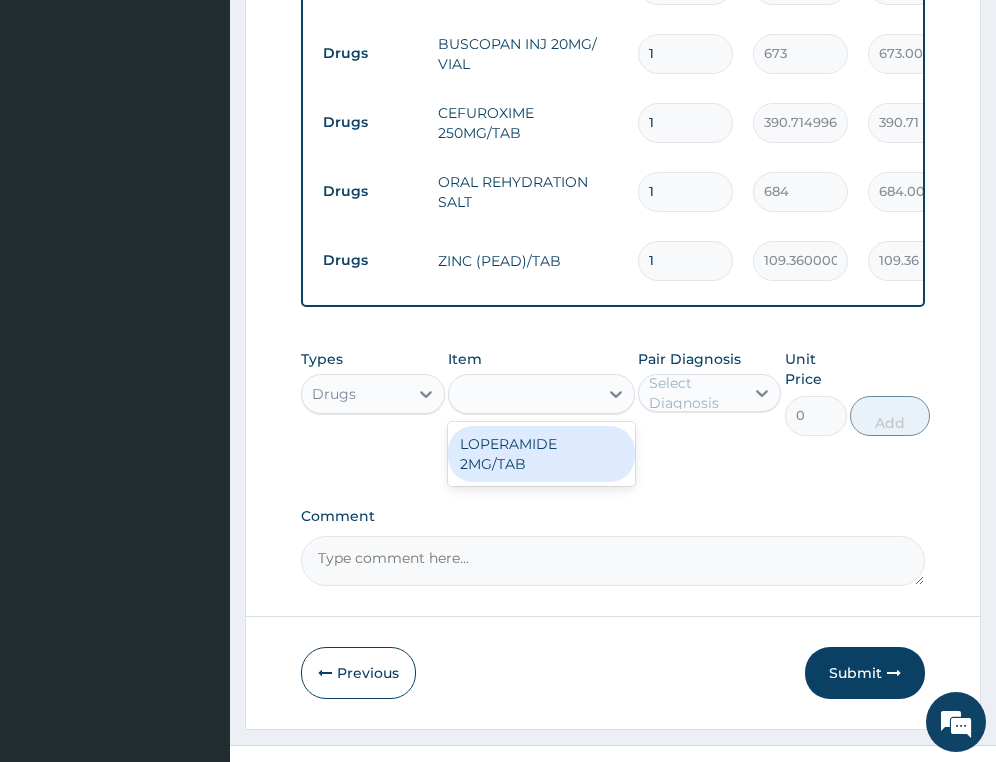 type on "119.2750015258789" 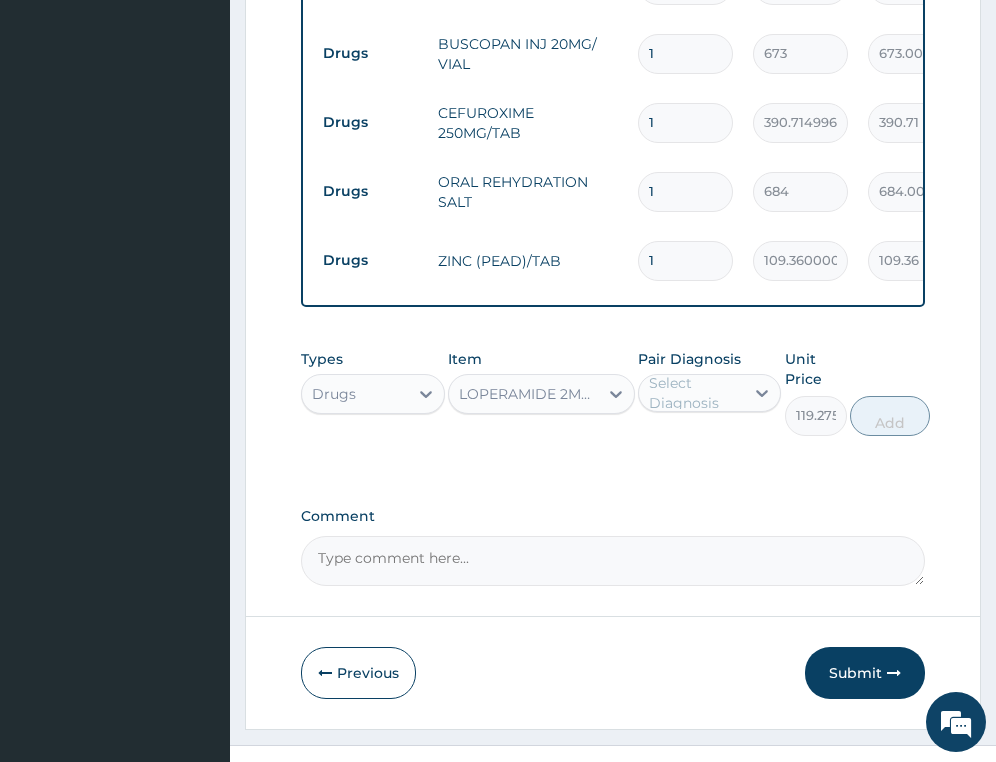 click on "Select Diagnosis" at bounding box center (695, 393) 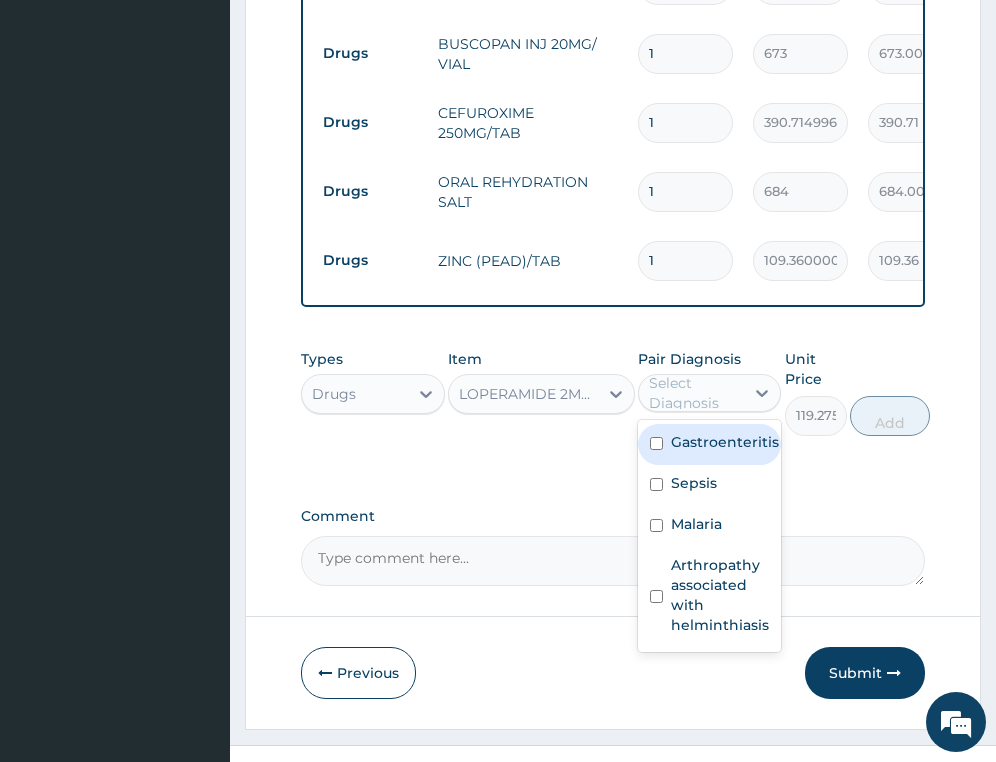 click on "Gastroenteritis" at bounding box center (725, 442) 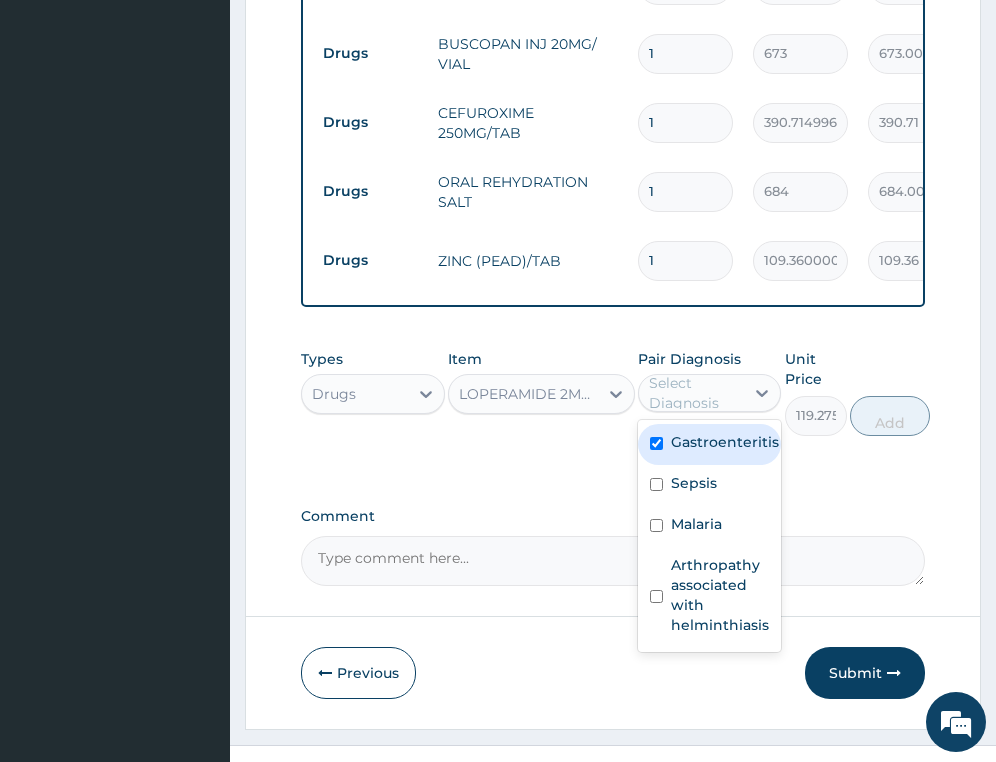 checkbox on "true" 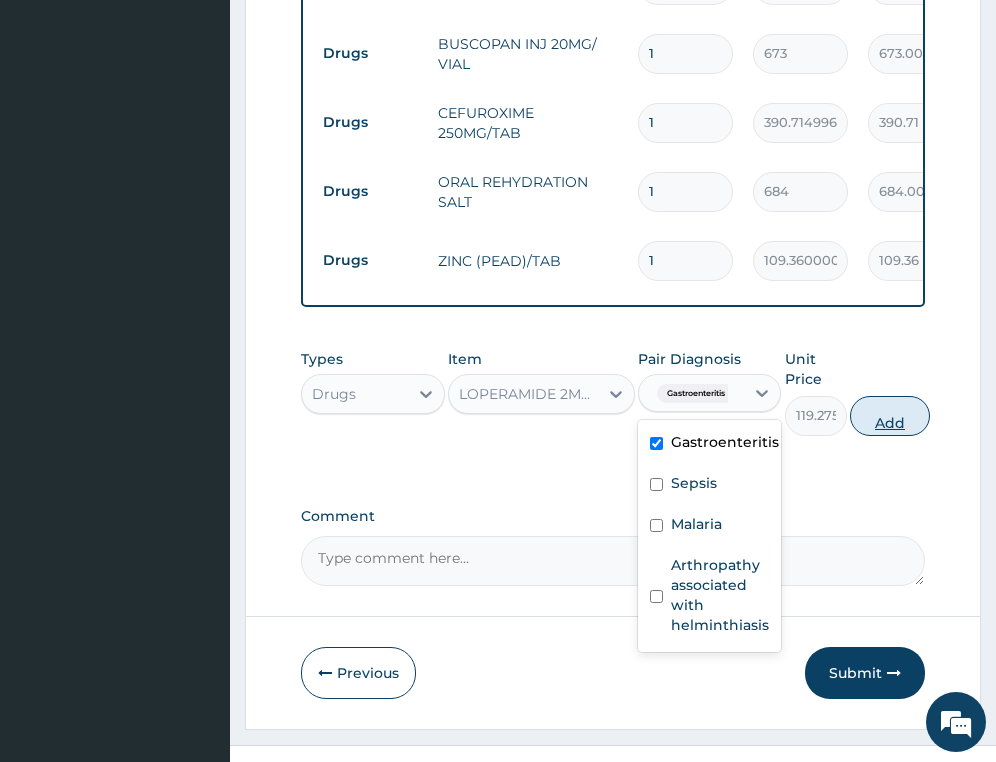 click on "Add" at bounding box center [890, 416] 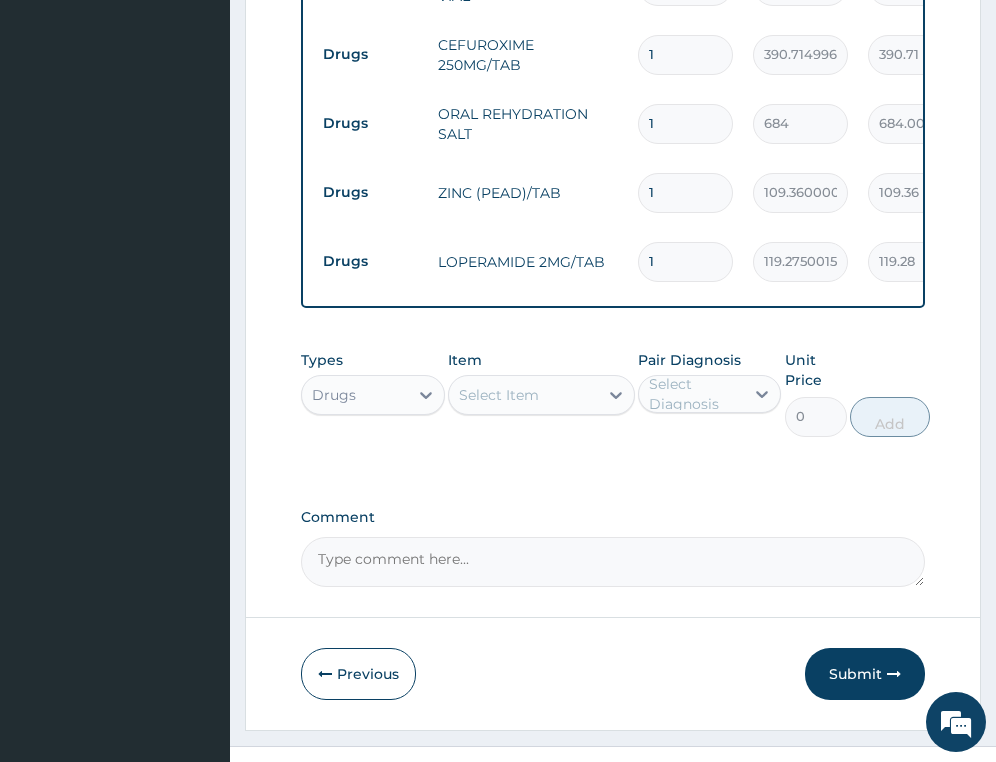 scroll, scrollTop: 1664, scrollLeft: 0, axis: vertical 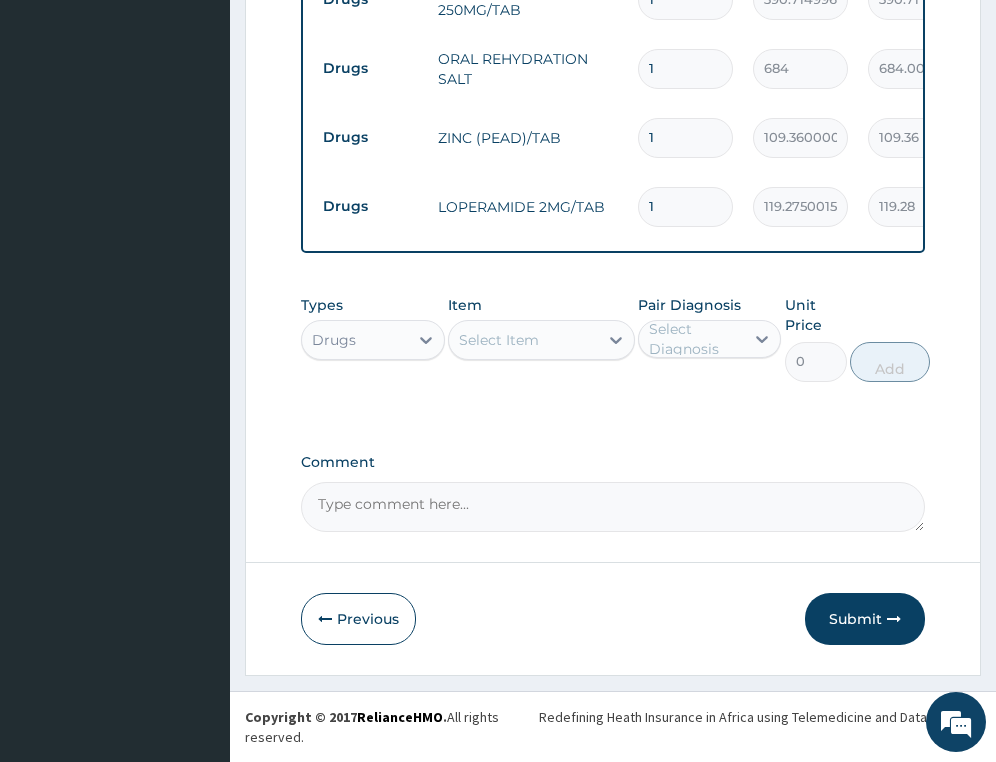 click on "Select Item" at bounding box center [523, 340] 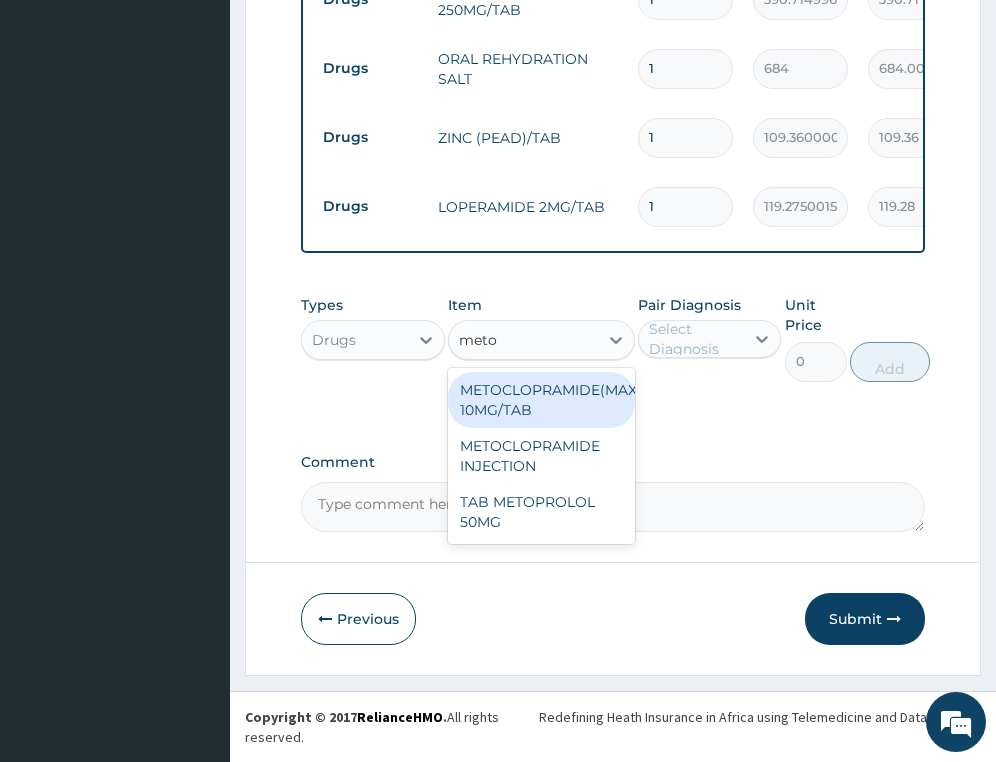 type on "metoc" 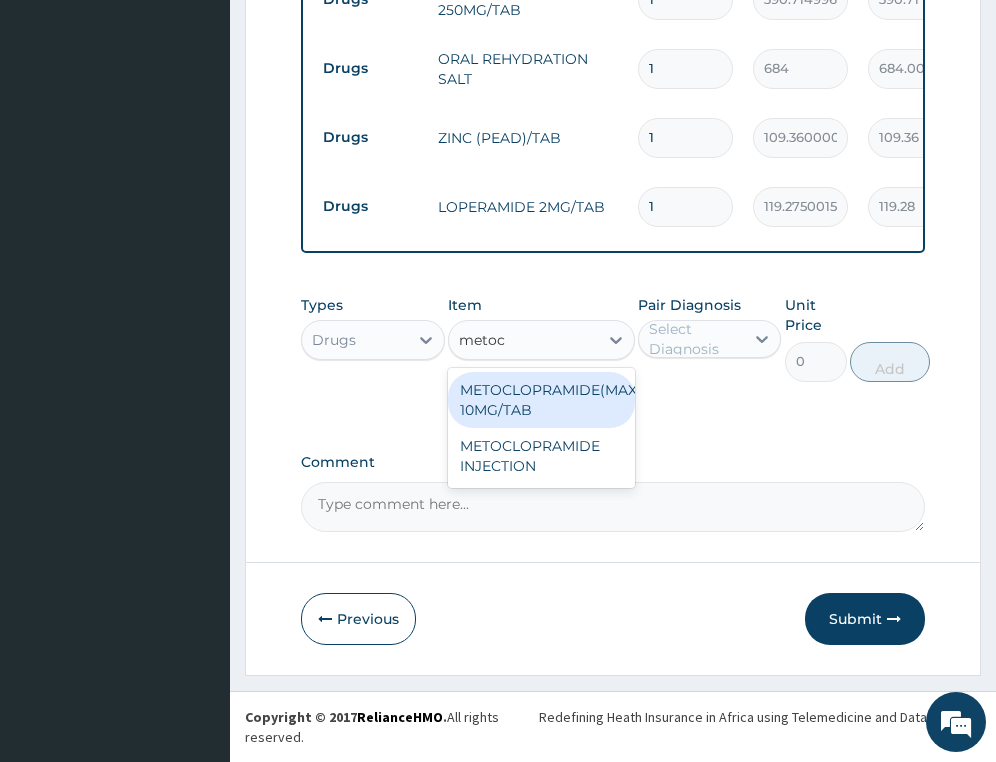 click on "METOCLOPRAMIDE(MAXOLONE) 10MG/TAB" at bounding box center [541, 400] 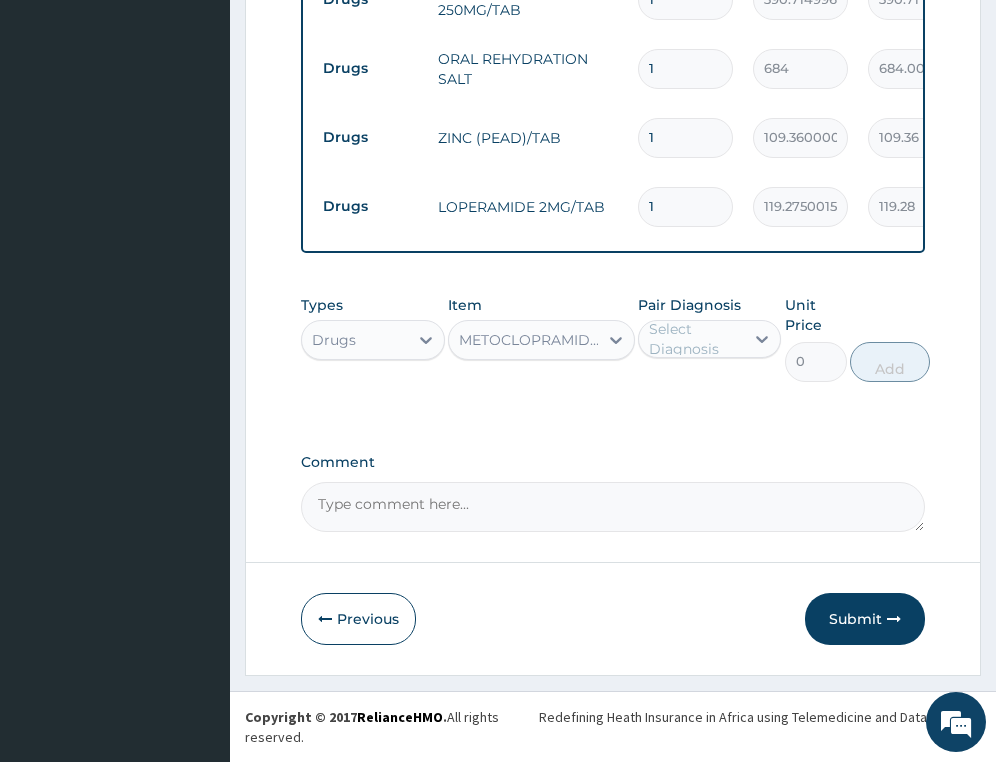 type 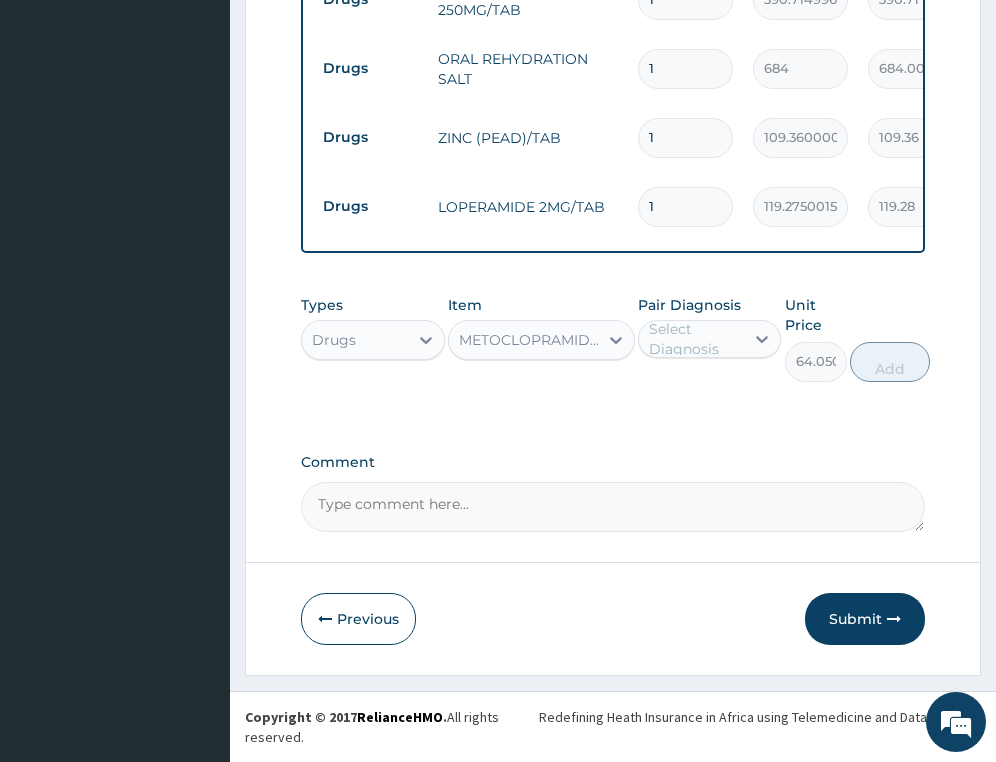 click on "Select Diagnosis" at bounding box center (695, 339) 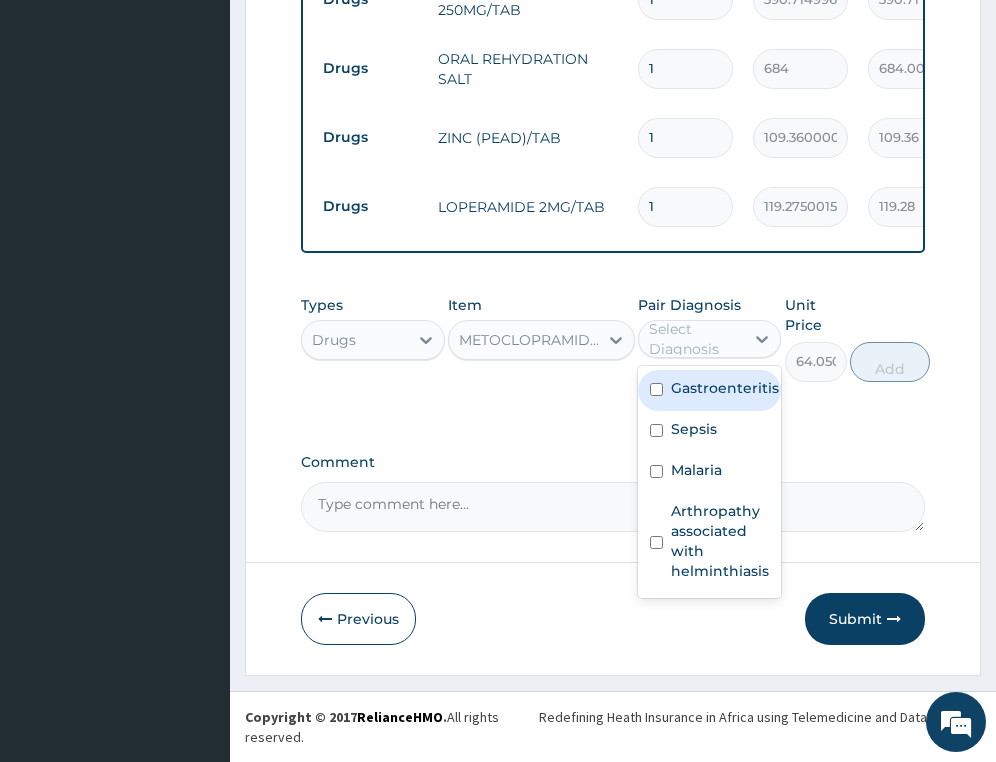 click on "Gastroenteritis" at bounding box center [725, 388] 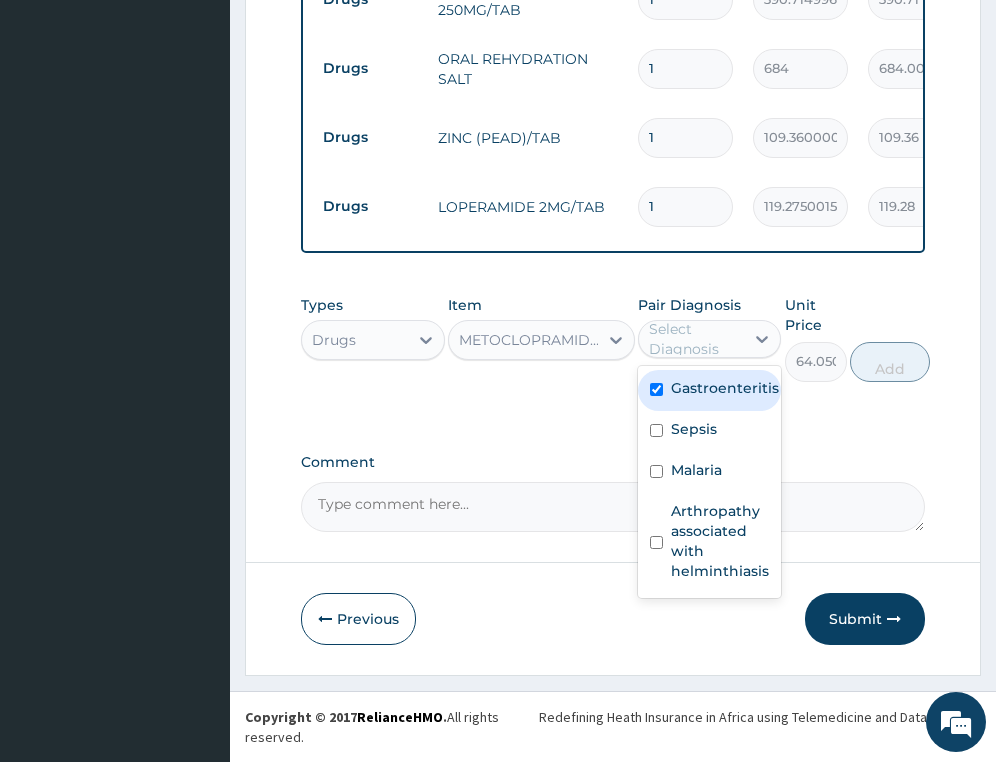 checkbox on "true" 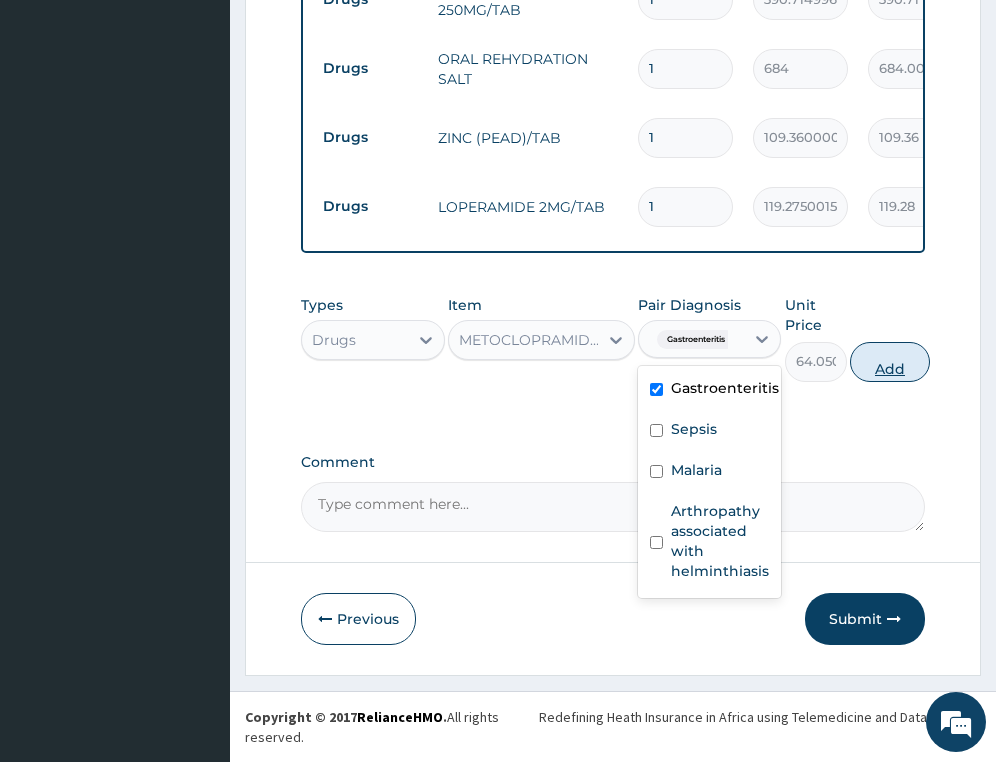 click on "Add" at bounding box center (890, 362) 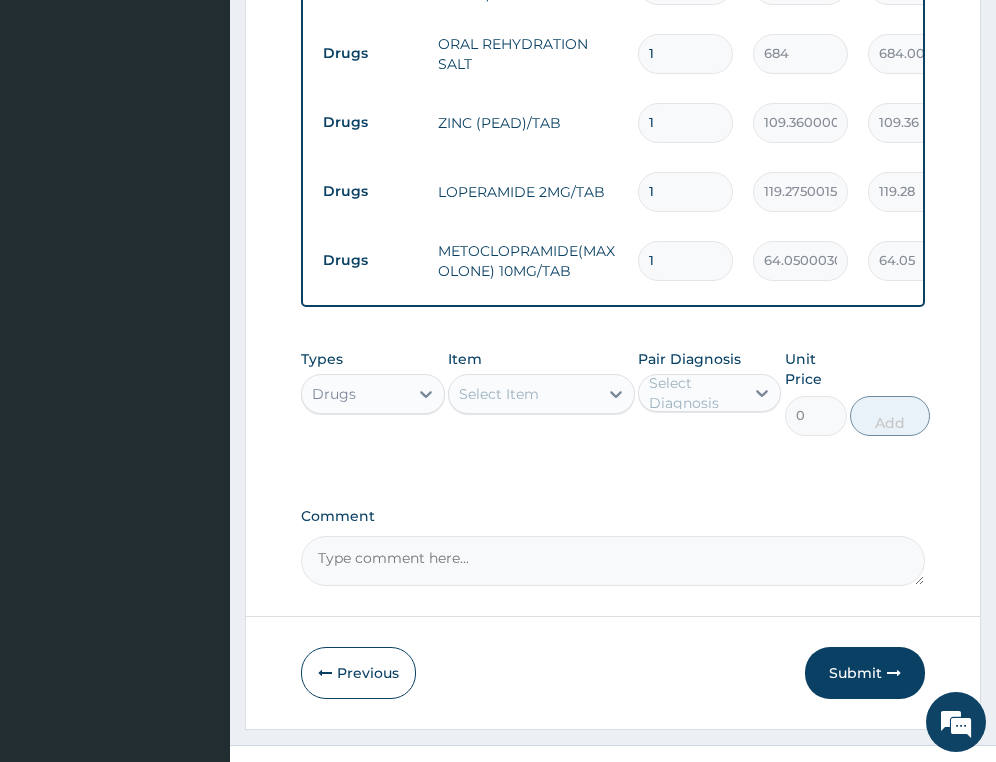 click on "Types Drugs" at bounding box center (372, 392) 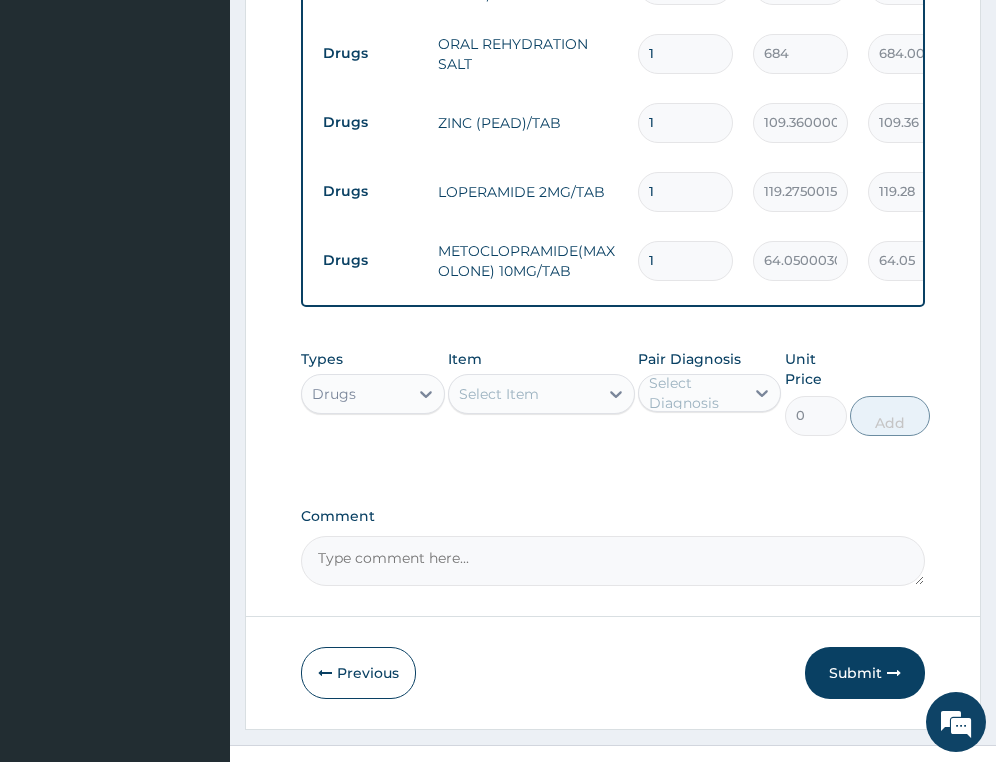 click on "Drugs" at bounding box center (334, 394) 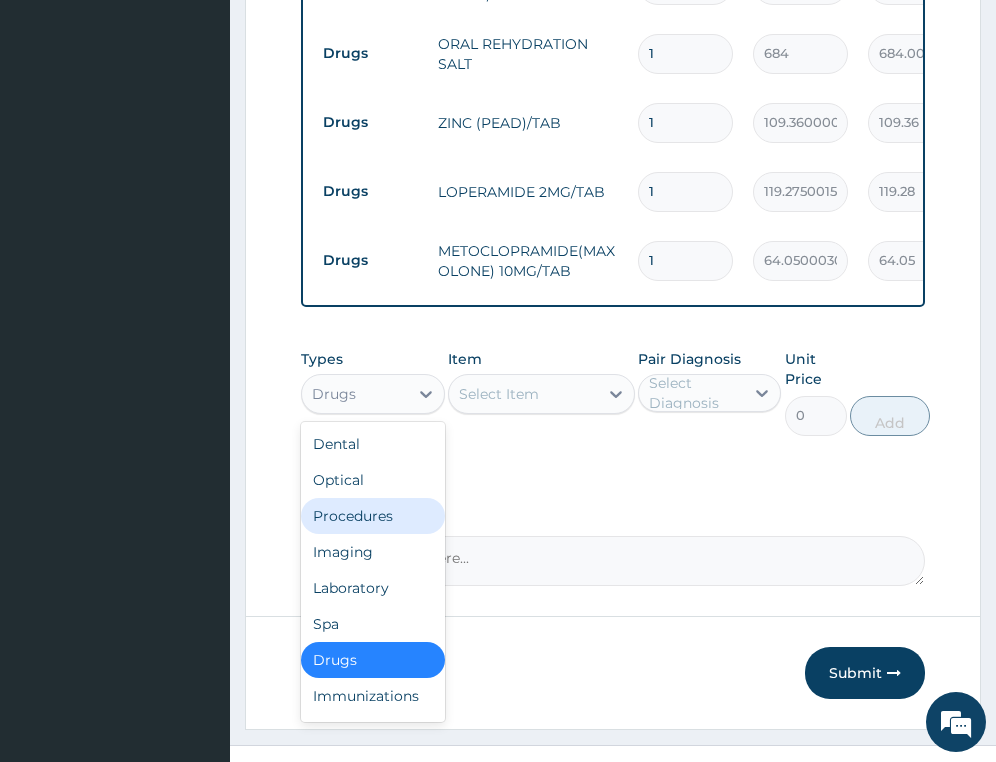 click on "Procedures" at bounding box center (372, 516) 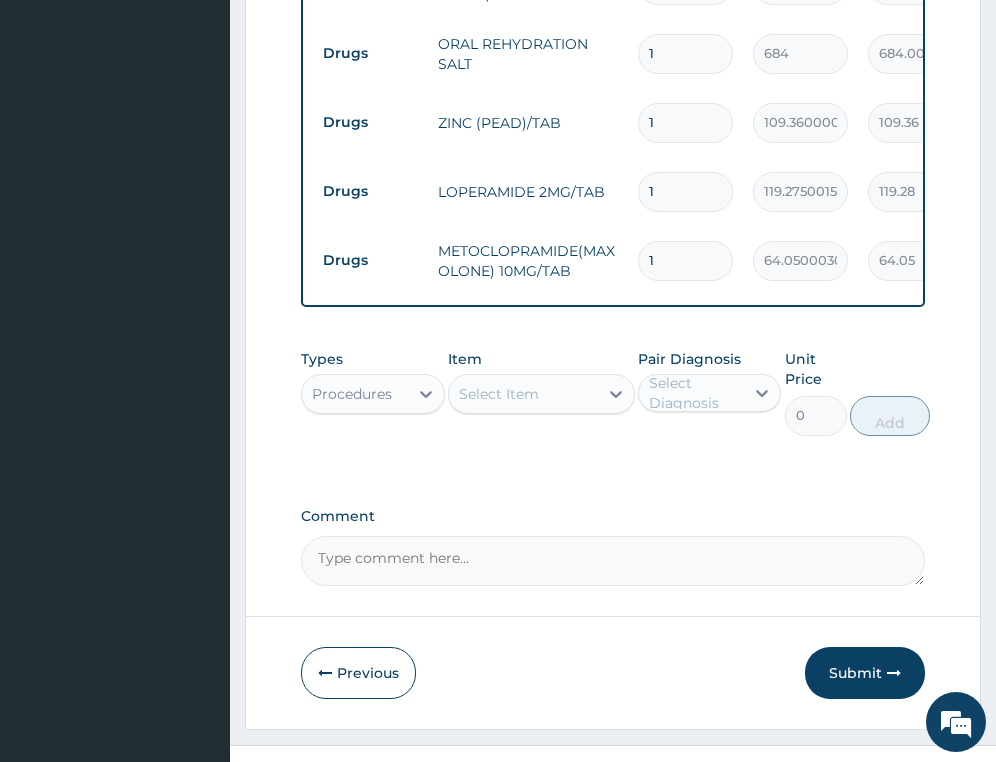 click on "Select Item" at bounding box center (523, 394) 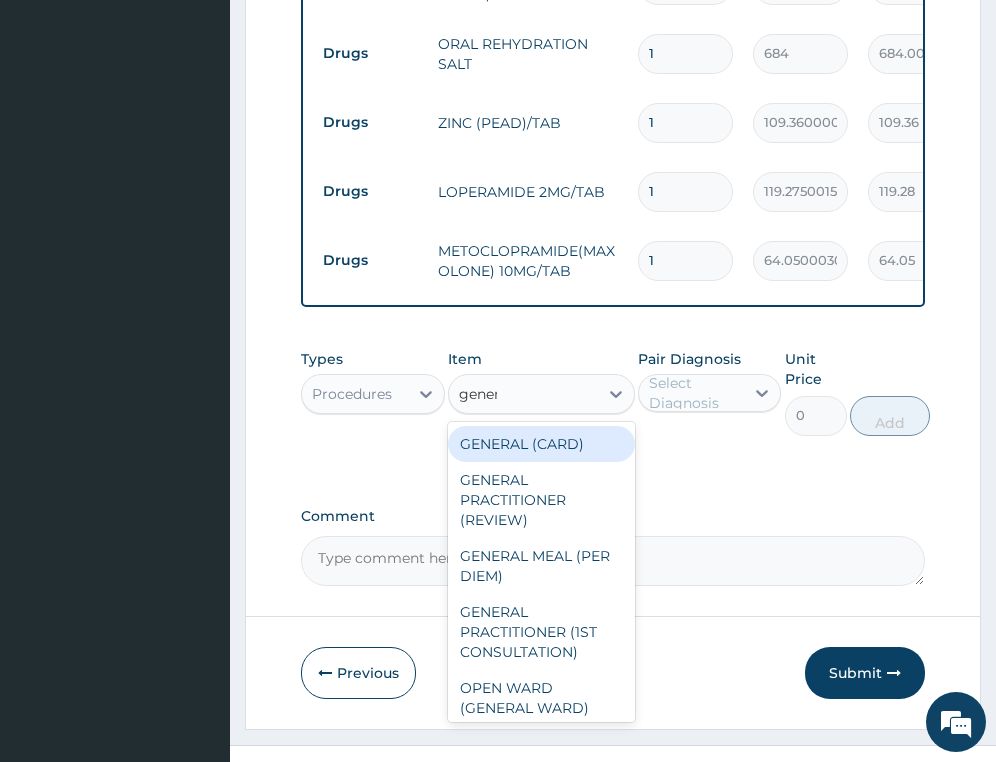 type on "genera" 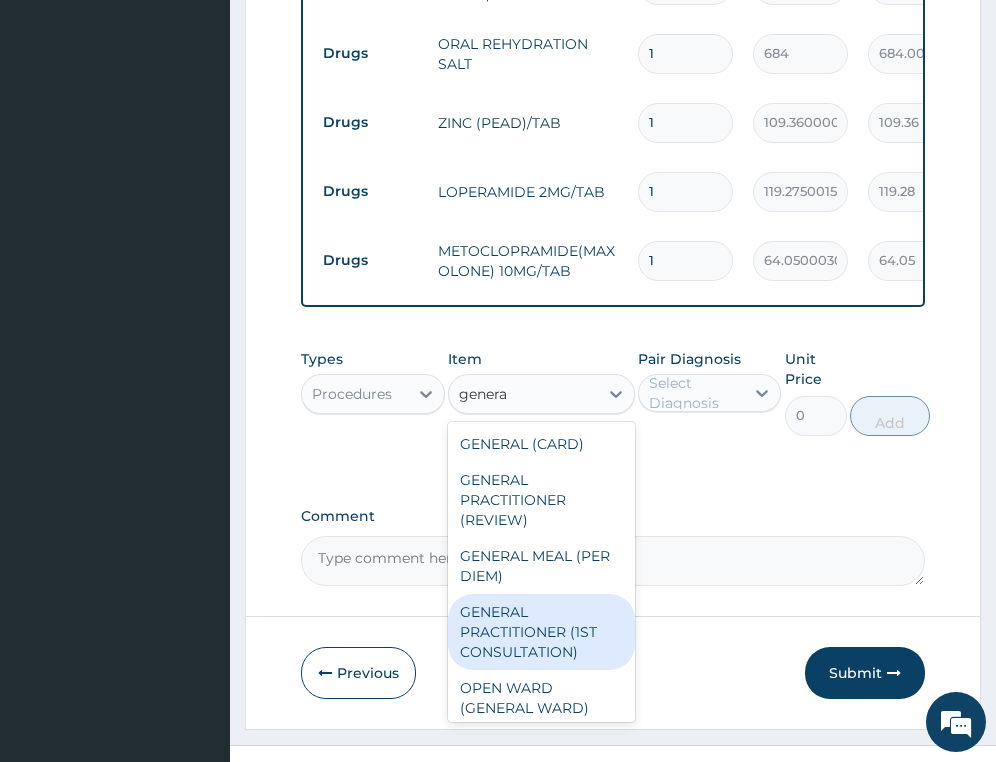 click on "GENERAL PRACTITIONER (1ST CONSULTATION)" at bounding box center (541, 632) 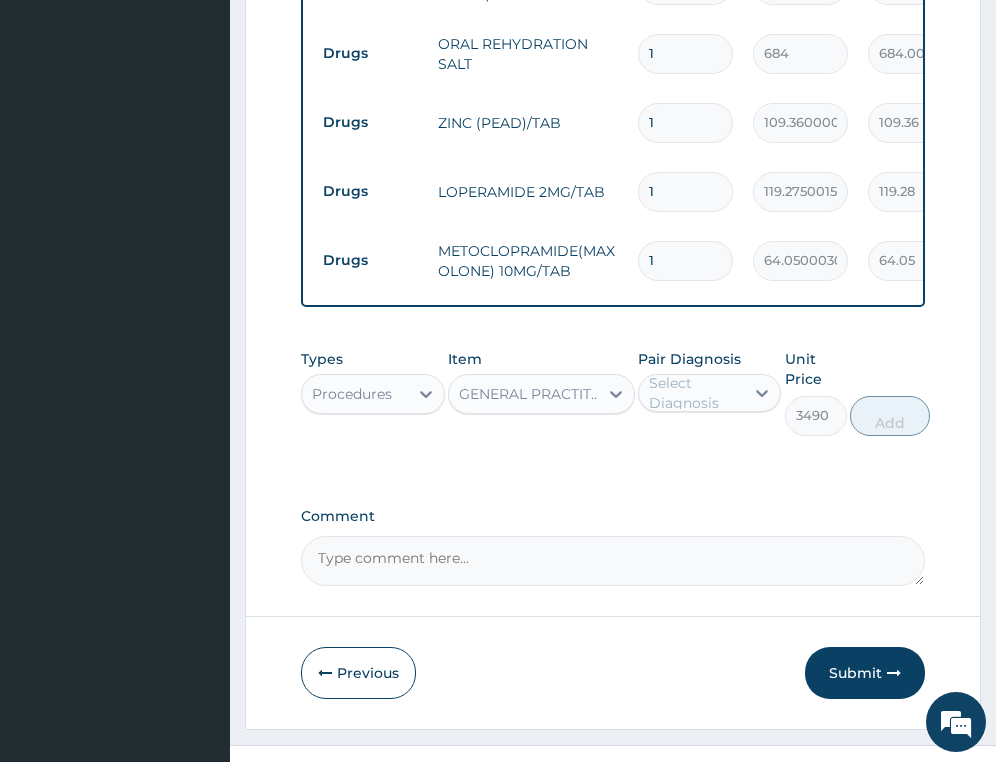 click on "Select Diagnosis" at bounding box center (695, 393) 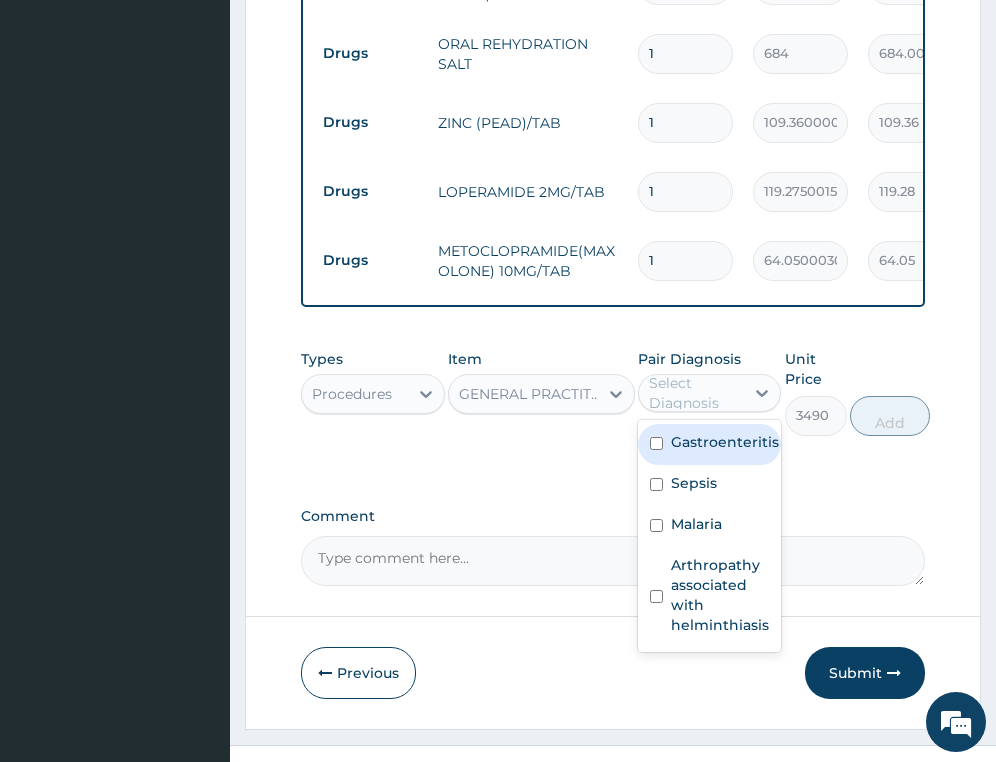 click on "Gastroenteritis" at bounding box center [725, 442] 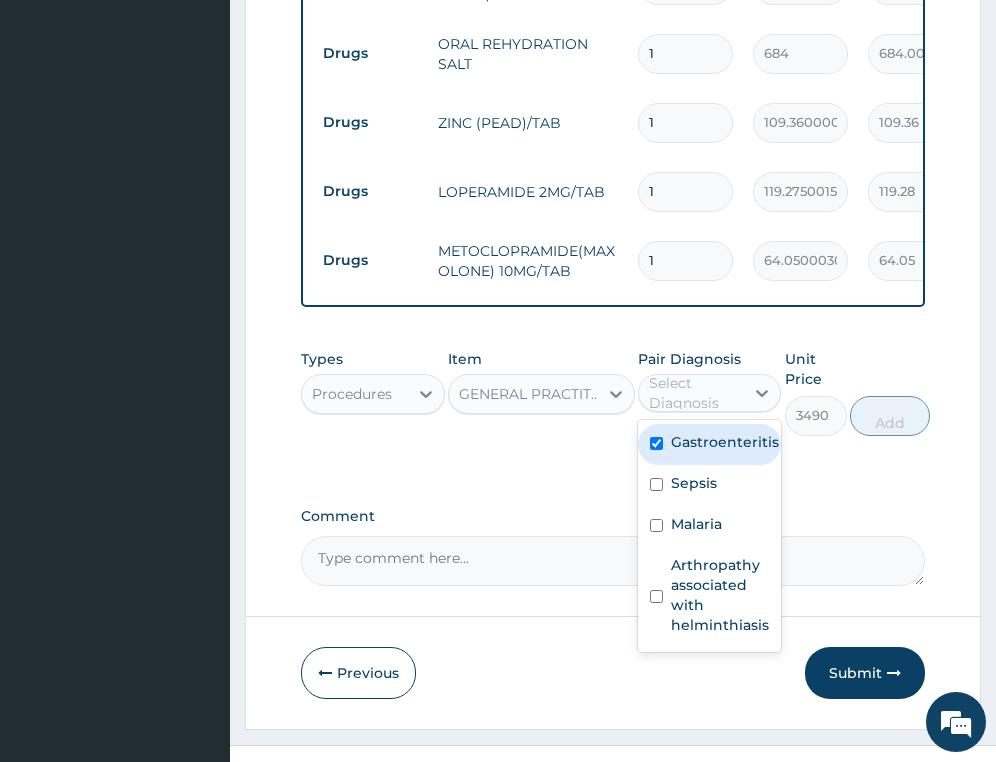 checkbox on "true" 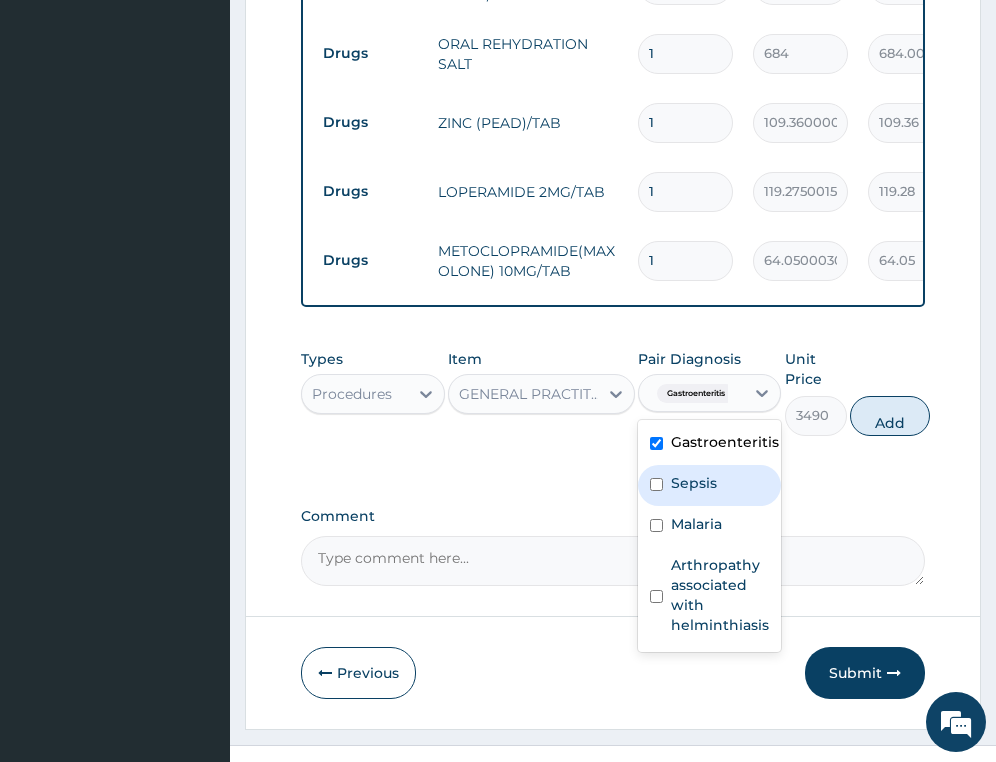 click on "Sepsis" at bounding box center [709, 485] 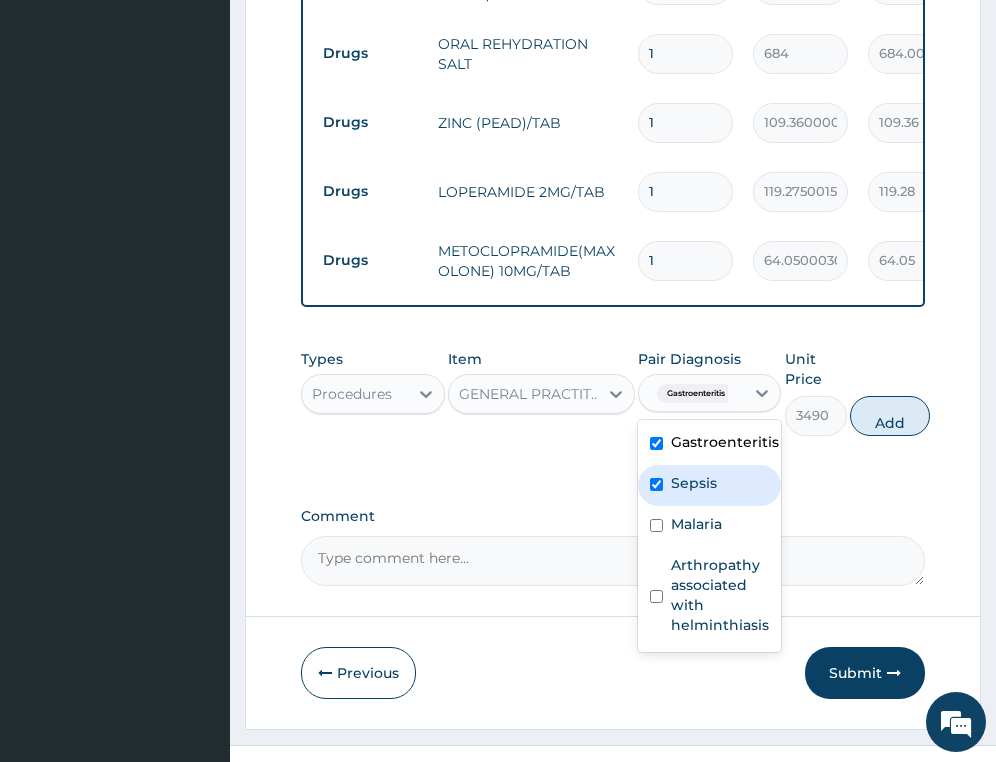checkbox on "true" 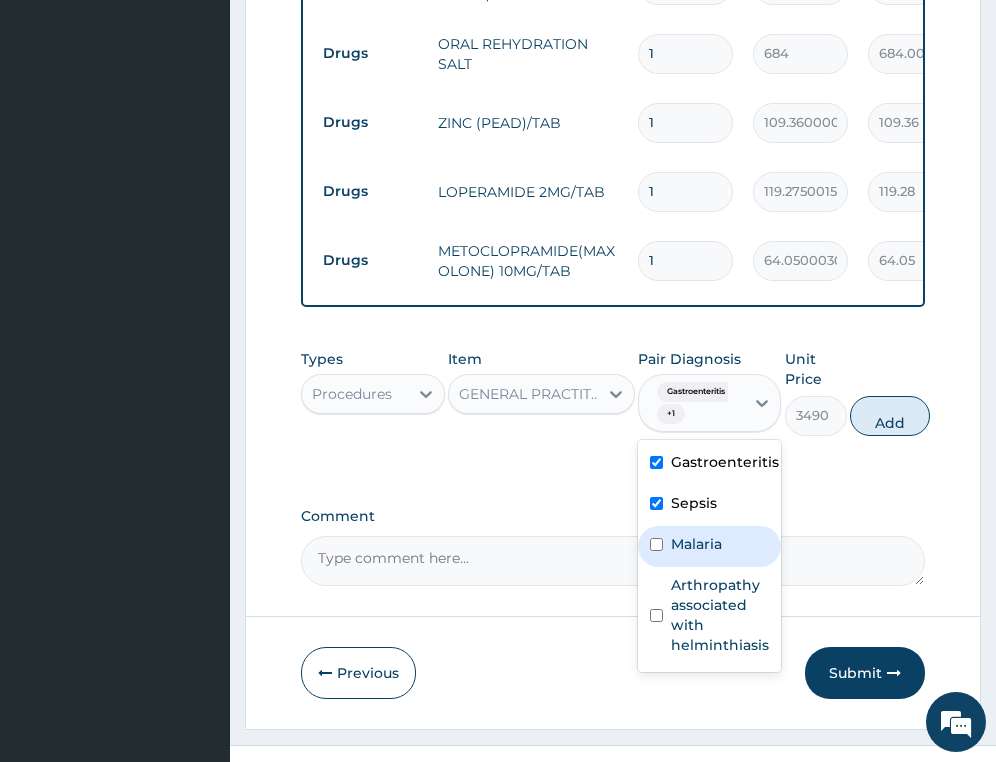 click on "Malaria" at bounding box center (696, 544) 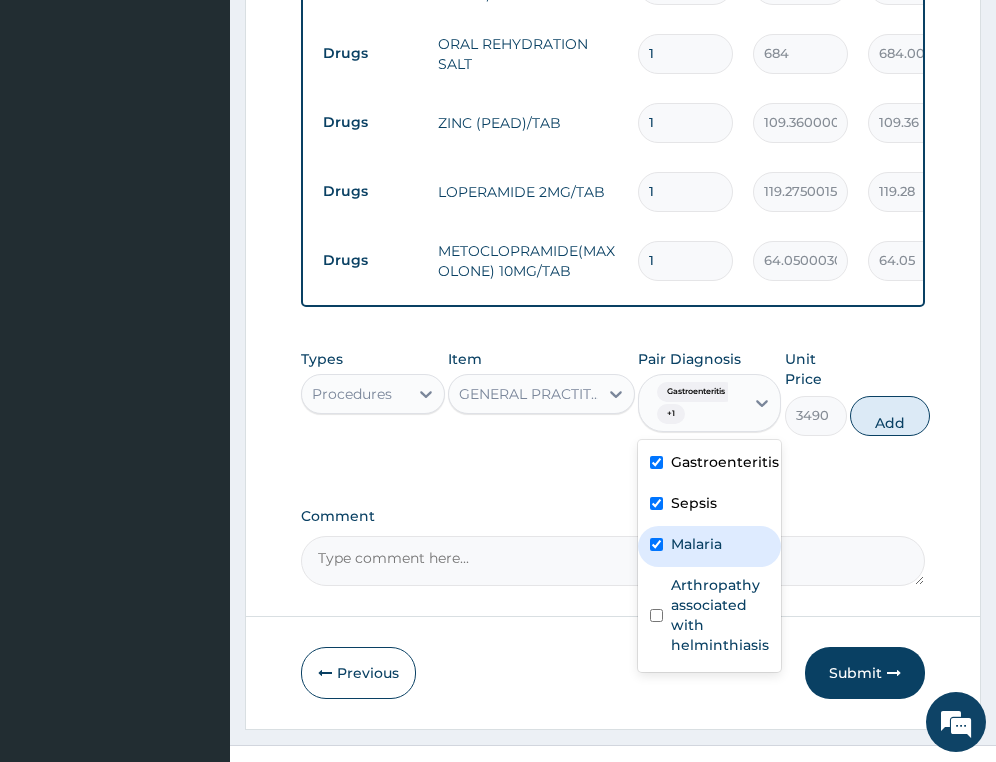 checkbox on "true" 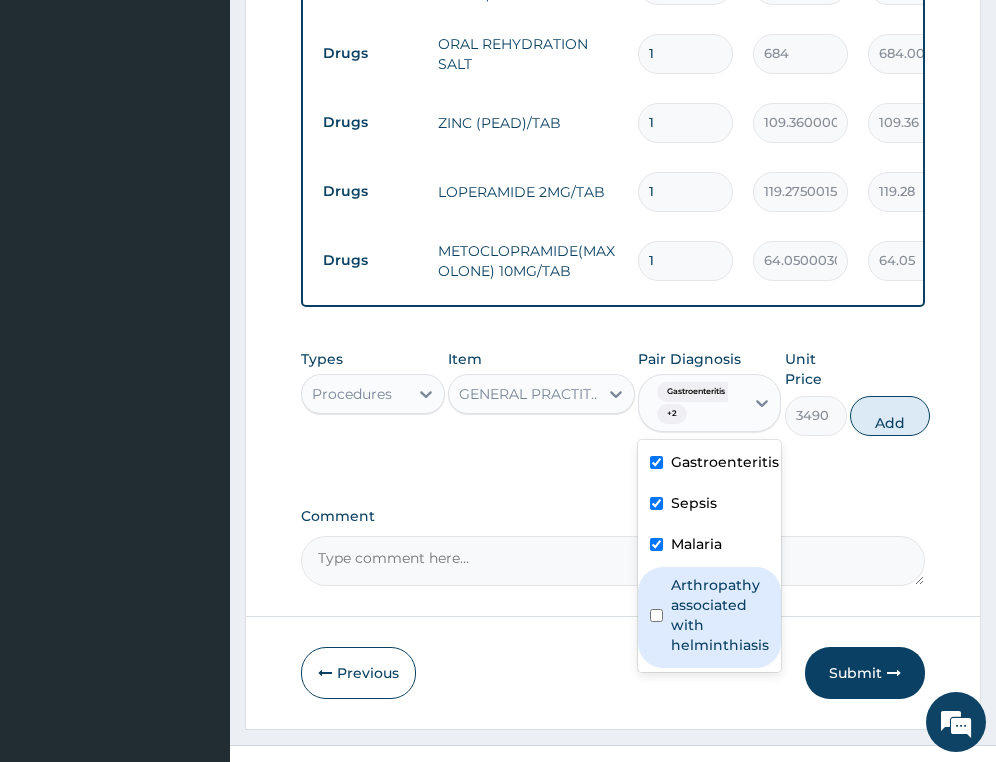 click on "Arthropathy associated with helminthiasis" at bounding box center [720, 615] 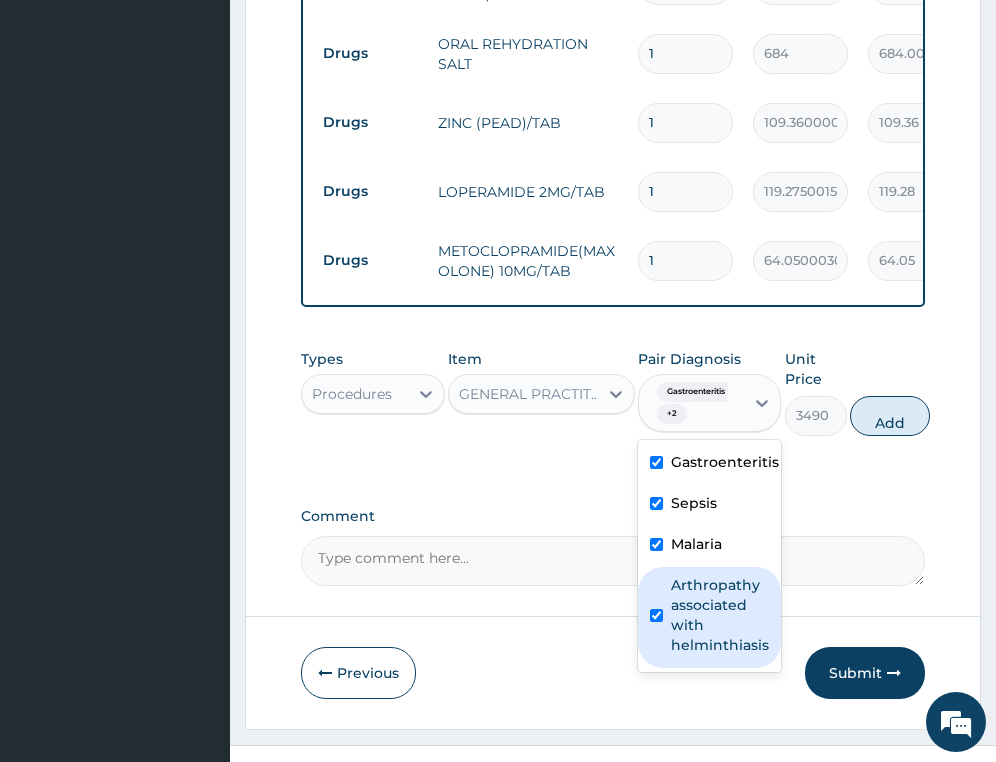 checkbox on "true" 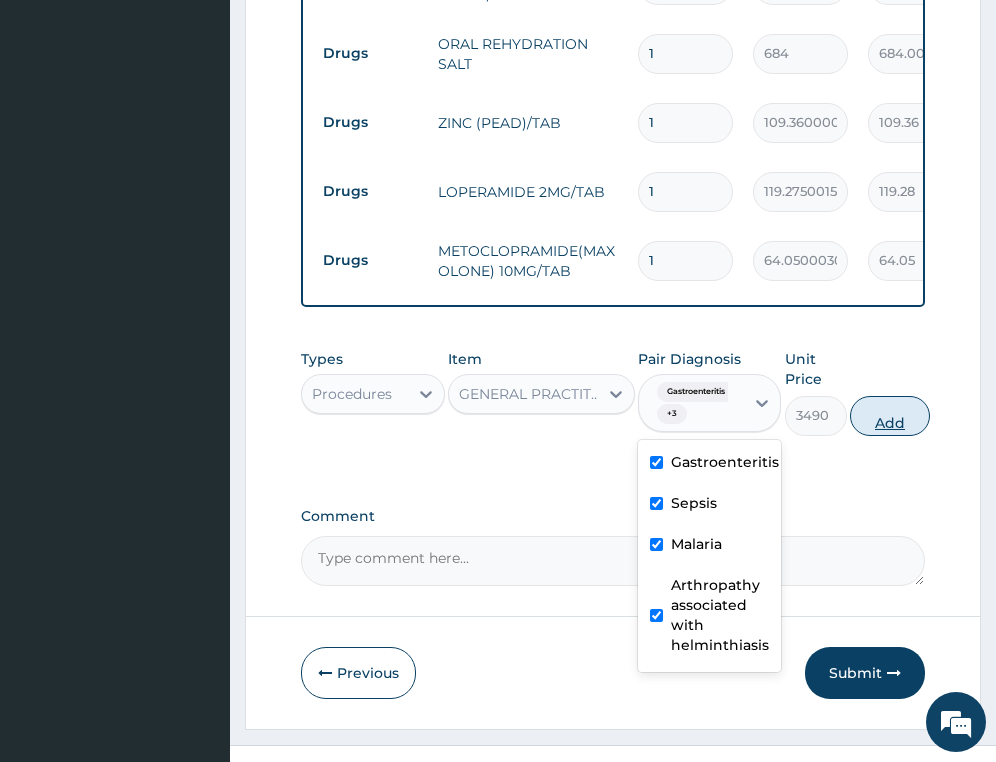 click on "Add" at bounding box center [890, 416] 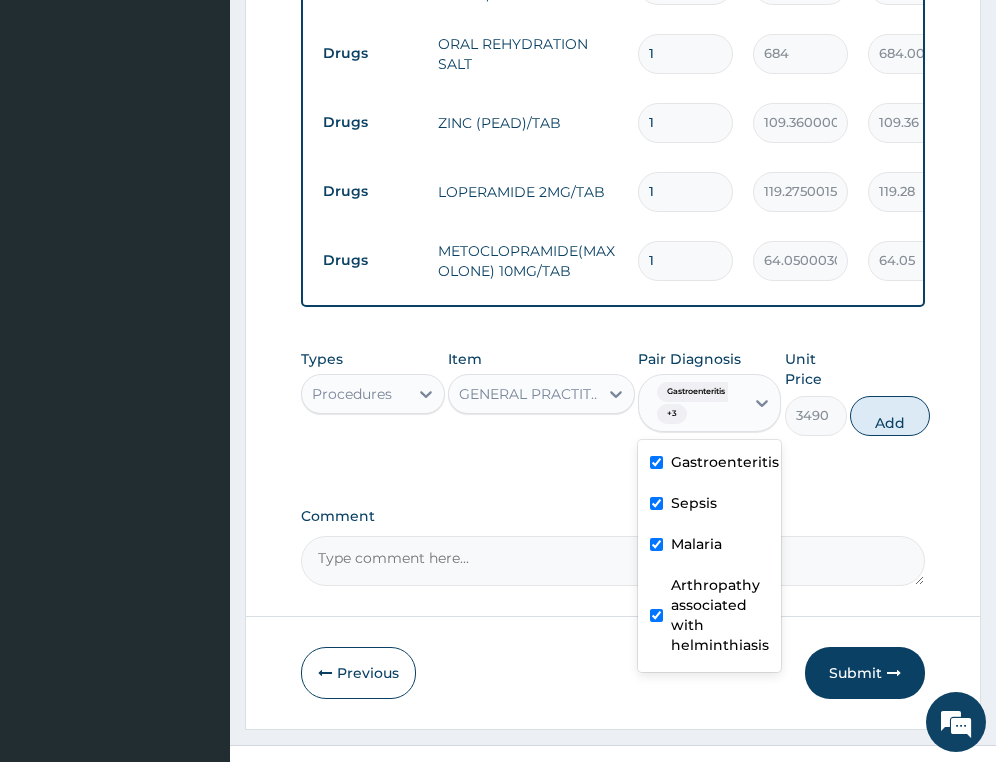 type on "0" 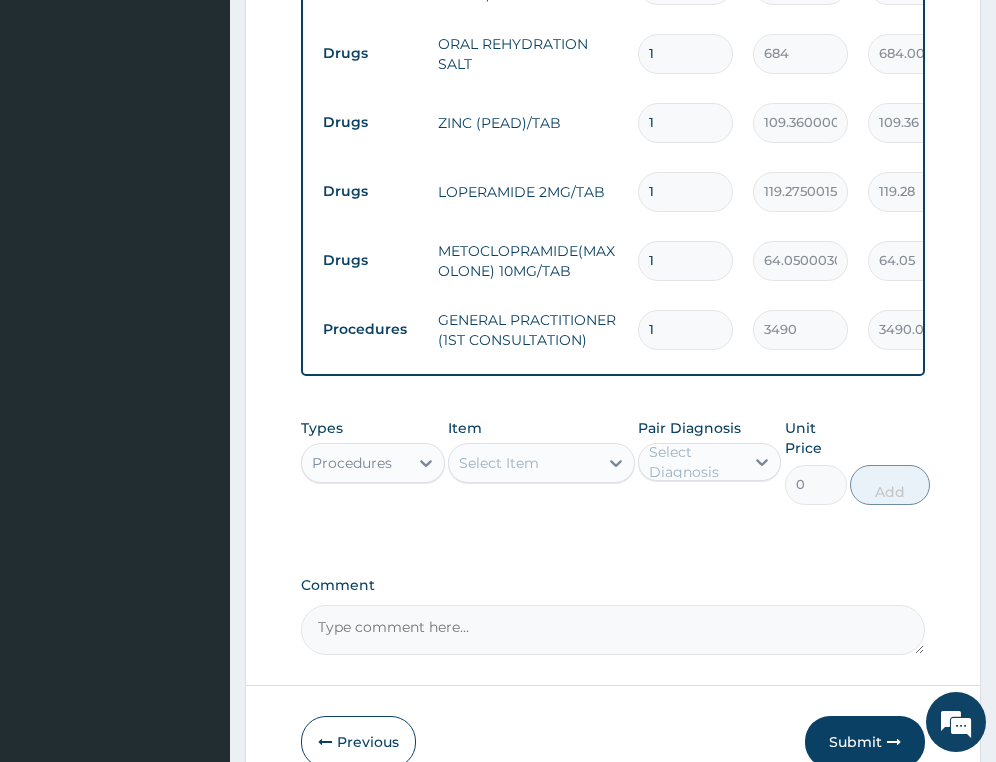 drag, startPoint x: 673, startPoint y: 260, endPoint x: 594, endPoint y: 278, distance: 81.02469 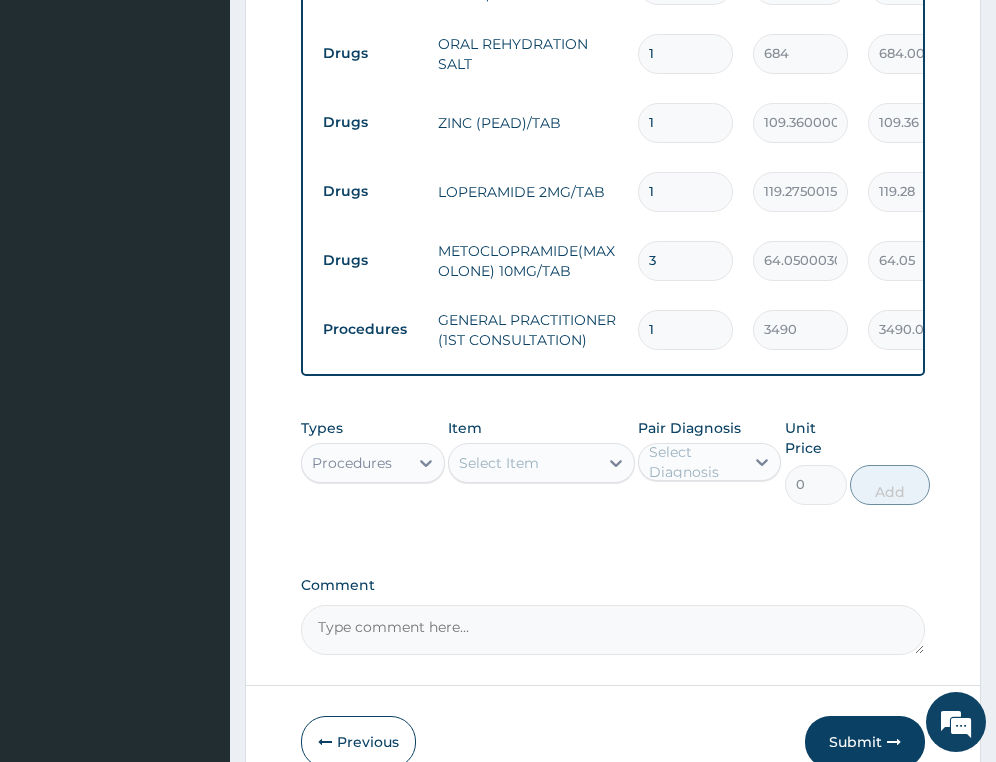 type on "192.15" 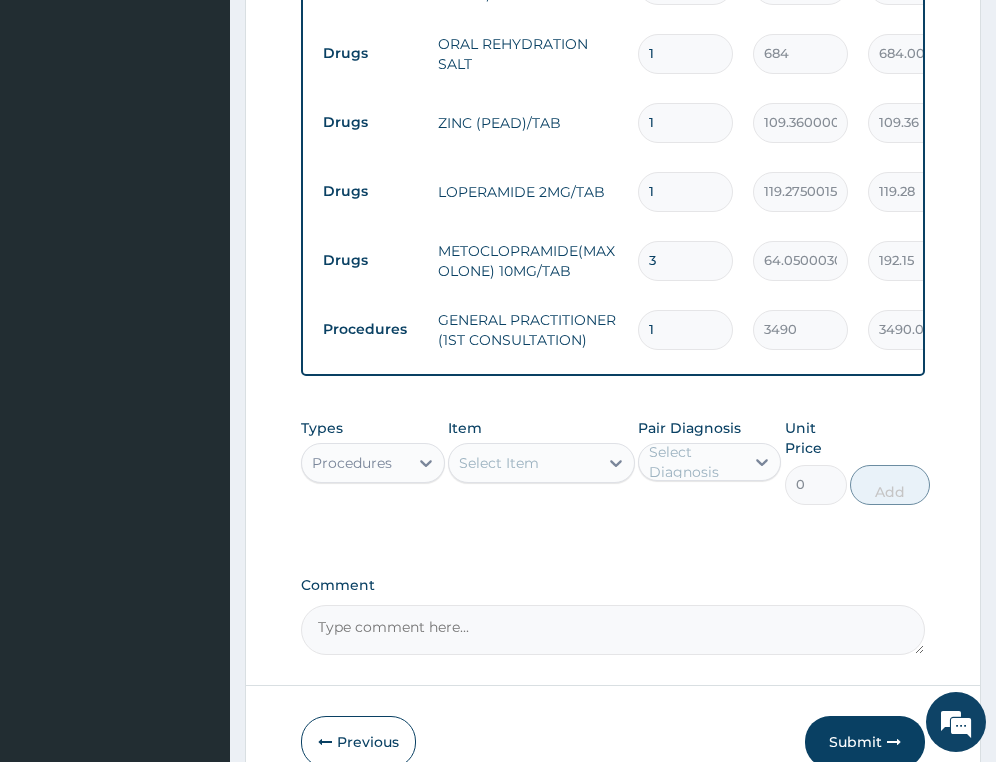 type on "3" 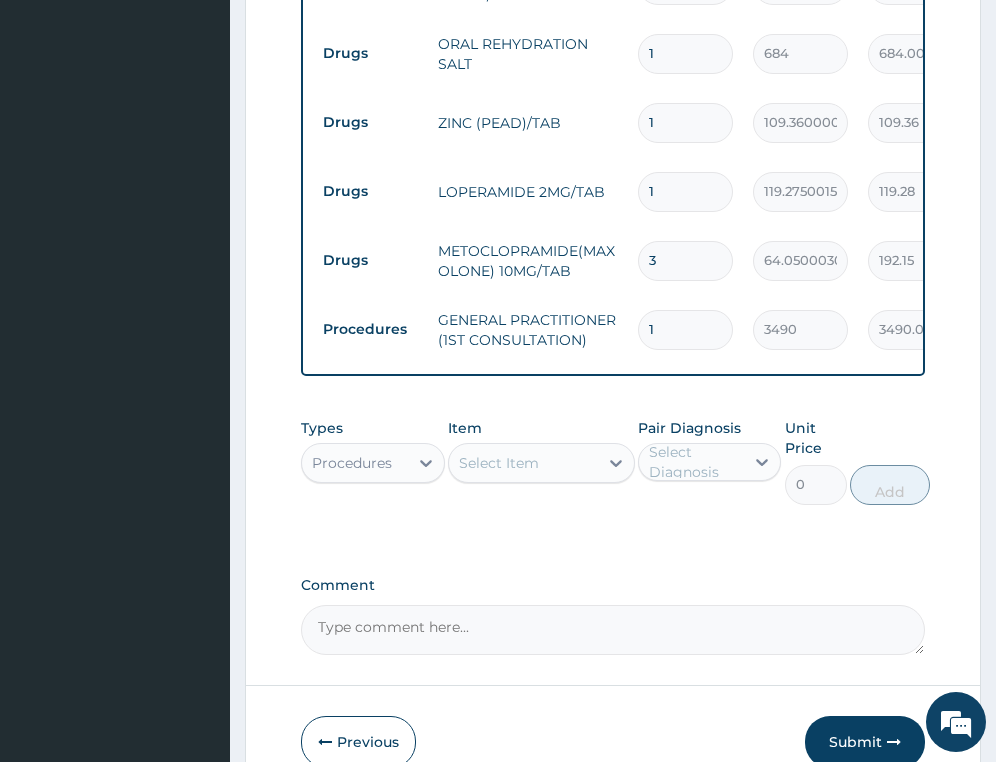 click on "1" at bounding box center [685, 122] 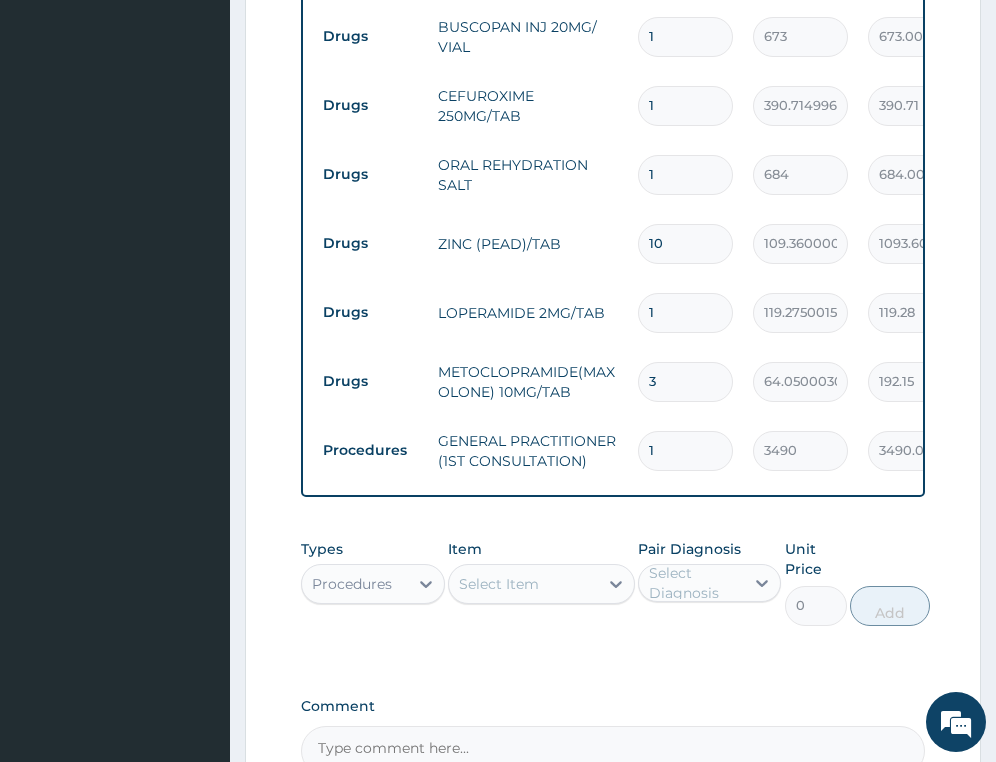 scroll, scrollTop: 1464, scrollLeft: 0, axis: vertical 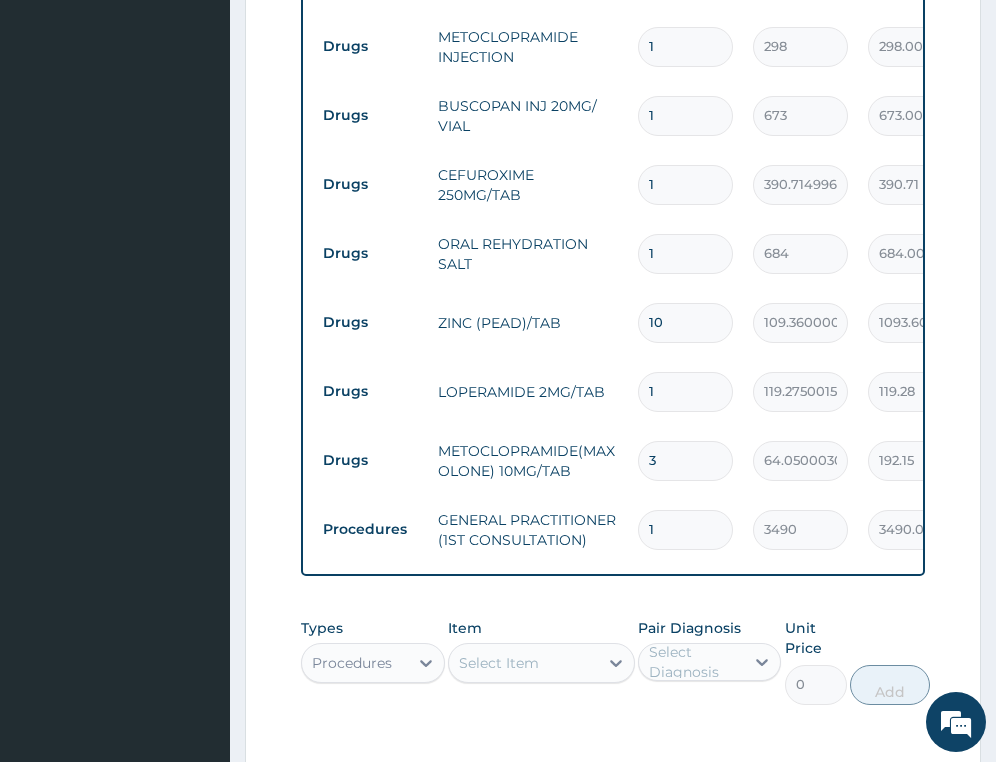 type on "10" 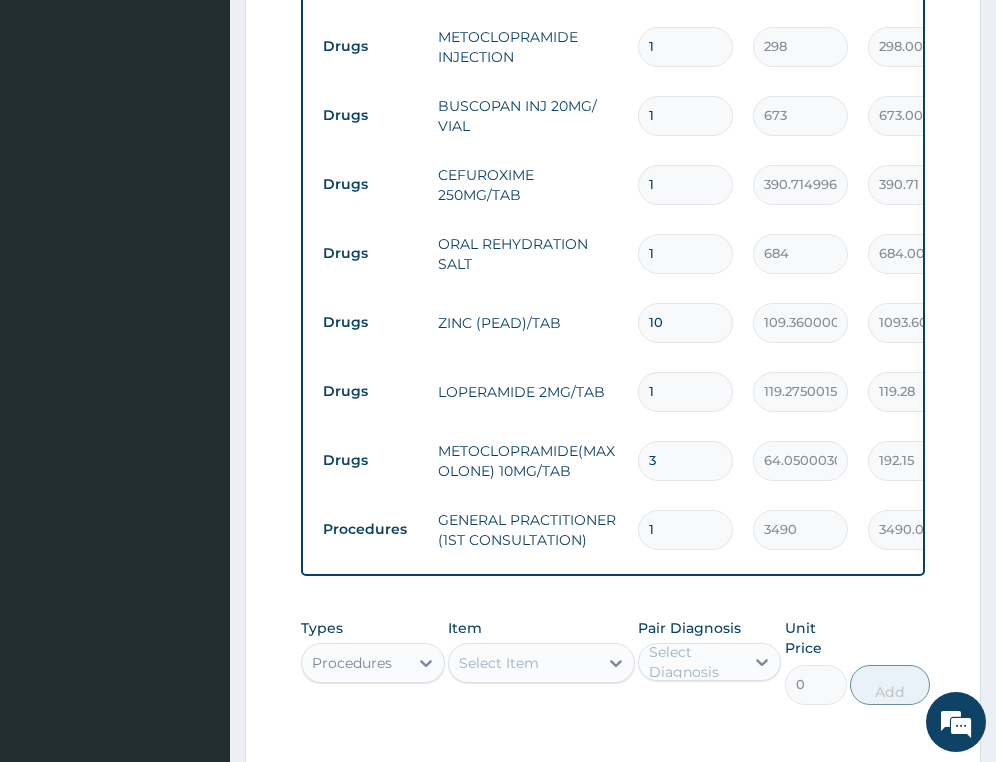 click on "1" at bounding box center [685, 184] 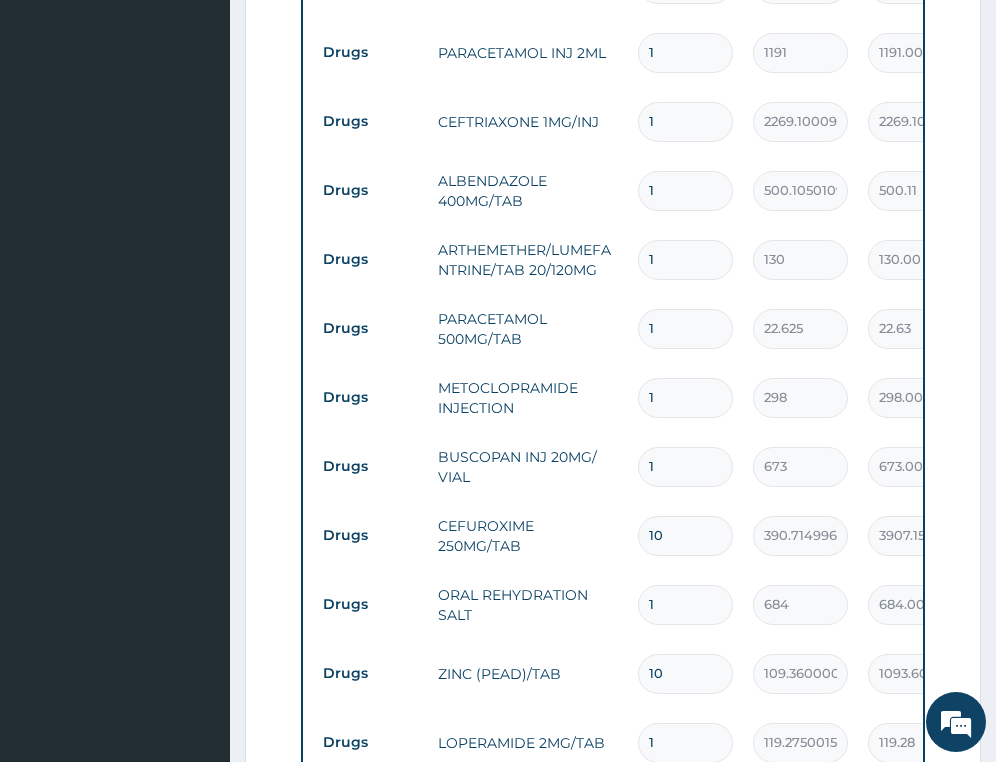 scroll, scrollTop: 1064, scrollLeft: 0, axis: vertical 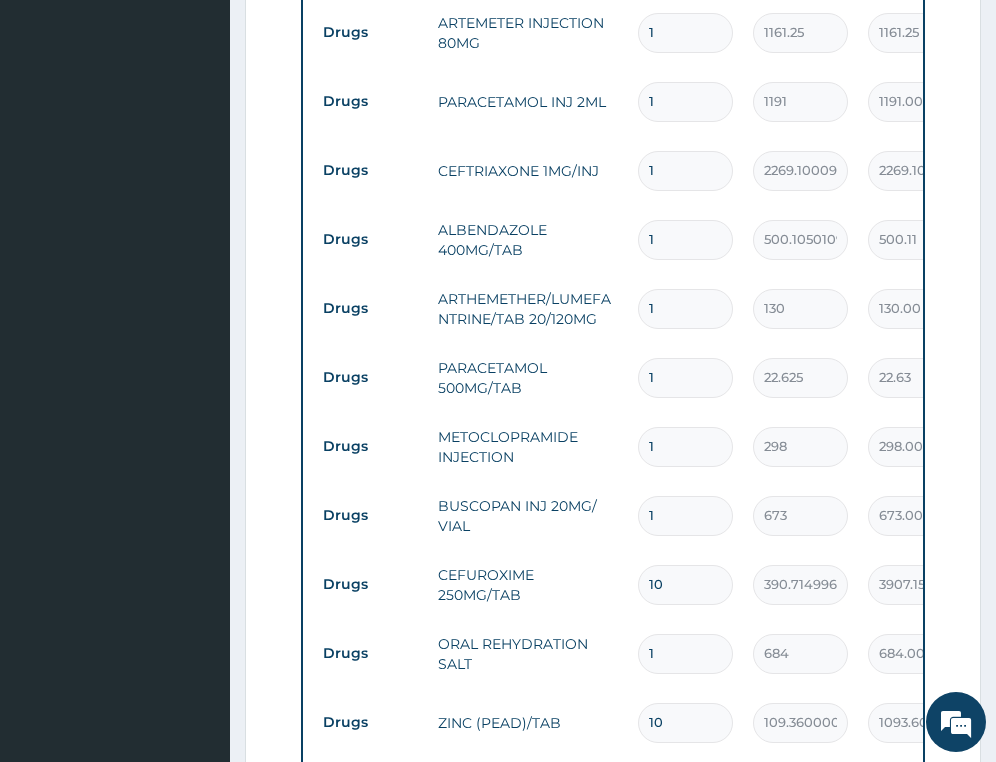 type on "10" 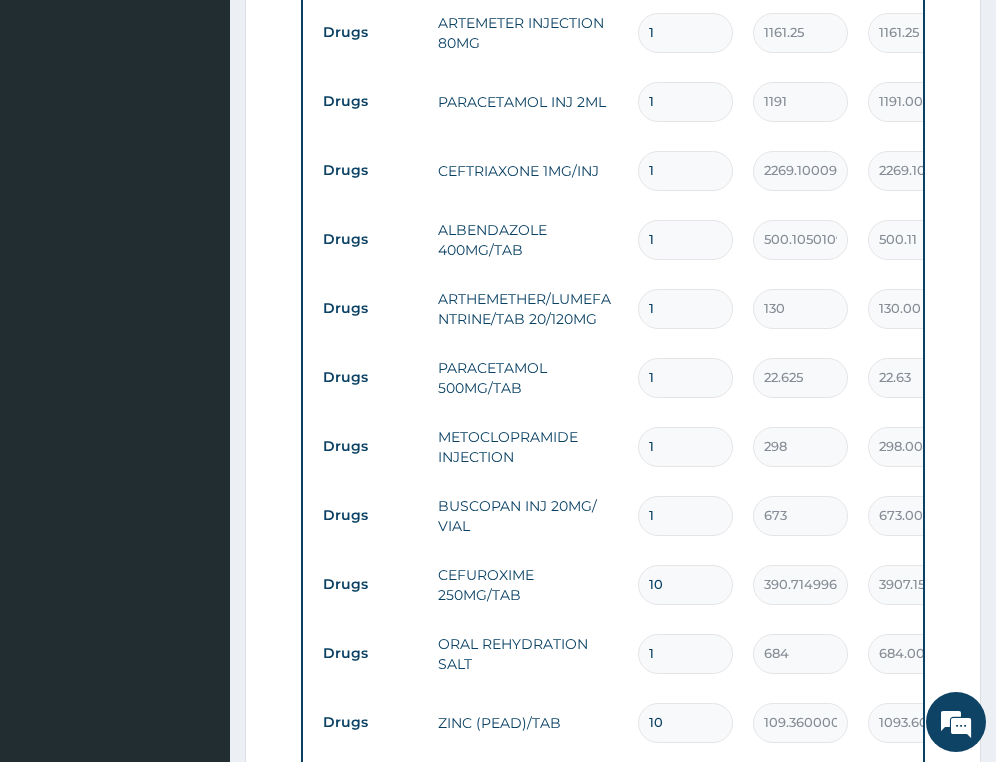 drag, startPoint x: 679, startPoint y: 371, endPoint x: 603, endPoint y: 375, distance: 76.105194 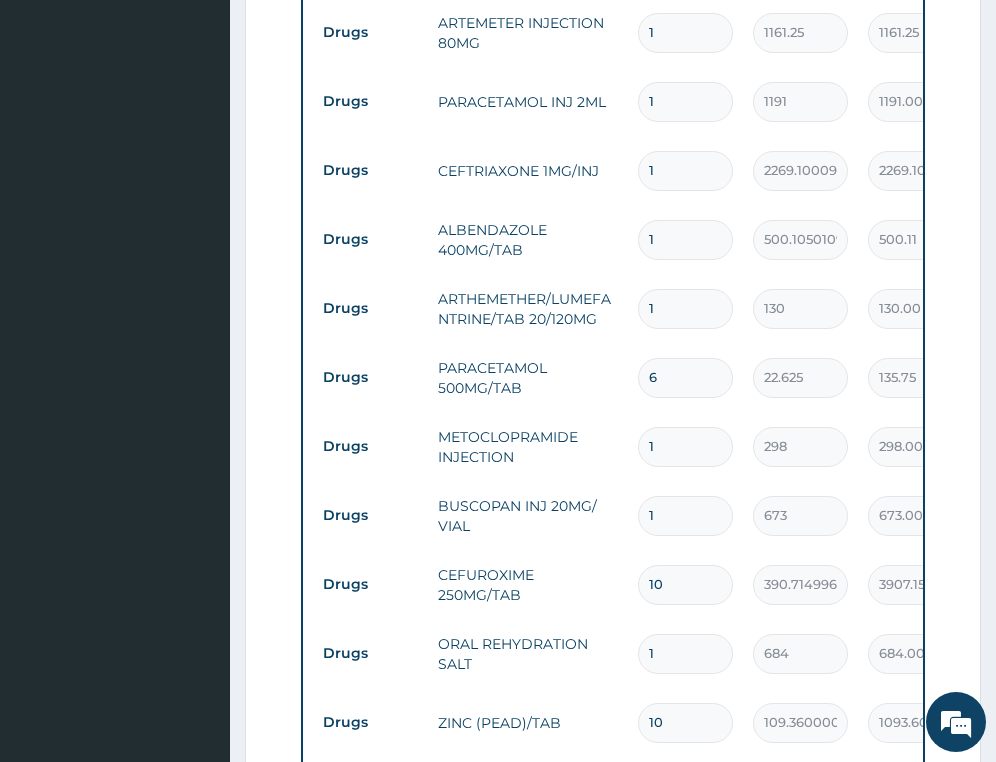 type on "6" 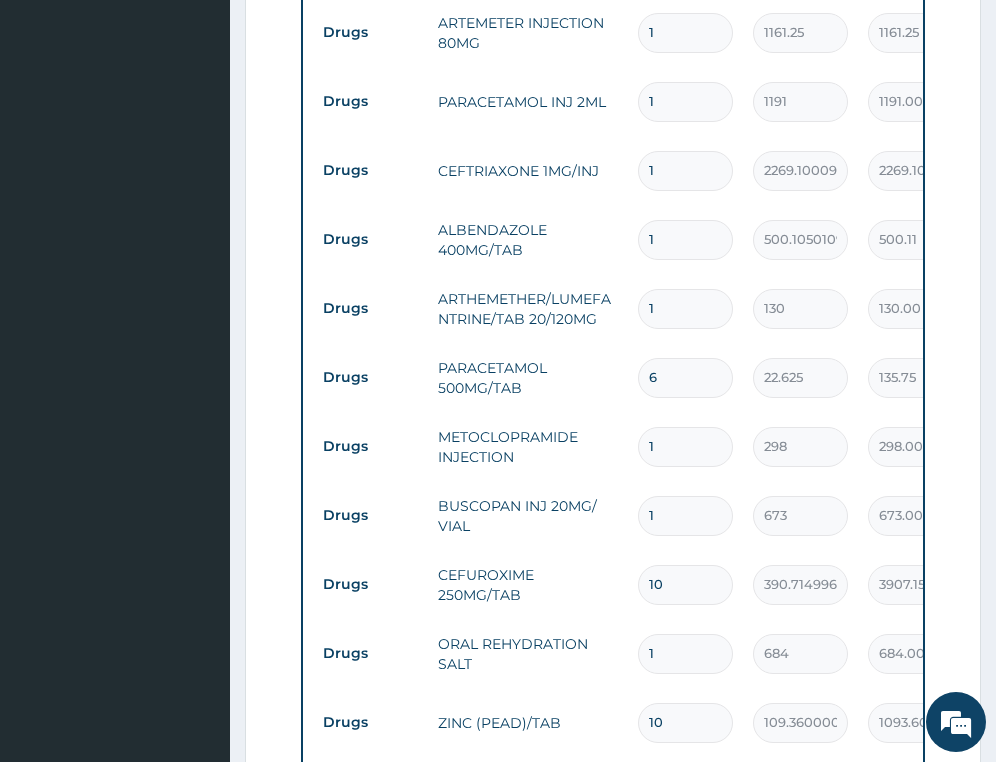 drag, startPoint x: 687, startPoint y: 305, endPoint x: 517, endPoint y: 293, distance: 170.423 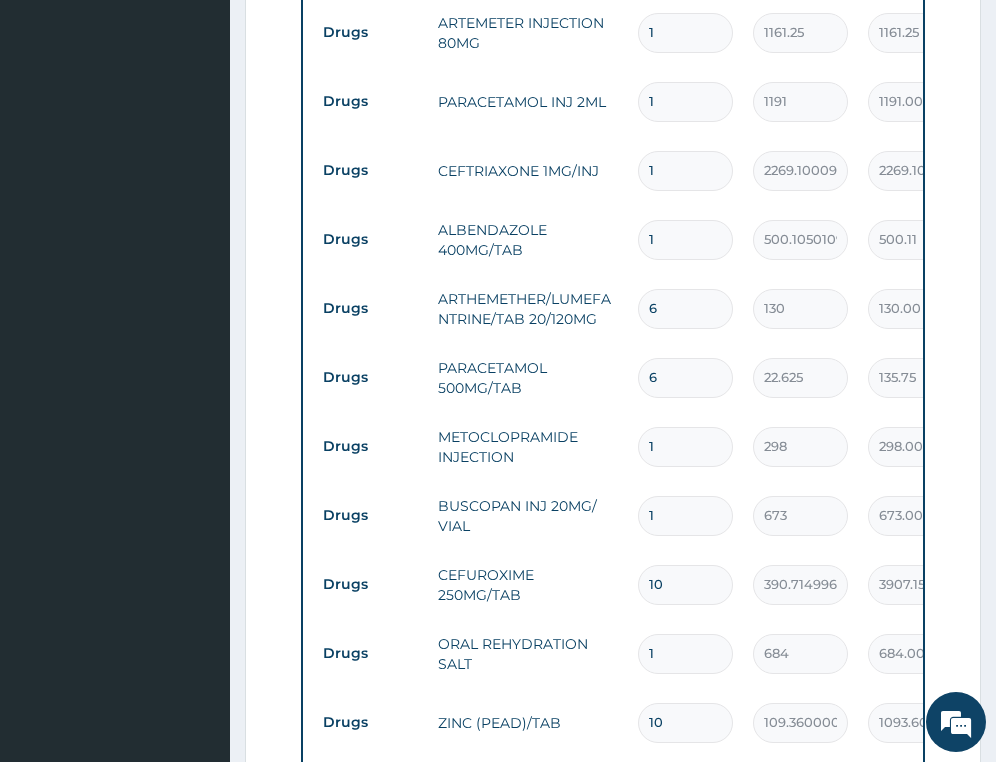 type on "780.00" 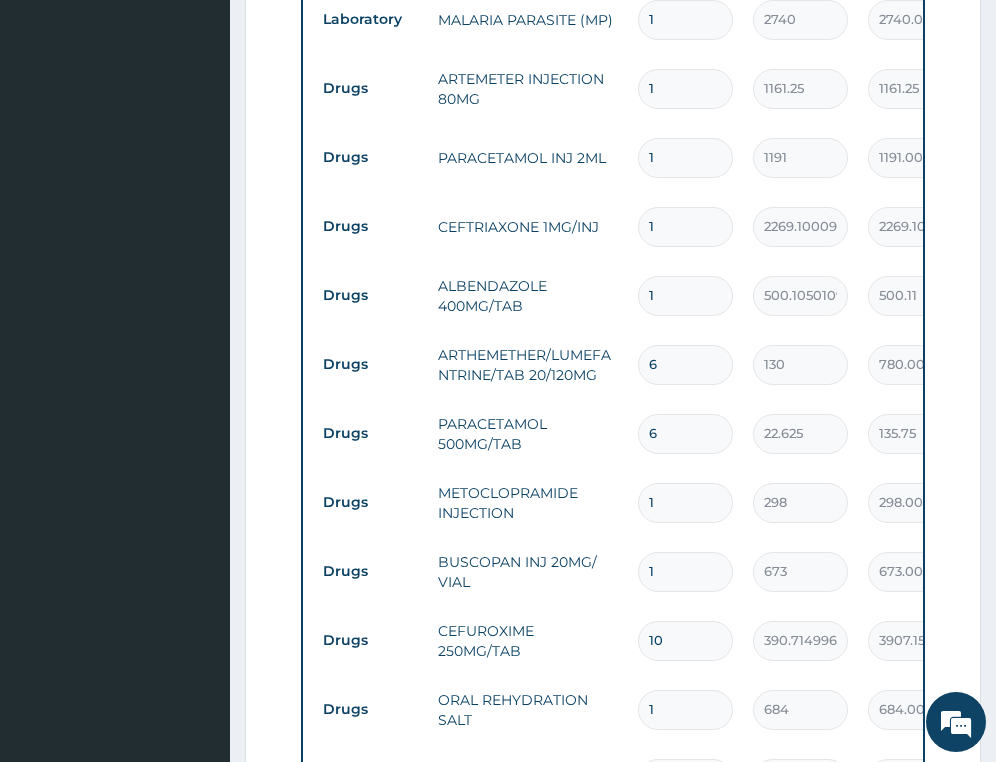 scroll, scrollTop: 964, scrollLeft: 0, axis: vertical 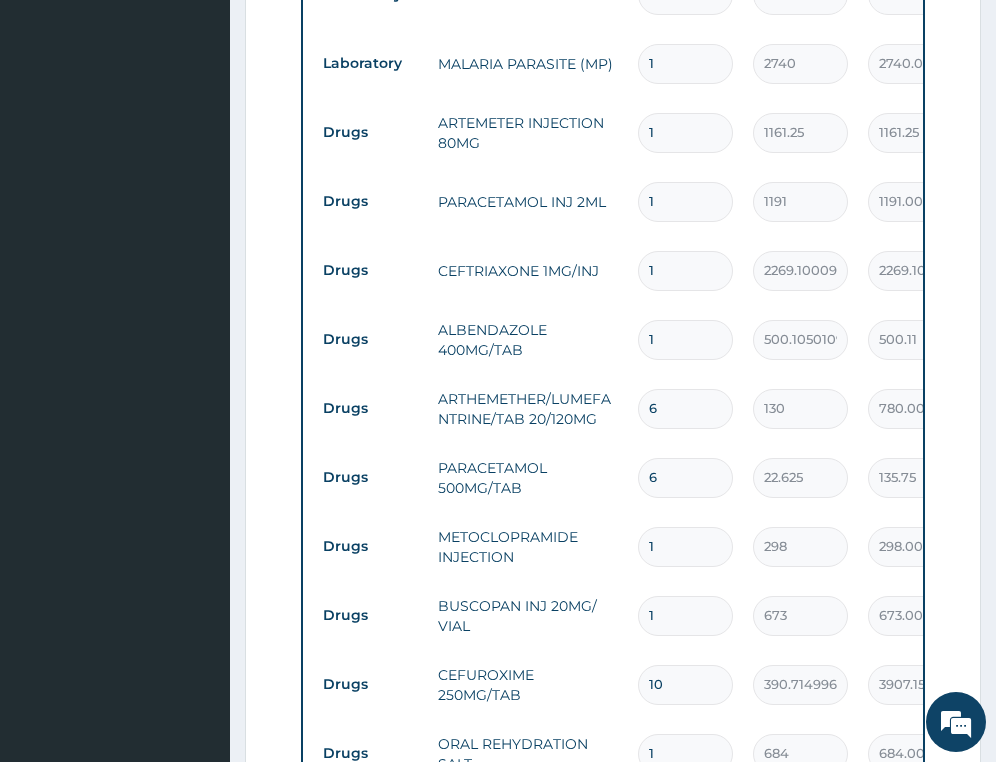 type on "6" 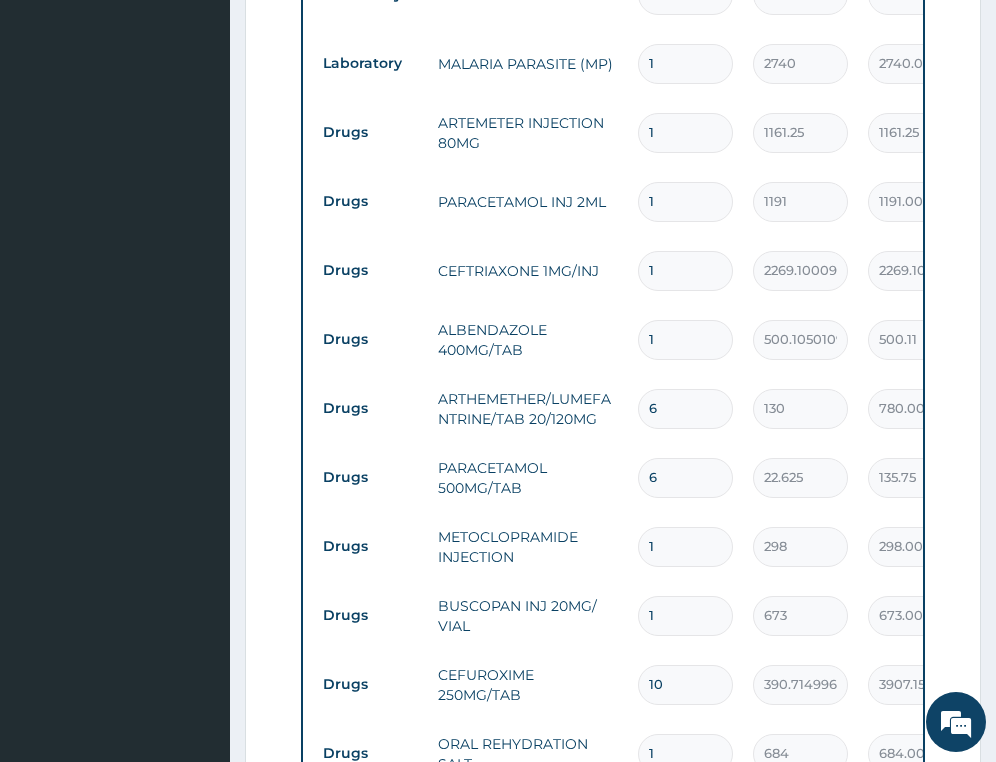 drag, startPoint x: 672, startPoint y: 265, endPoint x: 561, endPoint y: 278, distance: 111.75867 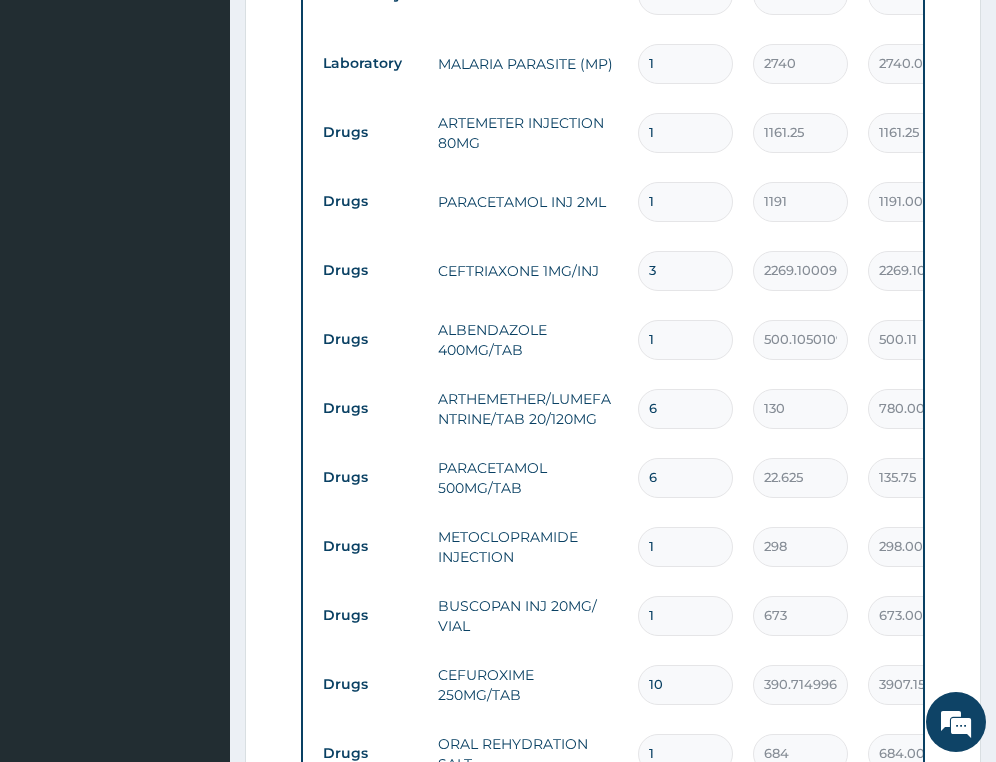 type on "6807.30" 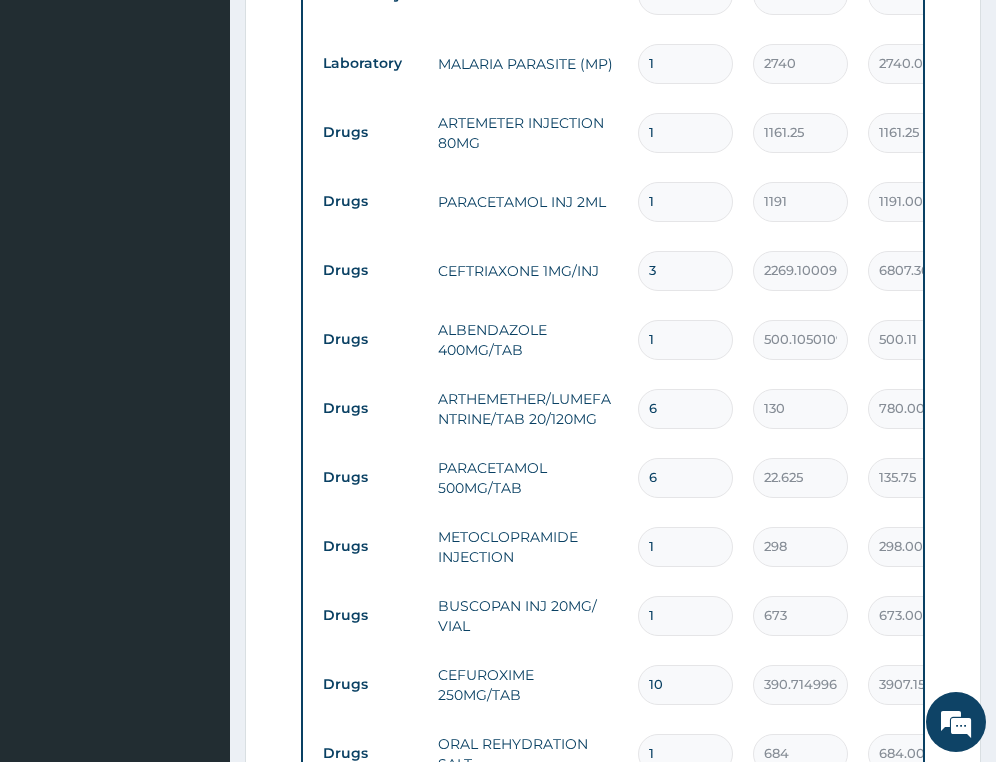type on "3" 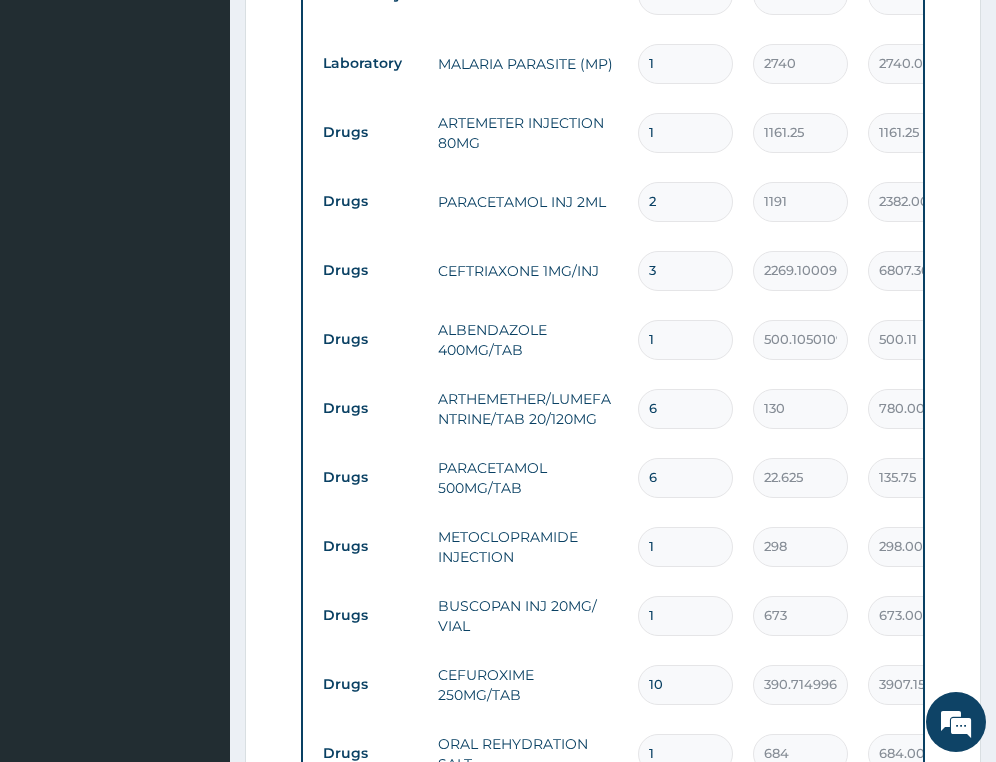 type on "2" 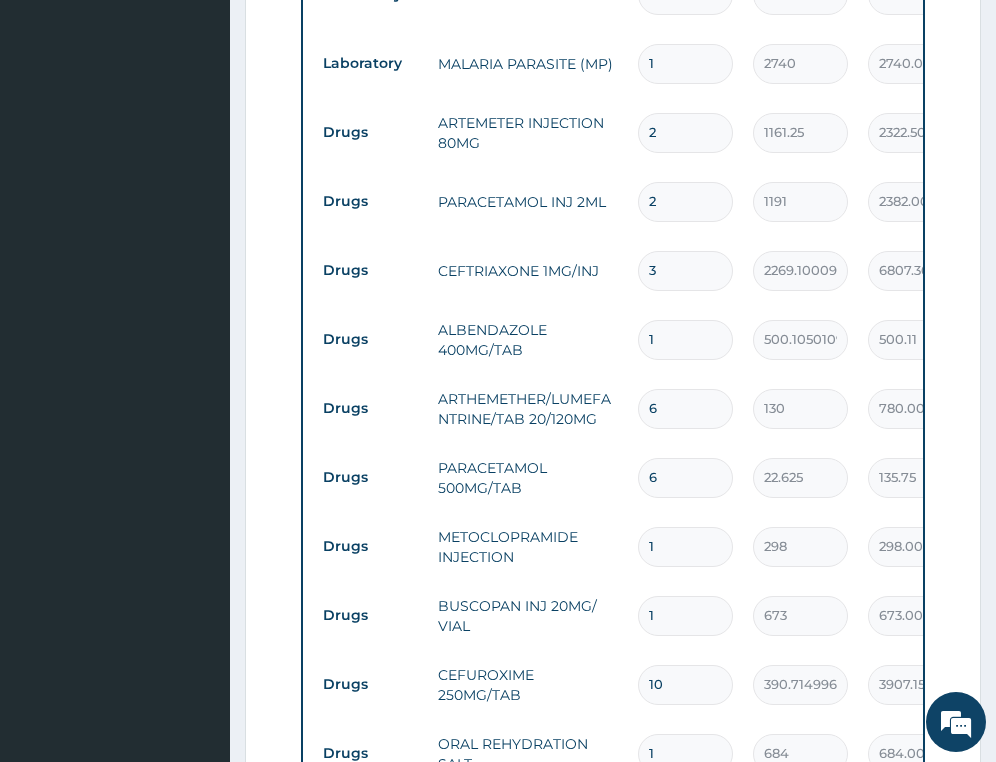 type on "2" 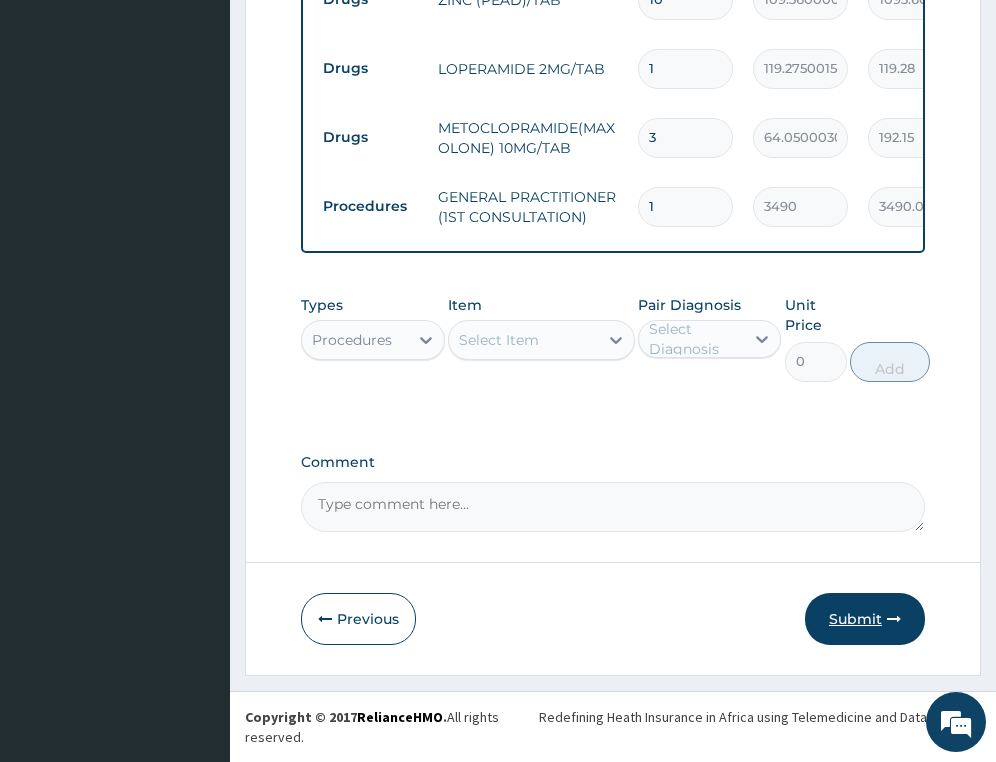 click on "Submit" at bounding box center (865, 619) 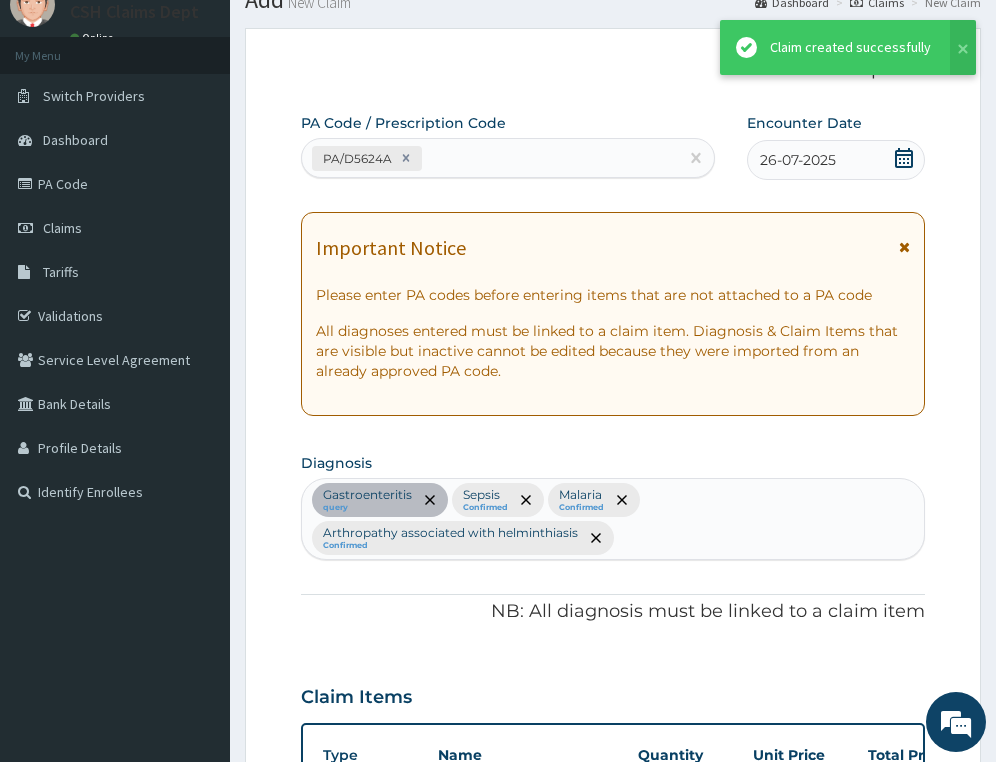 scroll, scrollTop: 1802, scrollLeft: 0, axis: vertical 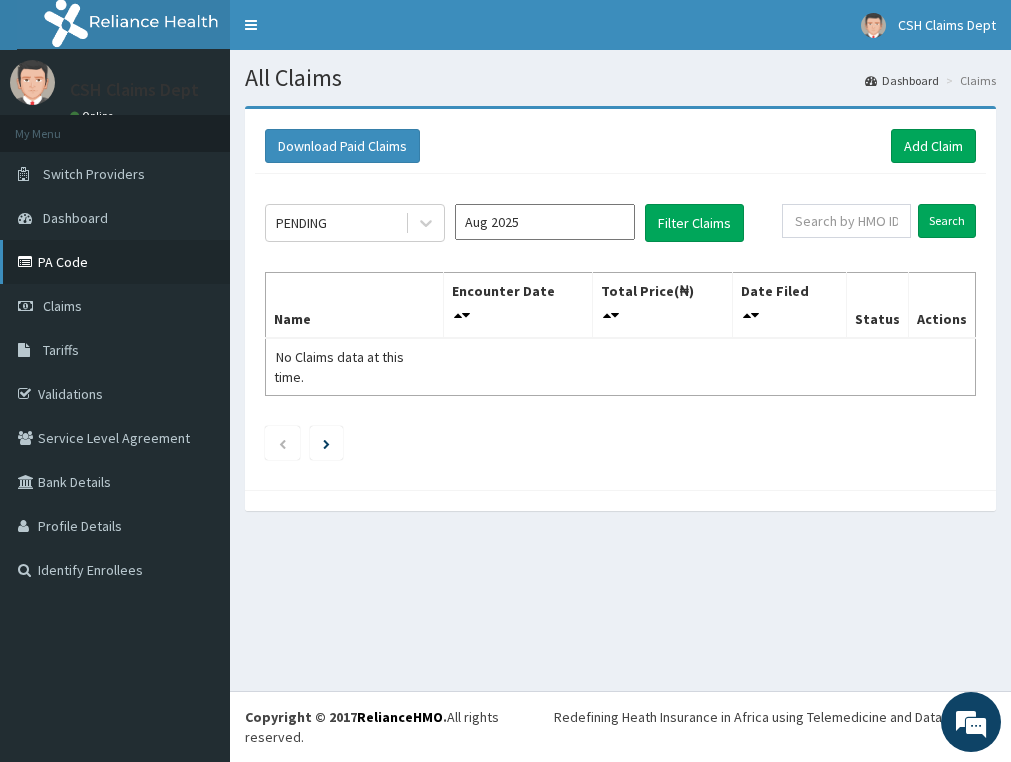 click on "PA Code" at bounding box center (115, 262) 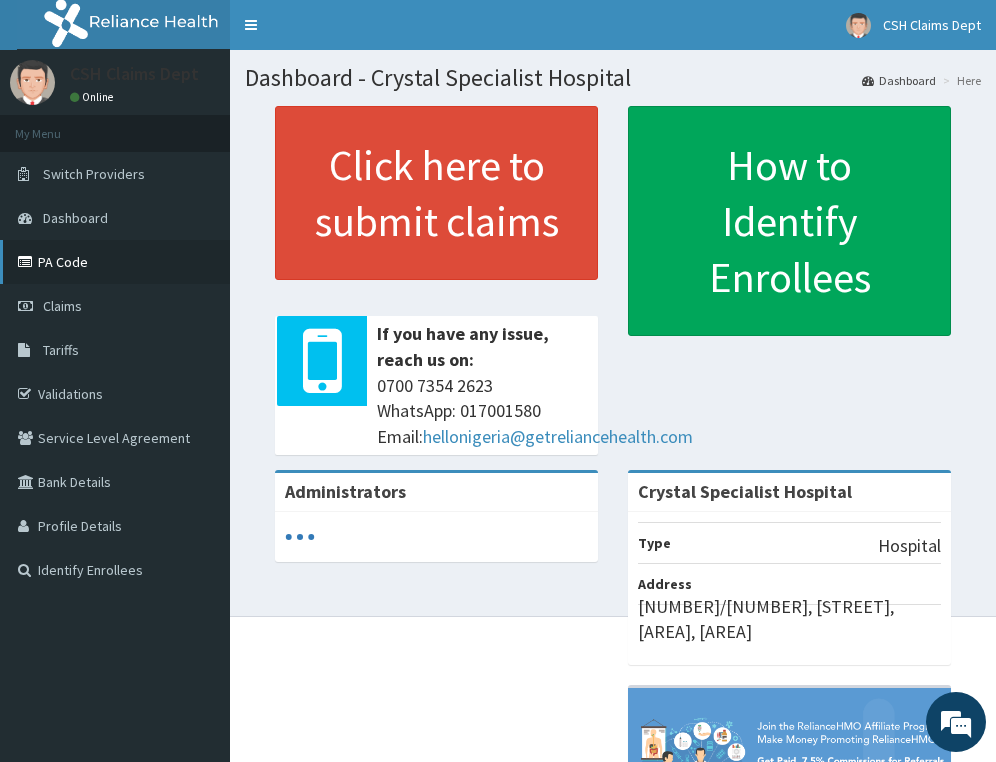 click on "PA Code" at bounding box center [115, 262] 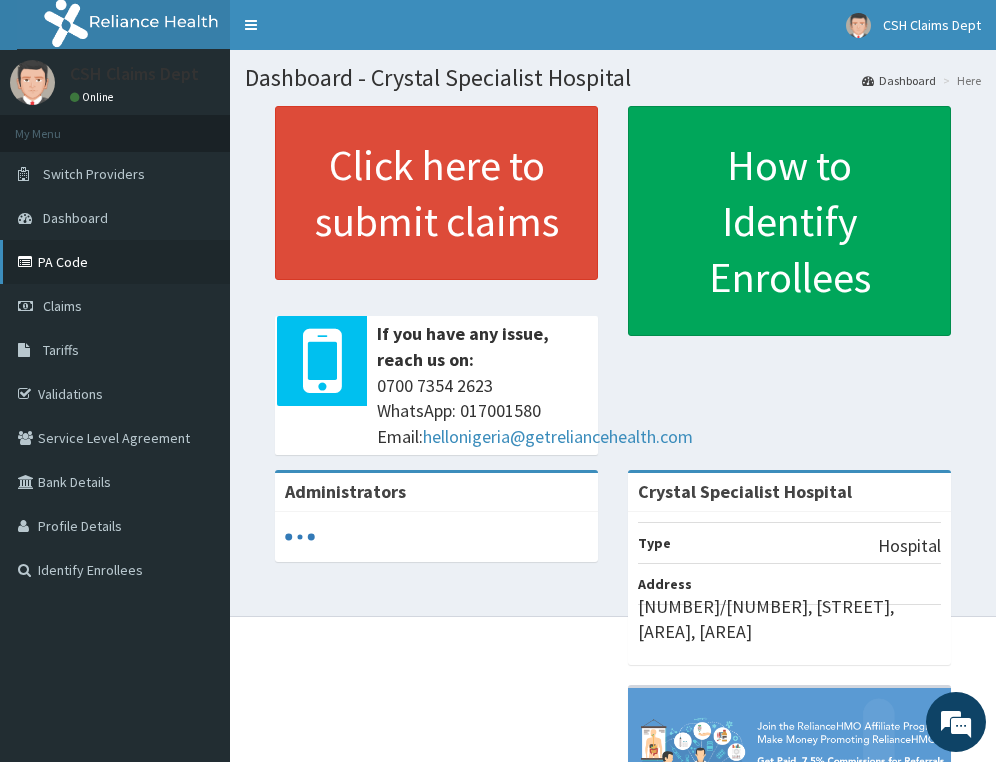 scroll, scrollTop: 0, scrollLeft: 0, axis: both 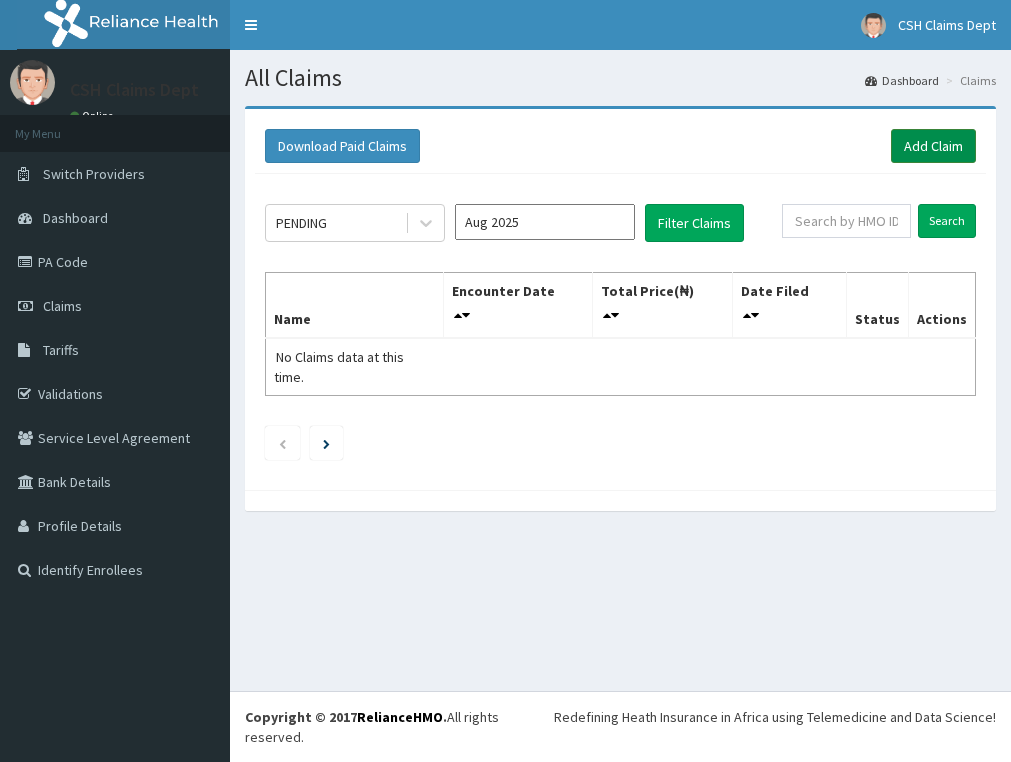 click on "Add Claim" at bounding box center (933, 146) 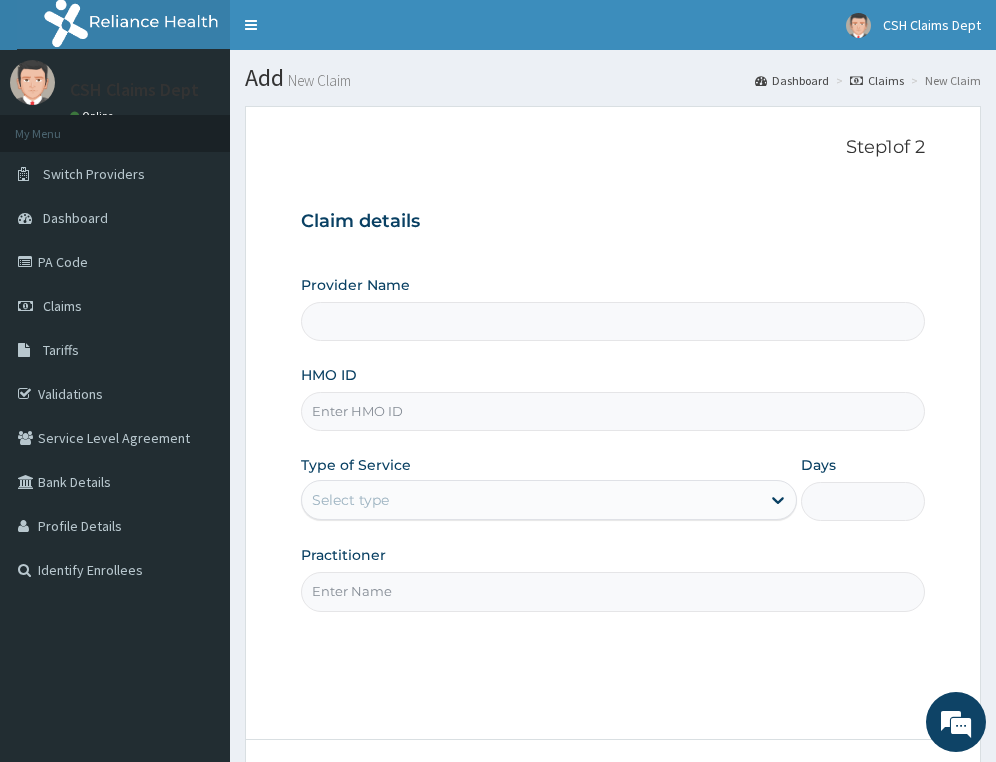 scroll, scrollTop: 0, scrollLeft: 0, axis: both 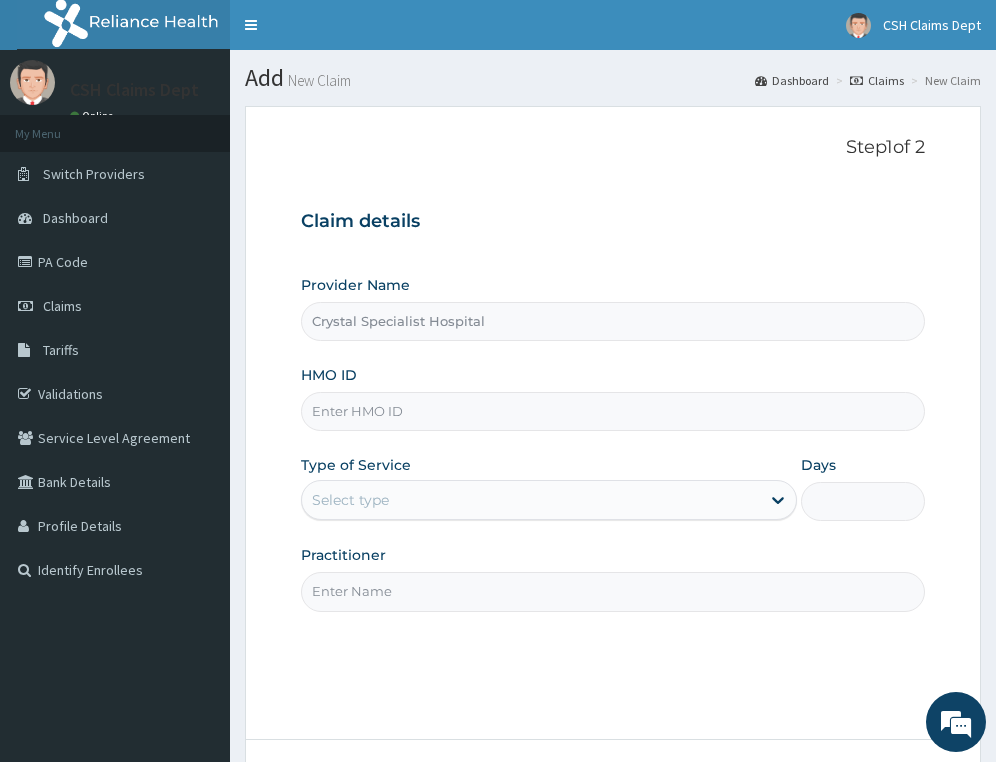 click on "HMO ID" at bounding box center (613, 411) 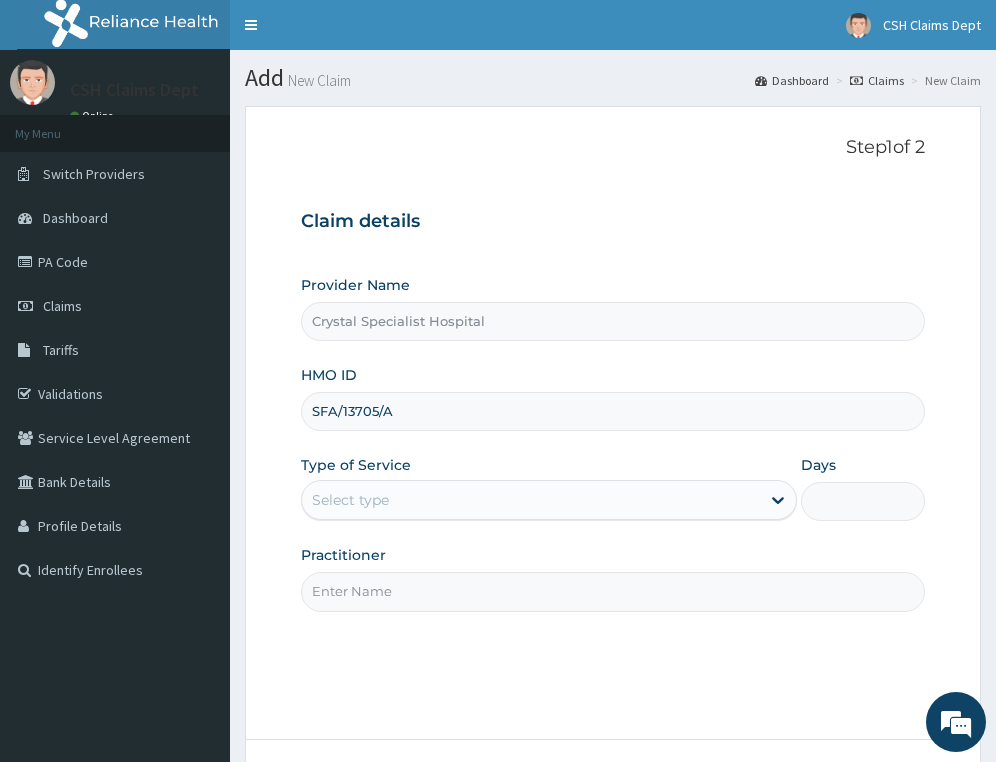 scroll, scrollTop: 0, scrollLeft: 0, axis: both 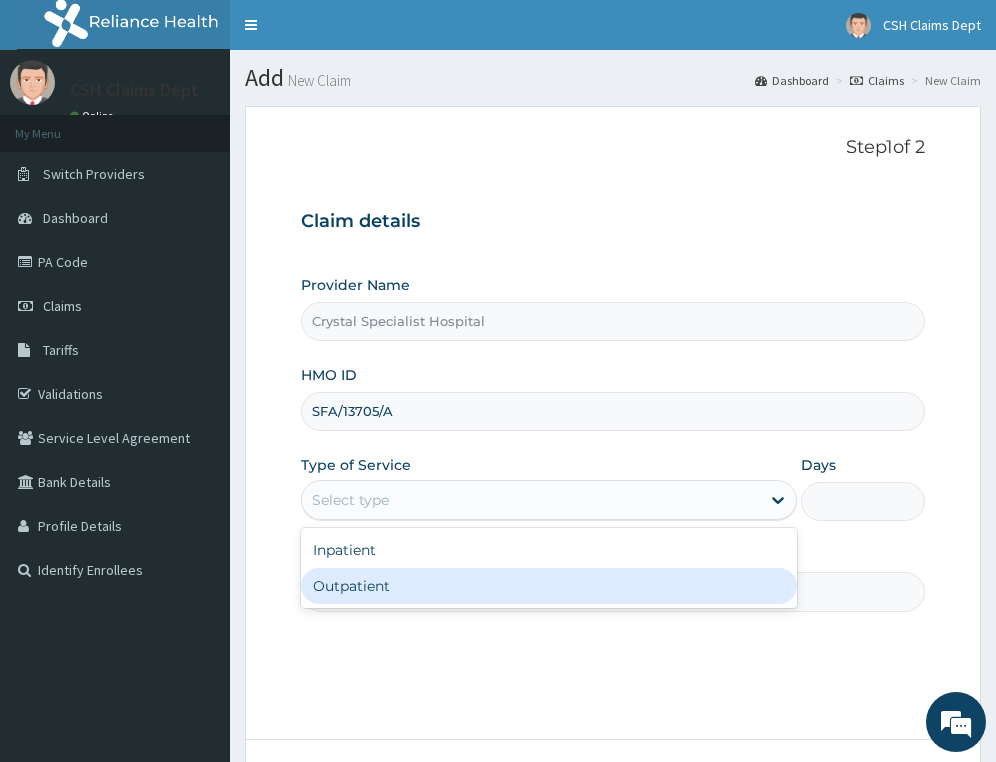 click on "Outpatient" at bounding box center (549, 586) 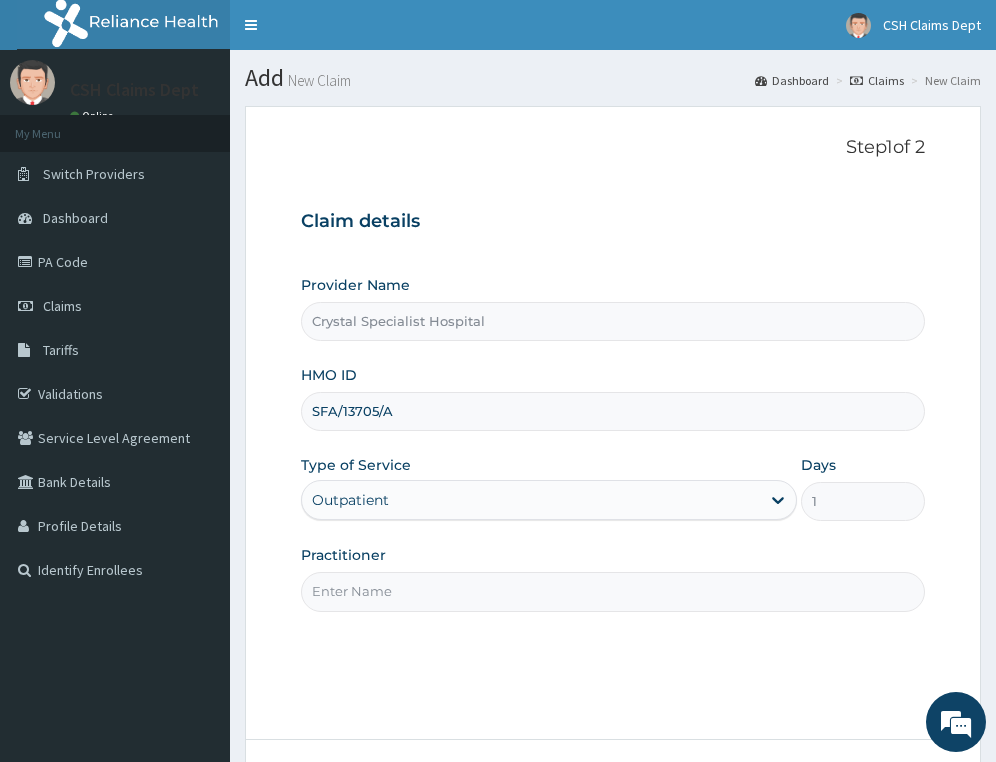click on "Practitioner" at bounding box center [613, 591] 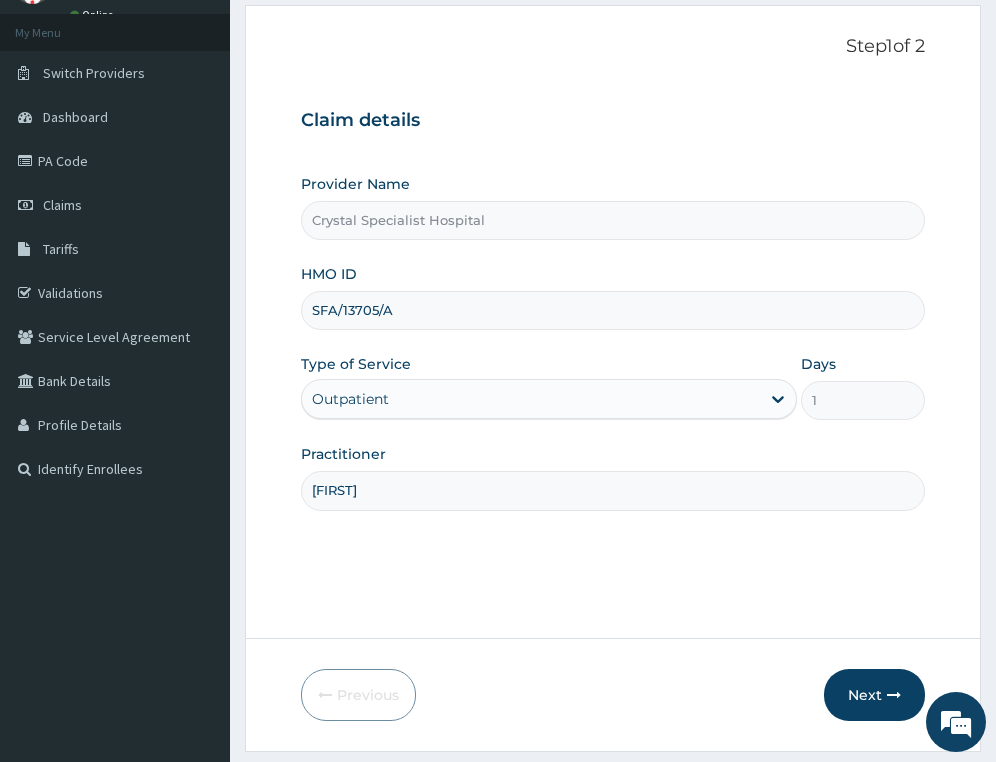 scroll, scrollTop: 177, scrollLeft: 0, axis: vertical 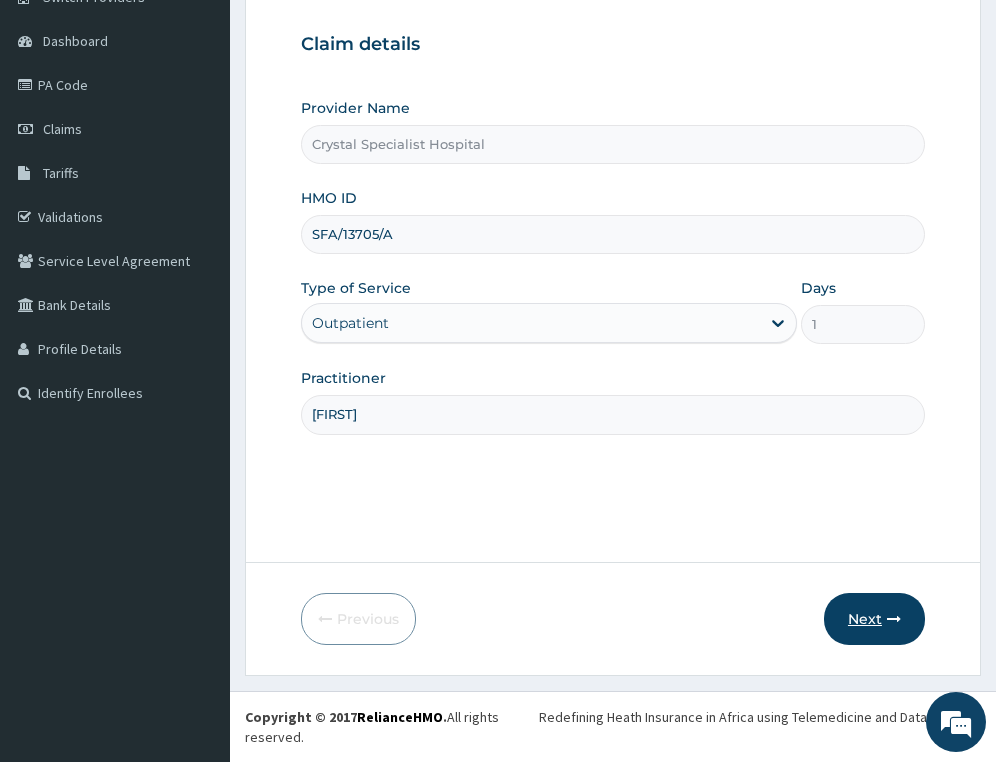 type on "caleb" 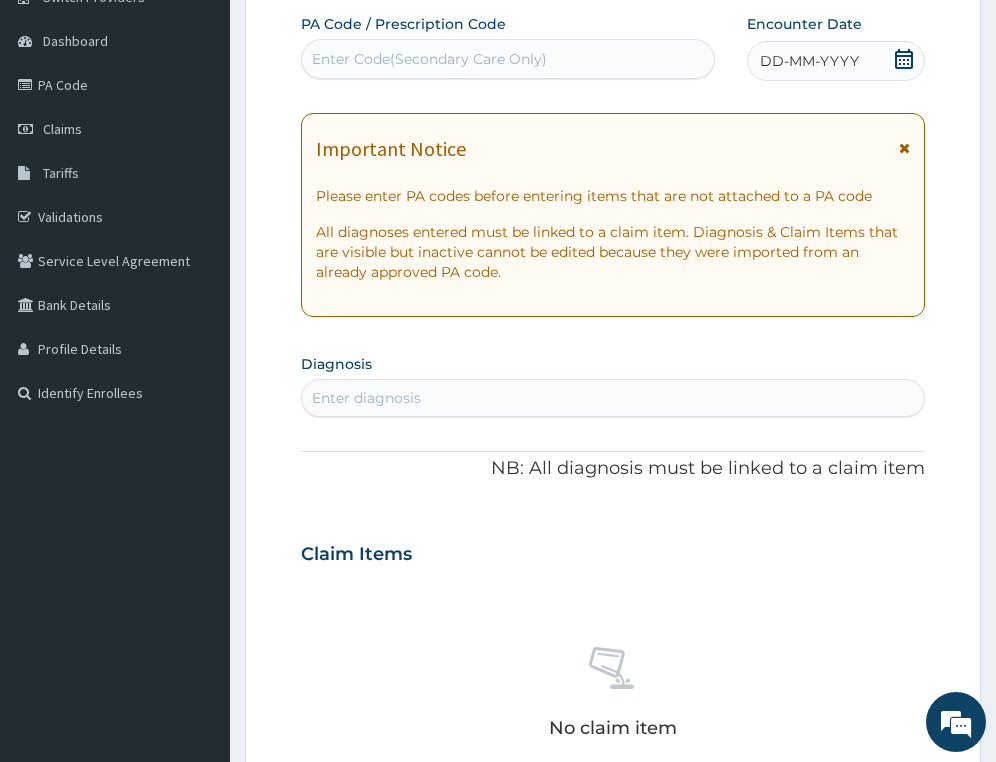 click on "Enter Code(Secondary Care Only)" at bounding box center [429, 59] 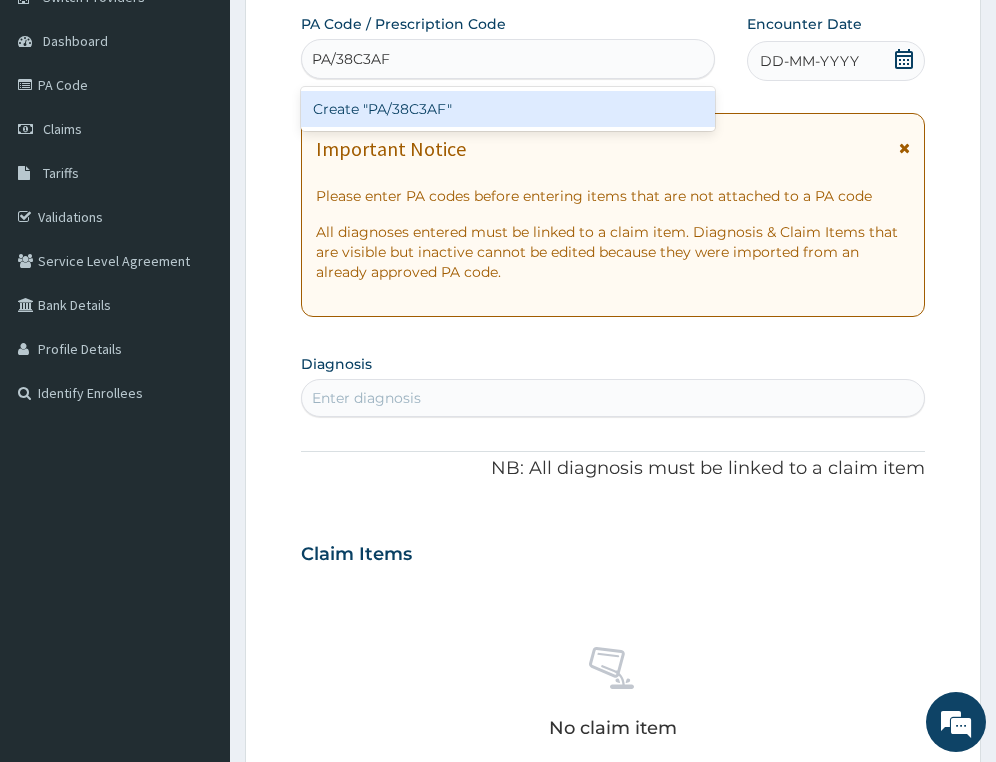 type 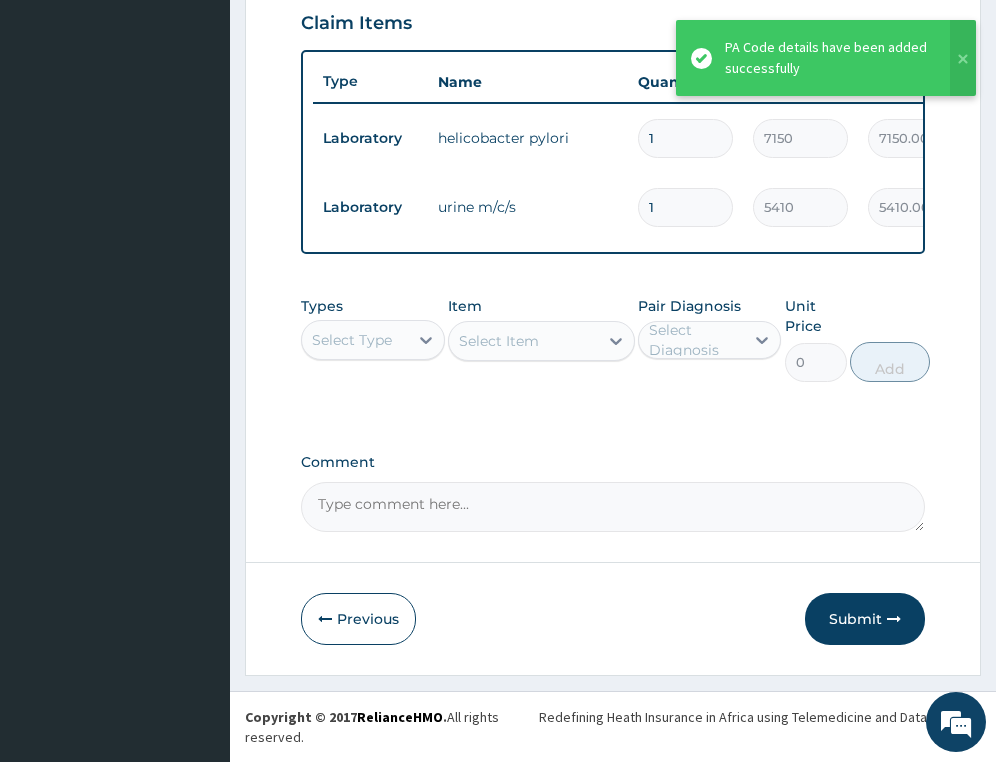scroll, scrollTop: 729, scrollLeft: 0, axis: vertical 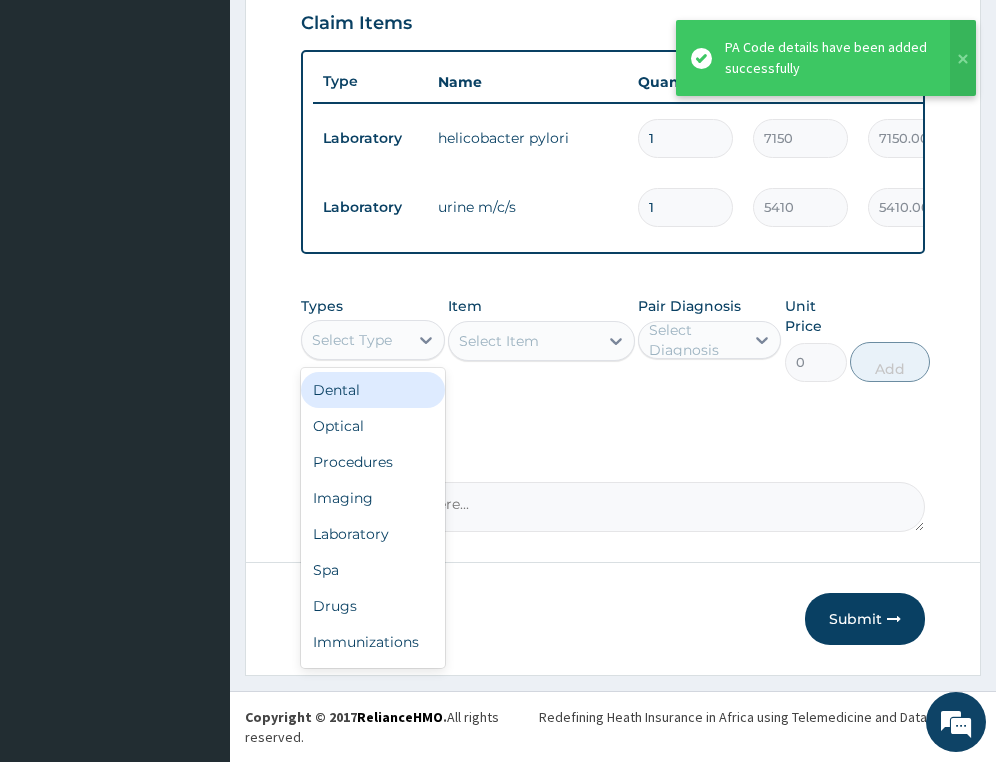 click on "Select Type" at bounding box center [352, 340] 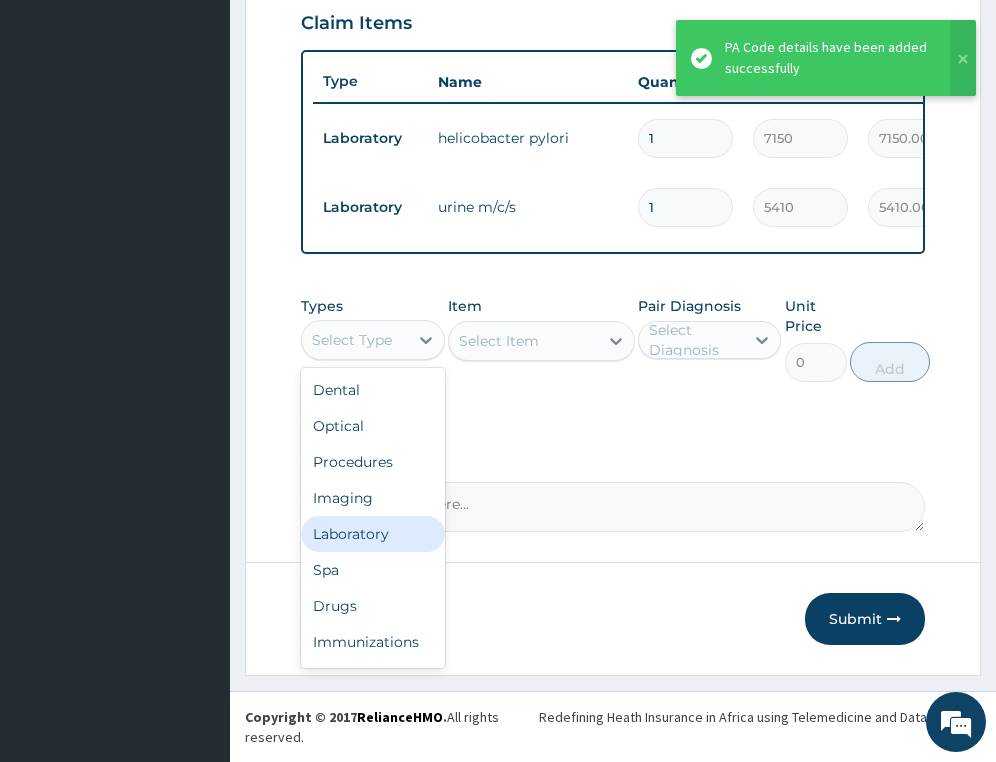 click on "Laboratory" at bounding box center (372, 534) 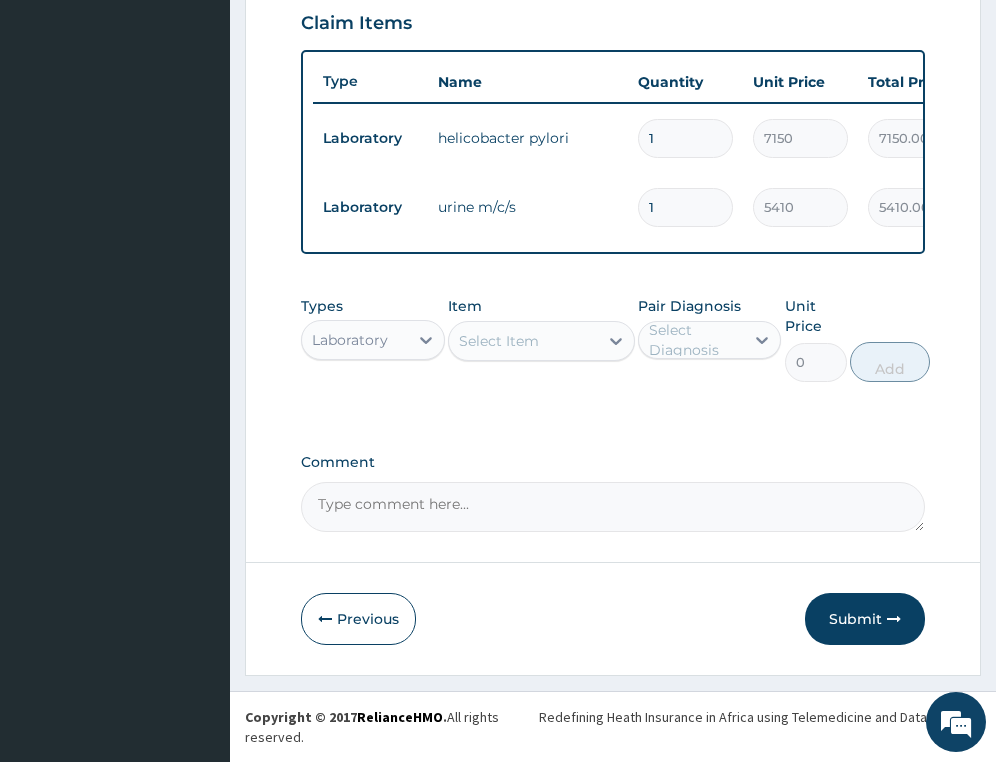 click on "PA Code / Prescription Code PA/38C3AF Encounter Date 31-07-2025 Important Notice Please enter PA codes before entering items that are not attached to a PA code   All diagnoses entered must be linked to a claim item. Diagnosis & Claim Items that are visible but inactive cannot be edited because they were imported from an already approved PA code. Diagnosis Peptic ulcer query Acute urinary tract infection query NB: All diagnosis must be linked to a claim item Claim Items Type Name Quantity Unit Price Total Price Pair Diagnosis Actions Laboratory helicobacter pylori 1 7150 7150.00 Peptic ulcer Delete Laboratory urine m/c/s 1 5410 5410.00 Acute urinary tract infection Delete Types Laboratory Item Select Item Pair Diagnosis Select Diagnosis Unit Price 0 Add Comment" at bounding box center [613, 4] 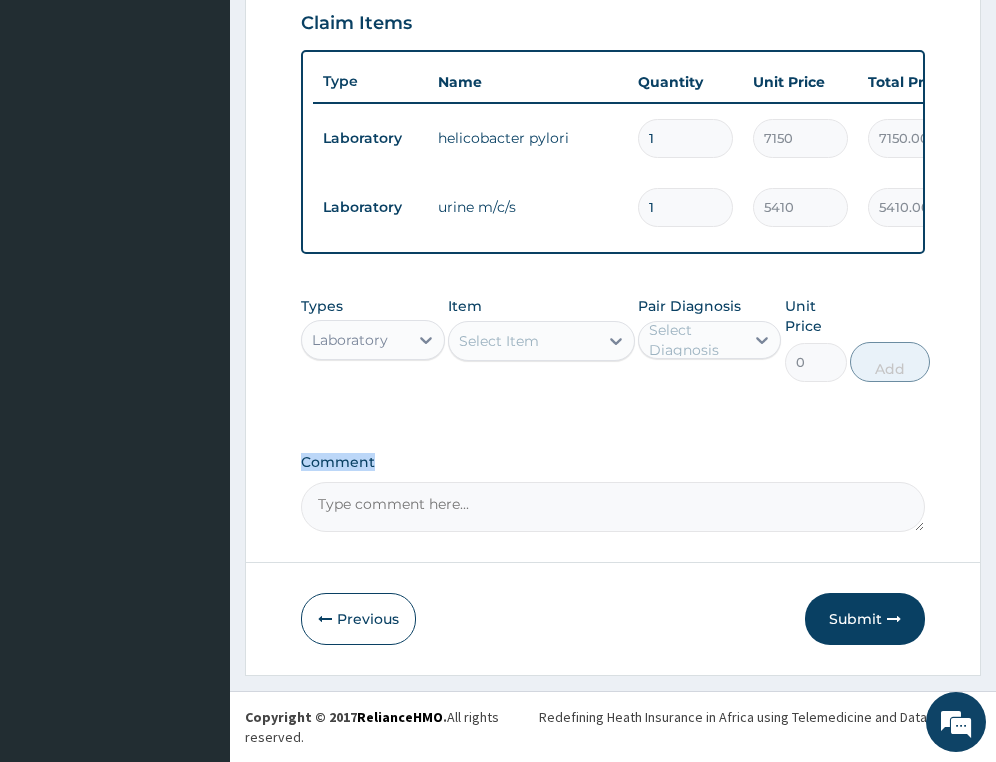 drag, startPoint x: 575, startPoint y: 475, endPoint x: 552, endPoint y: 445, distance: 37.802116 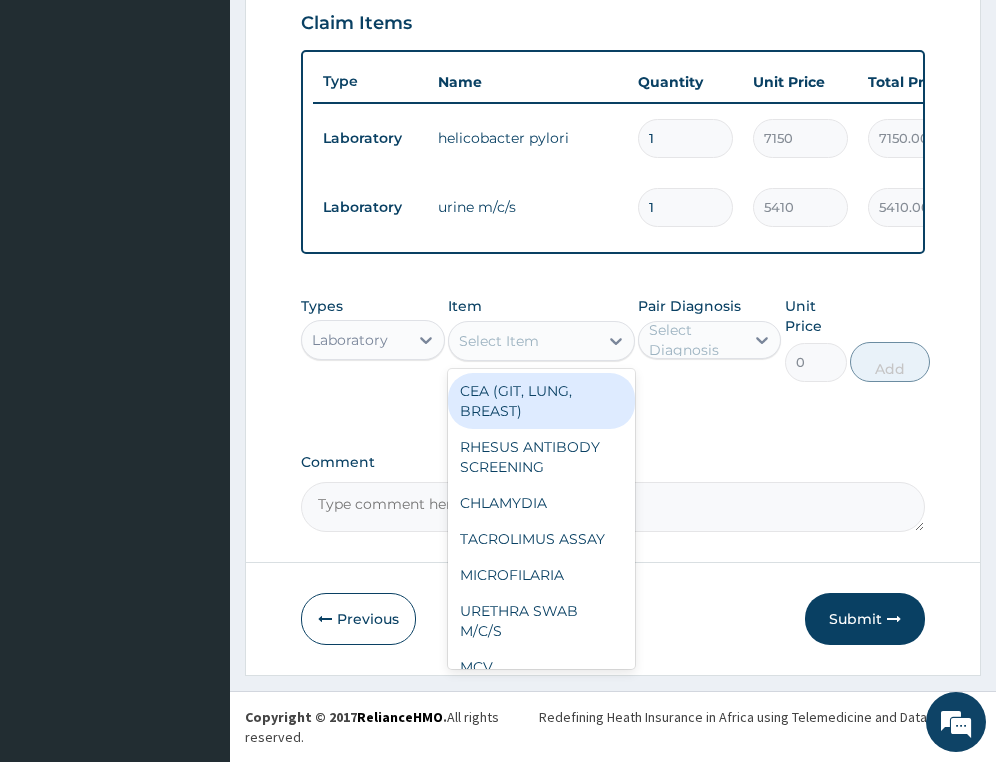 click on "Select Item" at bounding box center (523, 341) 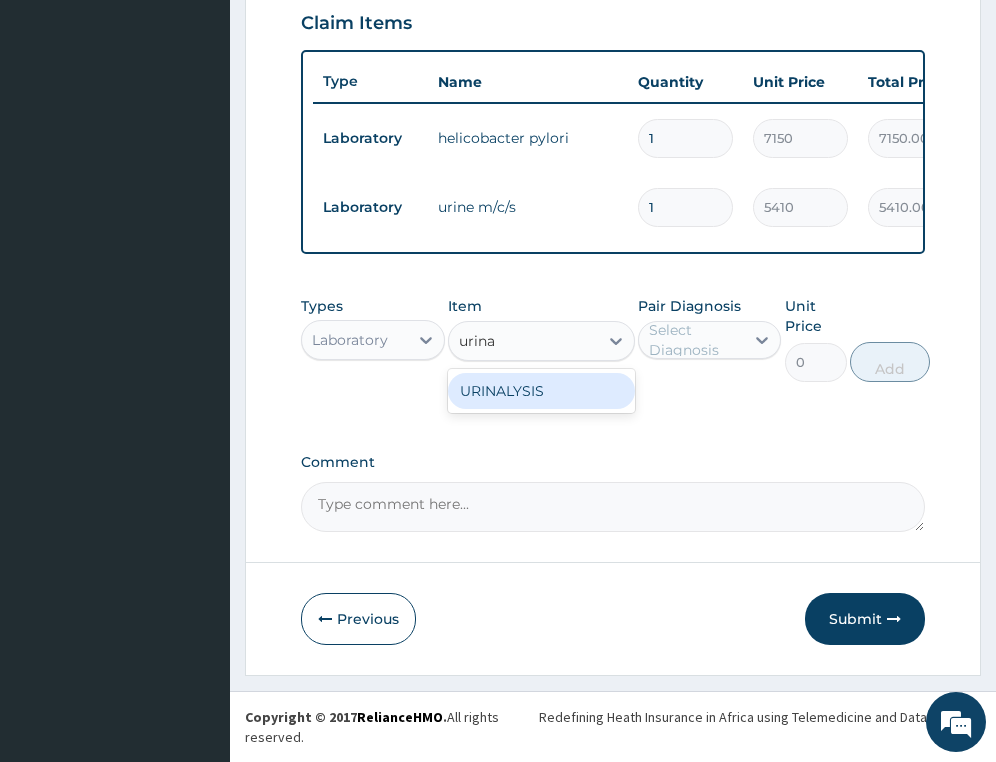 type on "urinal" 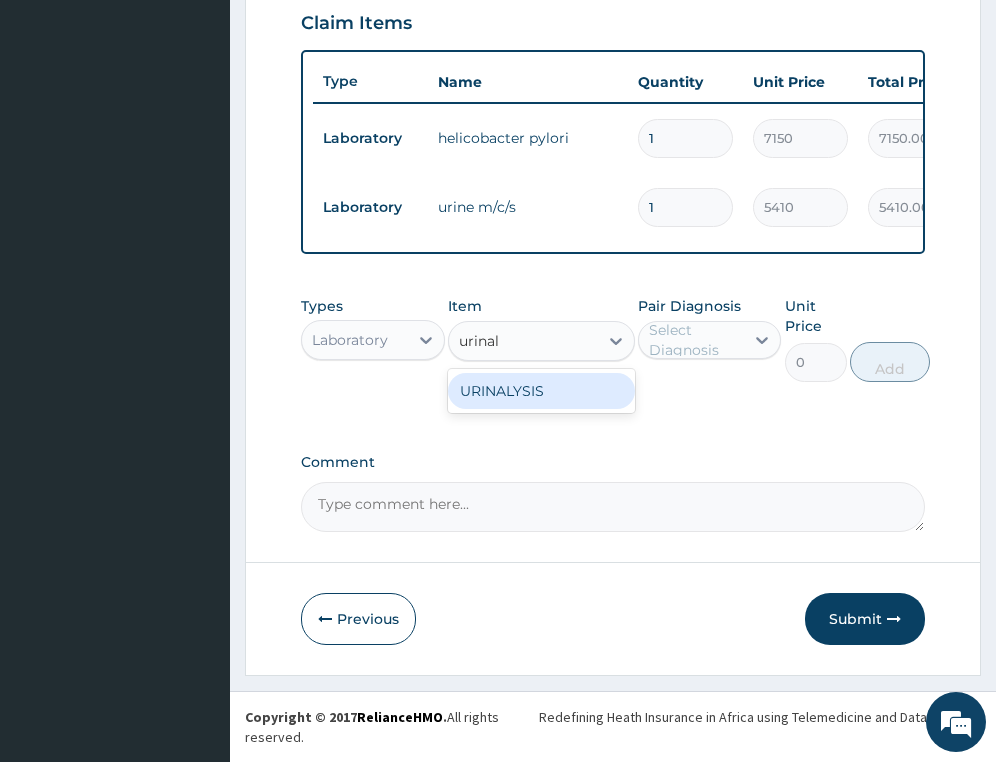 drag, startPoint x: 526, startPoint y: 388, endPoint x: 786, endPoint y: 313, distance: 270.6012 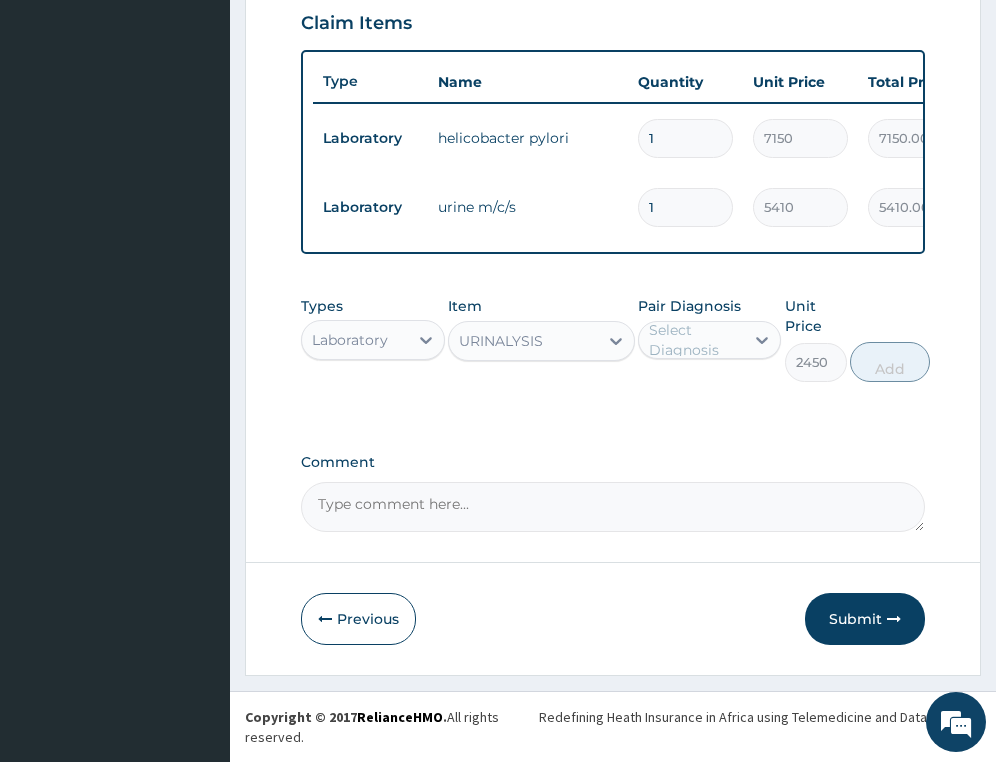 click on "Unit Price" at bounding box center (816, 316) 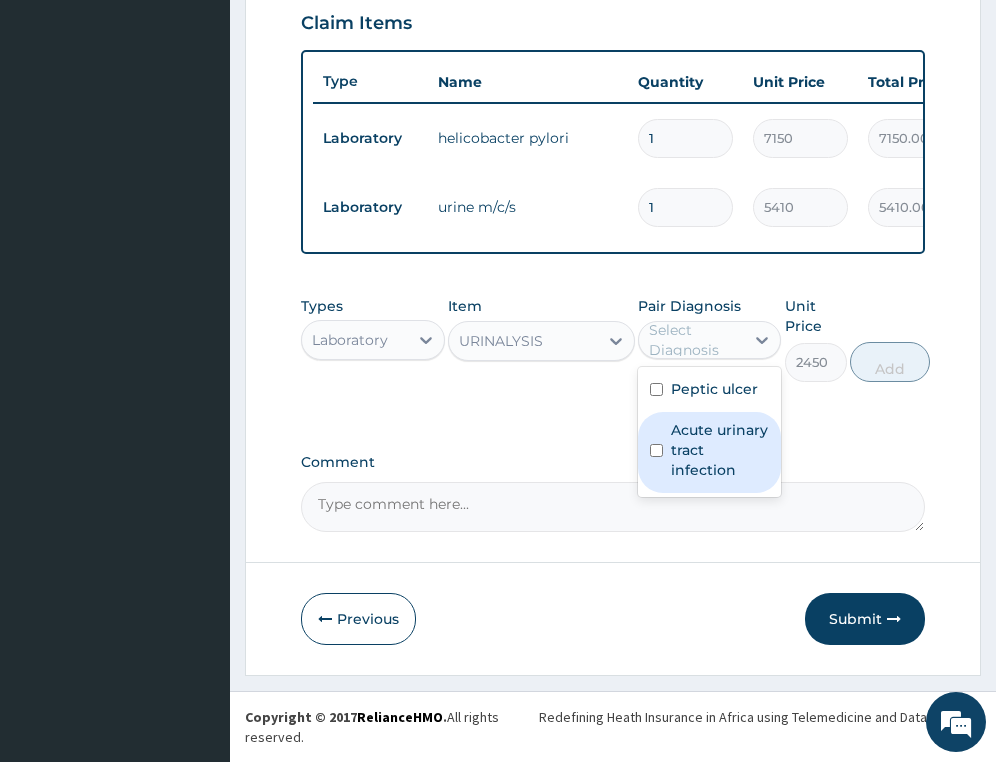 click on "Acute urinary tract infection" at bounding box center [720, 450] 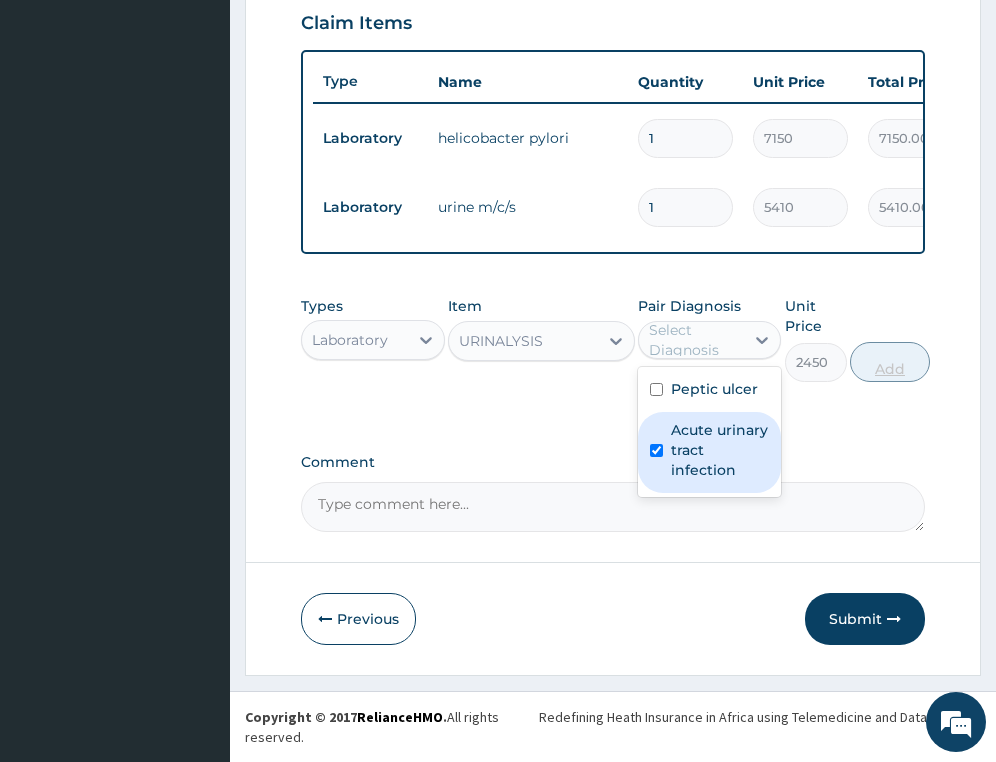 checkbox on "true" 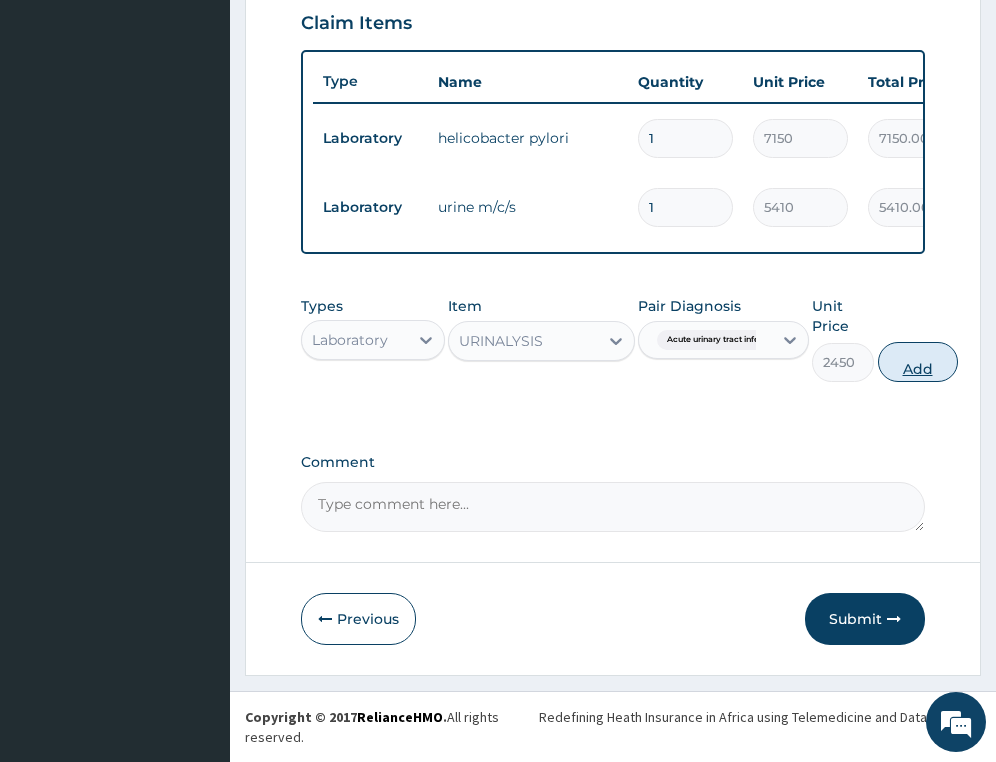 click on "Add" at bounding box center (918, 362) 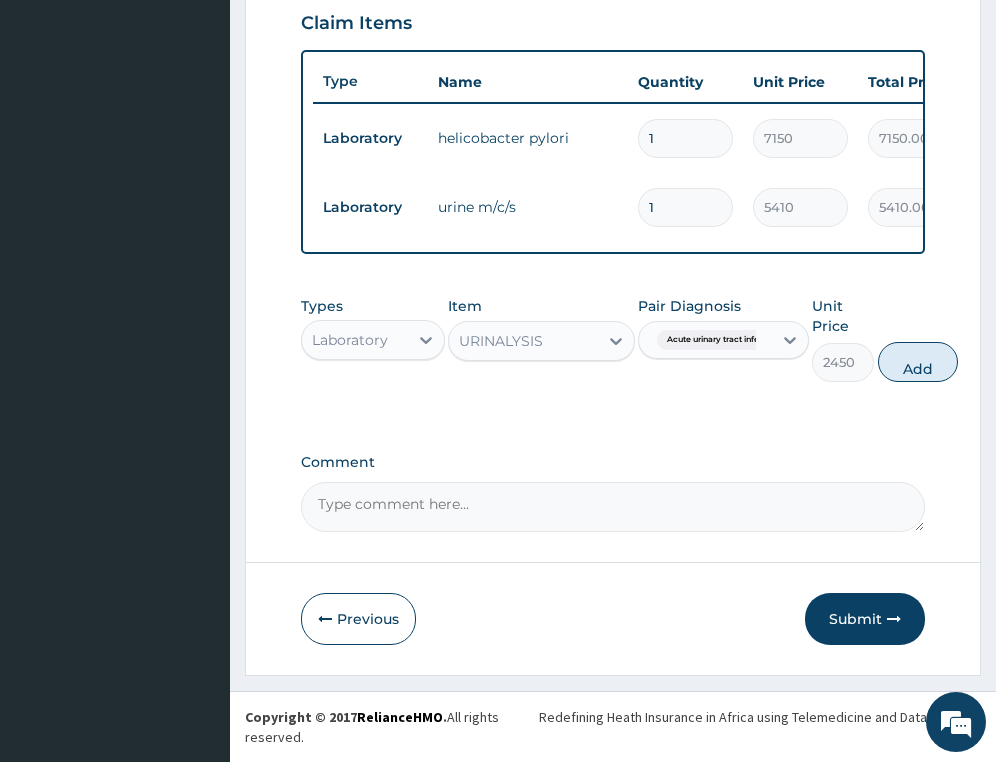 type on "0" 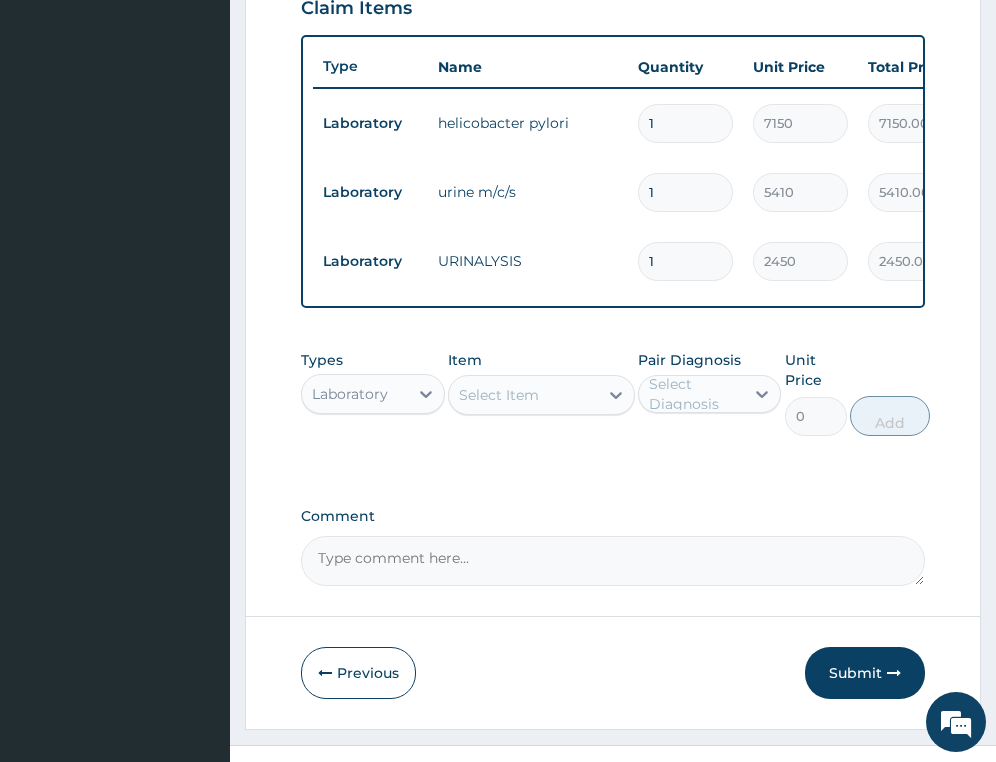 click on "Laboratory" at bounding box center [350, 394] 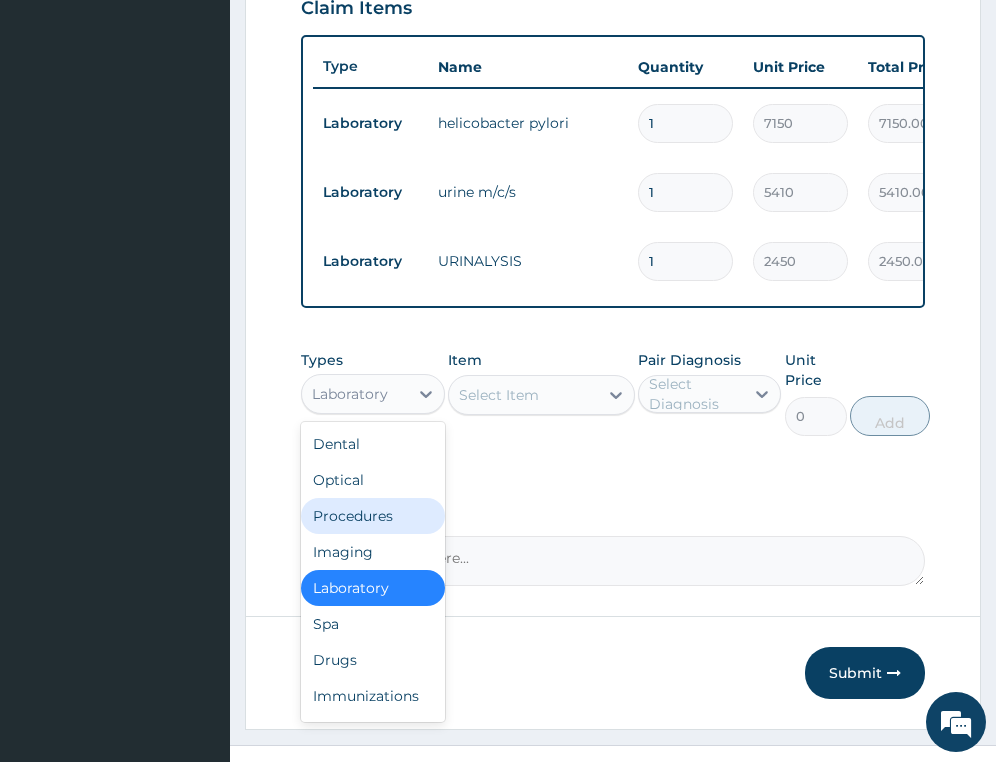 click on "Procedures" at bounding box center [372, 516] 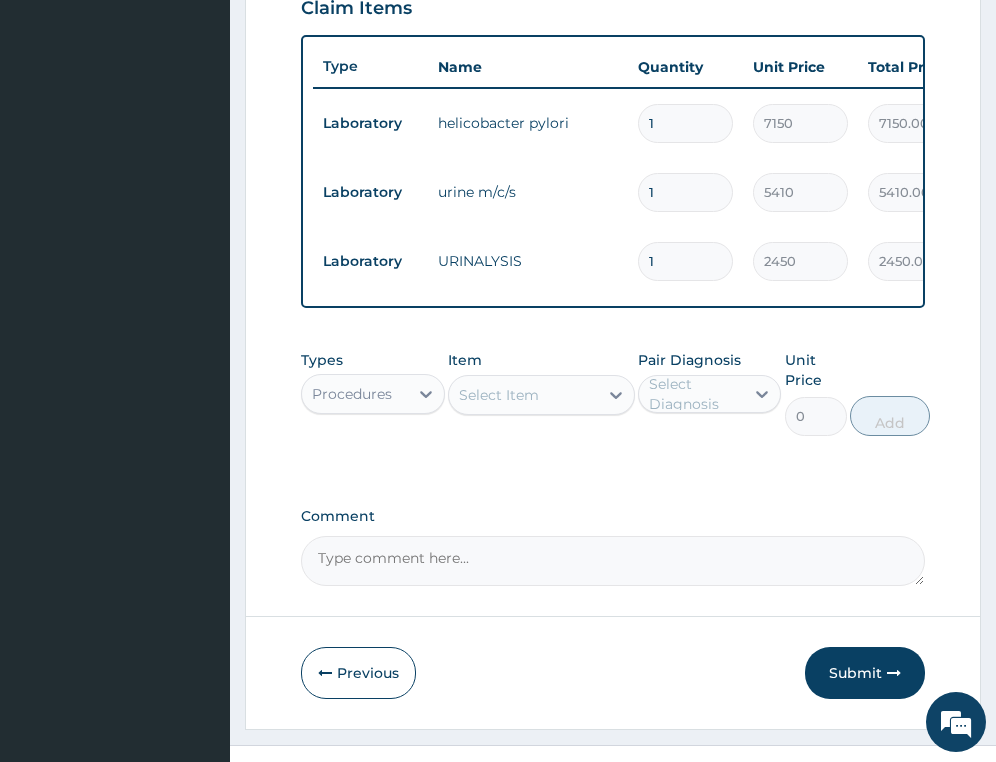 click on "Select Item" at bounding box center [499, 395] 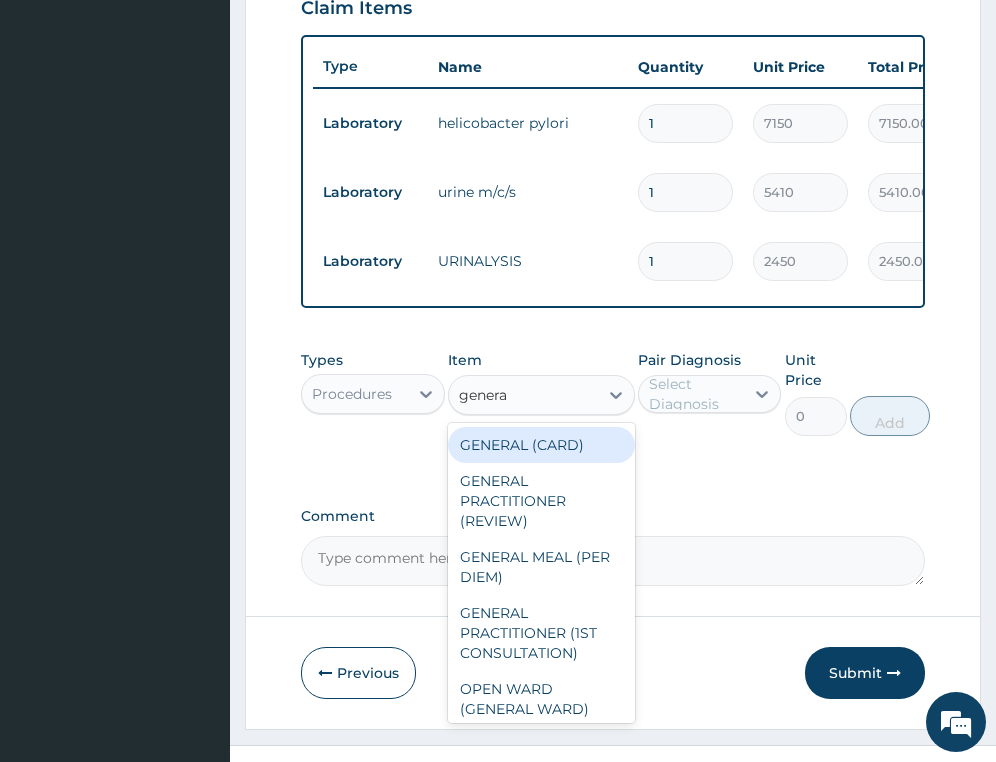 type on "general" 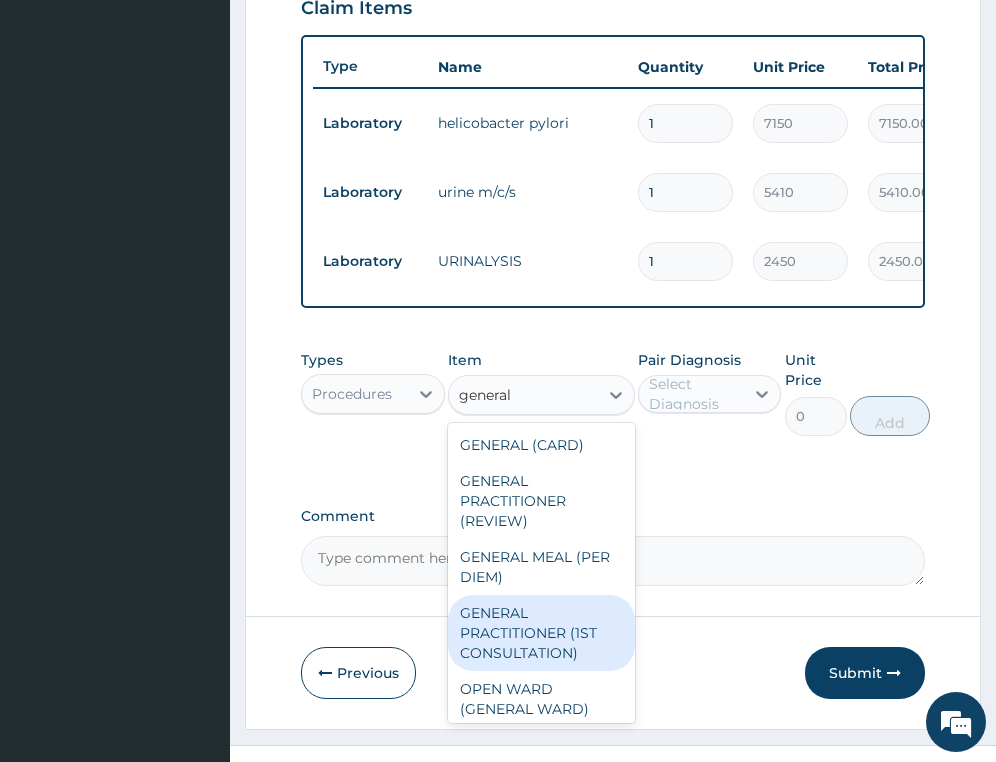 drag, startPoint x: 557, startPoint y: 664, endPoint x: 658, endPoint y: 481, distance: 209.02153 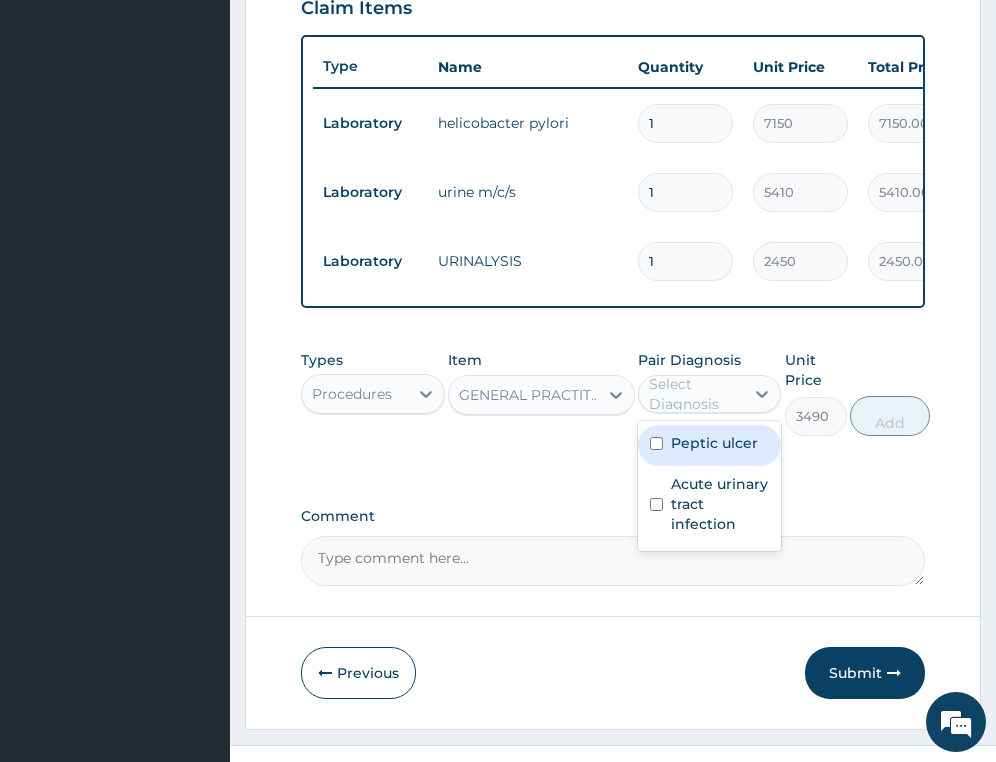 click on "Select Diagnosis" at bounding box center [695, 394] 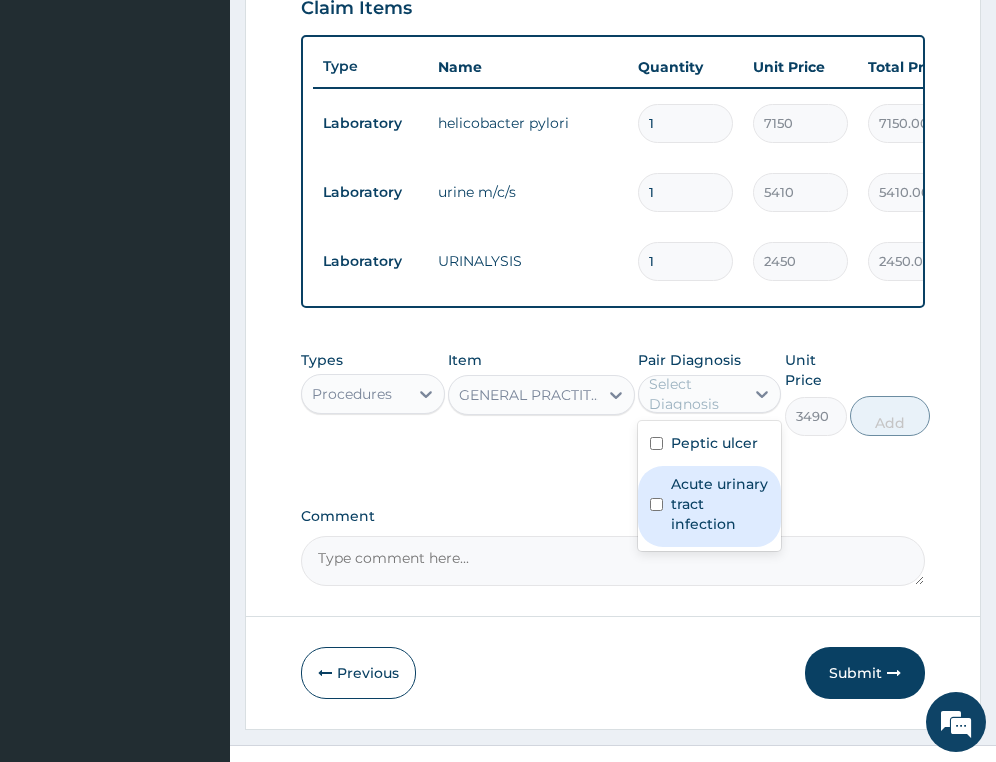 click on "Acute urinary tract infection" at bounding box center [720, 504] 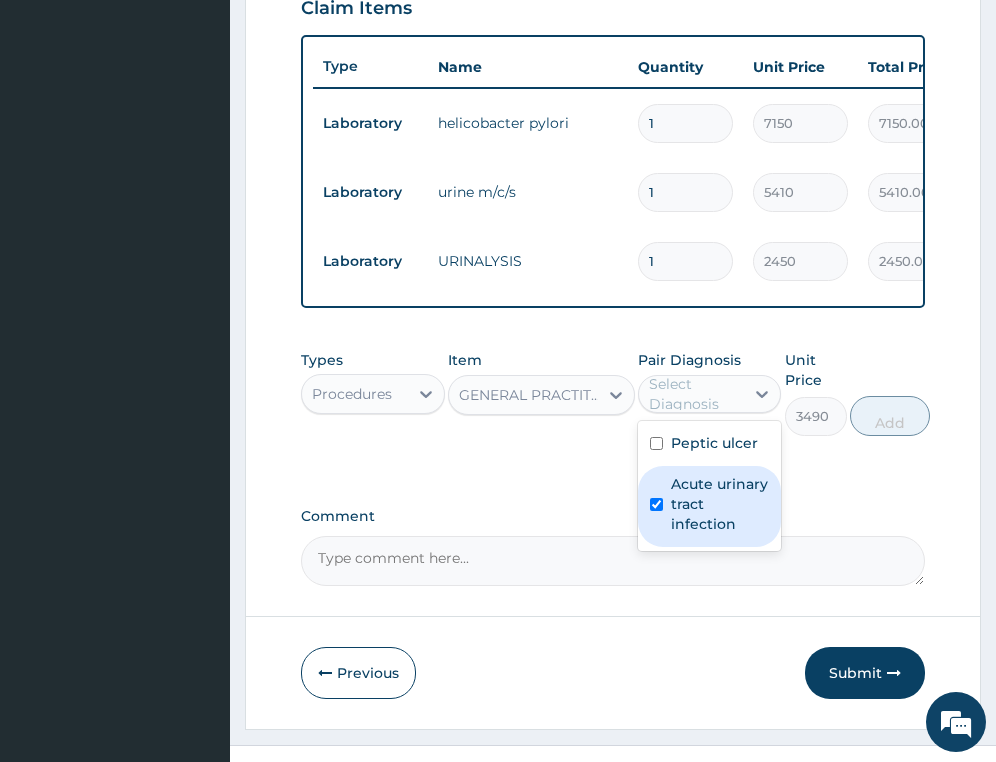 checkbox on "true" 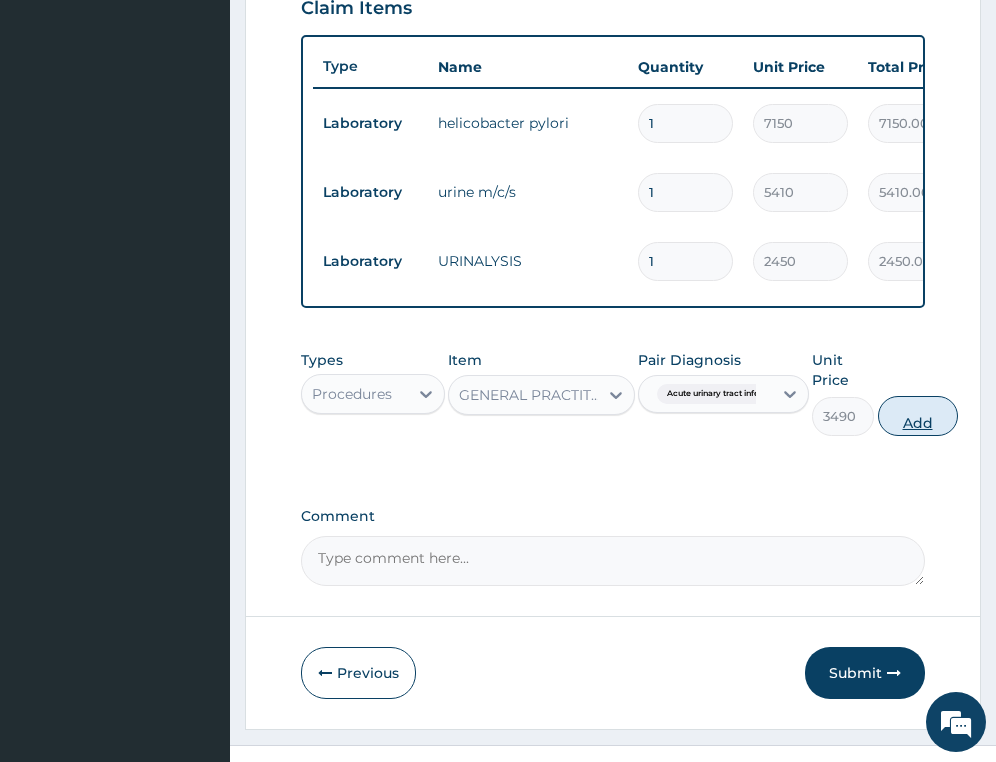 click on "Add" at bounding box center (918, 416) 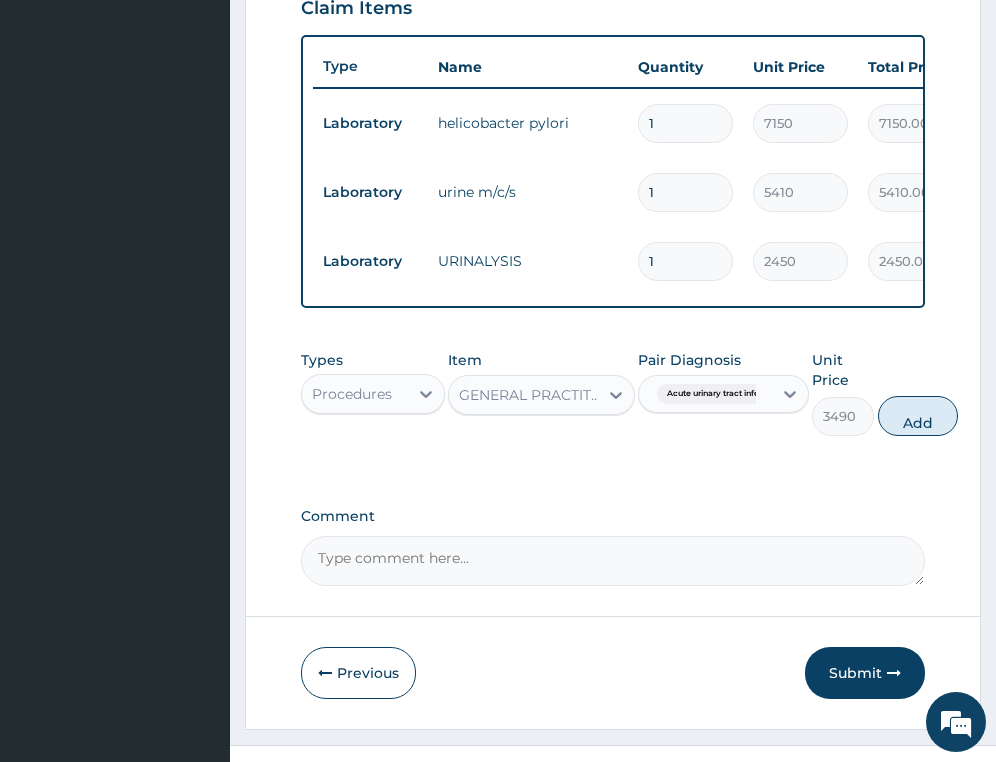 type on "0" 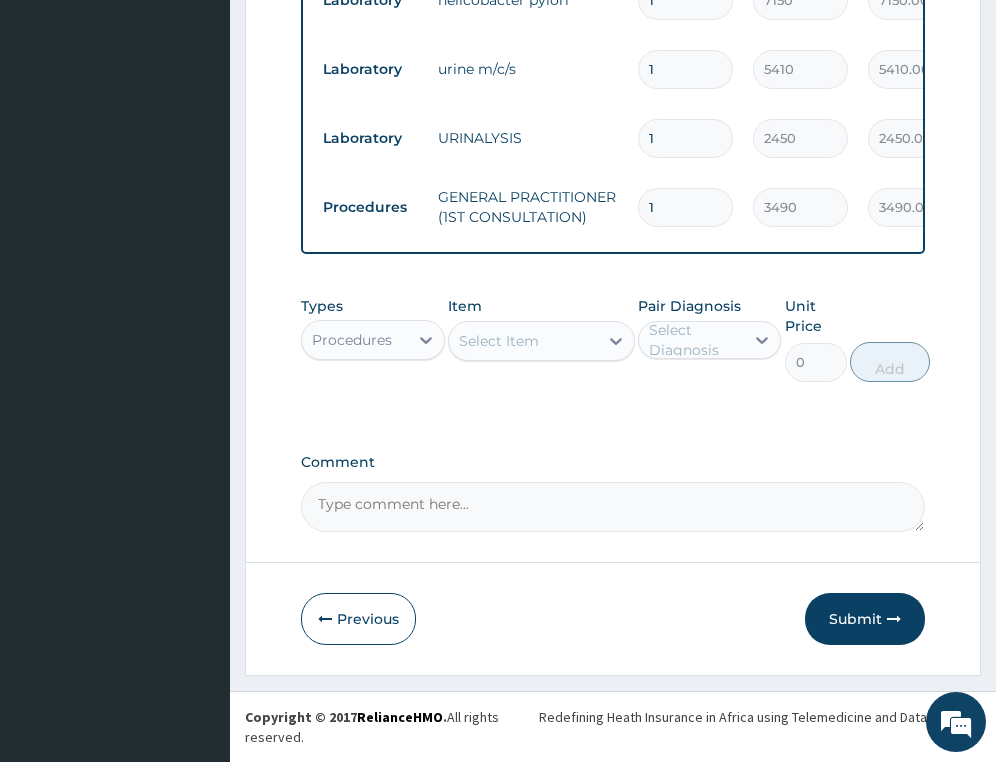 scroll, scrollTop: 867, scrollLeft: 0, axis: vertical 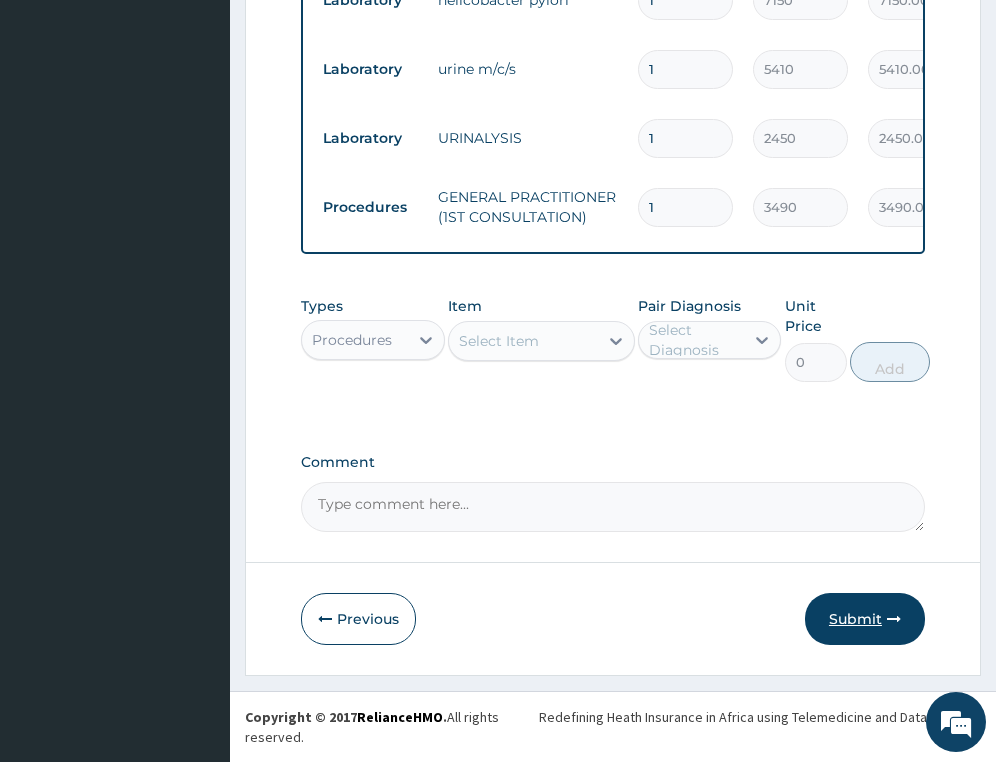 click on "Submit" at bounding box center [865, 619] 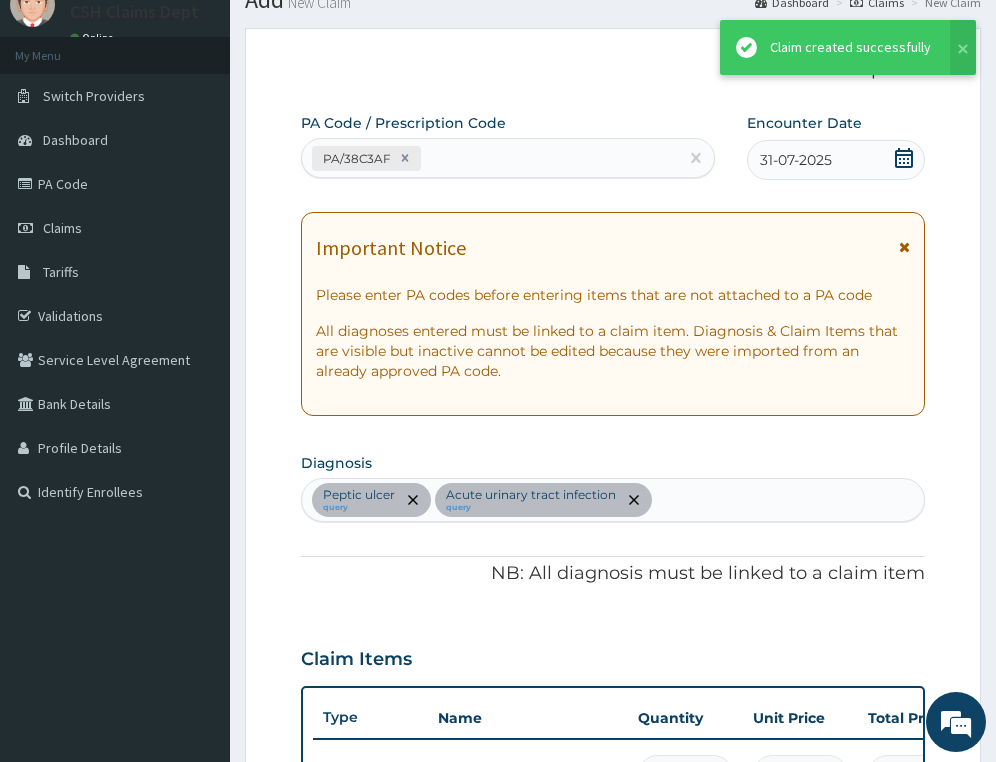 scroll, scrollTop: 0, scrollLeft: 0, axis: both 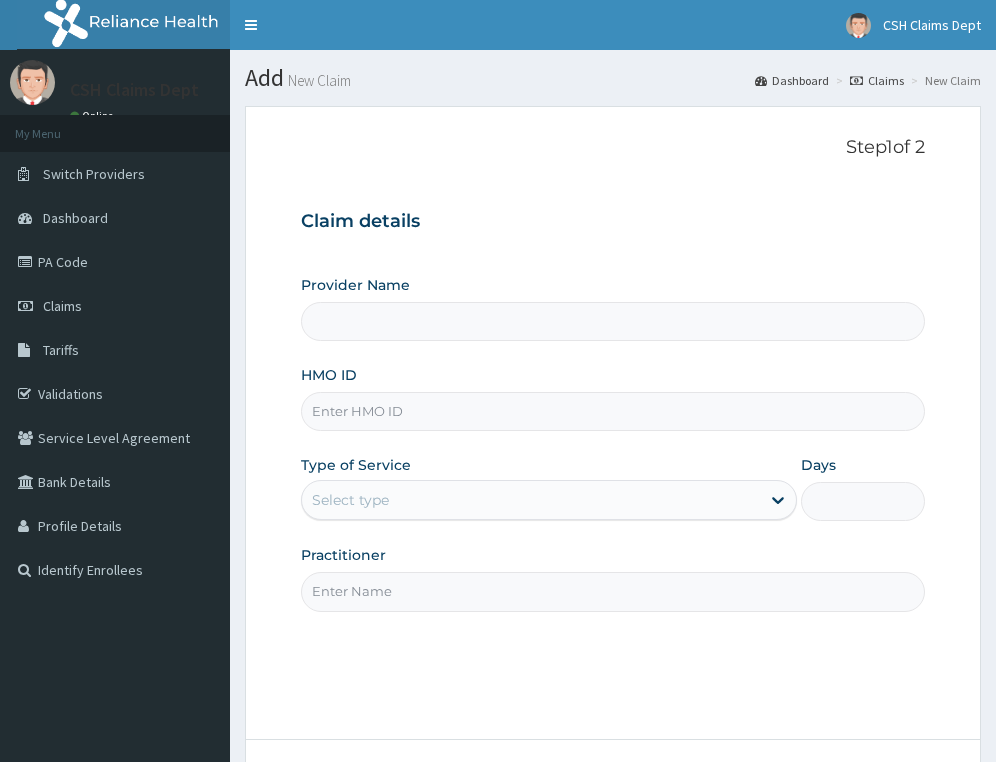 type on "Crystal Specialist Hospital" 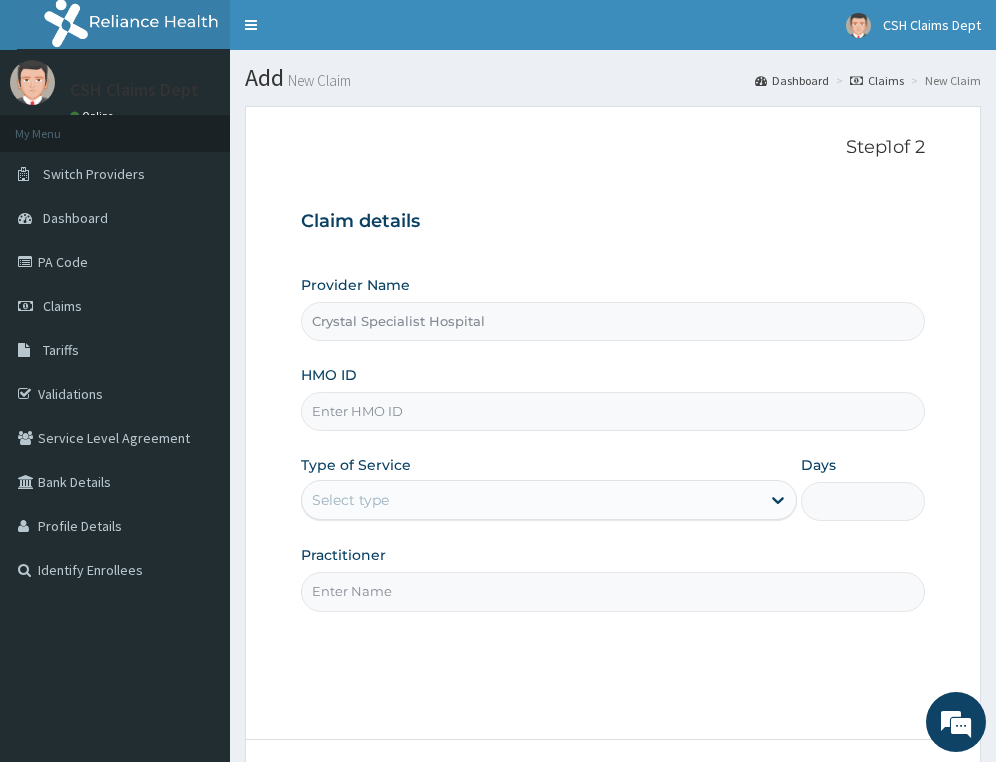 scroll, scrollTop: 177, scrollLeft: 0, axis: vertical 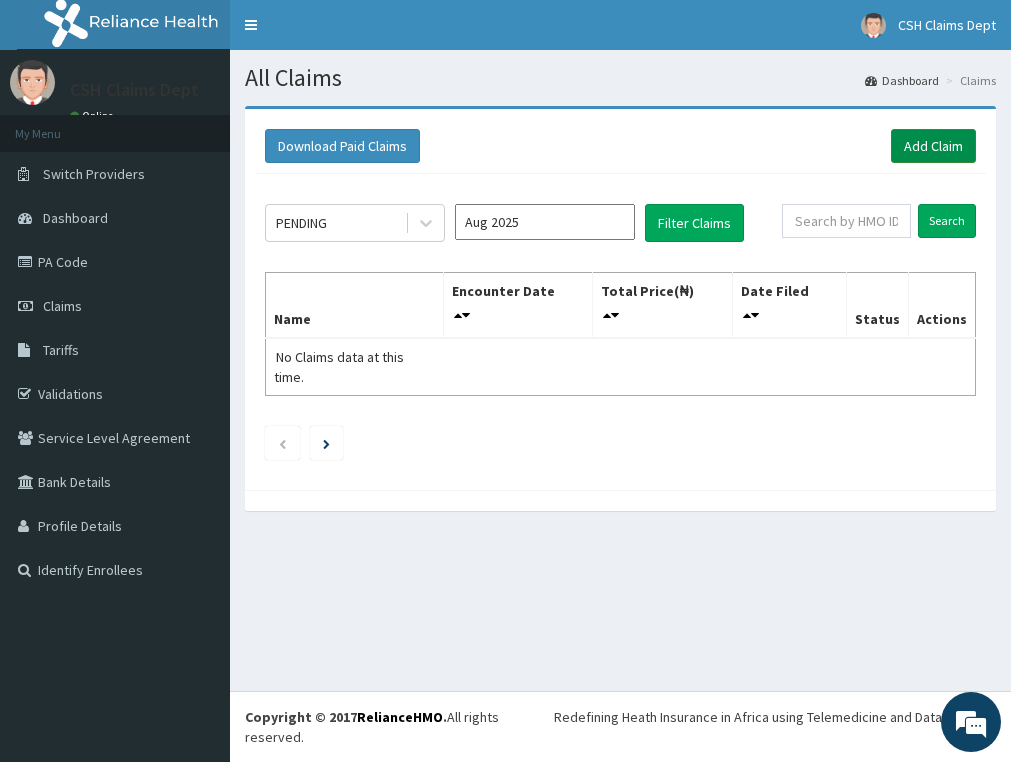 click on "Add Claim" at bounding box center [933, 146] 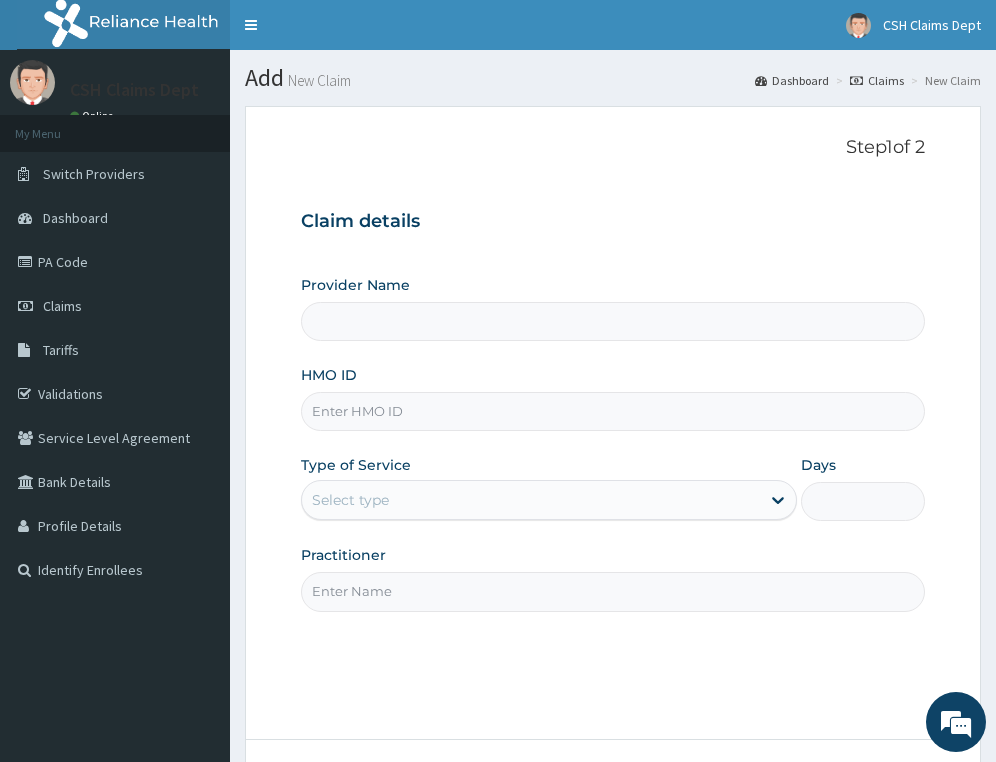 scroll, scrollTop: 0, scrollLeft: 0, axis: both 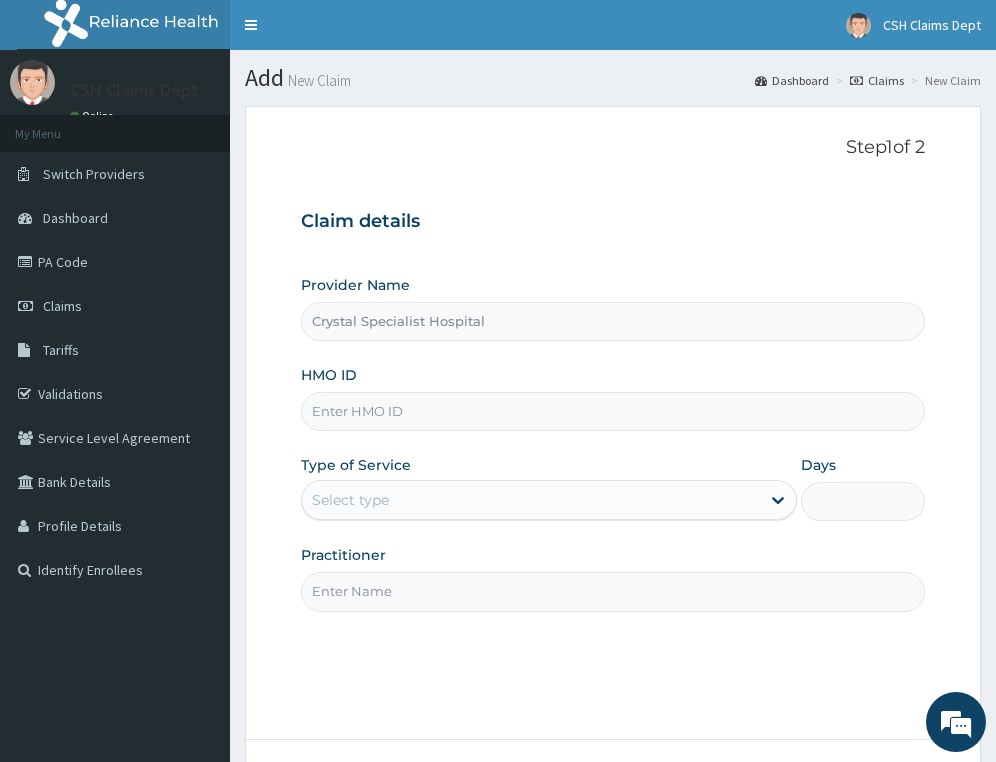click on "HMO ID" at bounding box center (613, 411) 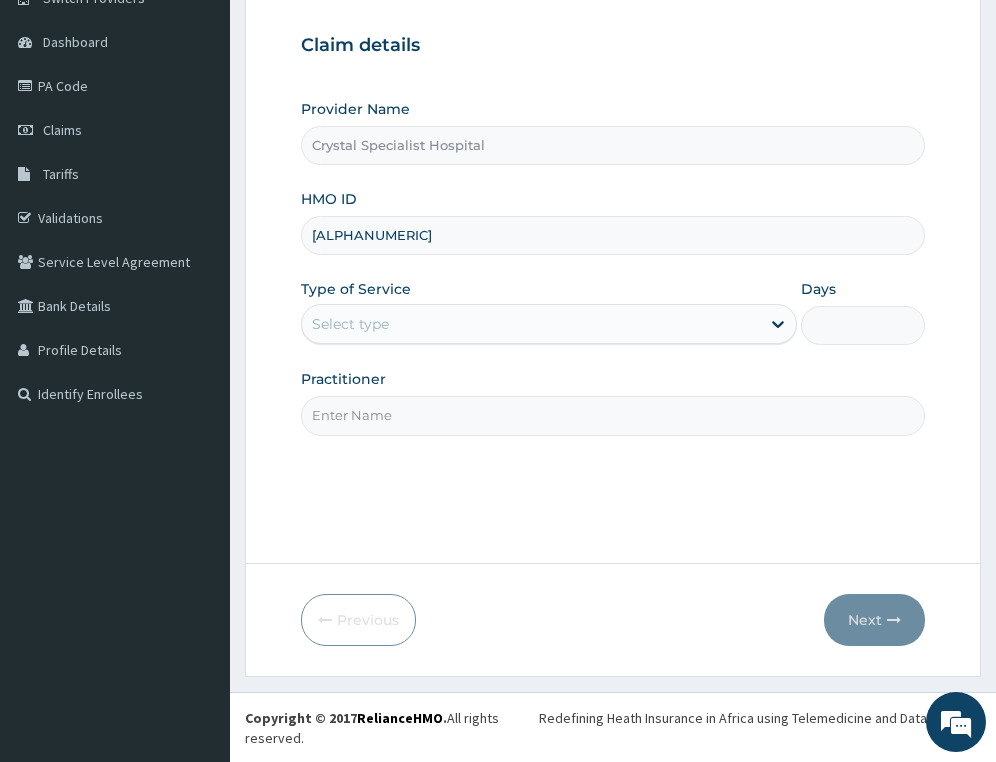 scroll, scrollTop: 177, scrollLeft: 0, axis: vertical 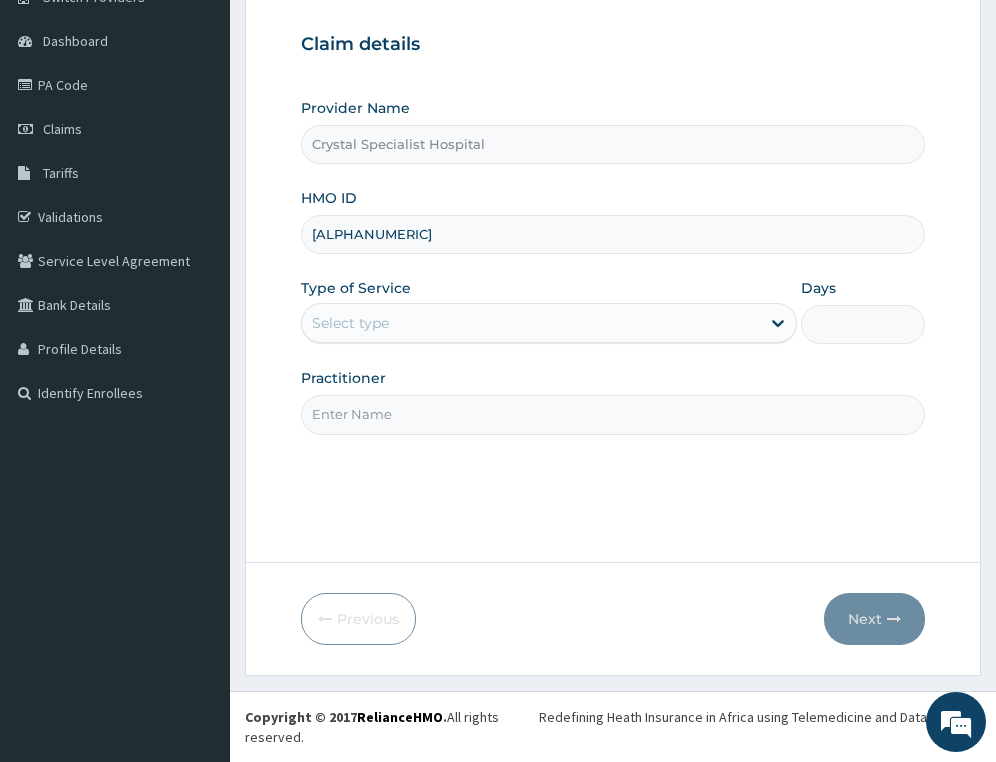 type on "[ALPHANUMERIC]" 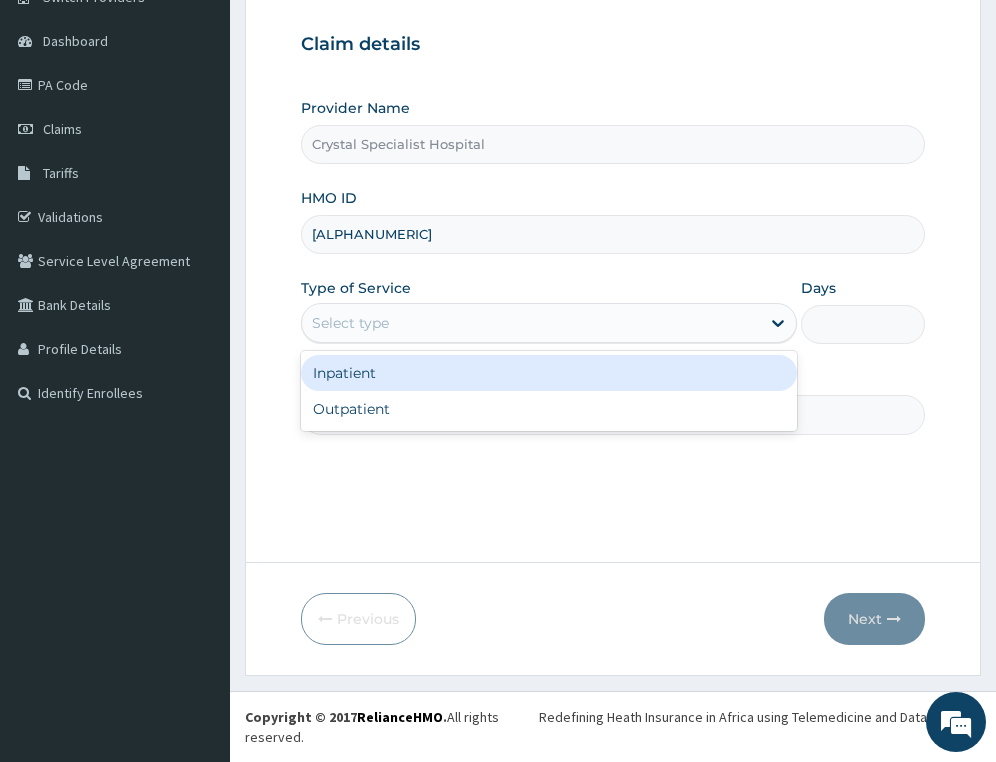 drag, startPoint x: 457, startPoint y: 313, endPoint x: 452, endPoint y: 370, distance: 57.21888 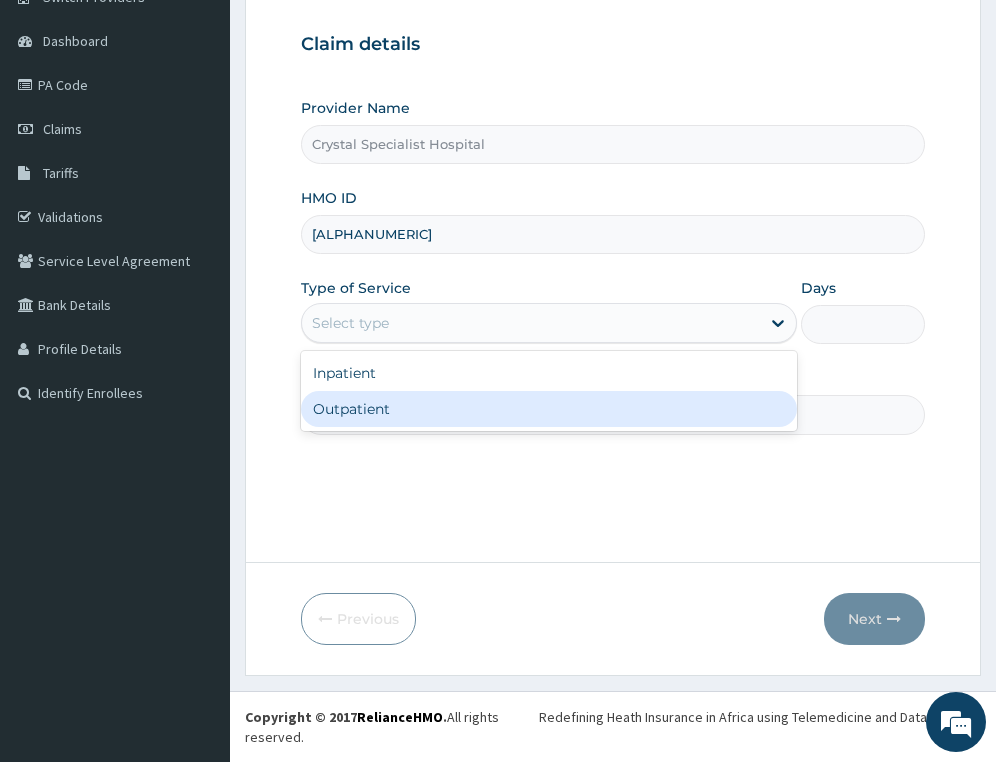 click on "Outpatient" at bounding box center (549, 409) 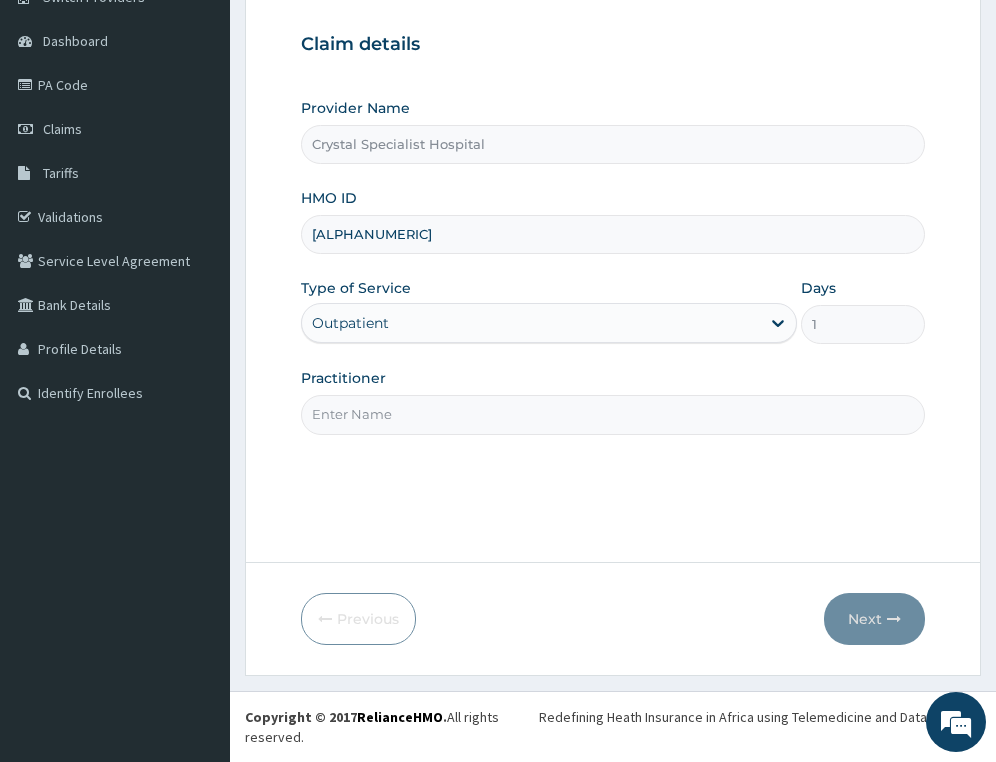 click on "Practitioner" at bounding box center (613, 414) 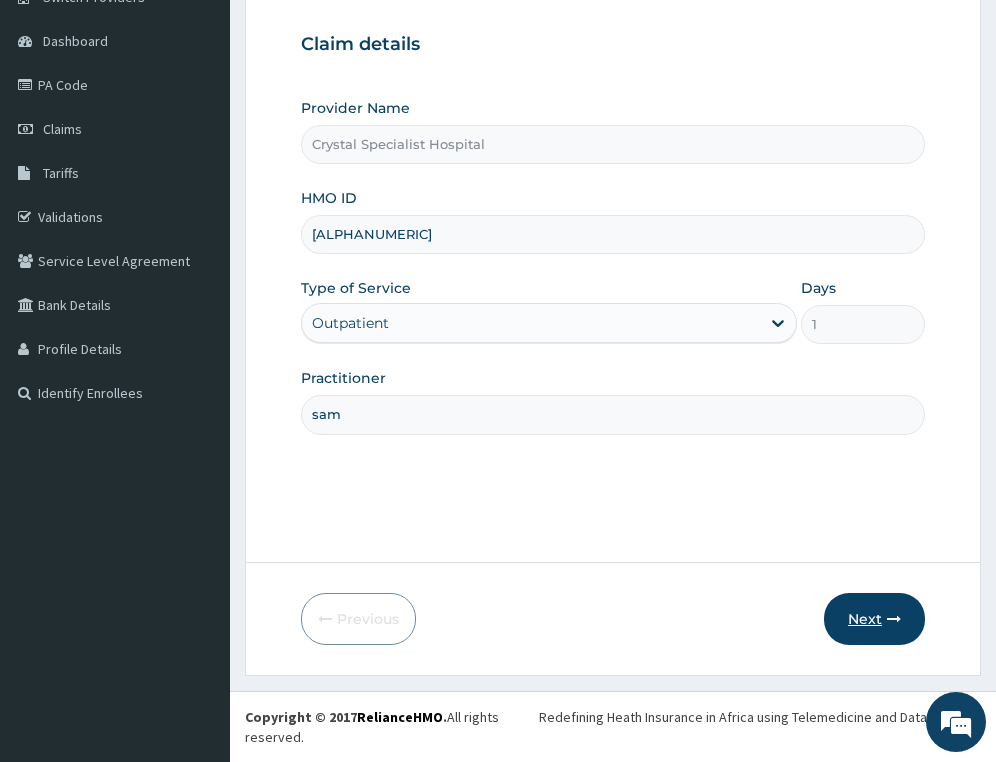 type on "sam" 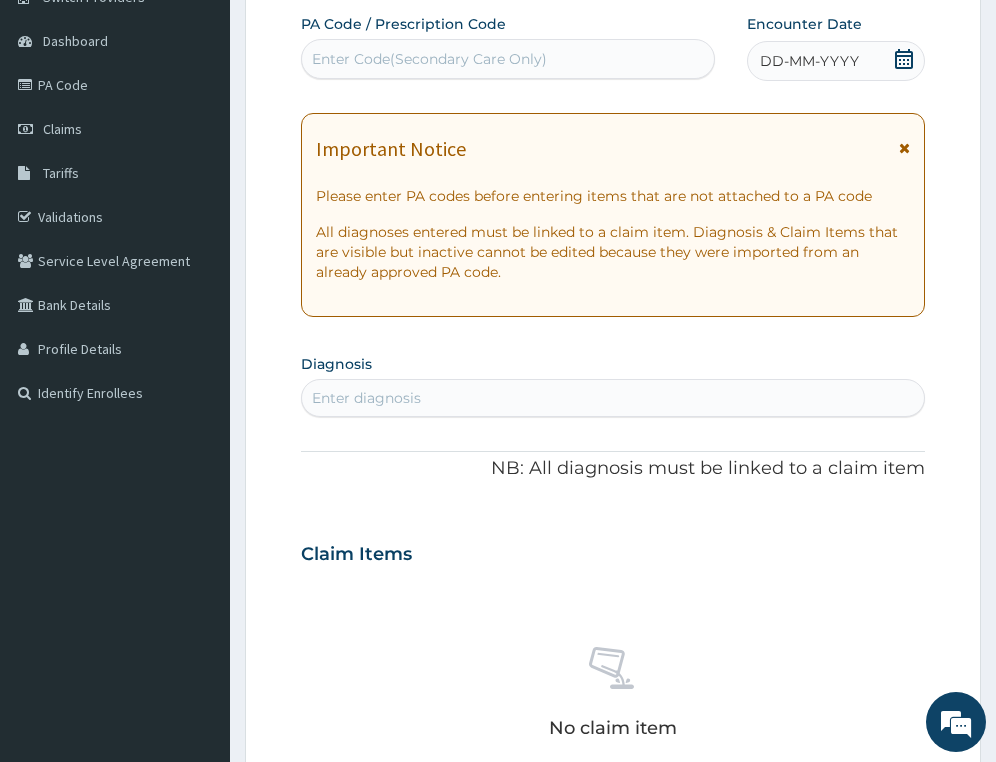 click 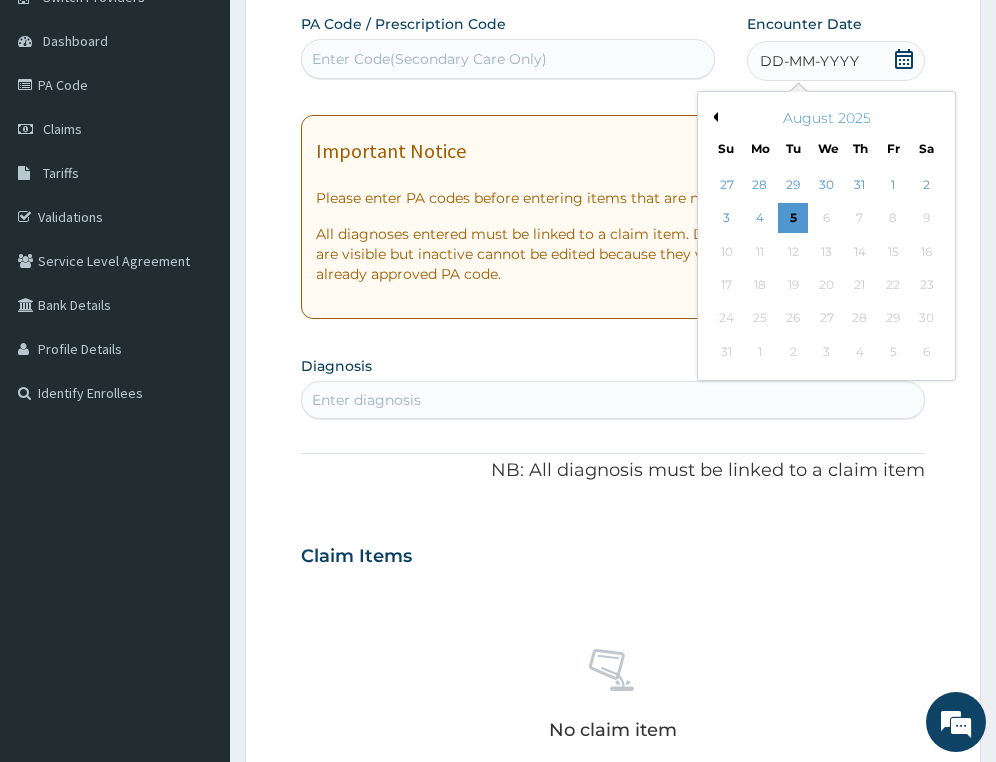 scroll, scrollTop: 0, scrollLeft: 0, axis: both 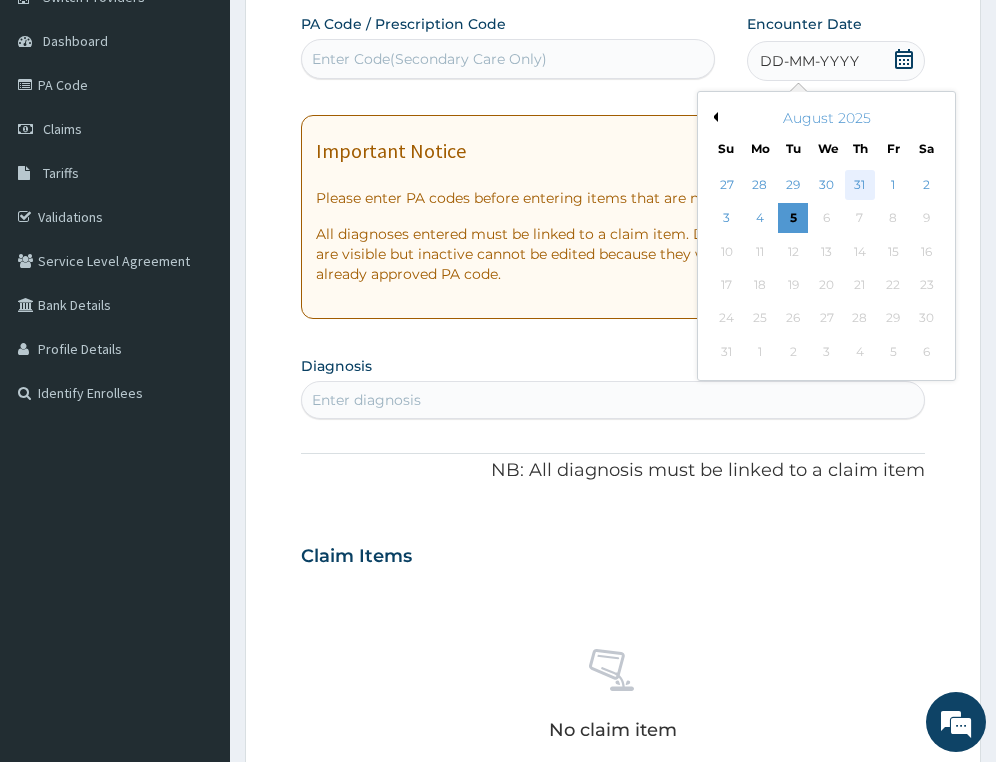 click on "31" at bounding box center (860, 185) 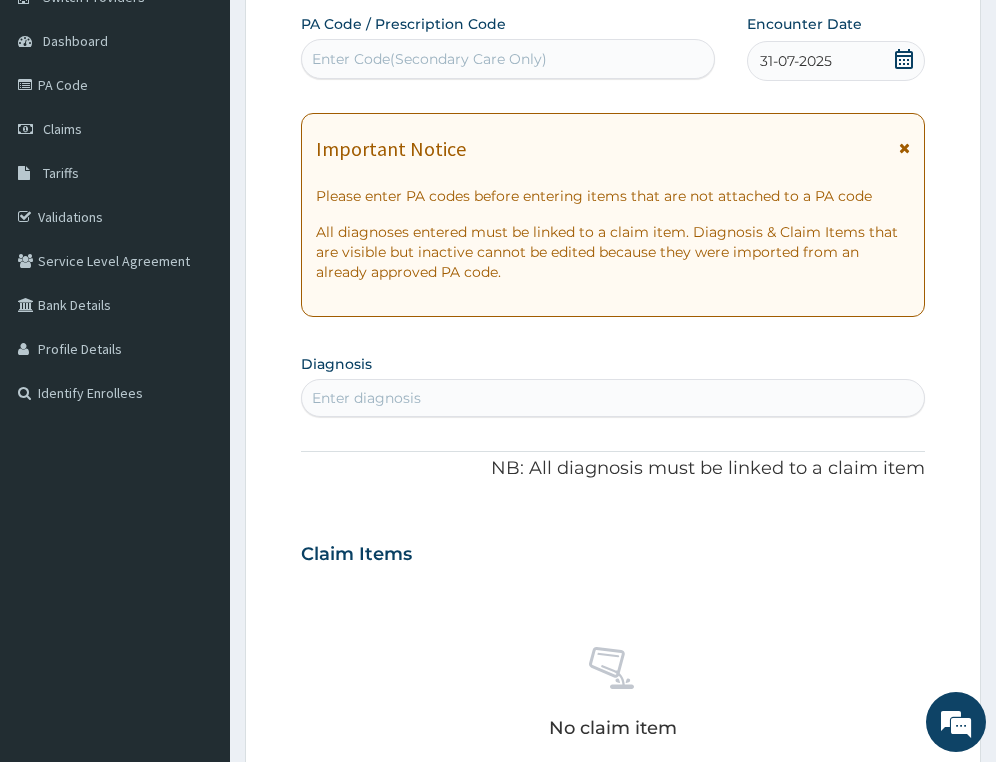 click on "Enter diagnosis" at bounding box center [366, 398] 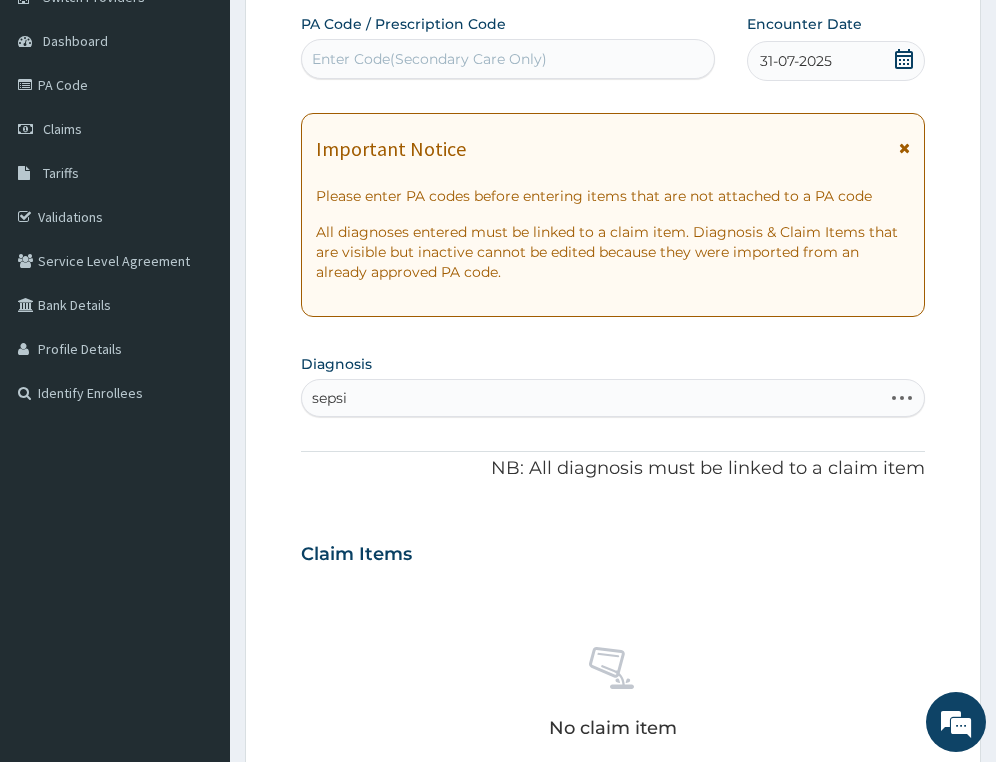 type on "sepsis" 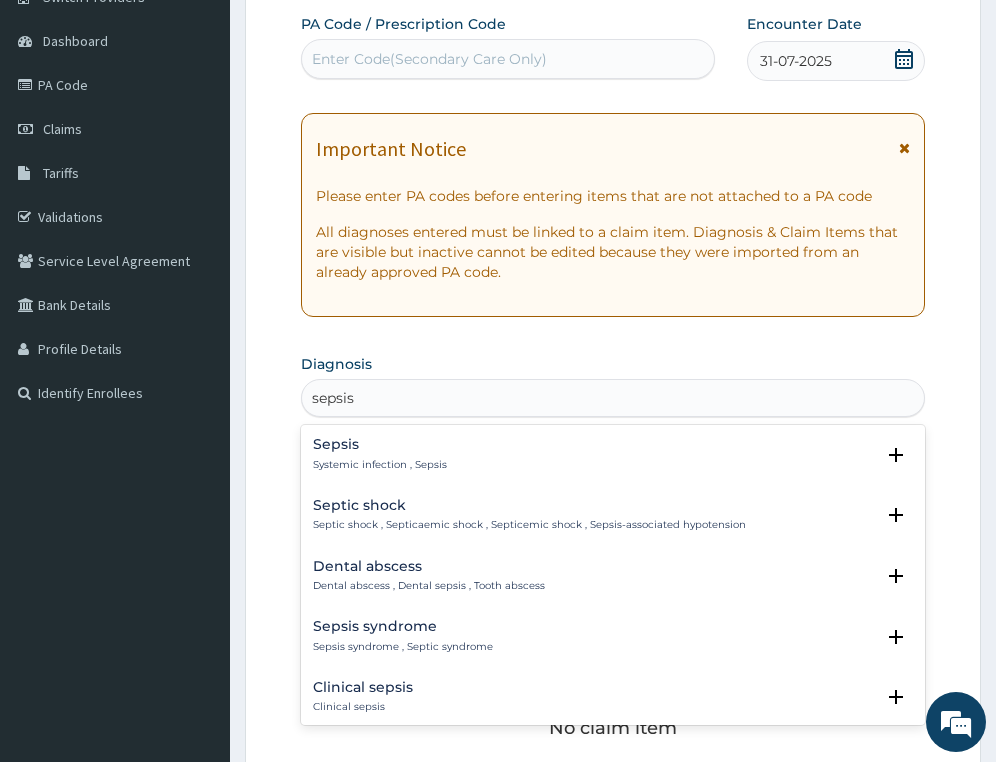 click on "Systemic infection , Sepsis" at bounding box center [380, 465] 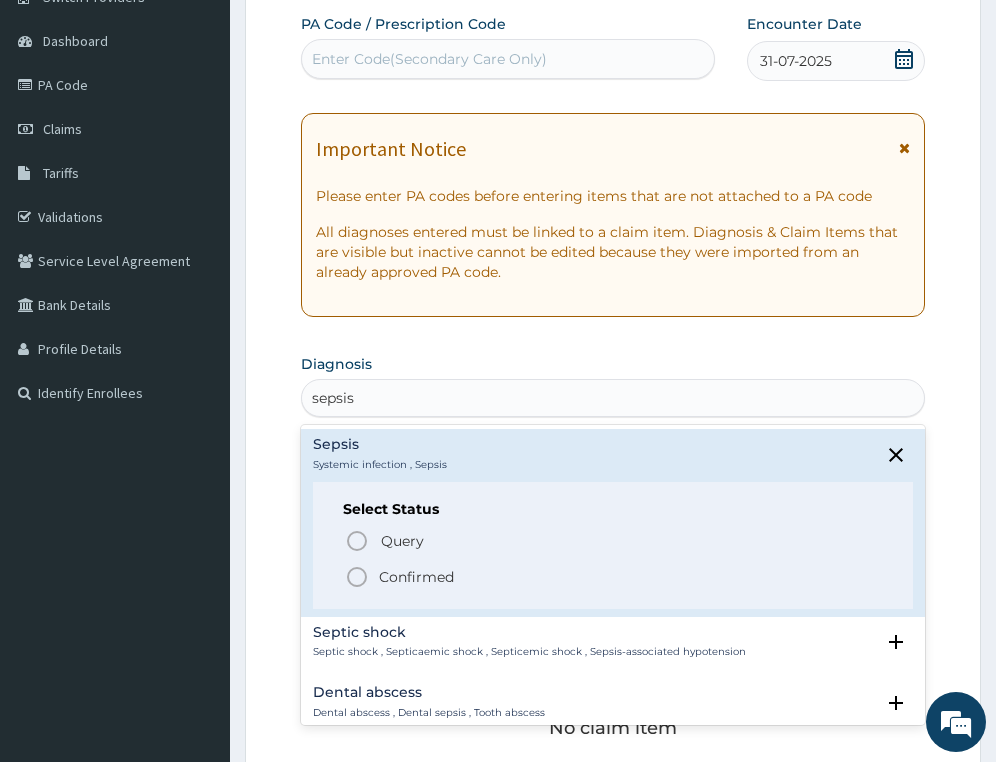click on "Confirmed" at bounding box center [416, 577] 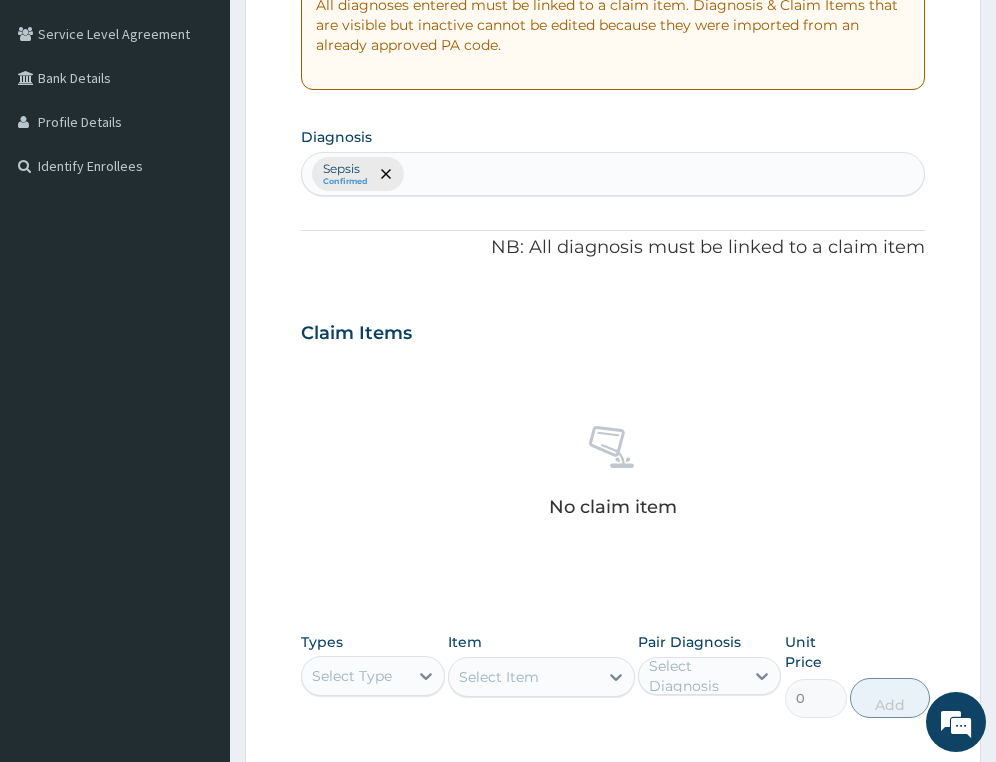 scroll, scrollTop: 577, scrollLeft: 0, axis: vertical 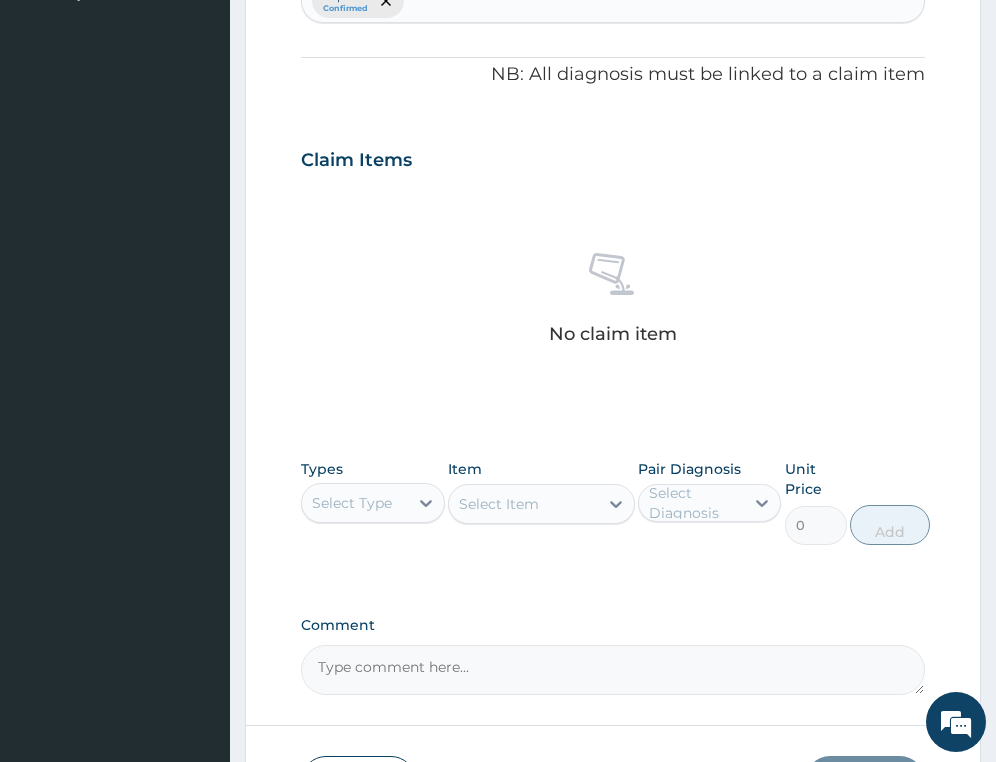click on "Select Type" at bounding box center (352, 503) 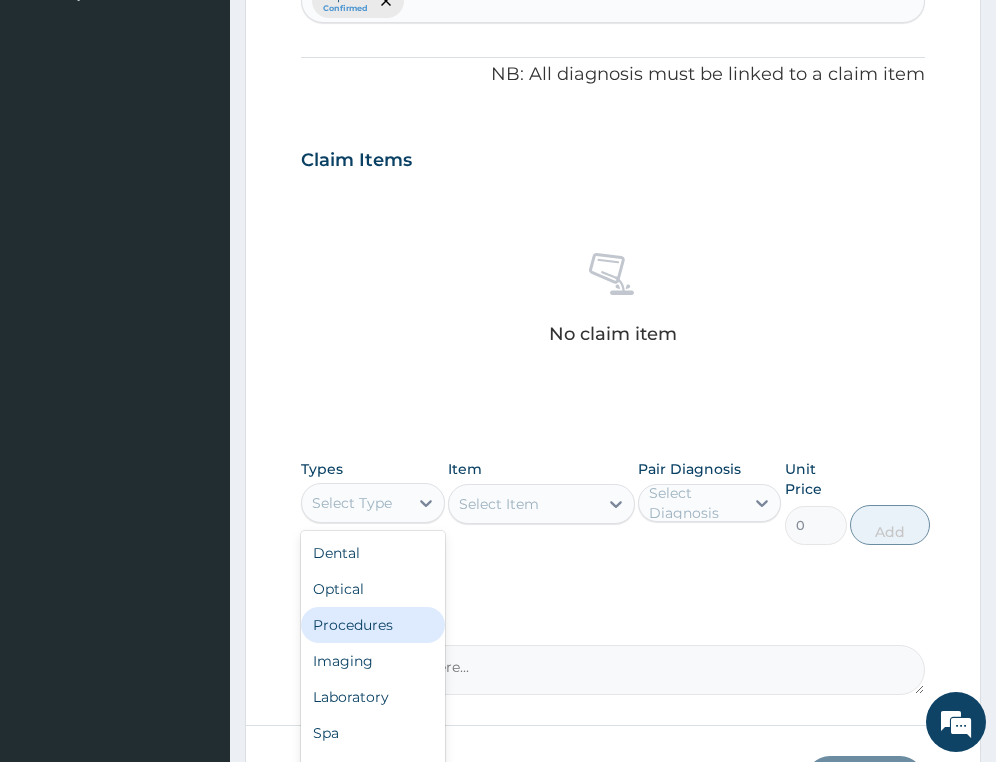 click on "Procedures" at bounding box center (372, 625) 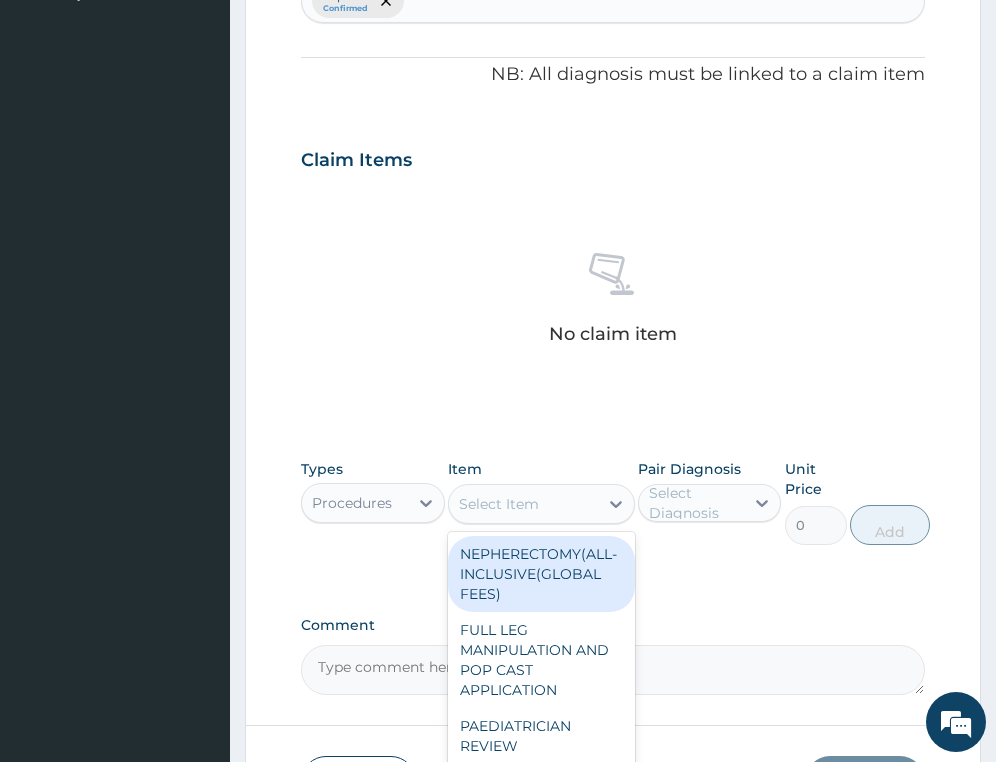 click on "Select Item" at bounding box center [523, 504] 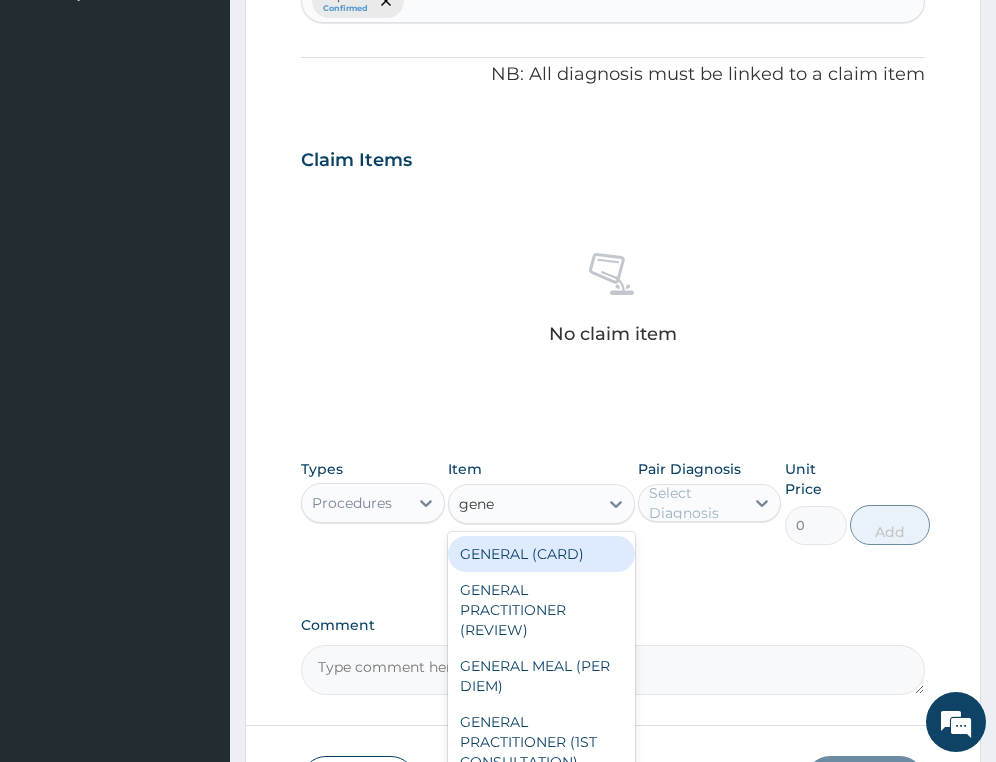 type on "gener" 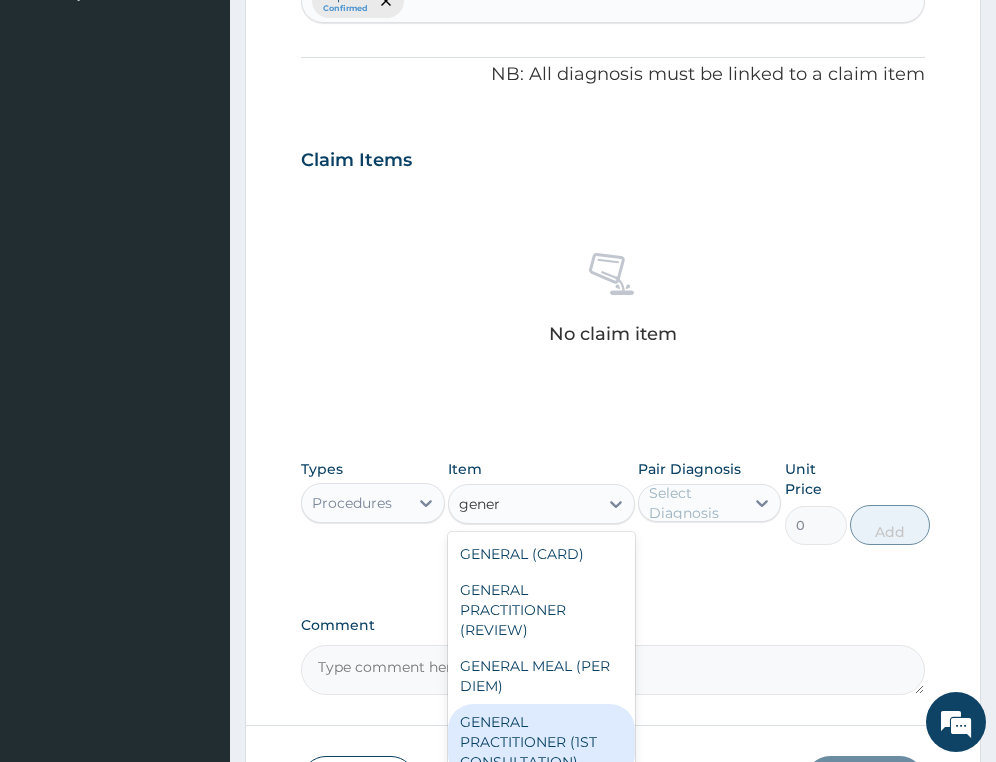 click on "GENERAL PRACTITIONER (1ST CONSULTATION)" at bounding box center (541, 742) 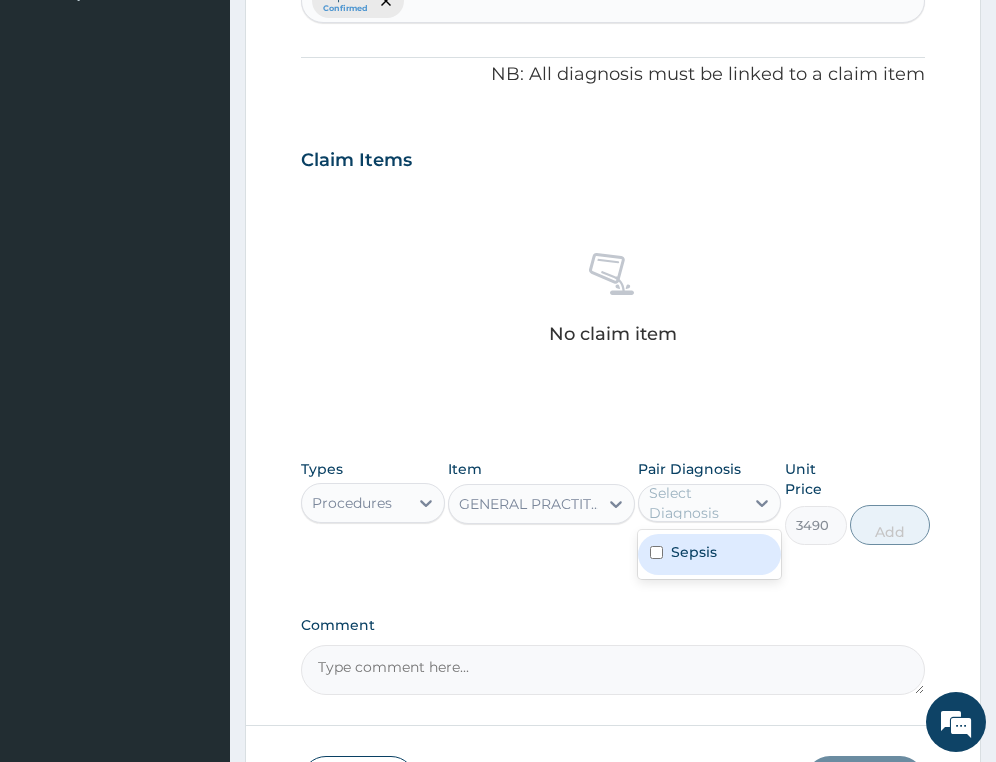 click on "Select Diagnosis" at bounding box center (695, 503) 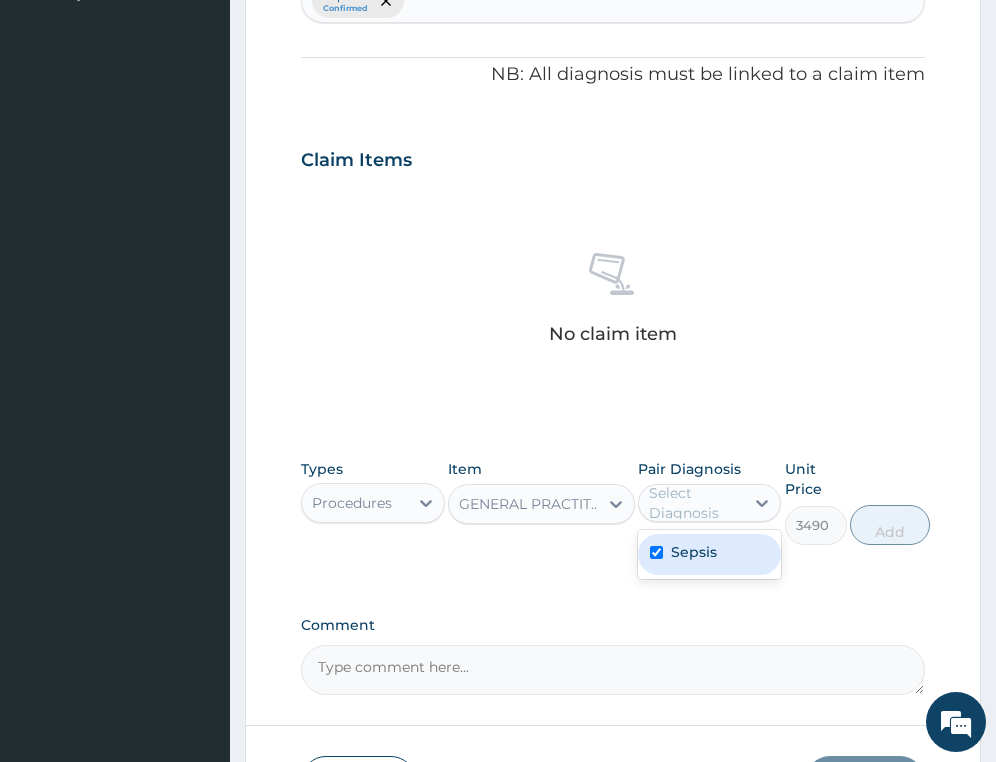 checkbox on "true" 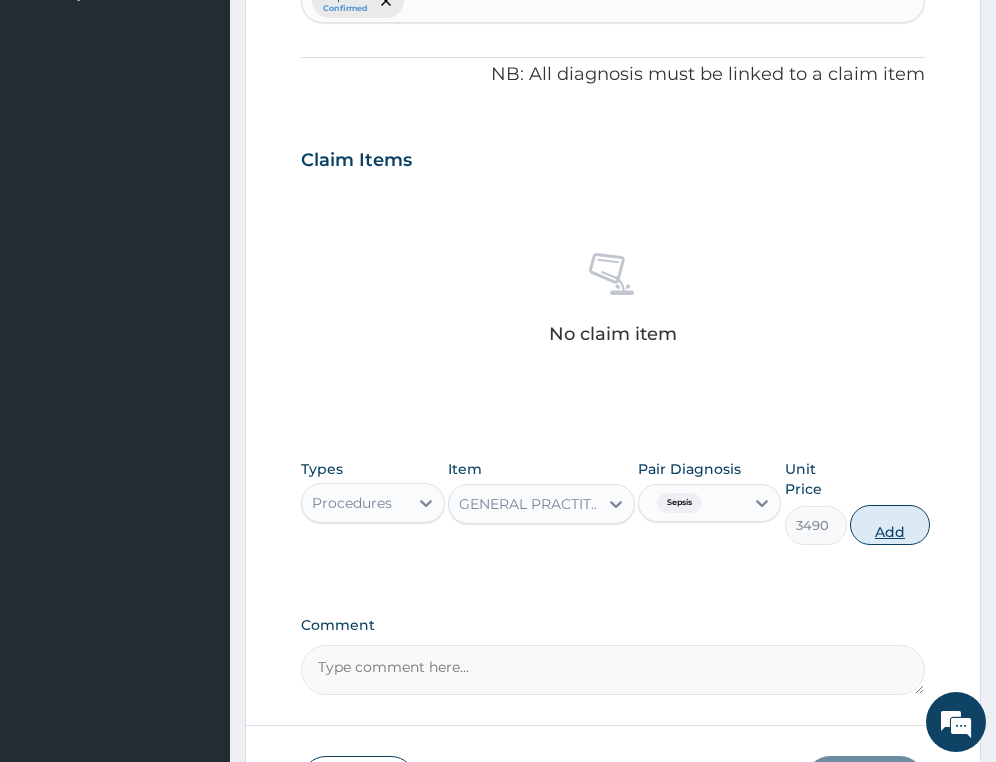 click on "Add" at bounding box center [890, 525] 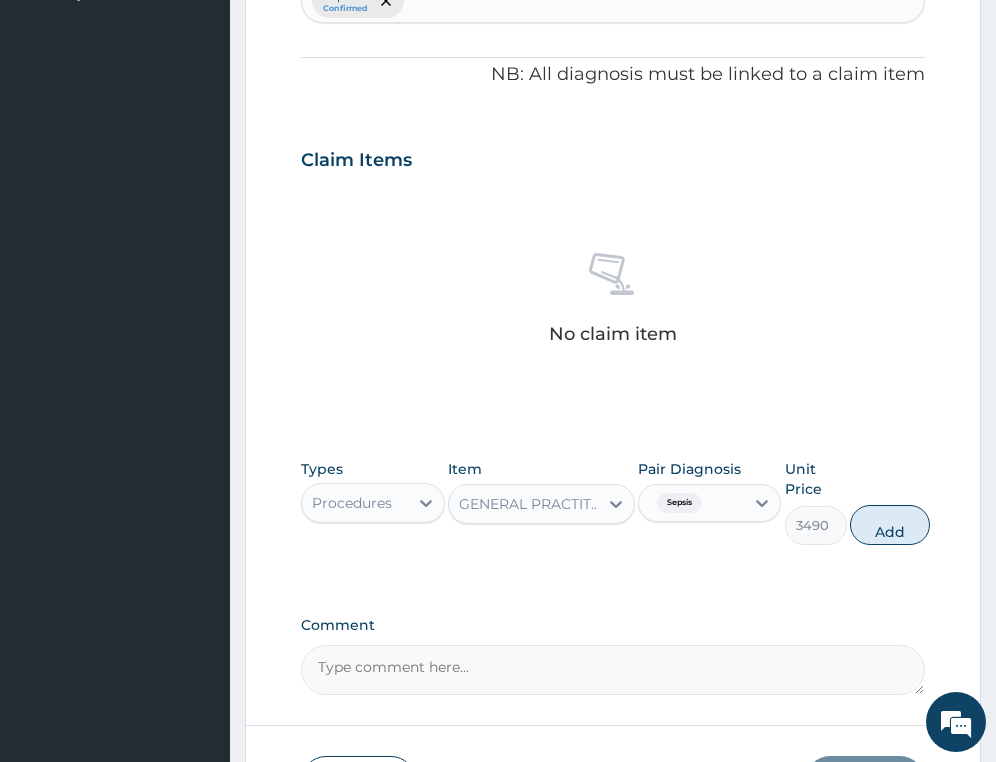 type on "0" 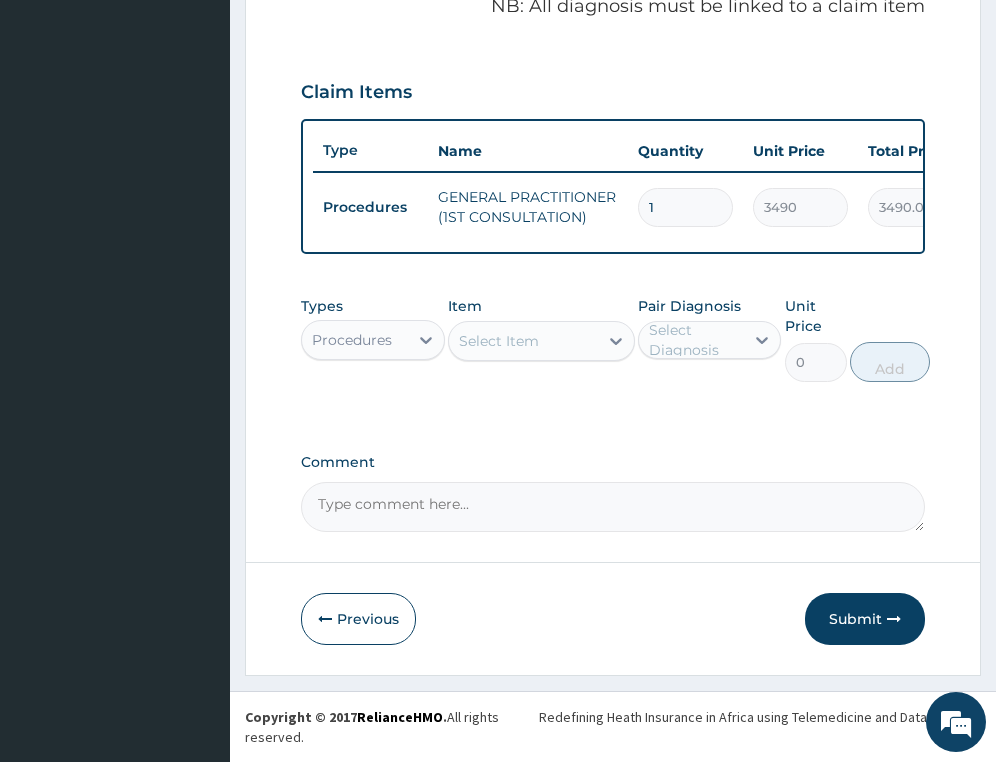 scroll, scrollTop: 660, scrollLeft: 0, axis: vertical 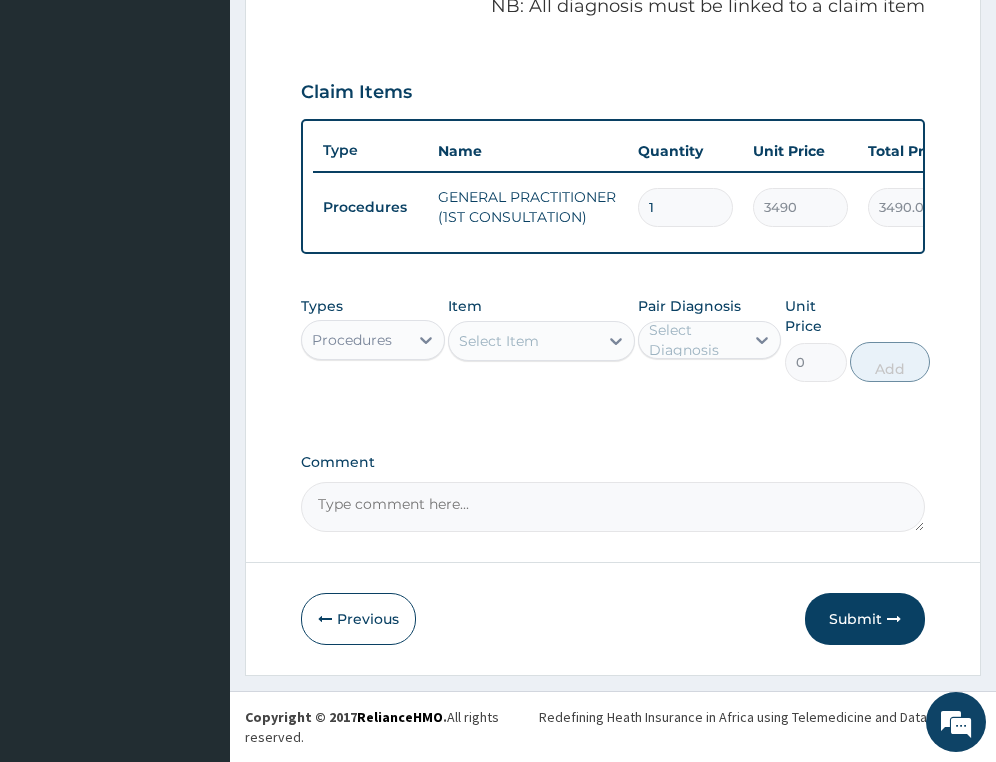 click on "Procedures" at bounding box center [352, 340] 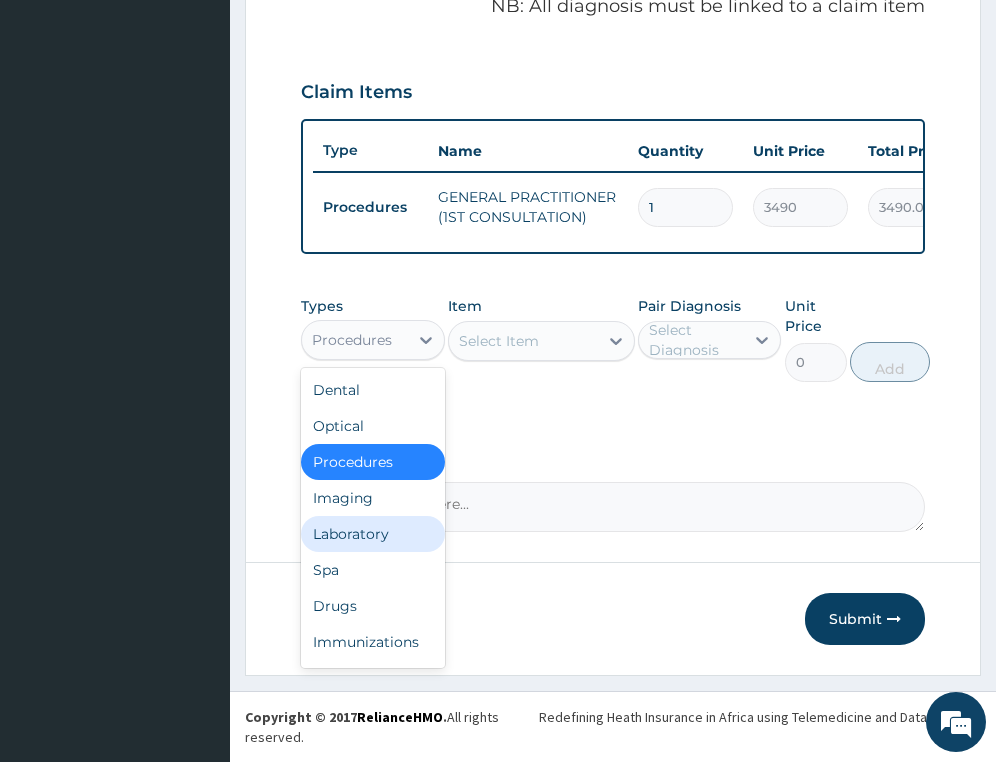 click on "Laboratory" at bounding box center (372, 534) 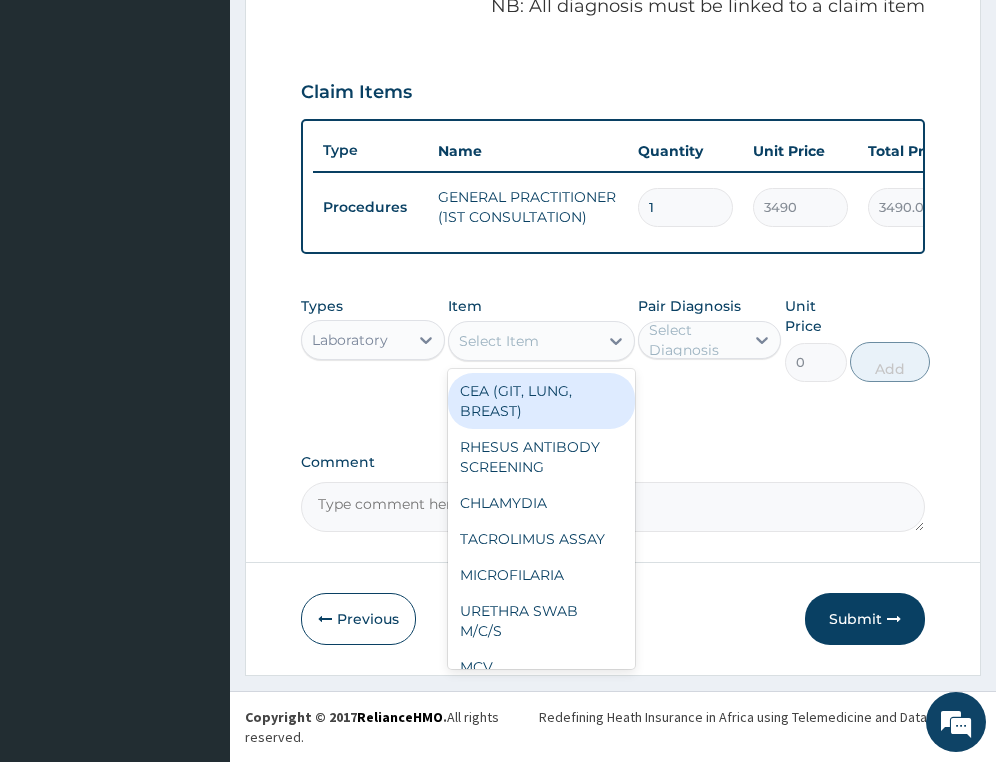 click on "Select Item" at bounding box center (499, 341) 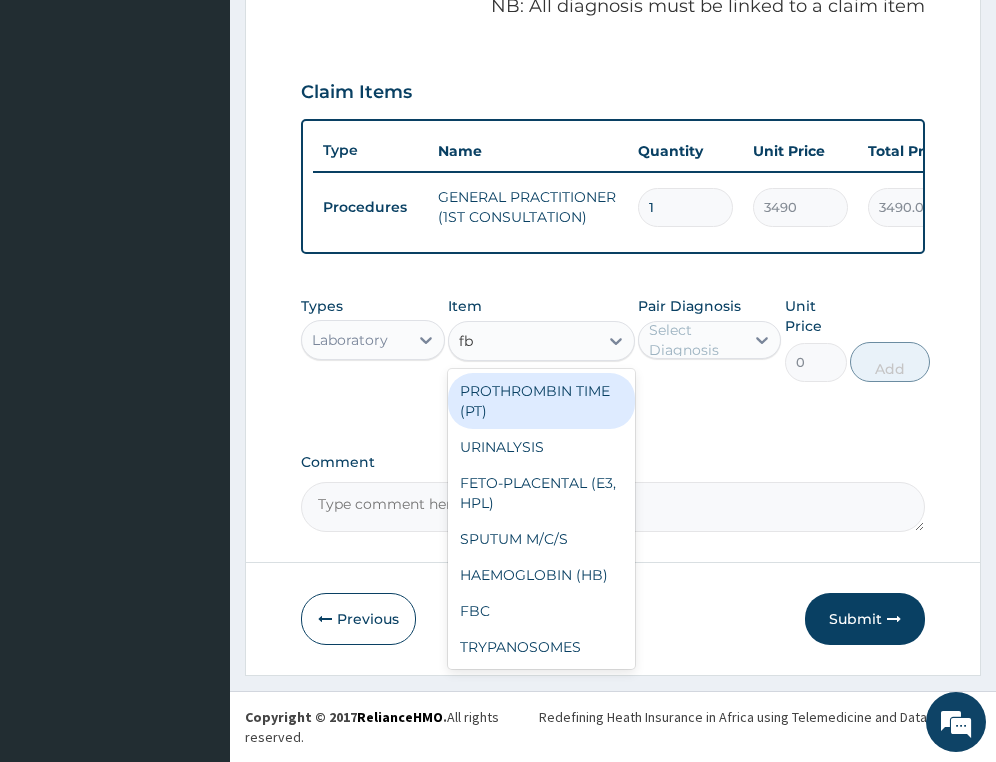 type on "fbc" 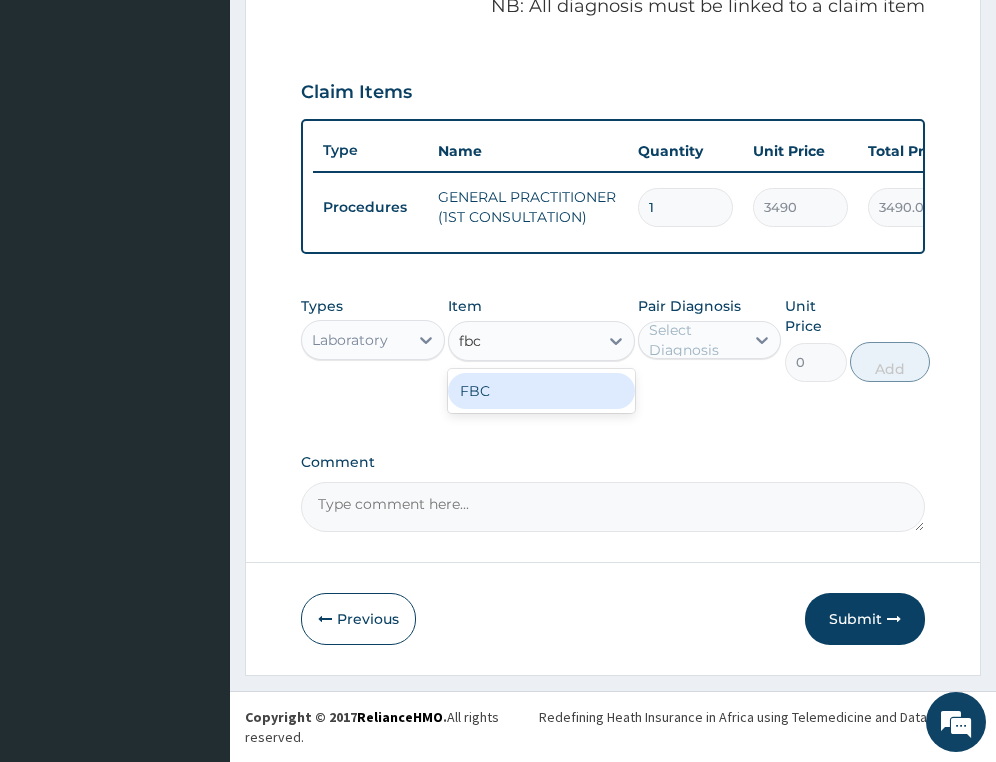 click on "FBC" at bounding box center [541, 391] 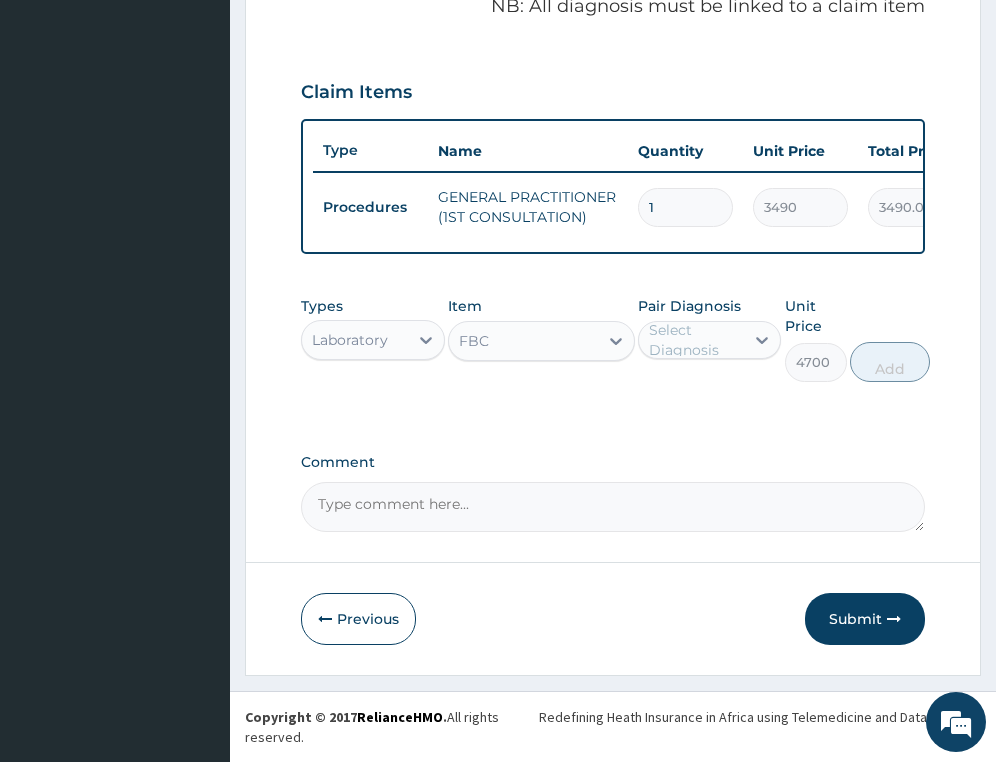 click on "Select Diagnosis" at bounding box center (695, 340) 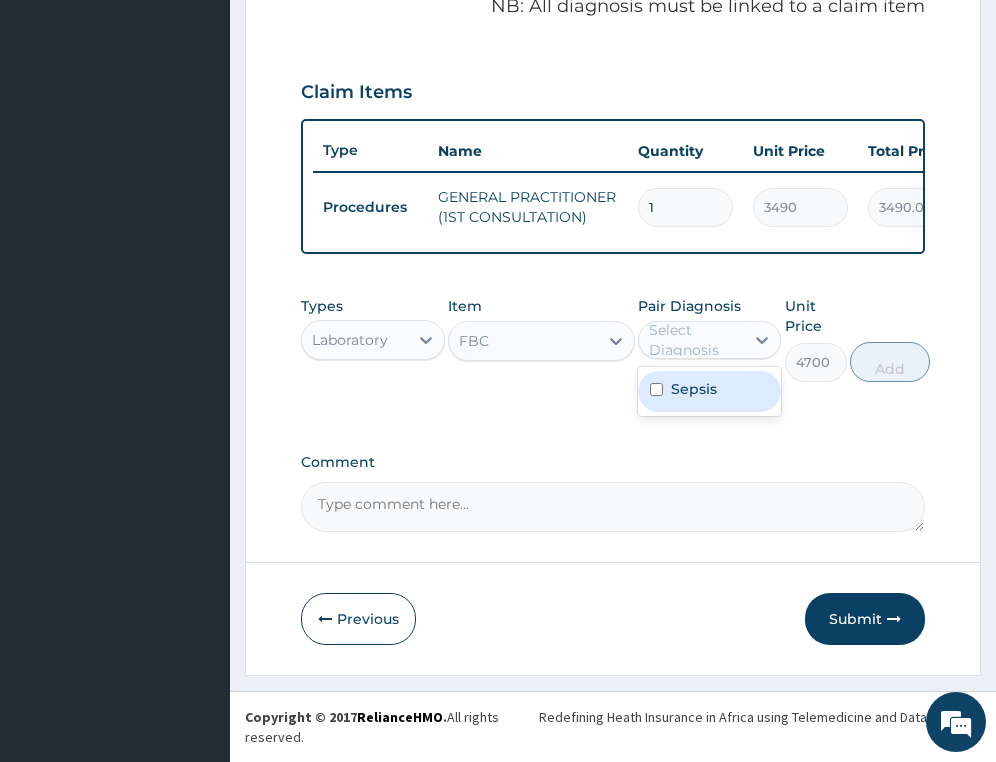 click on "Sepsis" at bounding box center [694, 389] 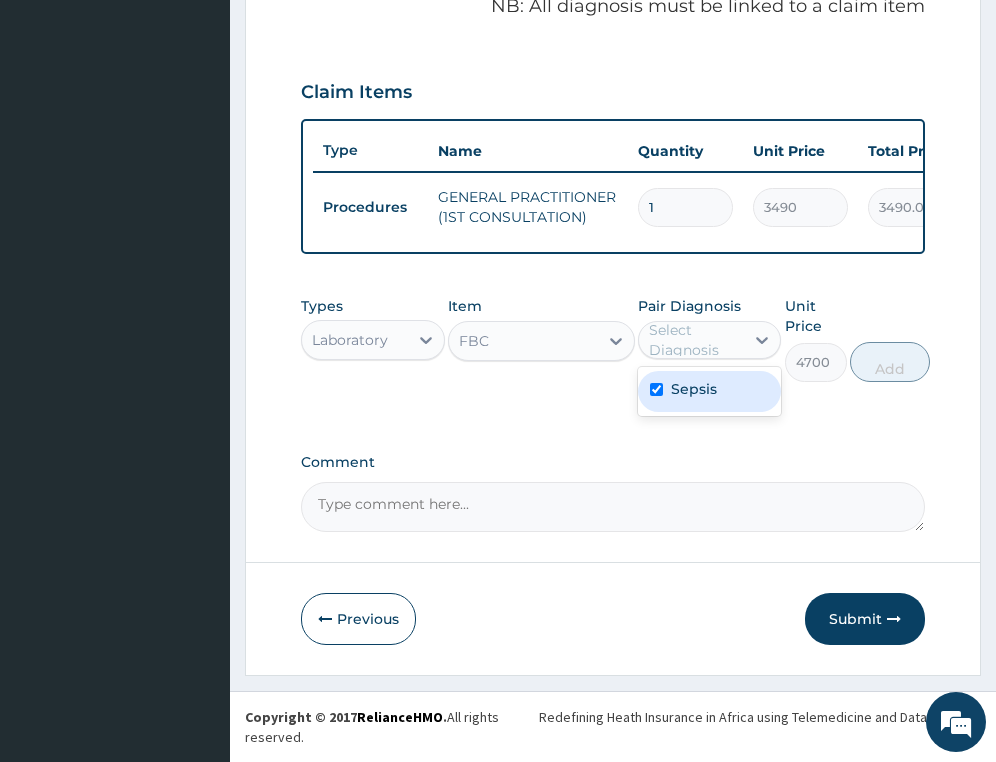 checkbox on "true" 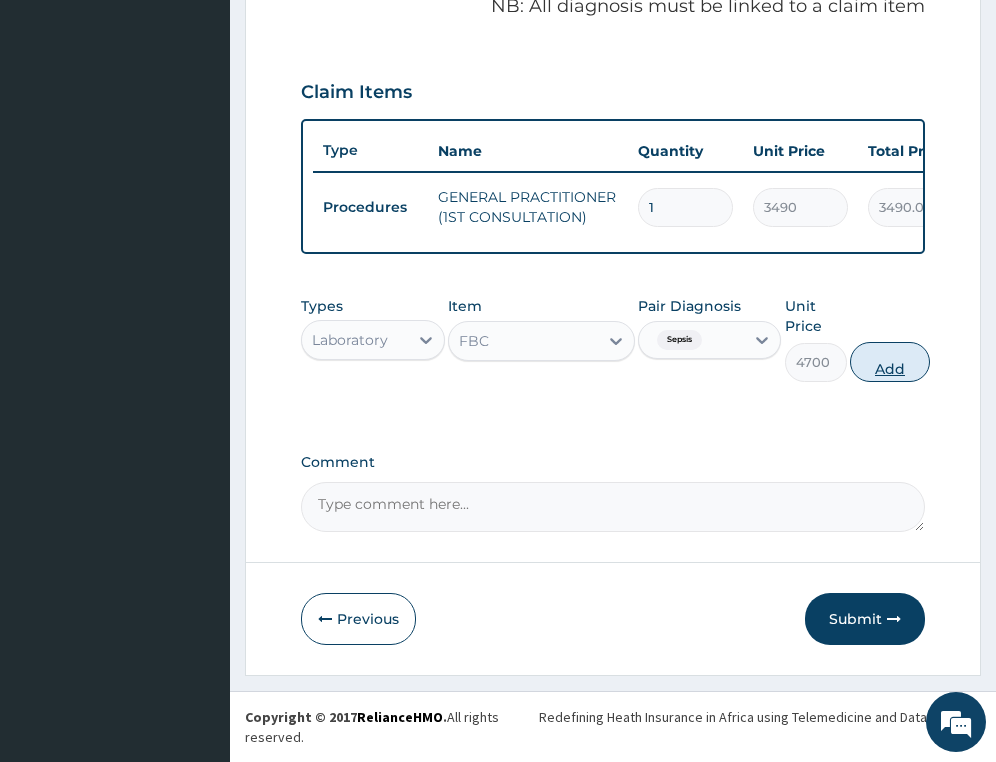 click on "Add" at bounding box center [890, 362] 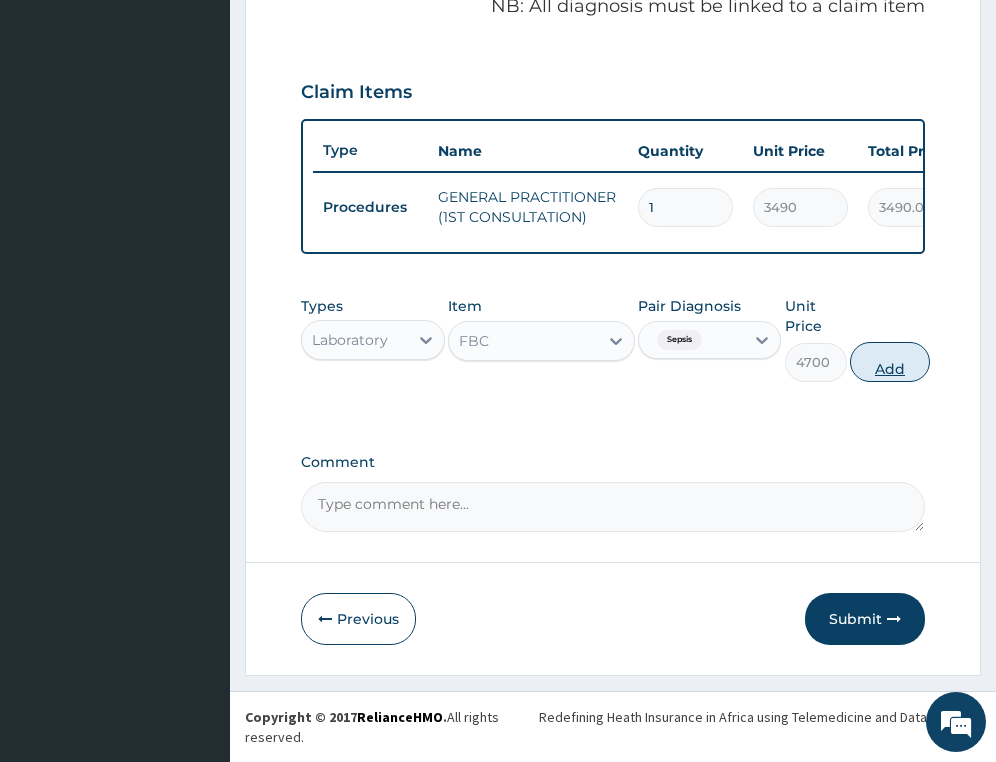 type on "0" 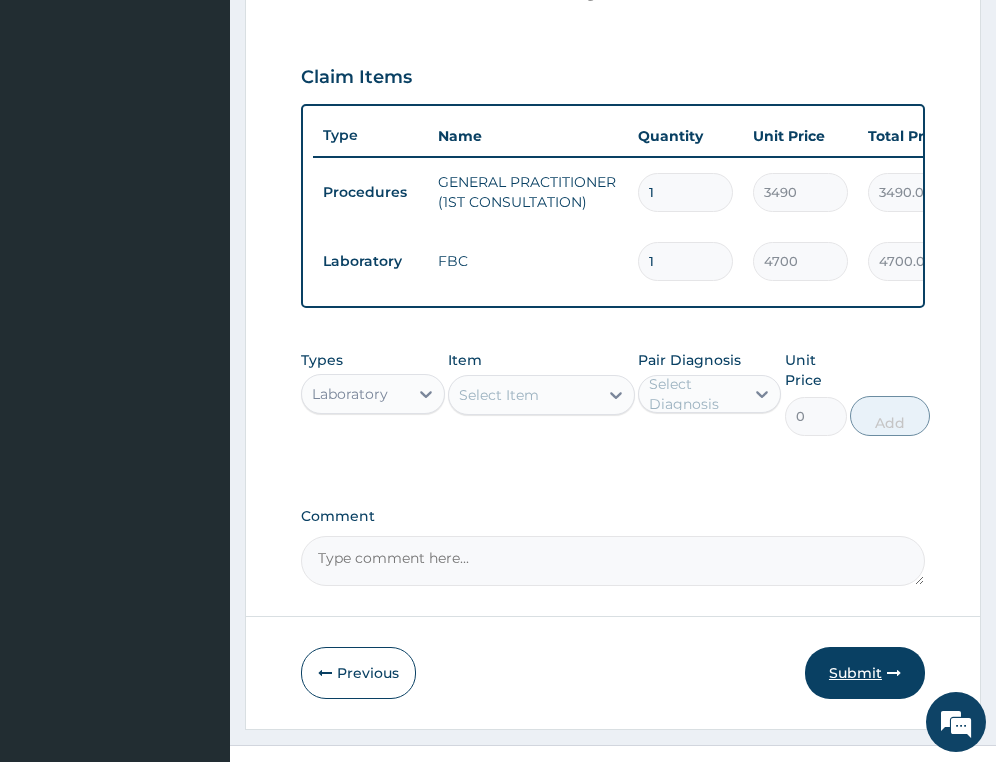 click on "Submit" at bounding box center (865, 673) 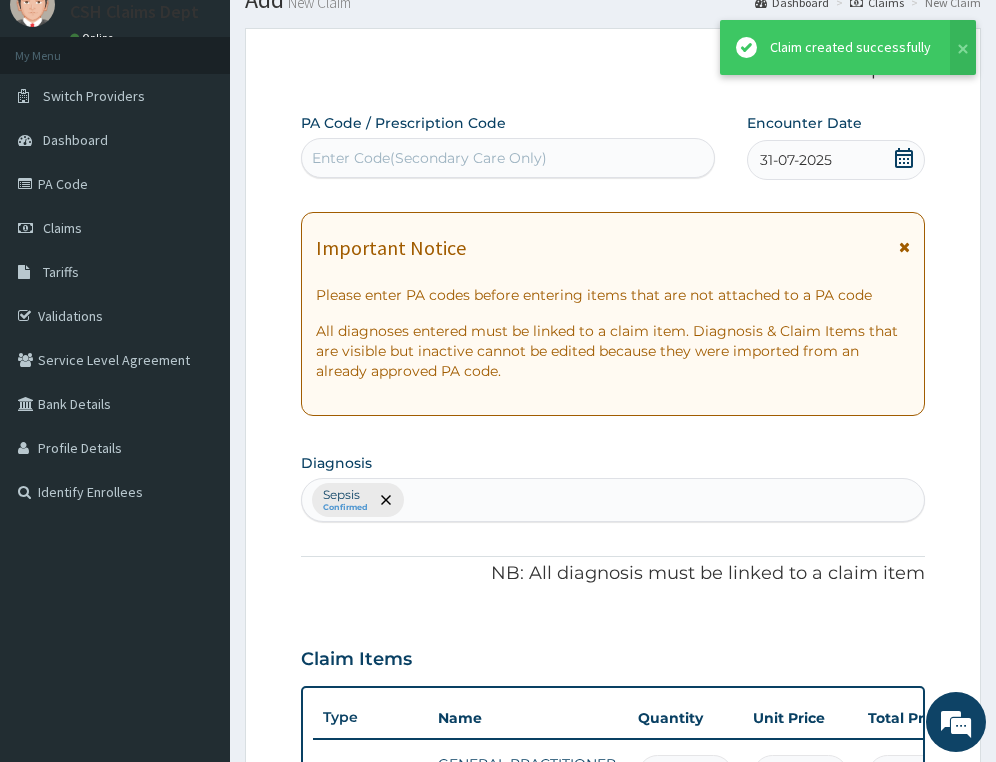 scroll, scrollTop: 660, scrollLeft: 0, axis: vertical 